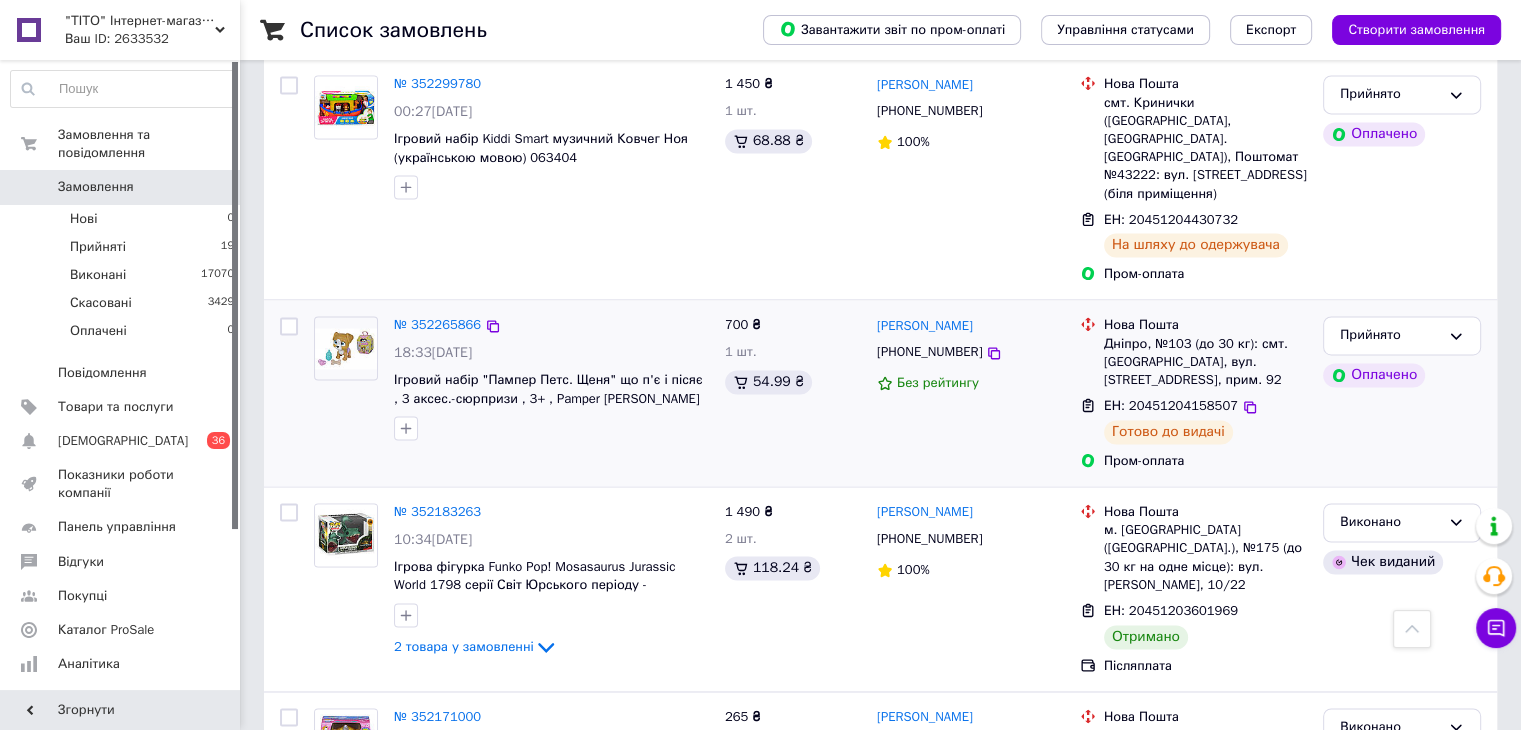 scroll, scrollTop: 3100, scrollLeft: 0, axis: vertical 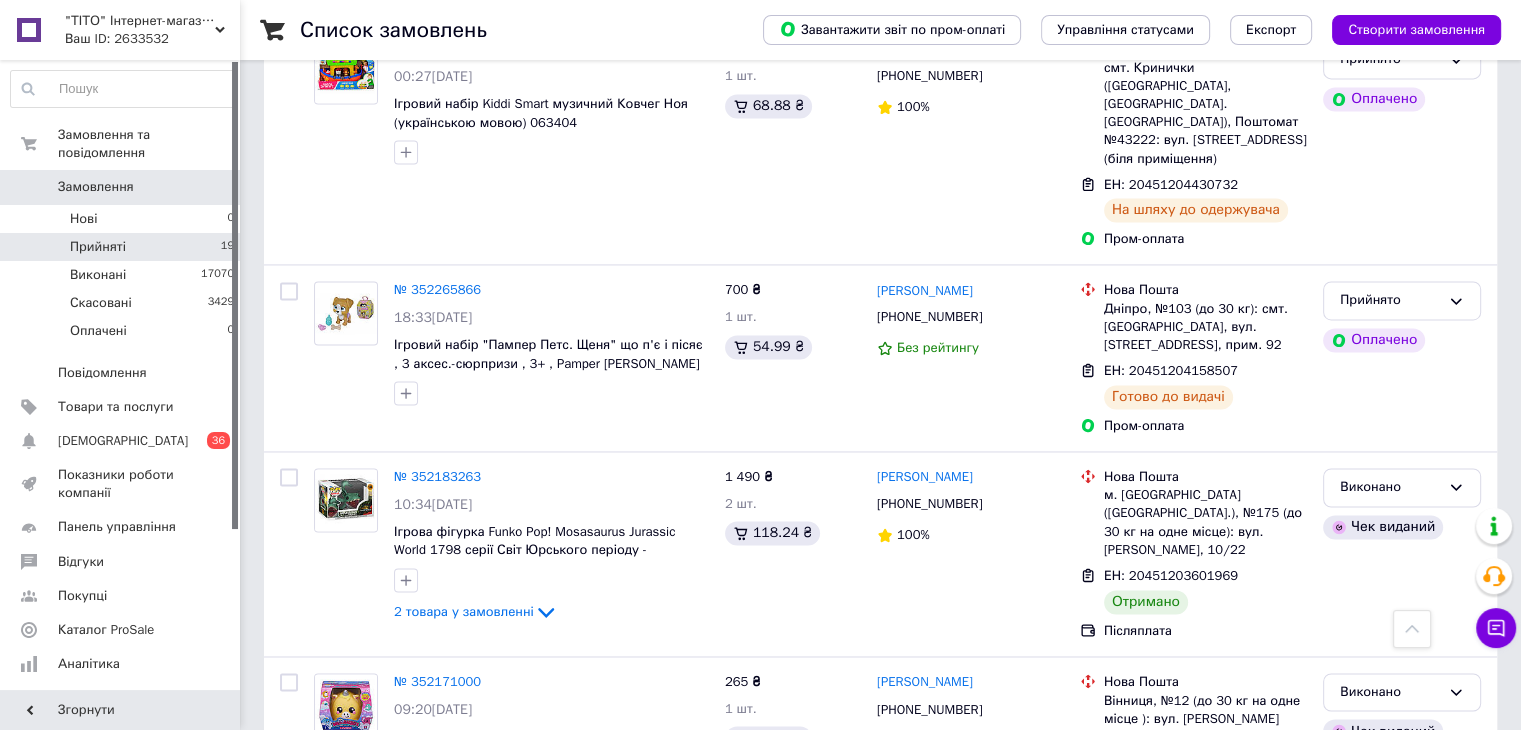 click on "Прийняті" at bounding box center [98, 247] 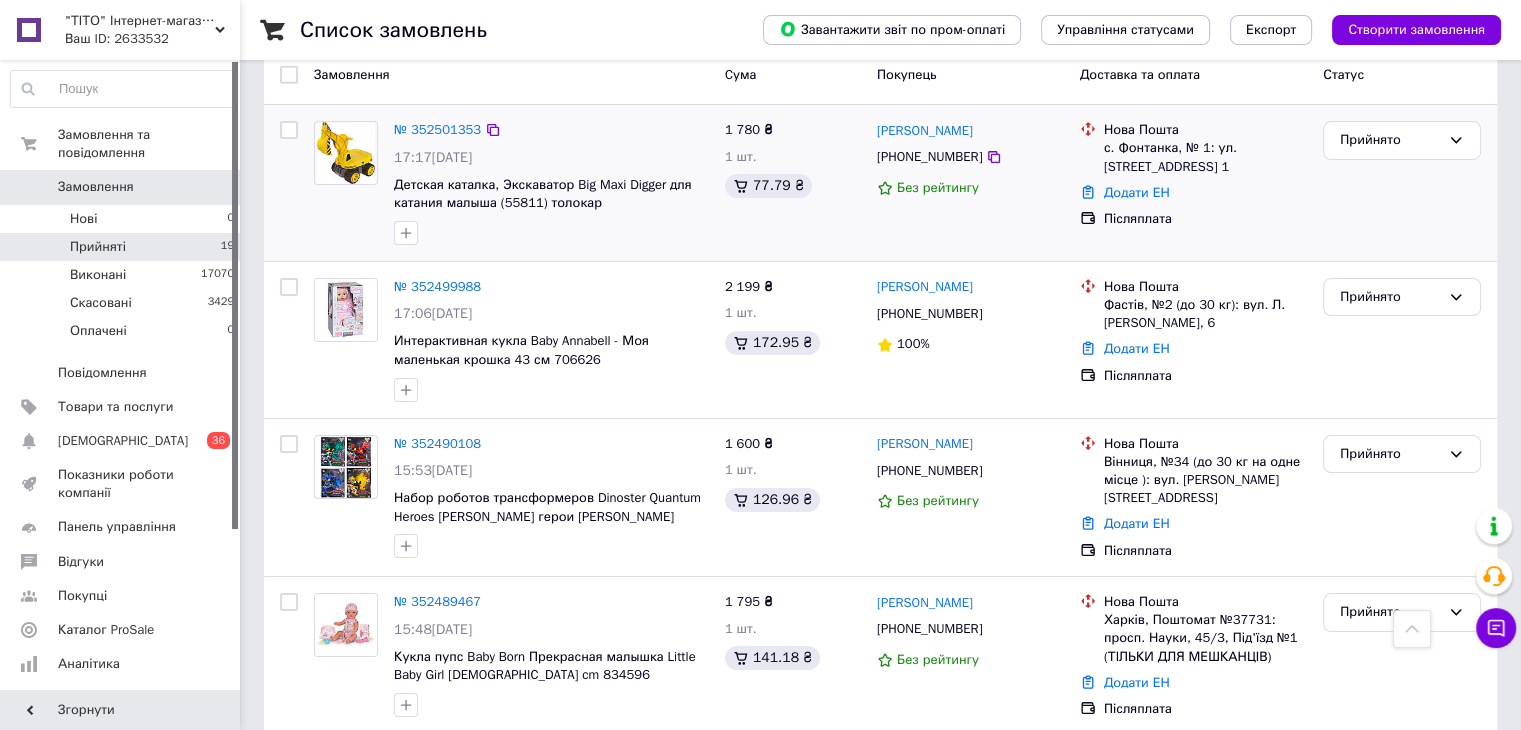 scroll, scrollTop: 0, scrollLeft: 0, axis: both 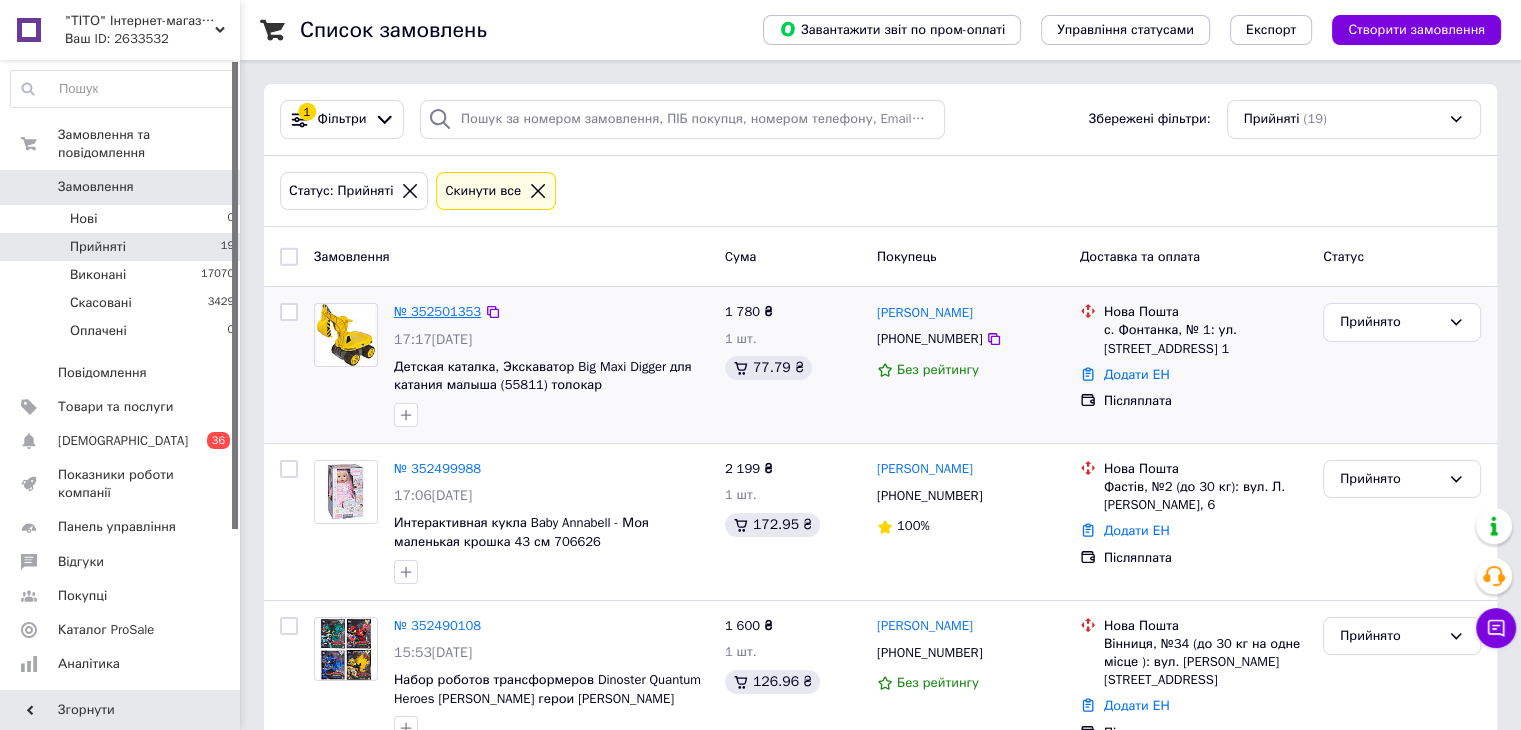 click on "№ 352501353" at bounding box center [437, 311] 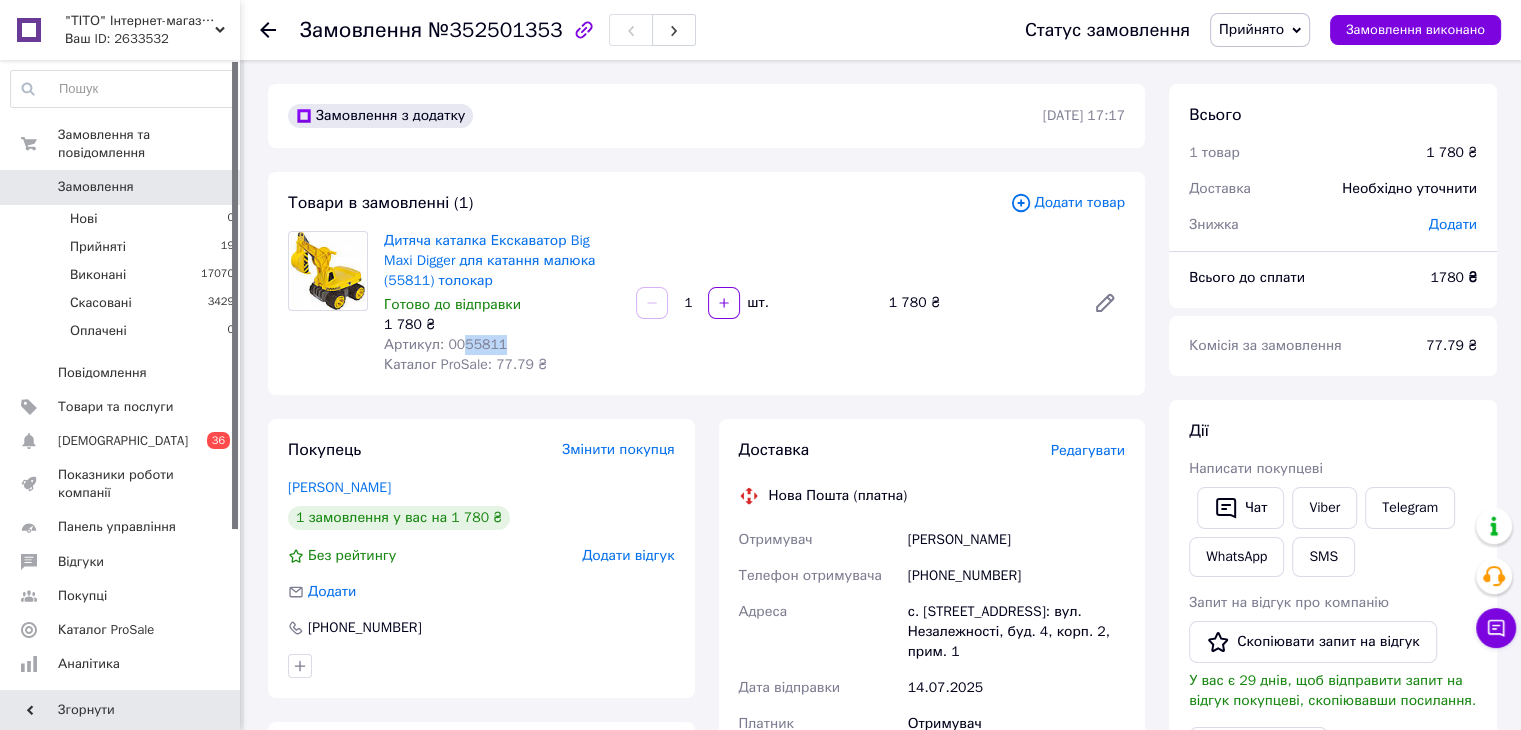 drag, startPoint x: 456, startPoint y: 342, endPoint x: 513, endPoint y: 347, distance: 57.21888 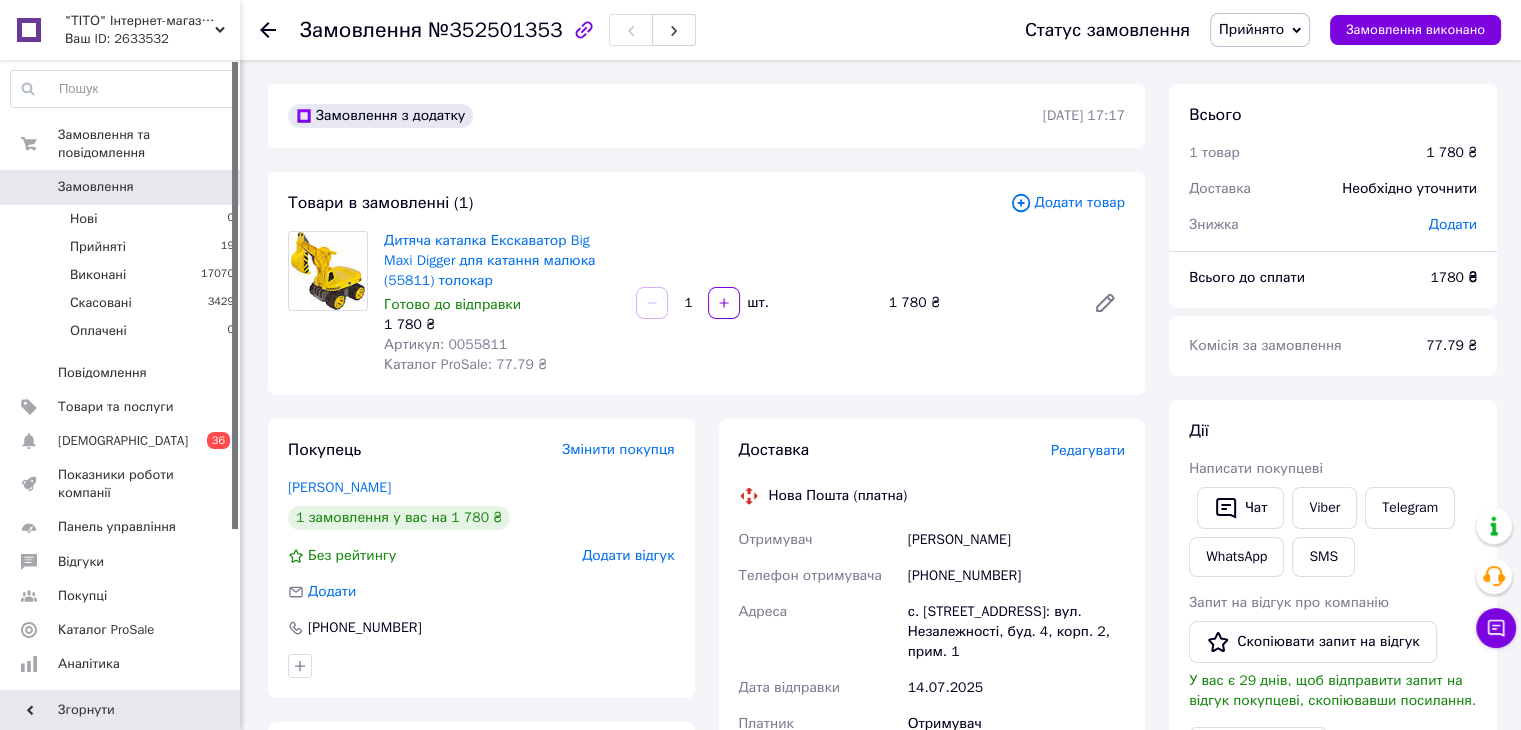drag, startPoint x: 272, startPoint y: 34, endPoint x: 262, endPoint y: 33, distance: 10.049875 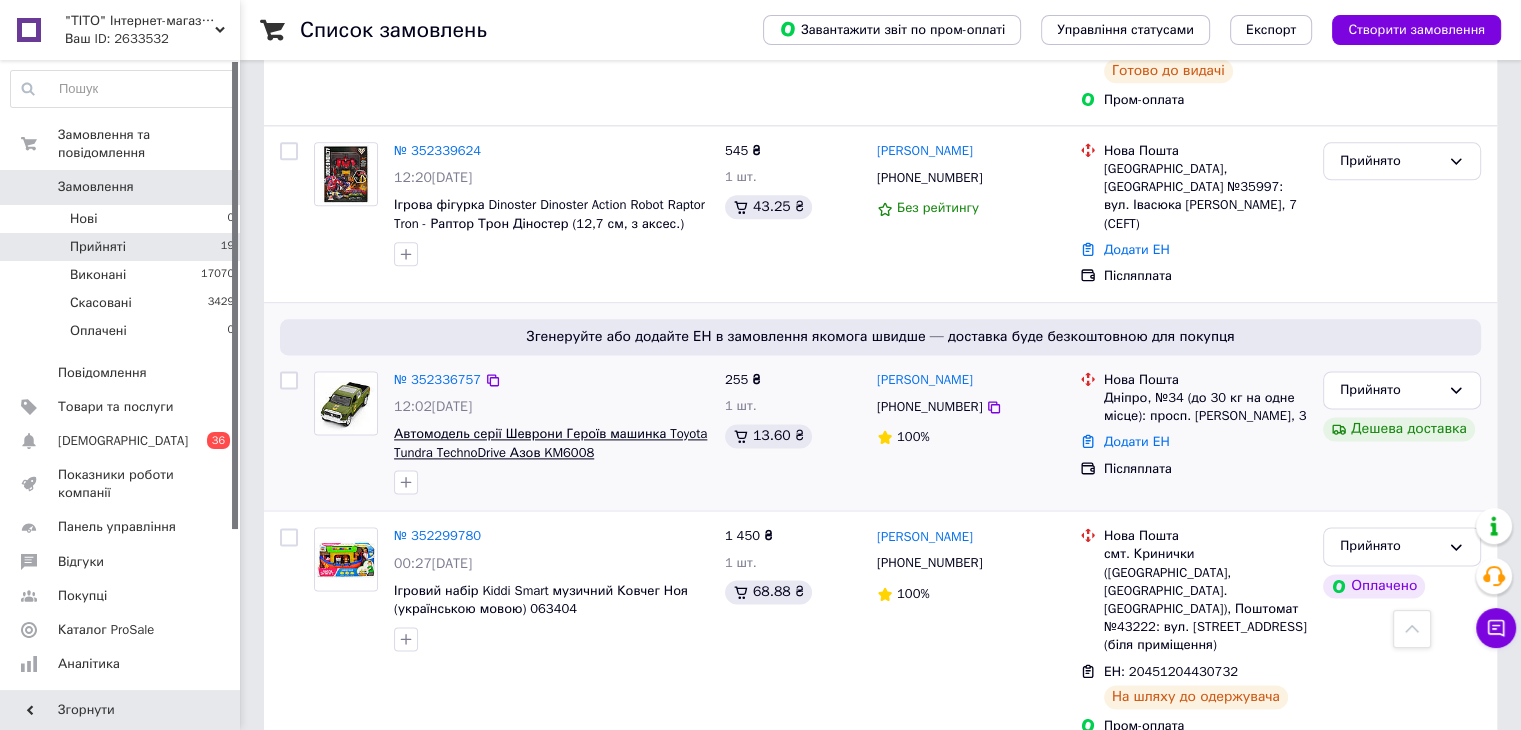 scroll, scrollTop: 2511, scrollLeft: 0, axis: vertical 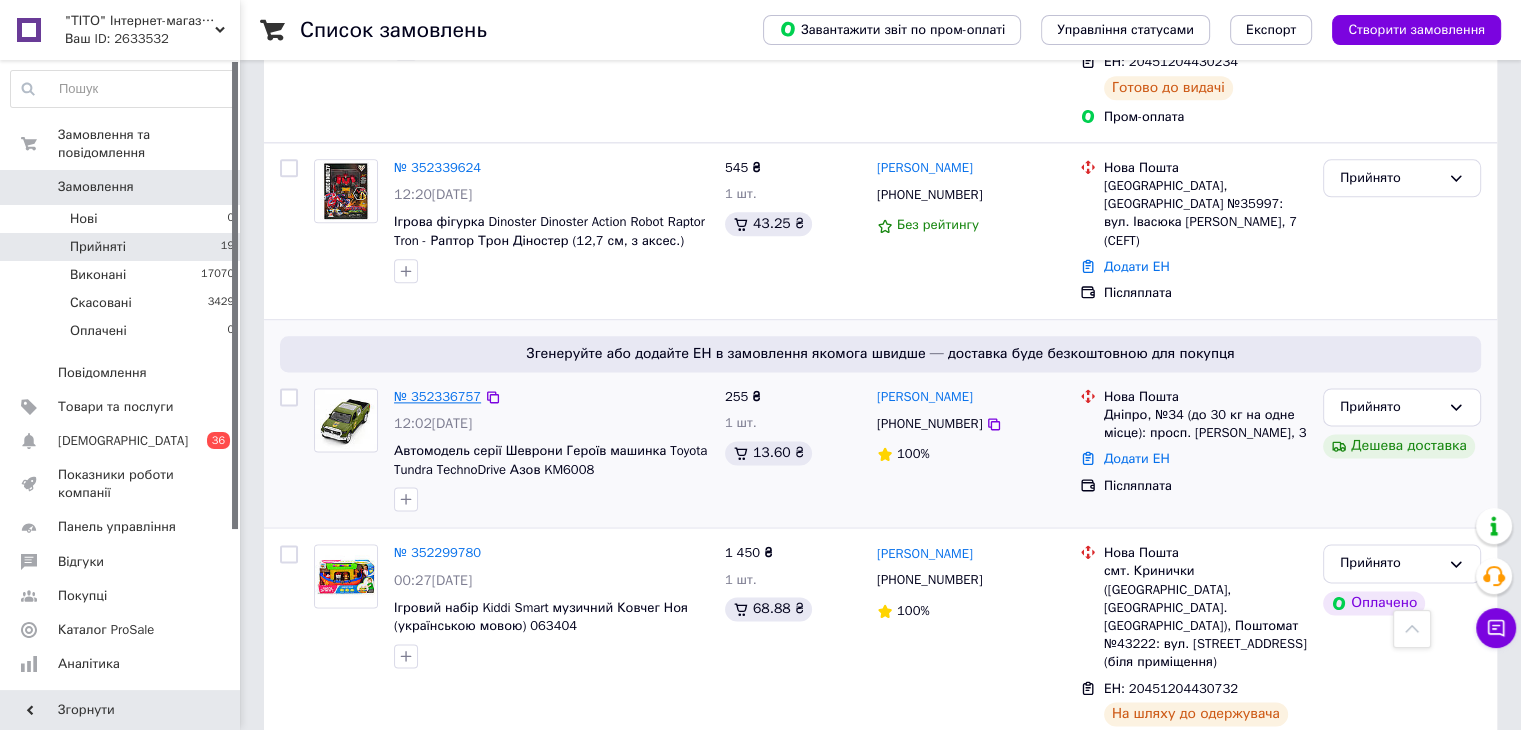 click on "№ 352336757" at bounding box center (437, 396) 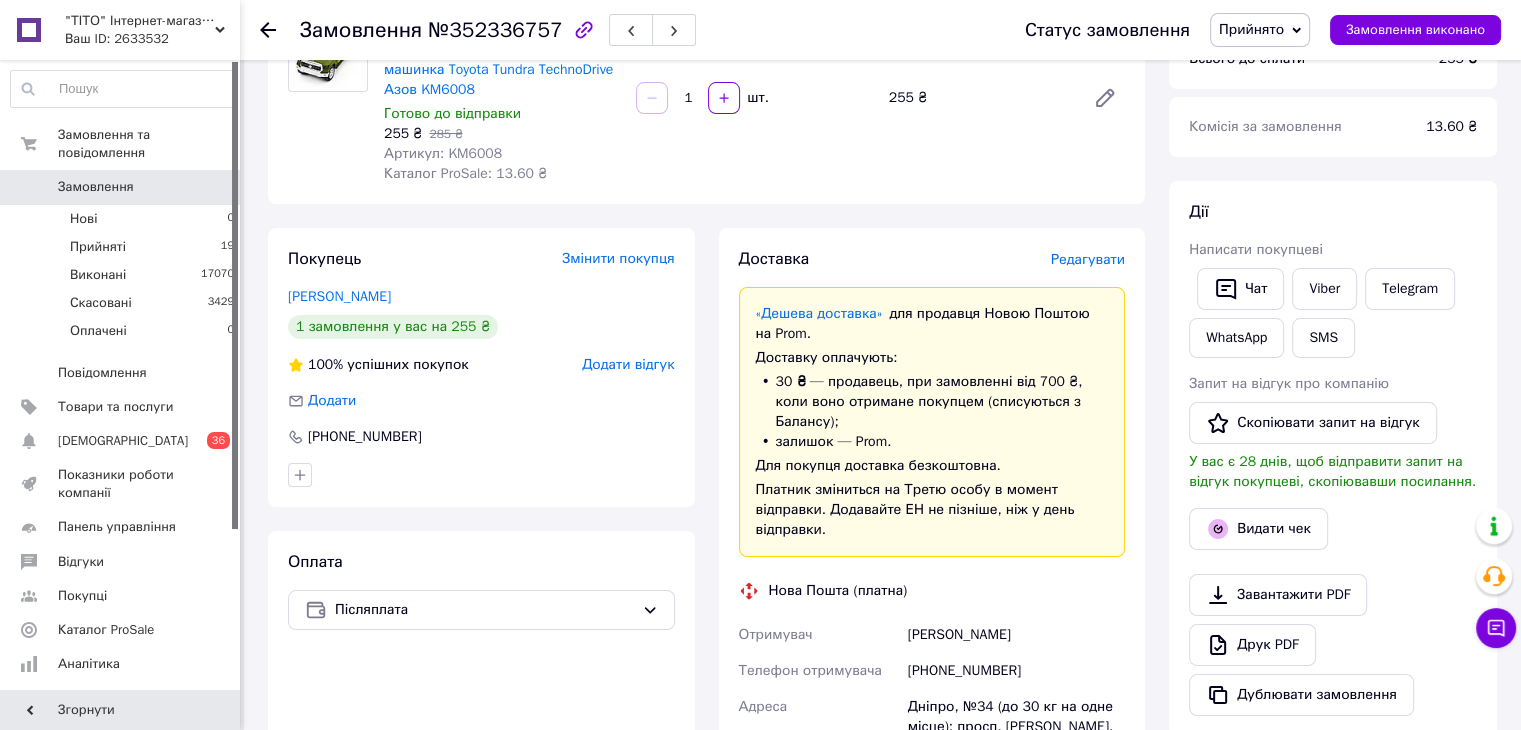 scroll, scrollTop: 74, scrollLeft: 0, axis: vertical 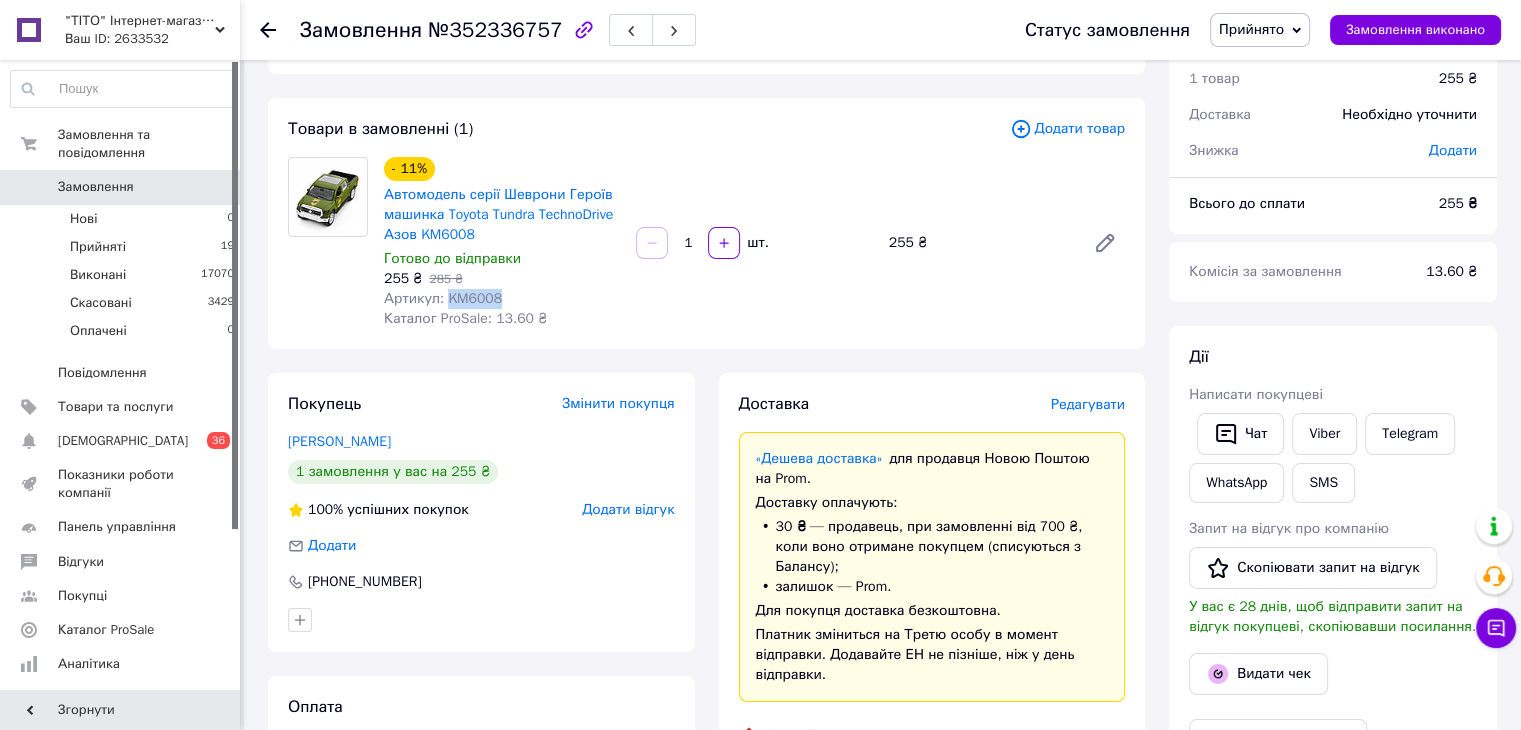 drag, startPoint x: 463, startPoint y: 299, endPoint x: 553, endPoint y: 201, distance: 133.05638 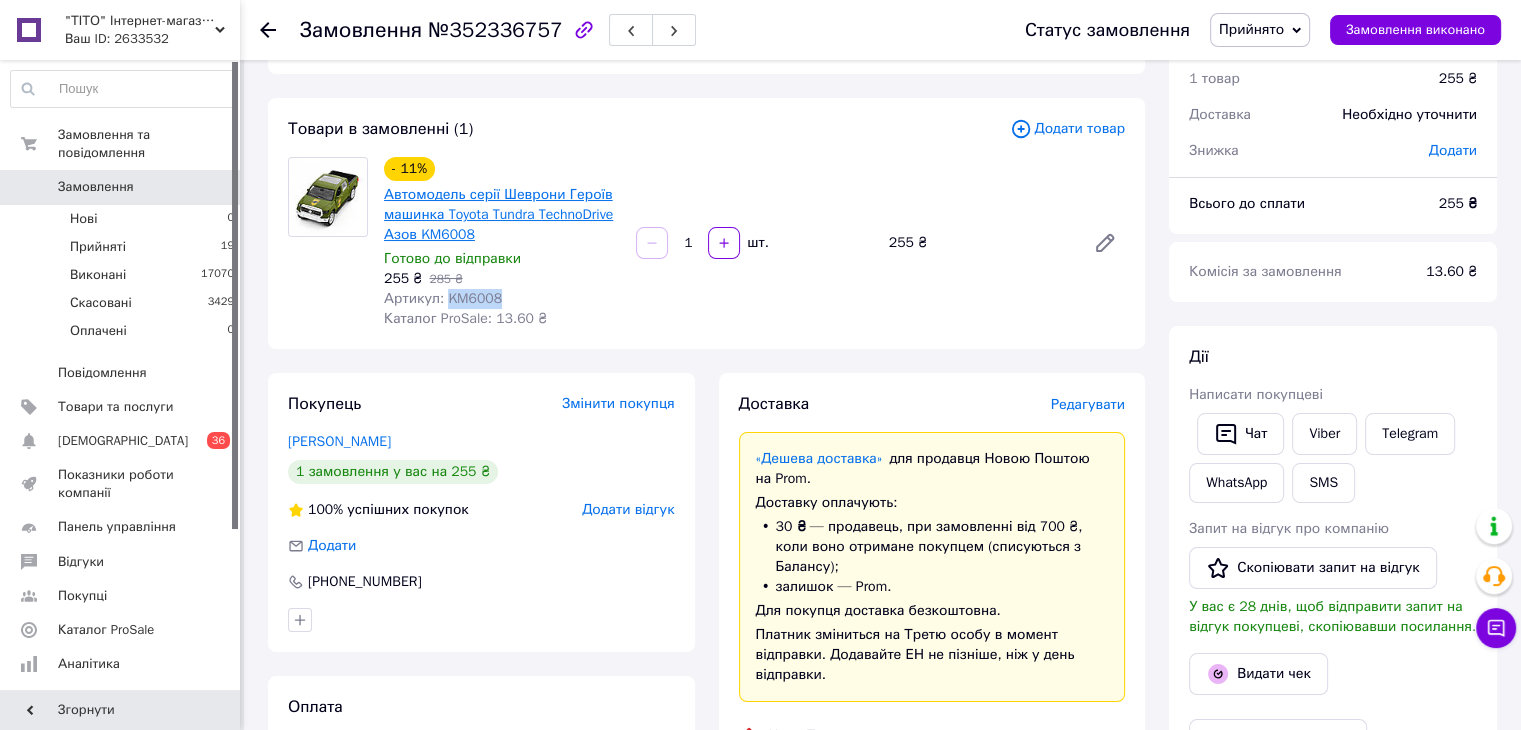 copy on "KM6008" 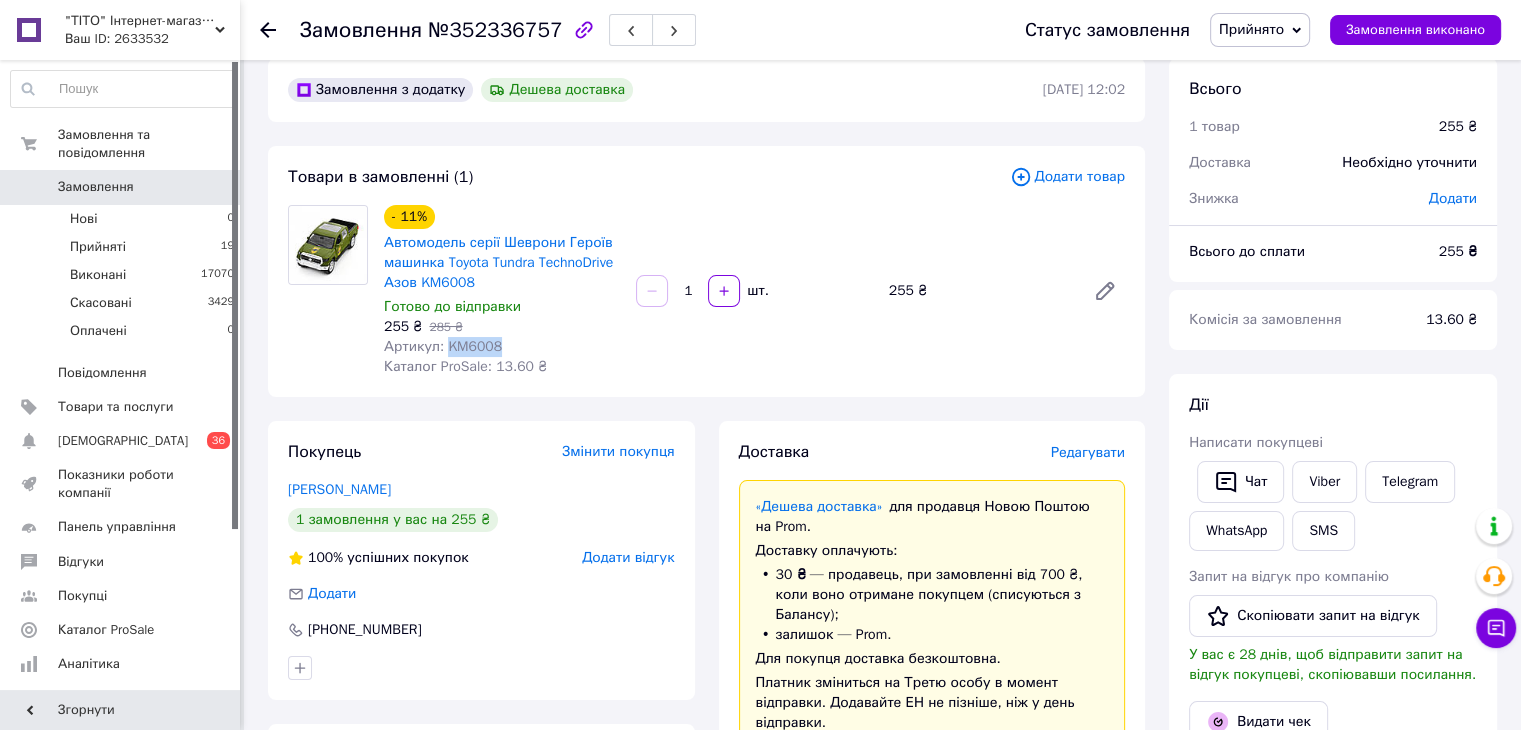 scroll, scrollTop: 0, scrollLeft: 0, axis: both 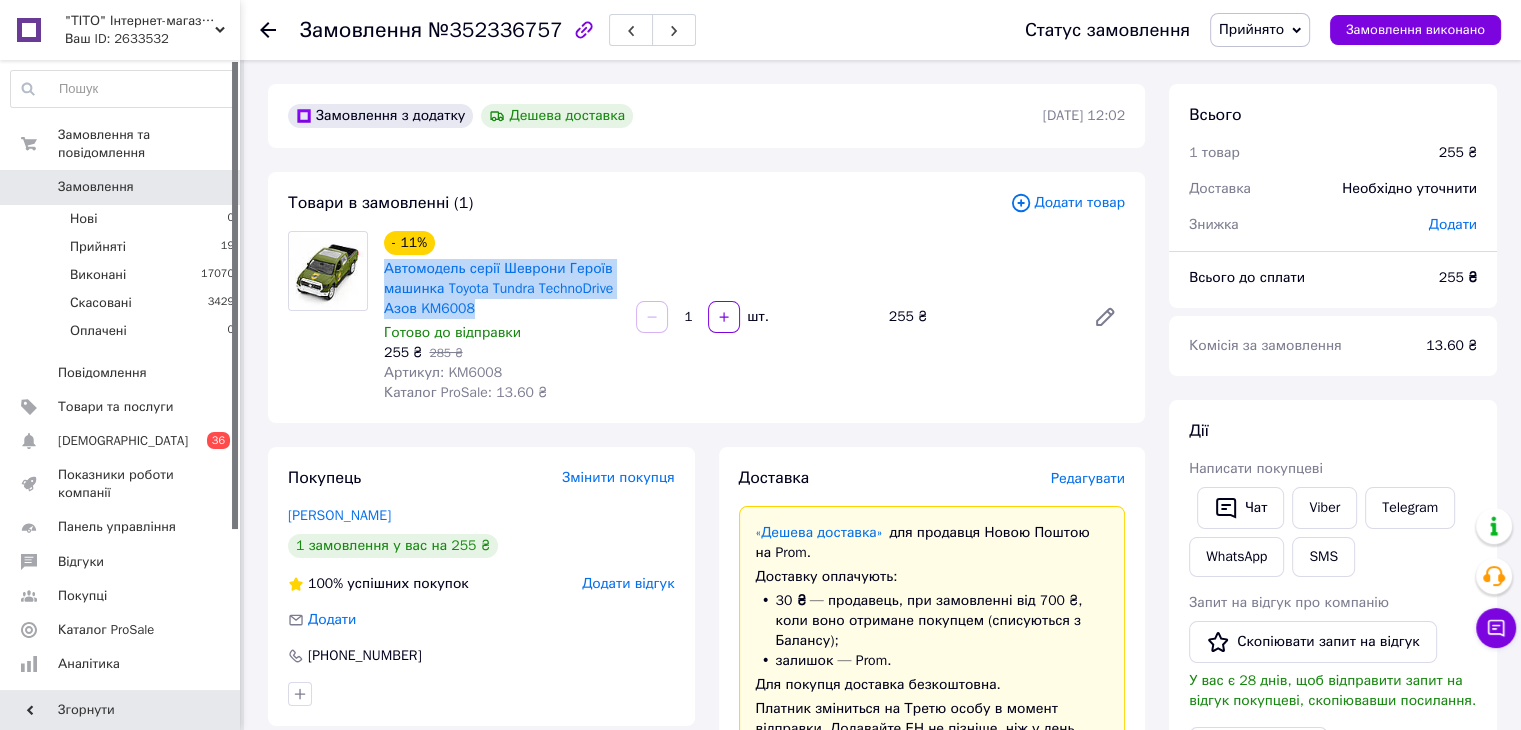 drag, startPoint x: 378, startPoint y: 264, endPoint x: 729, endPoint y: 248, distance: 351.36447 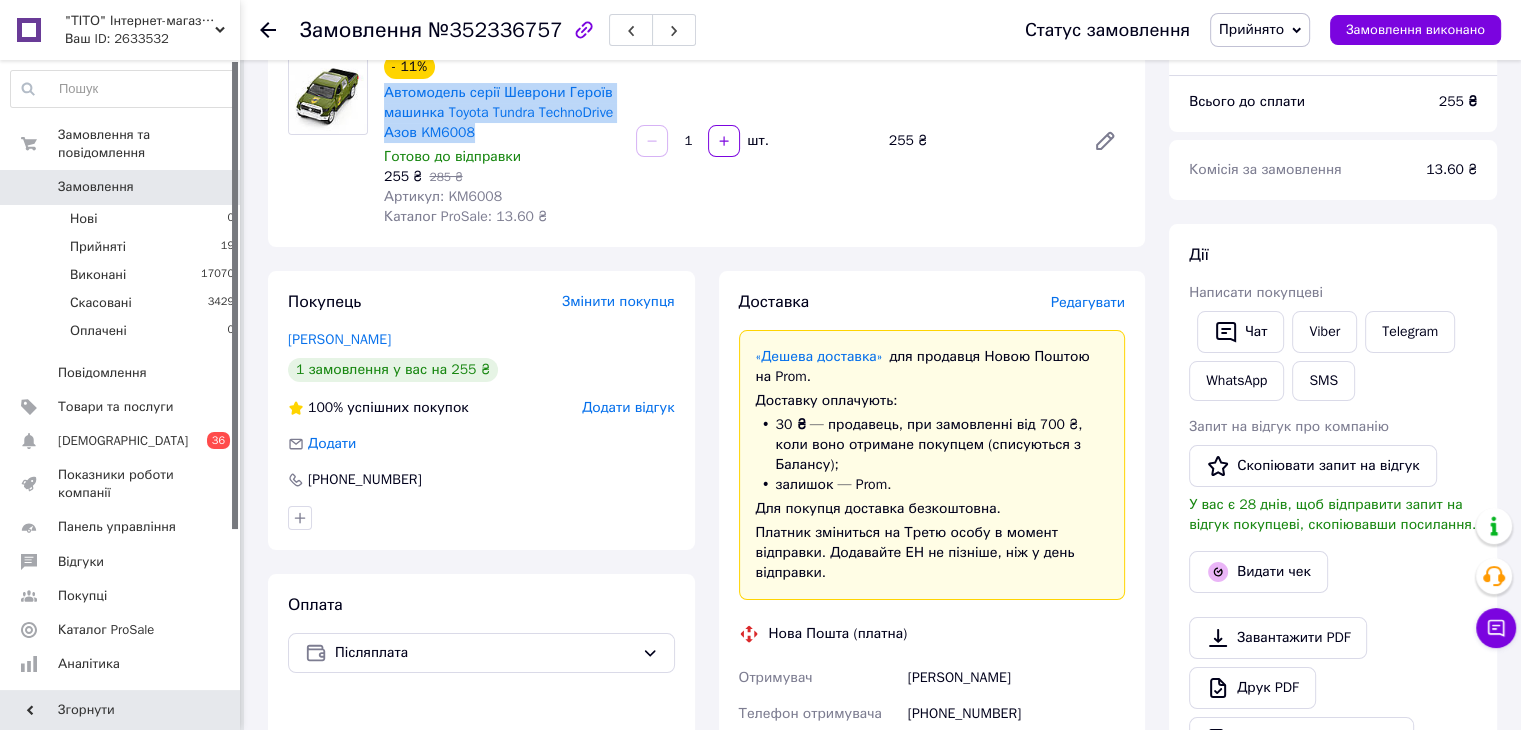 scroll, scrollTop: 100, scrollLeft: 0, axis: vertical 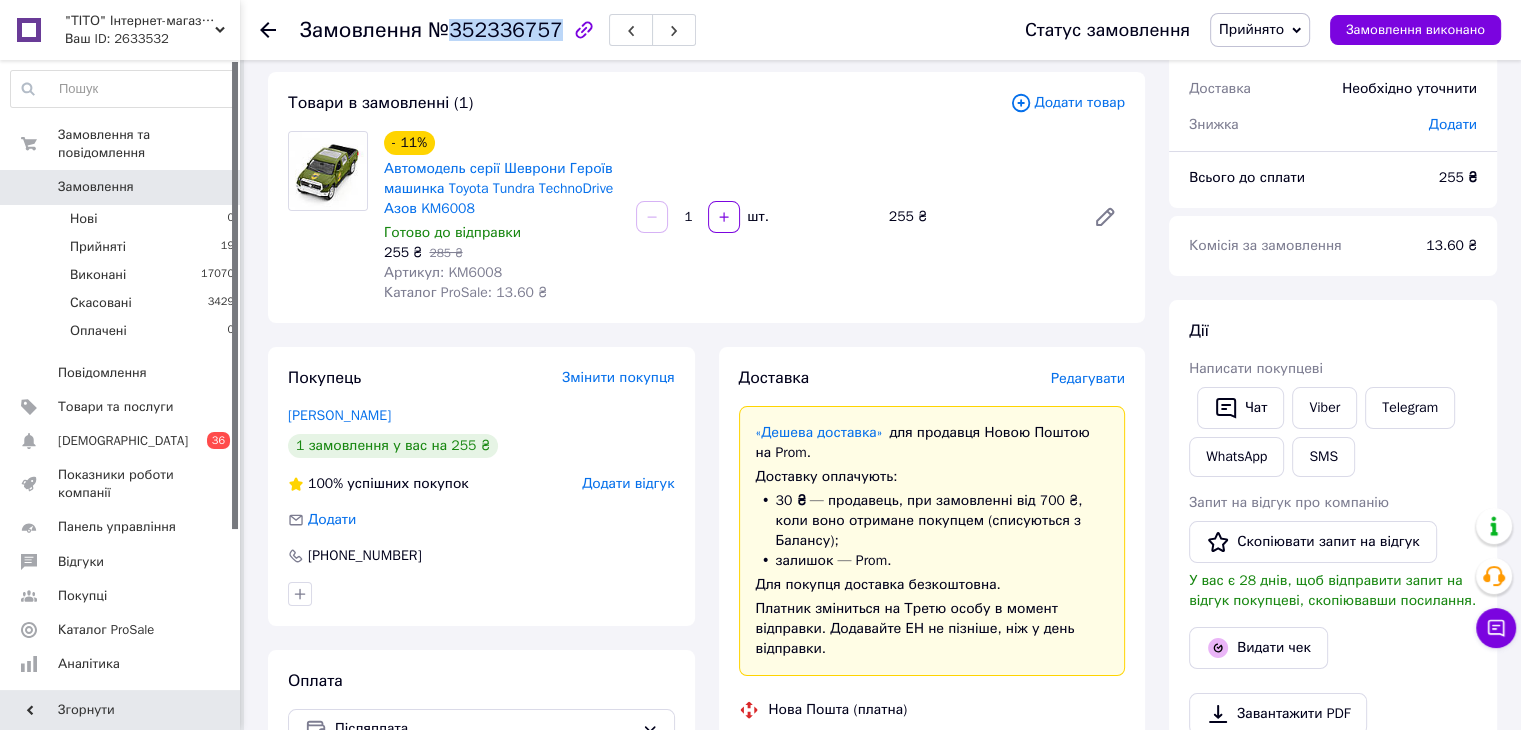 drag, startPoint x: 450, startPoint y: 31, endPoint x: 544, endPoint y: 41, distance: 94.53042 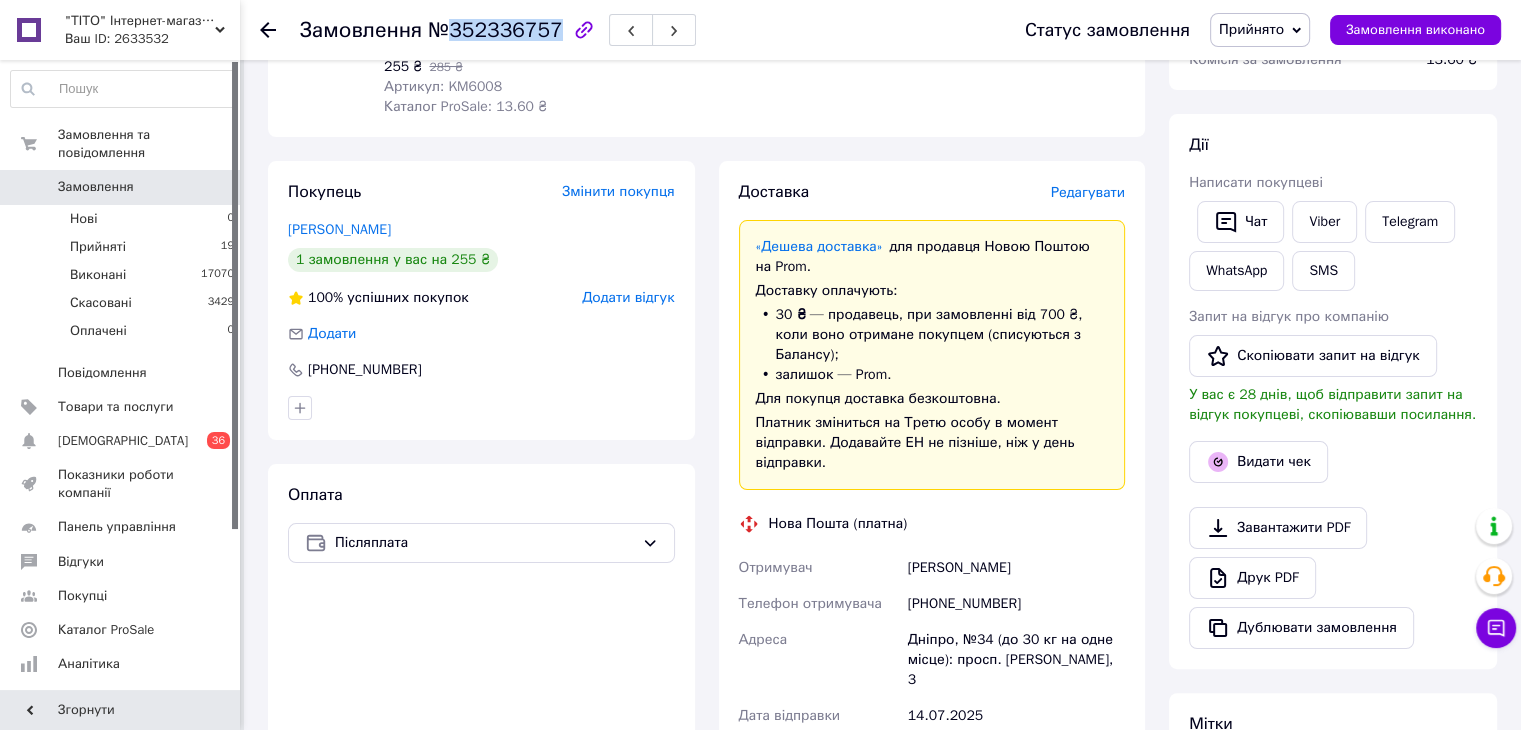 scroll, scrollTop: 600, scrollLeft: 0, axis: vertical 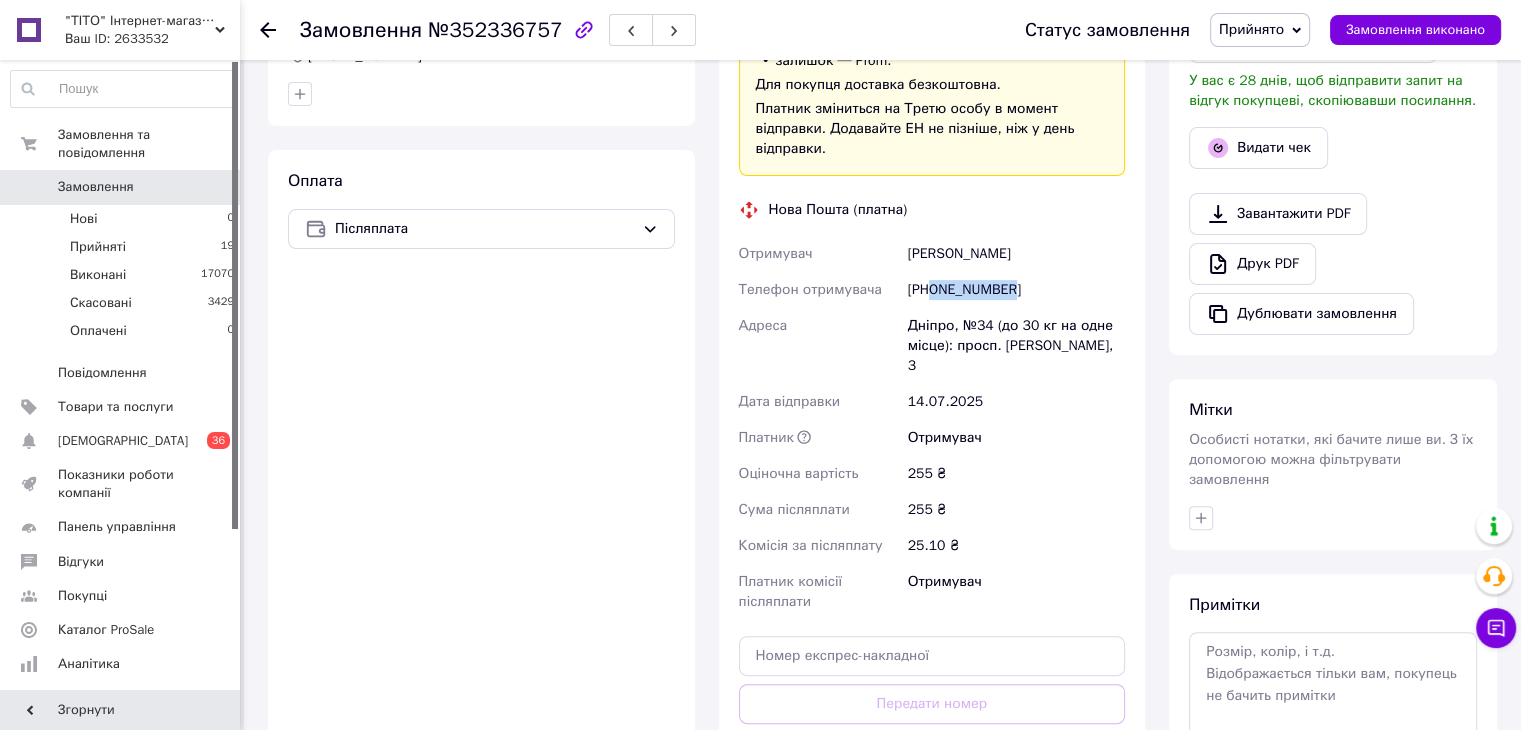 drag, startPoint x: 1013, startPoint y: 270, endPoint x: 932, endPoint y: 285, distance: 82.37718 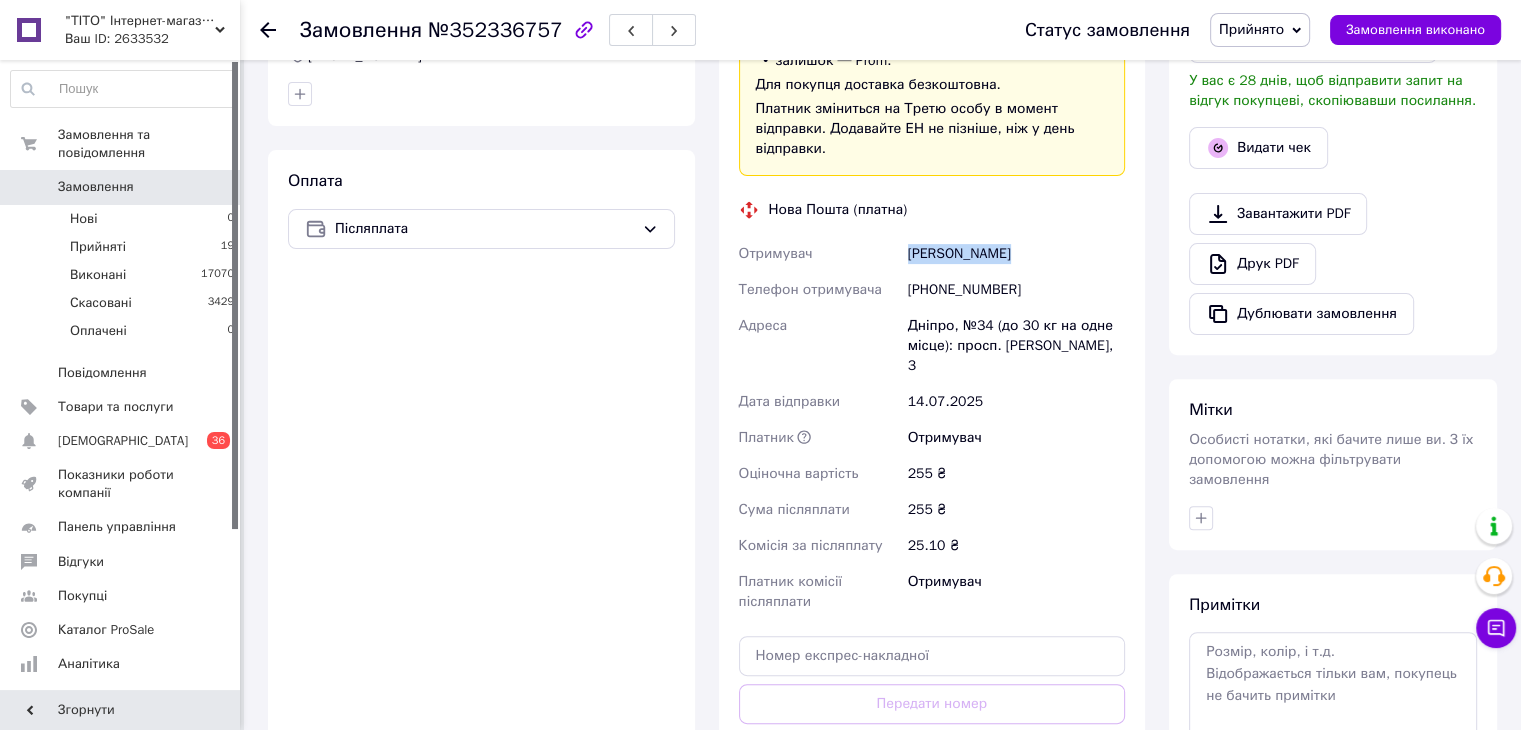 drag, startPoint x: 1035, startPoint y: 230, endPoint x: 896, endPoint y: 226, distance: 139.05754 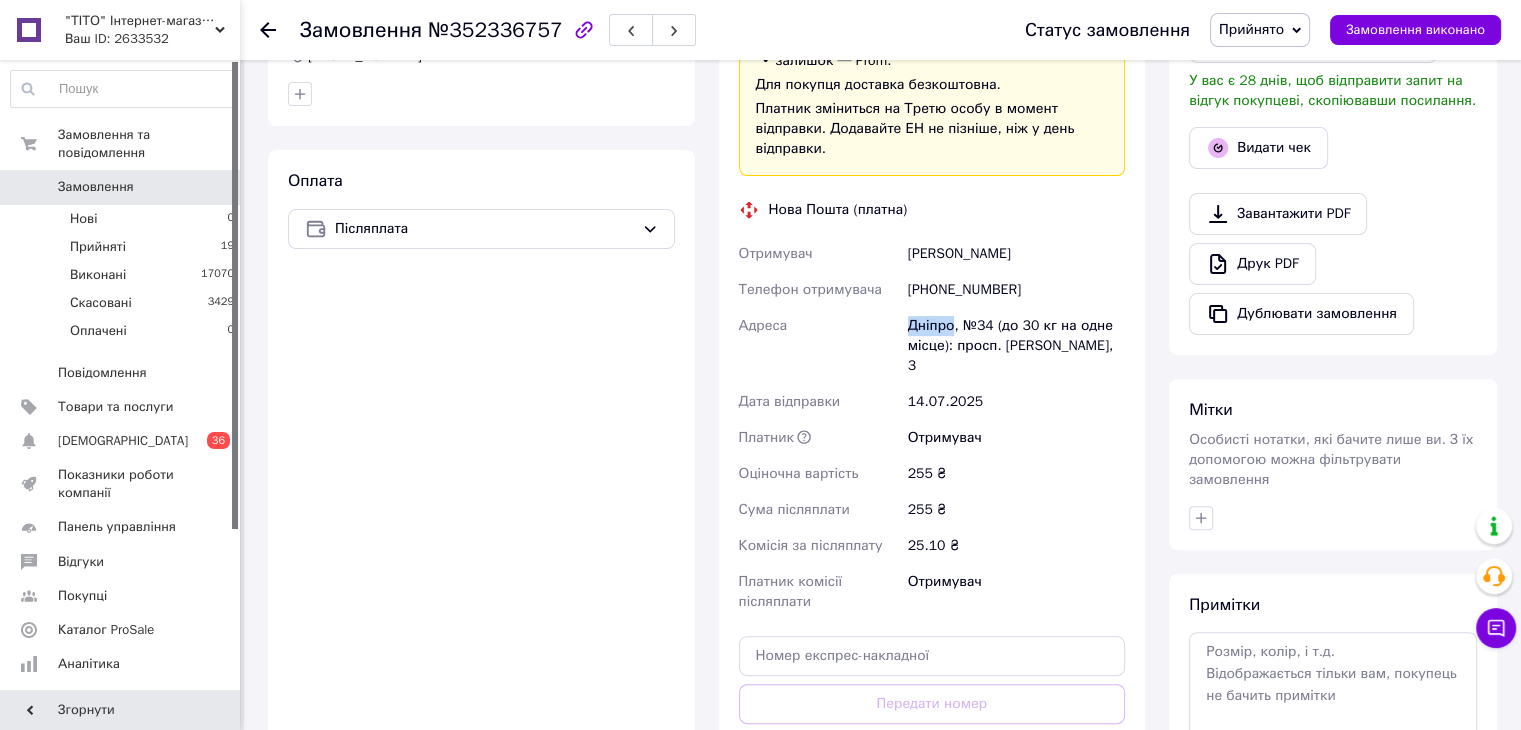 drag, startPoint x: 908, startPoint y: 309, endPoint x: 950, endPoint y: 310, distance: 42.0119 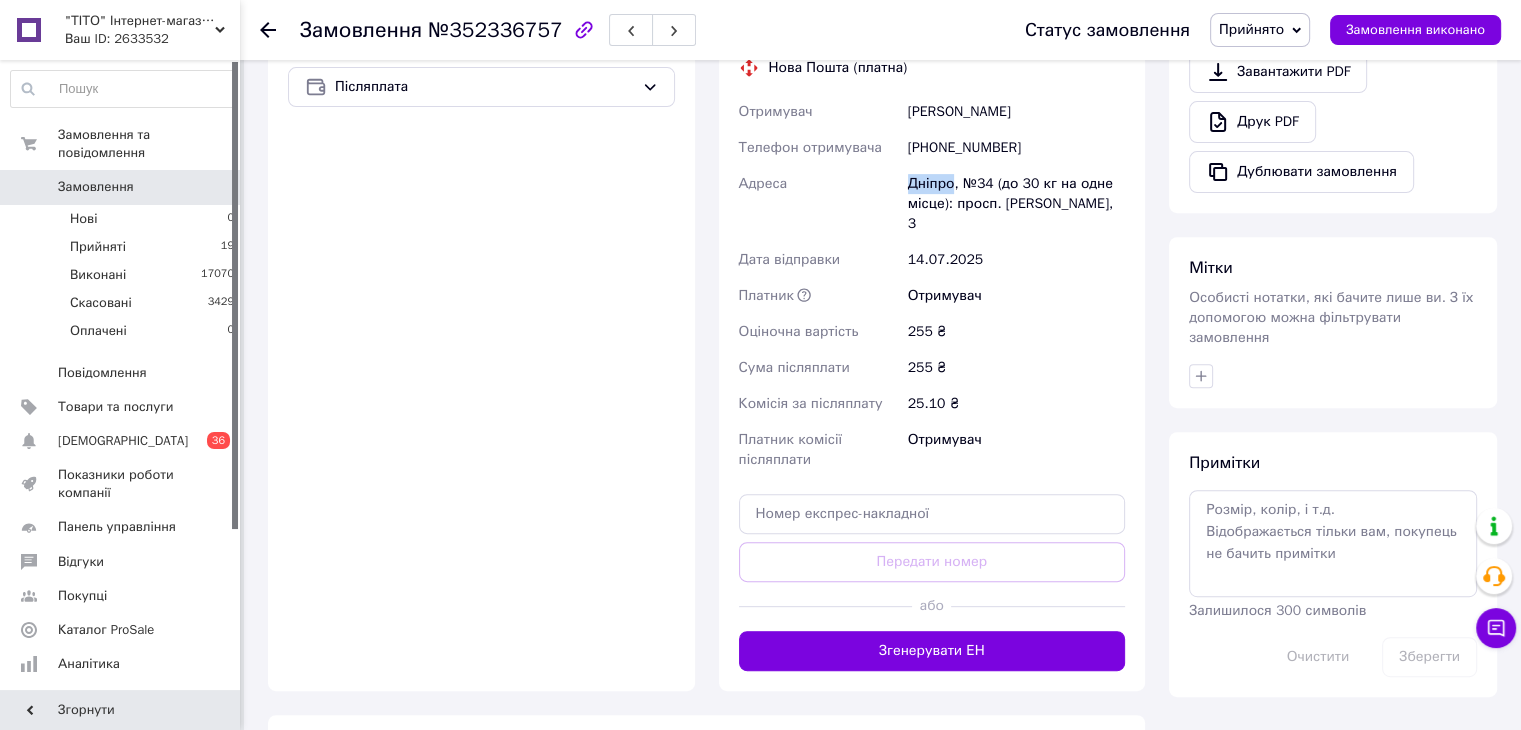 scroll, scrollTop: 800, scrollLeft: 0, axis: vertical 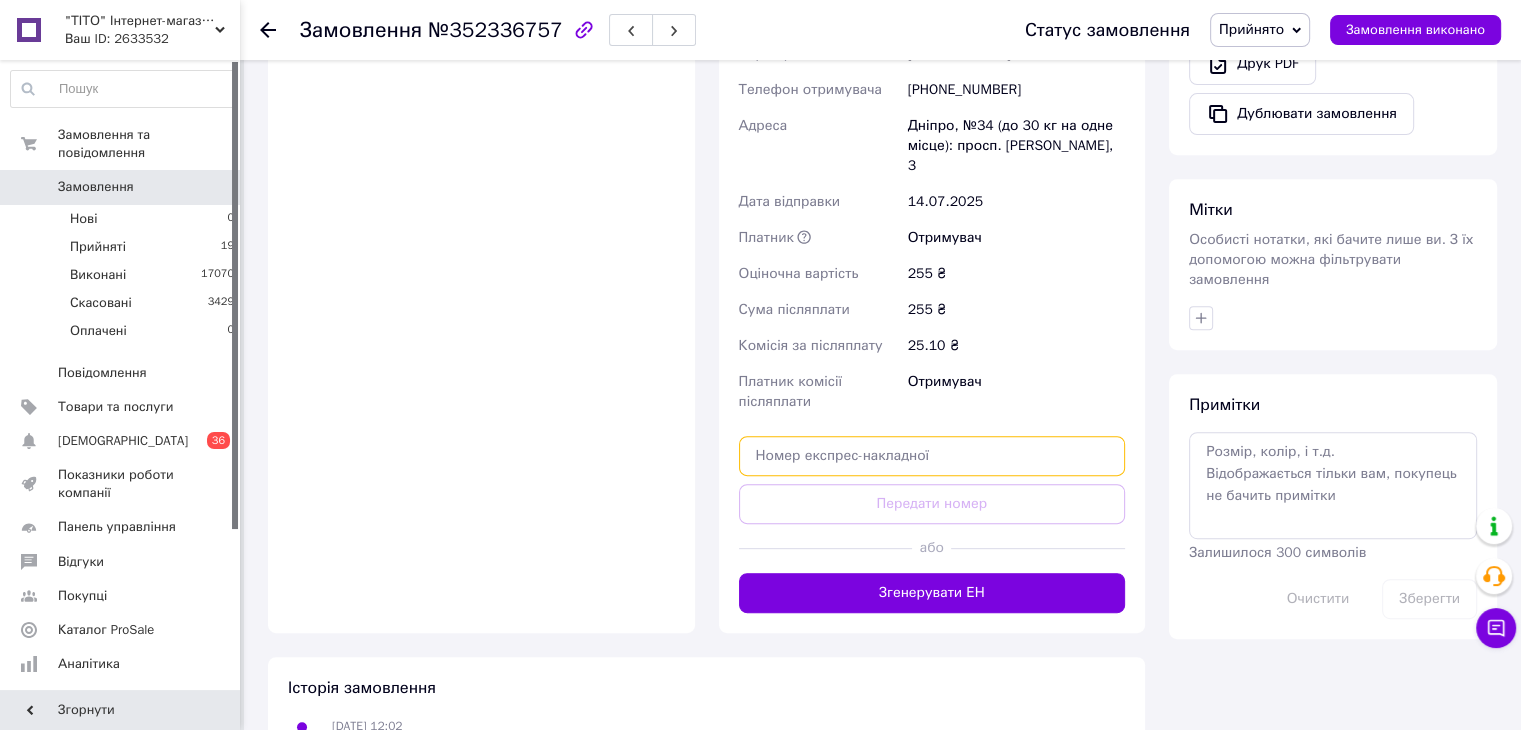 click at bounding box center [932, 456] 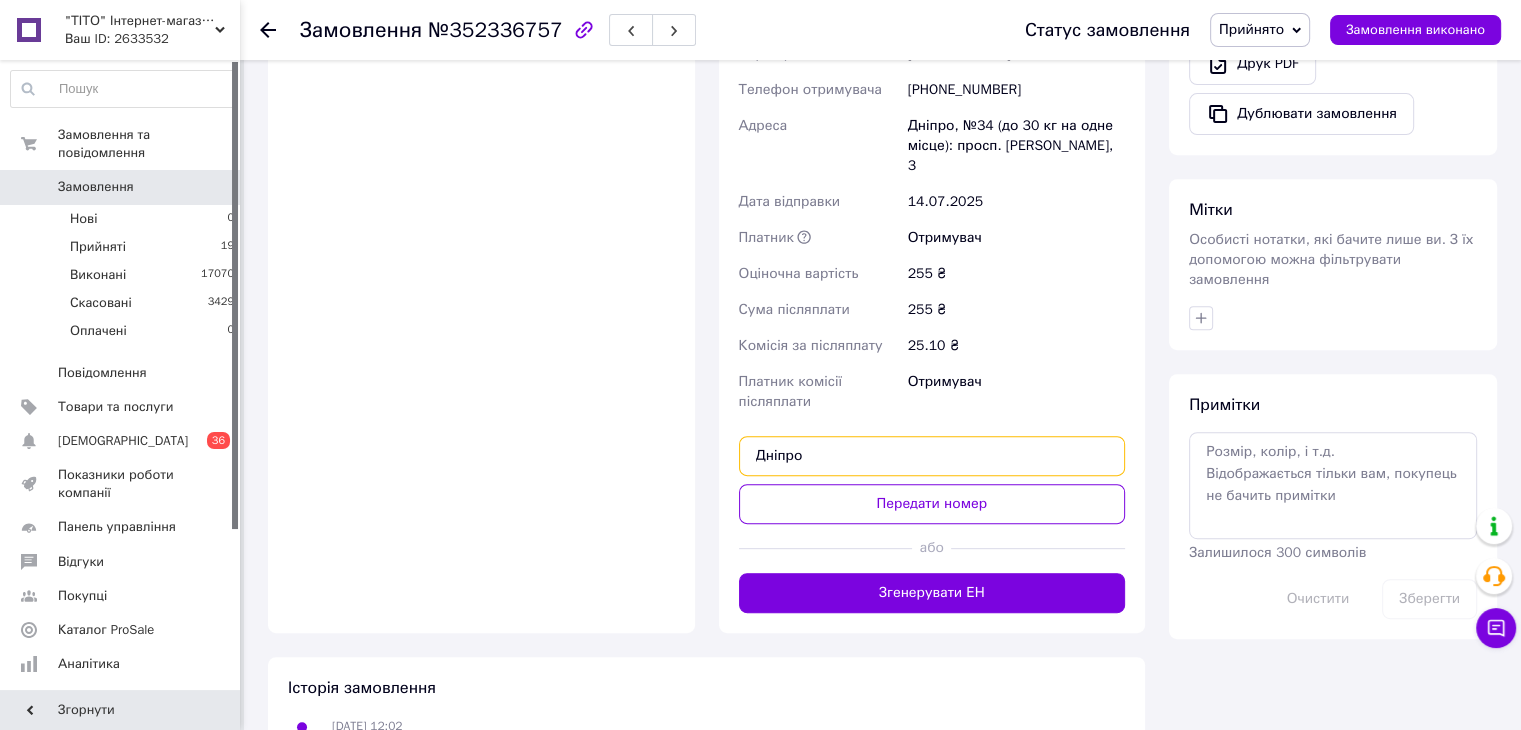 drag, startPoint x: 837, startPoint y: 409, endPoint x: 644, endPoint y: 415, distance: 193.09325 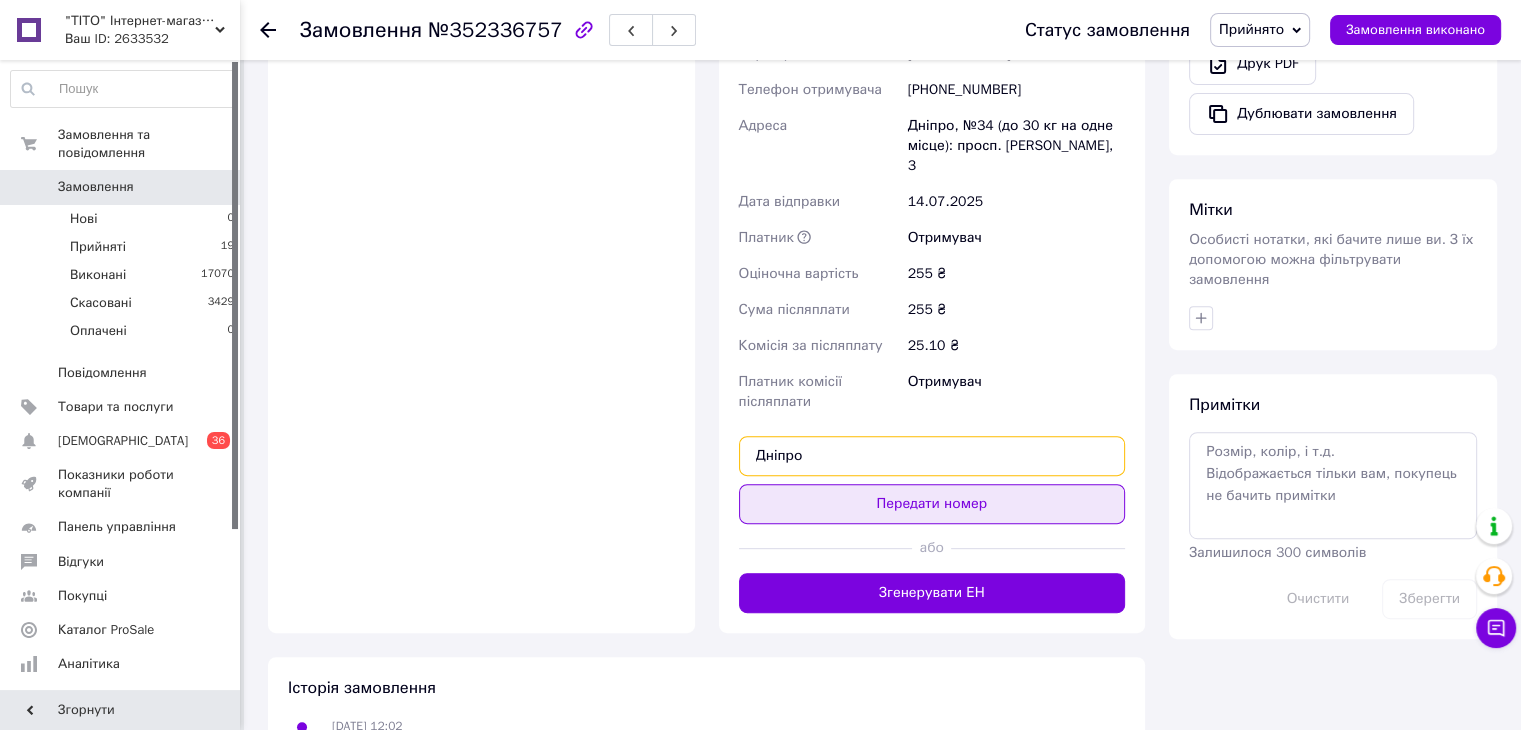 paste on "20451204983548" 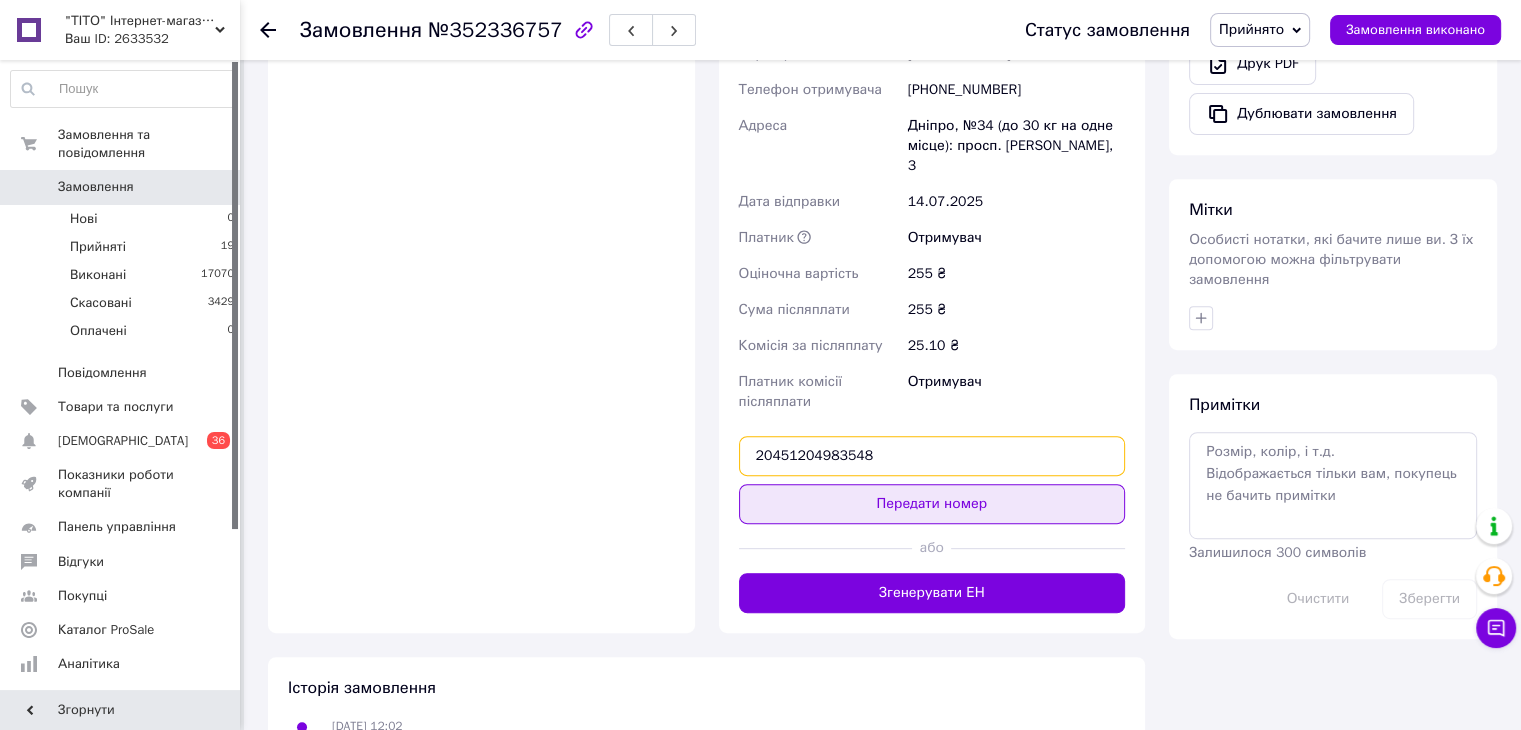 type on "20451204983548" 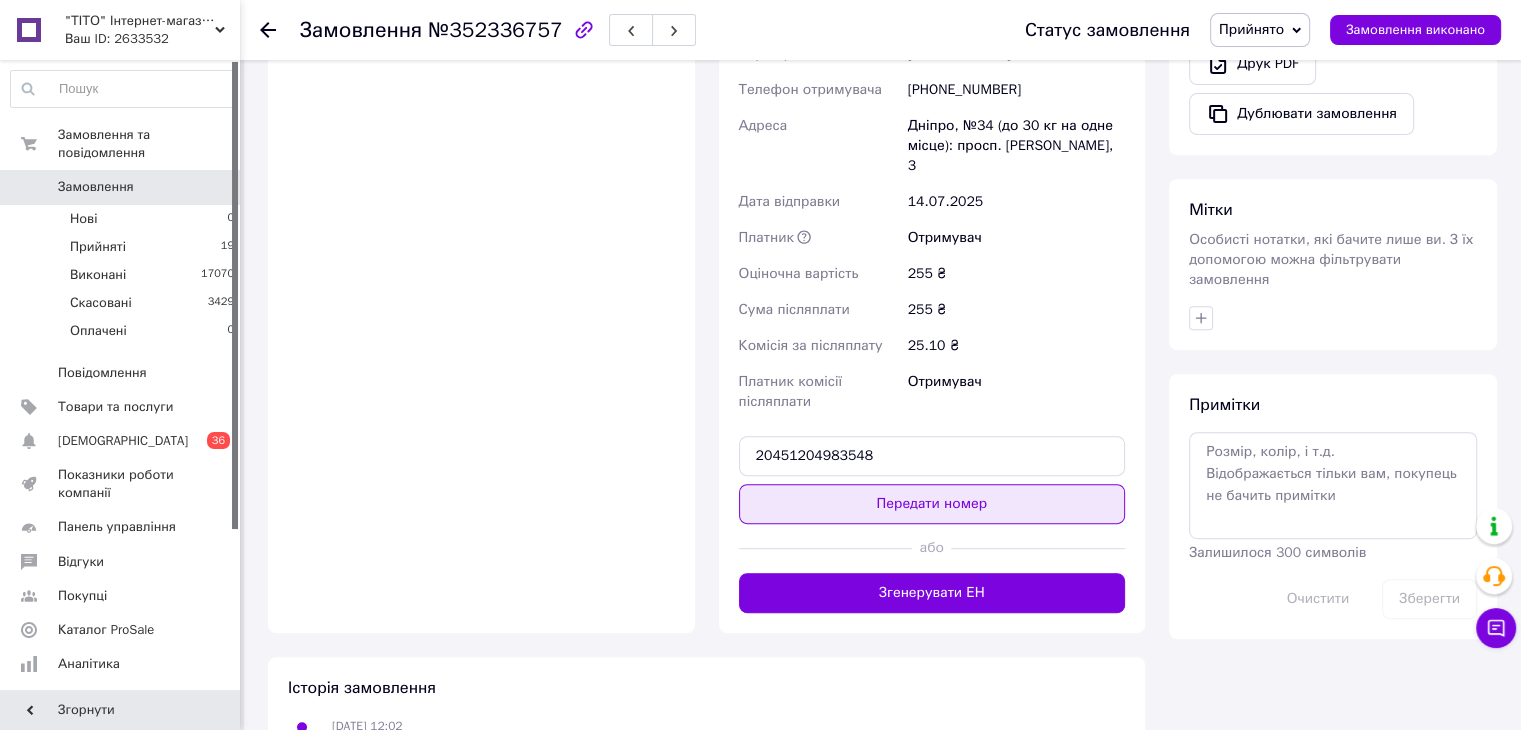 drag, startPoint x: 917, startPoint y: 457, endPoint x: 885, endPoint y: 472, distance: 35.341194 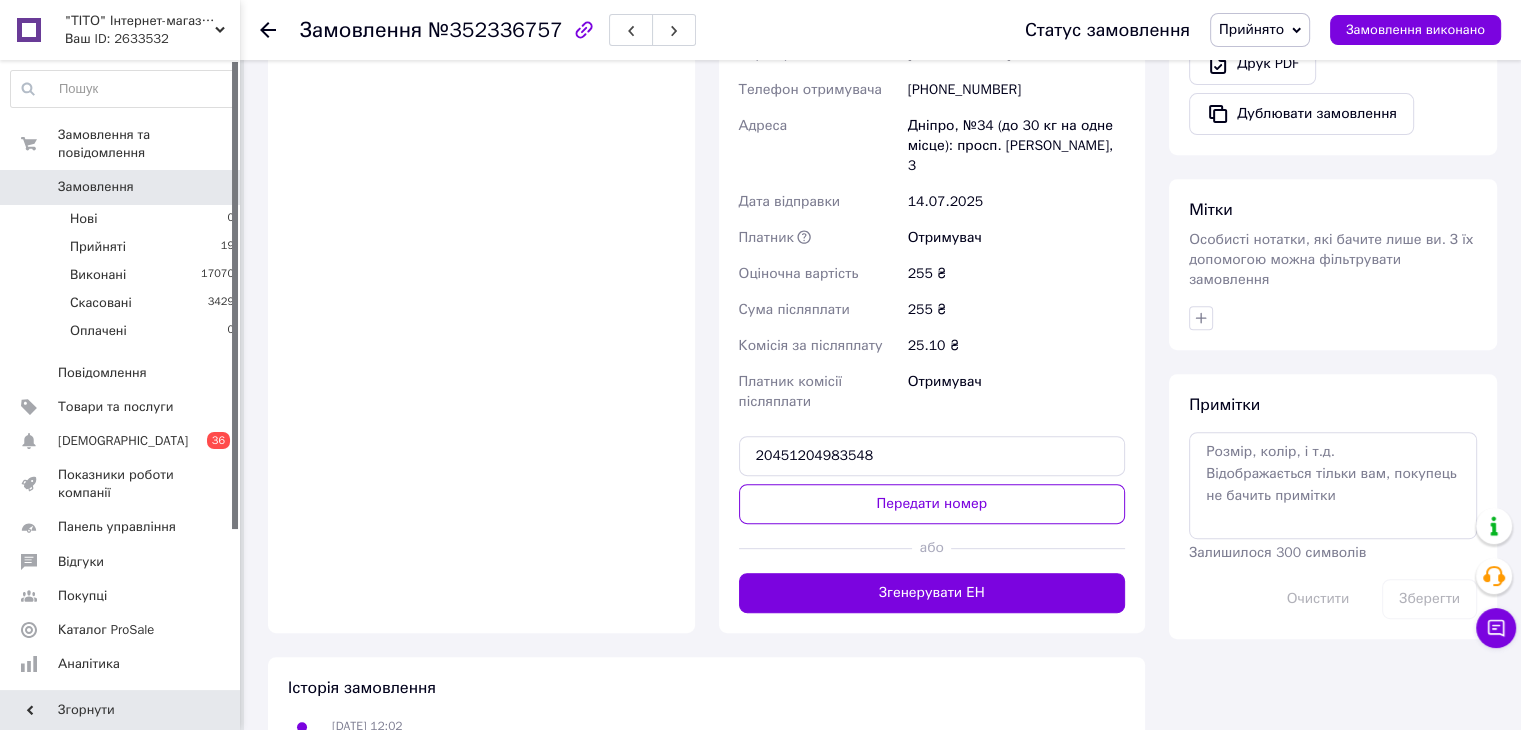 click on "Передати номер" at bounding box center (932, 504) 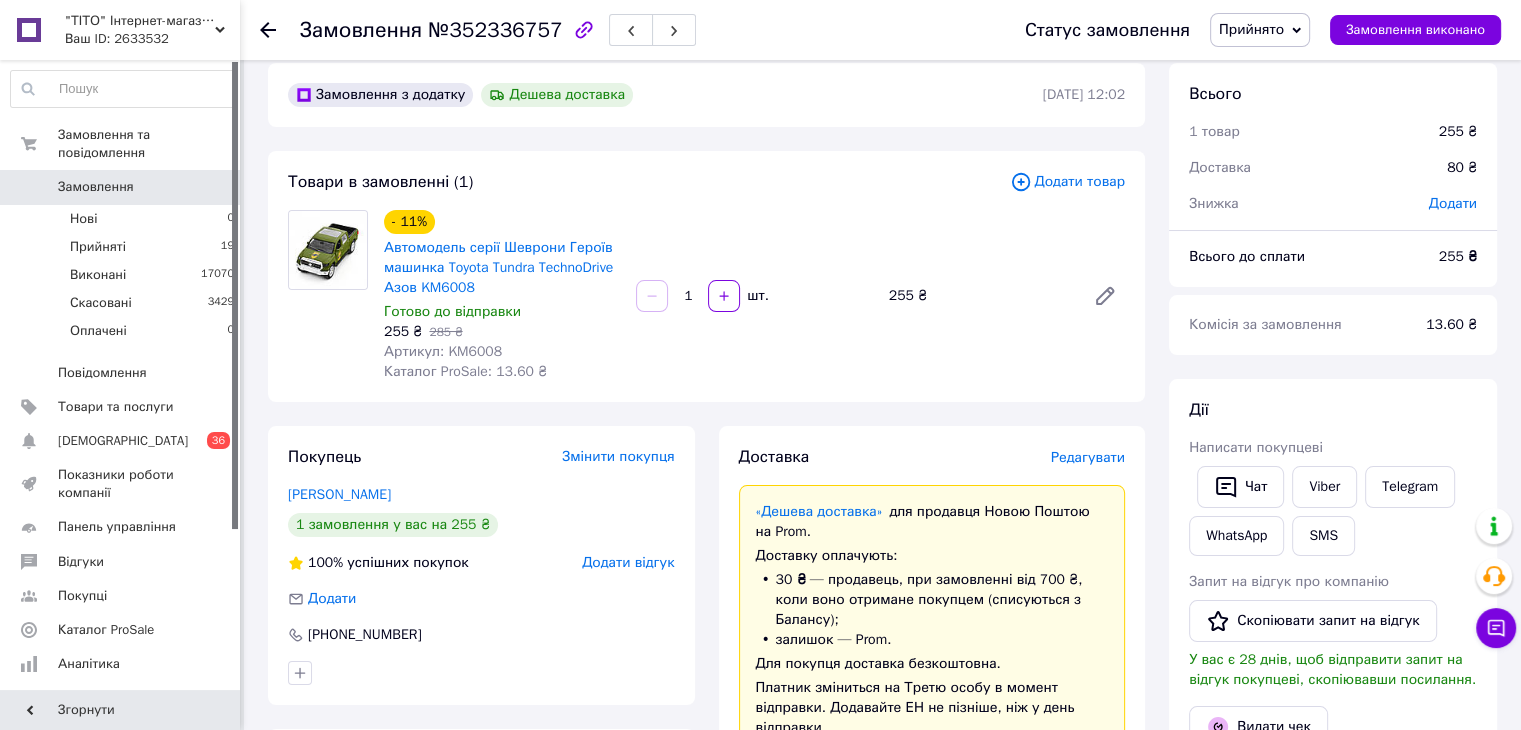 scroll, scrollTop: 0, scrollLeft: 0, axis: both 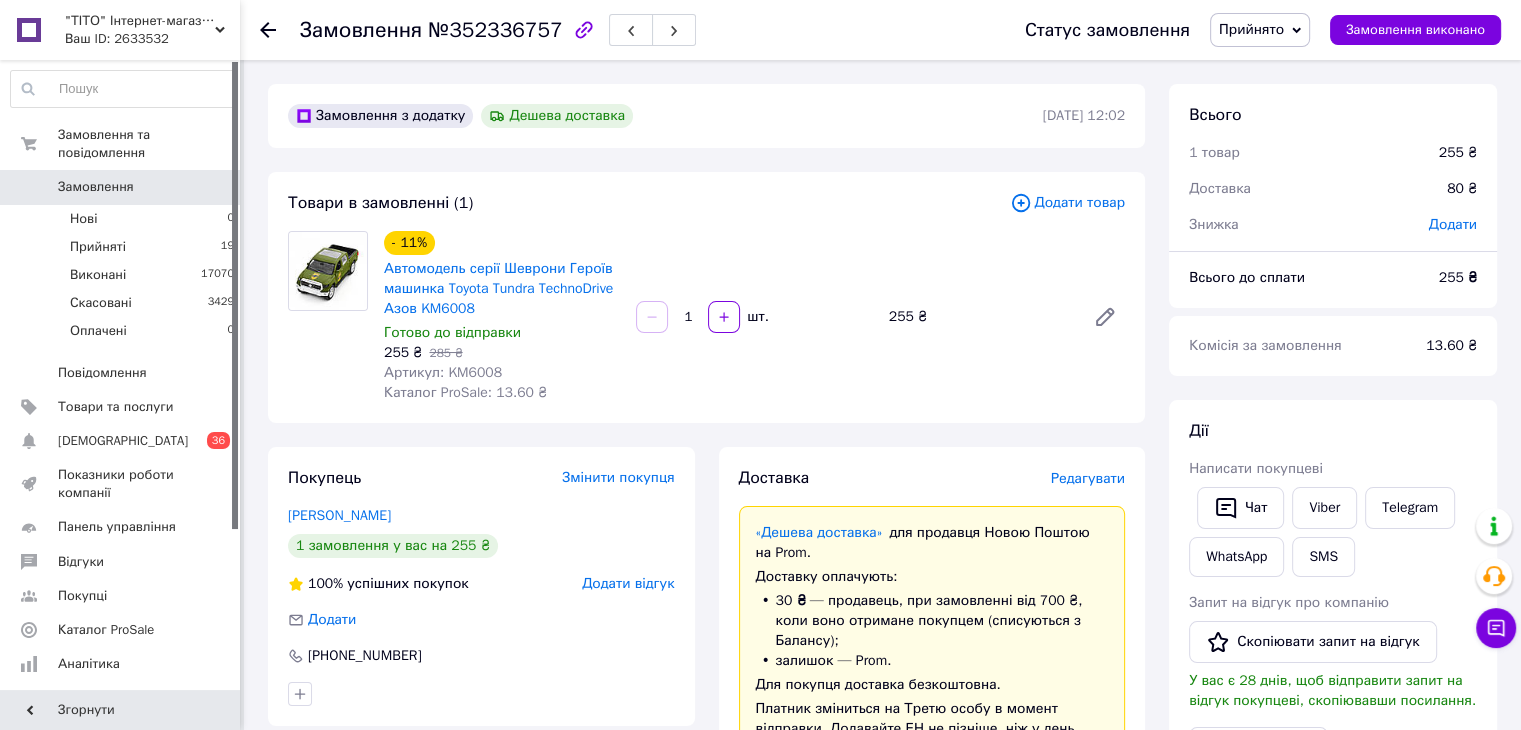 click 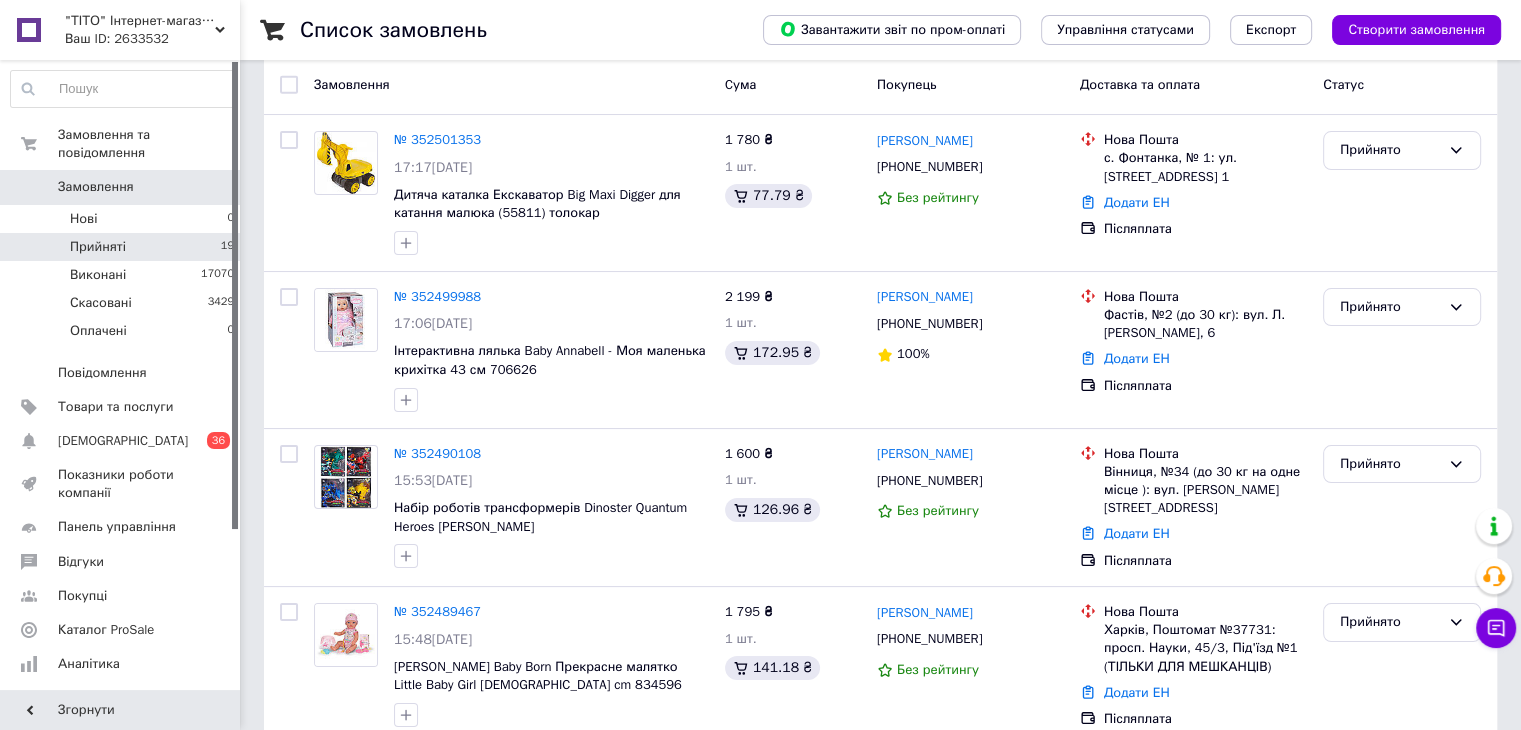 scroll, scrollTop: 200, scrollLeft: 0, axis: vertical 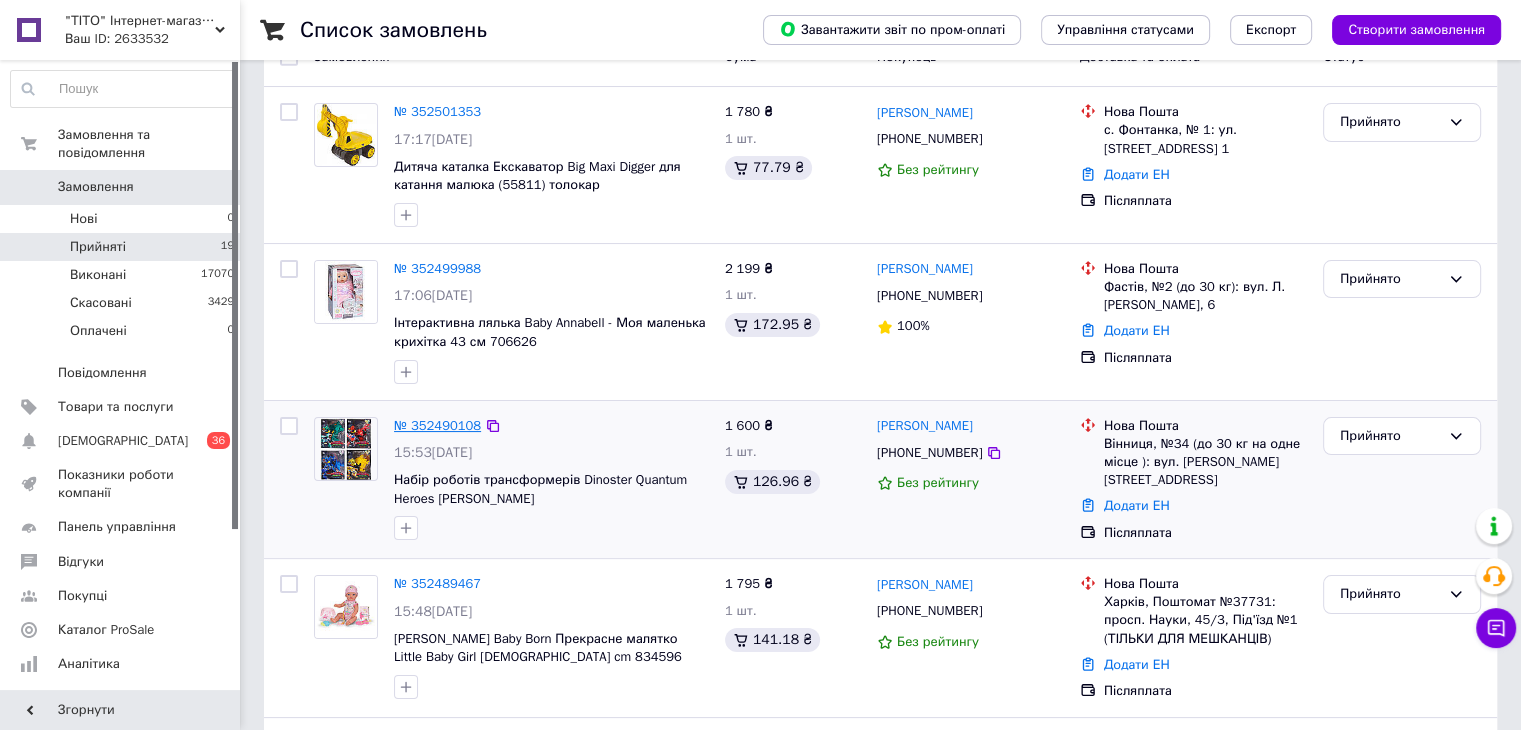 click on "№ 352490108" at bounding box center (437, 425) 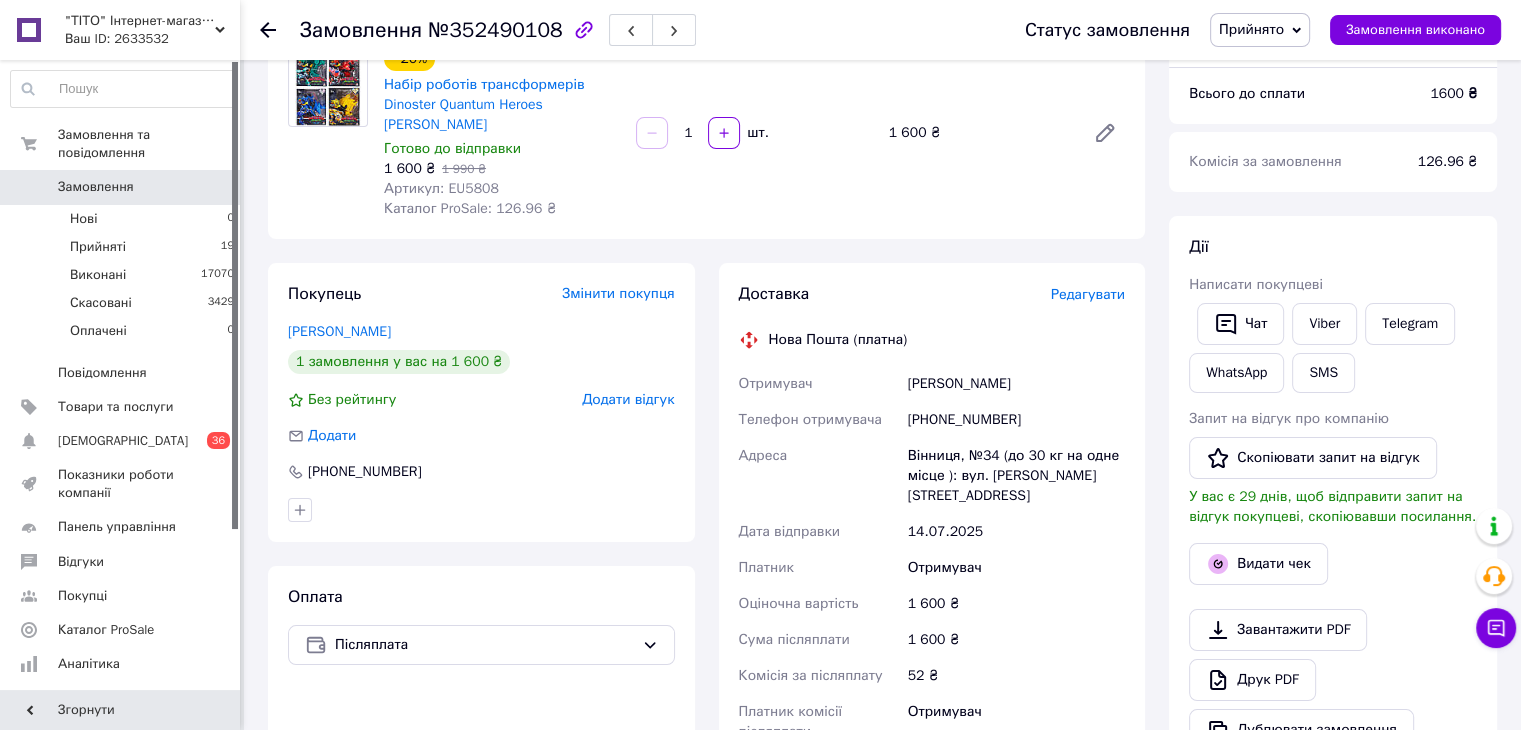 scroll, scrollTop: 200, scrollLeft: 0, axis: vertical 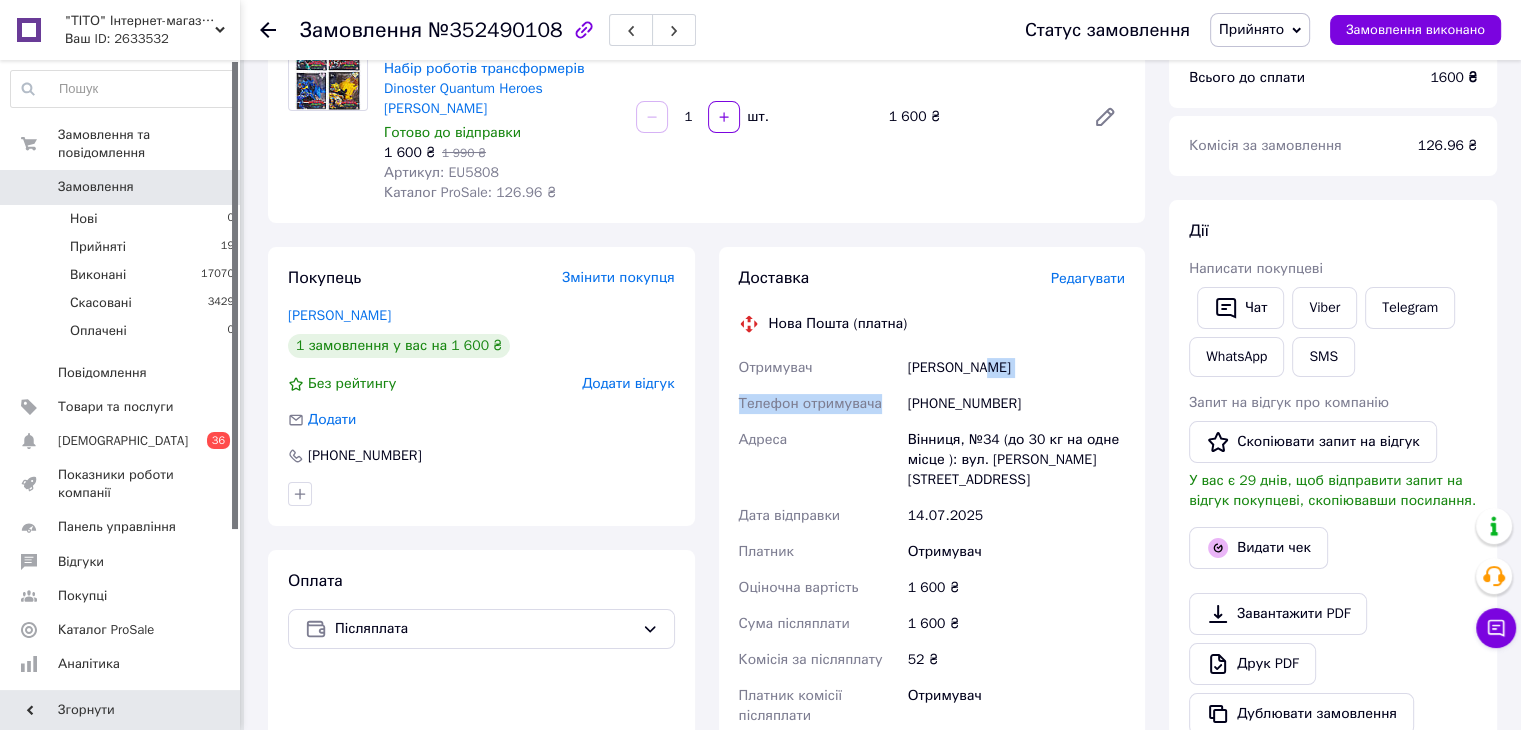 drag, startPoint x: 993, startPoint y: 366, endPoint x: 879, endPoint y: 390, distance: 116.498924 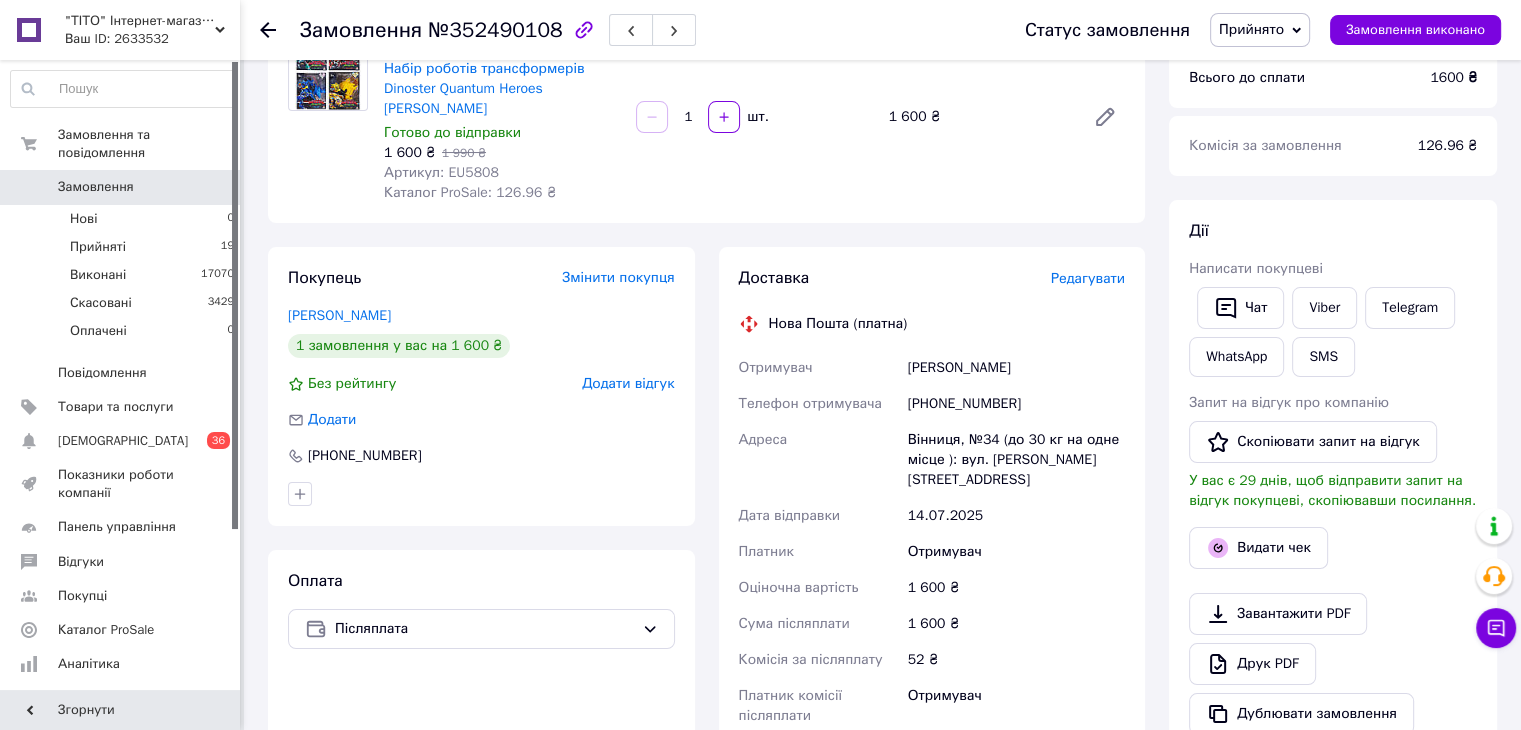 click on "[PERSON_NAME]" at bounding box center [1016, 368] 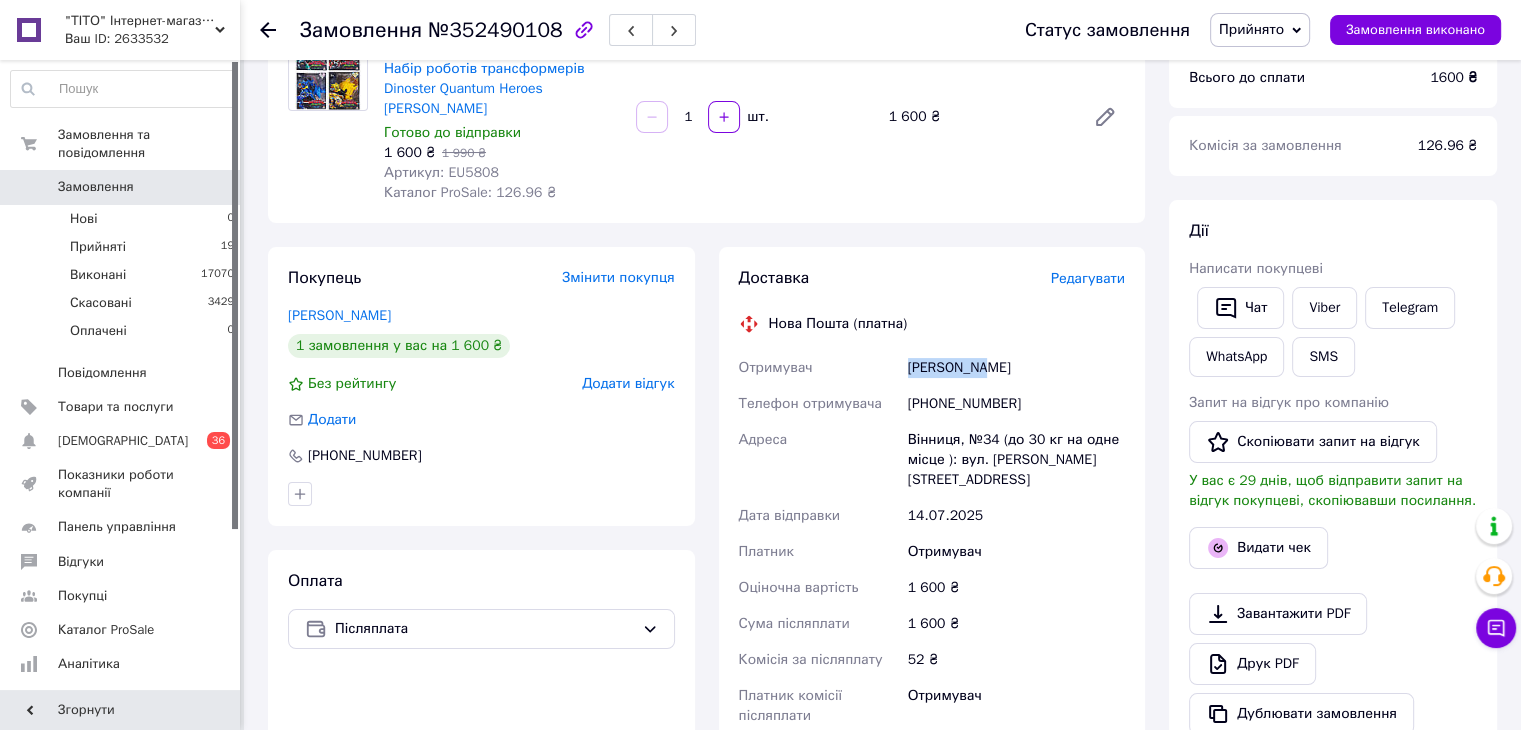 drag, startPoint x: 904, startPoint y: 363, endPoint x: 1004, endPoint y: 350, distance: 100.84146 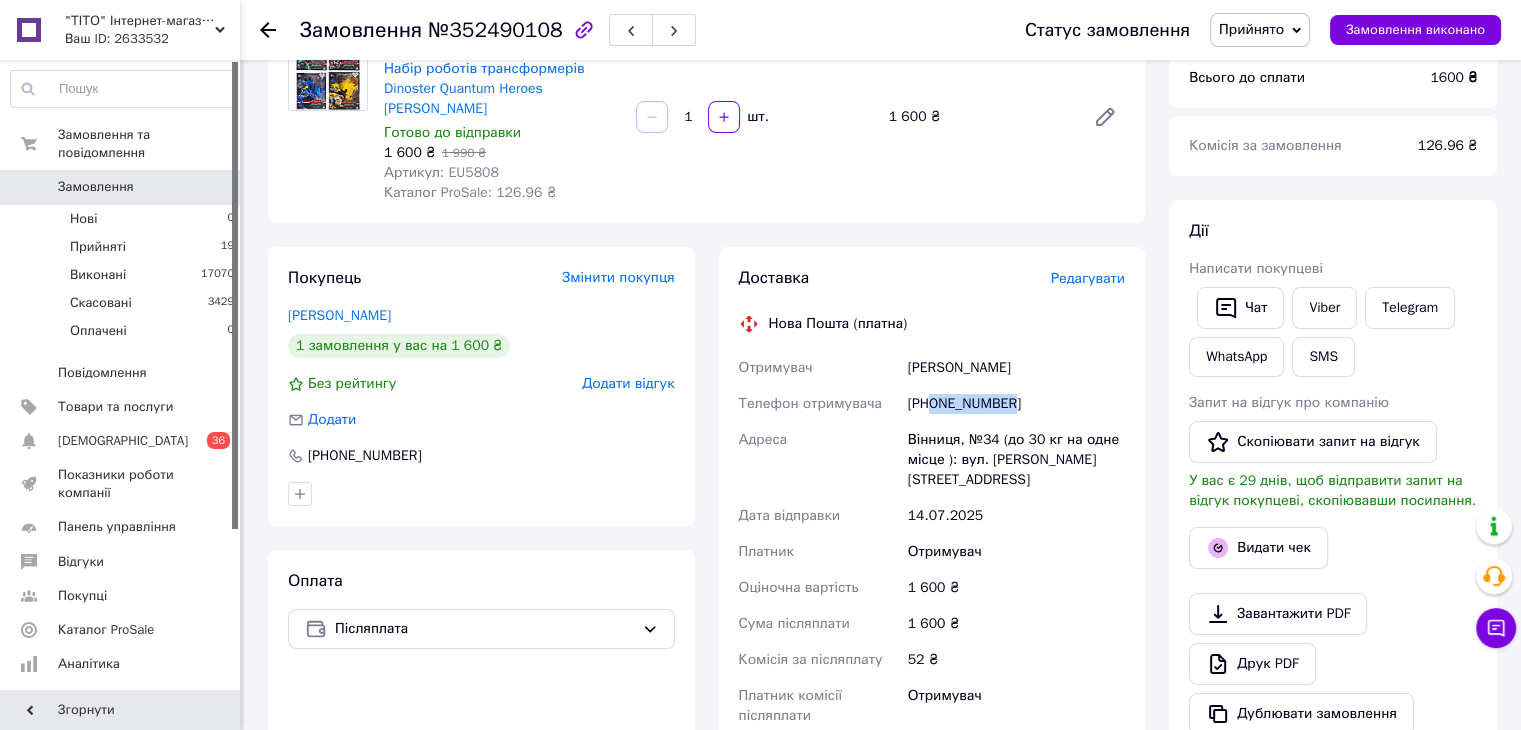 drag, startPoint x: 1023, startPoint y: 406, endPoint x: 932, endPoint y: 404, distance: 91.02197 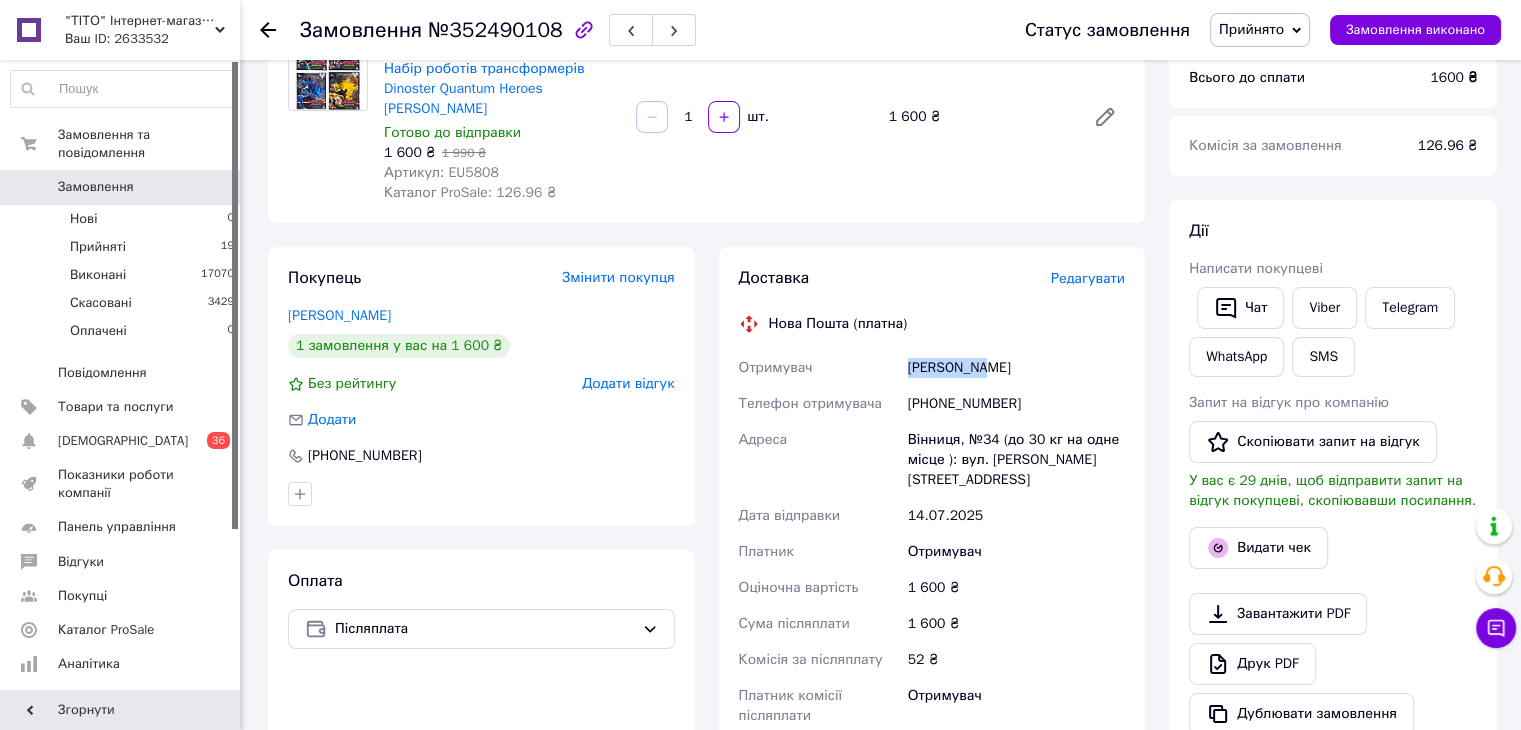 drag, startPoint x: 986, startPoint y: 365, endPoint x: 887, endPoint y: 377, distance: 99.724625 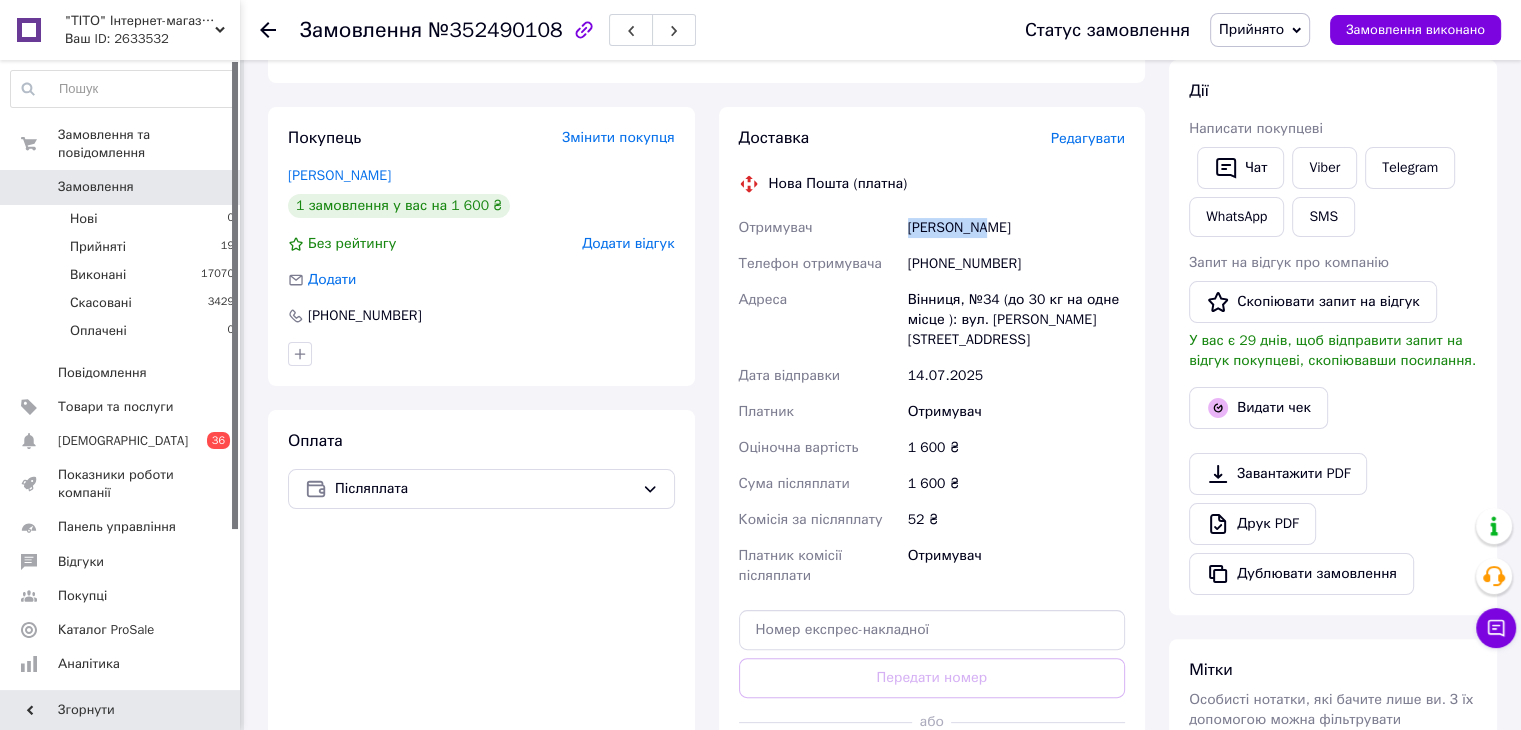 scroll, scrollTop: 500, scrollLeft: 0, axis: vertical 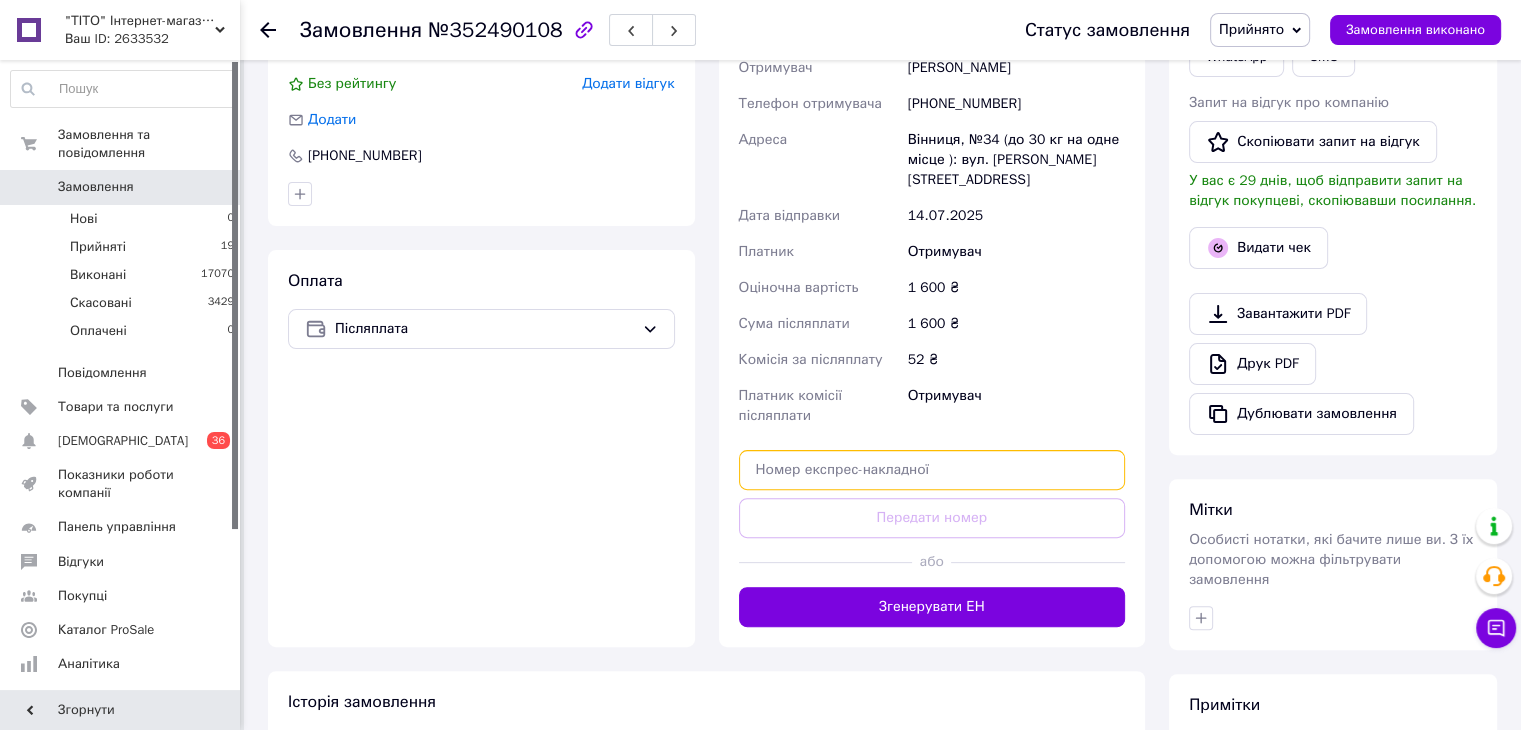 click at bounding box center (932, 470) 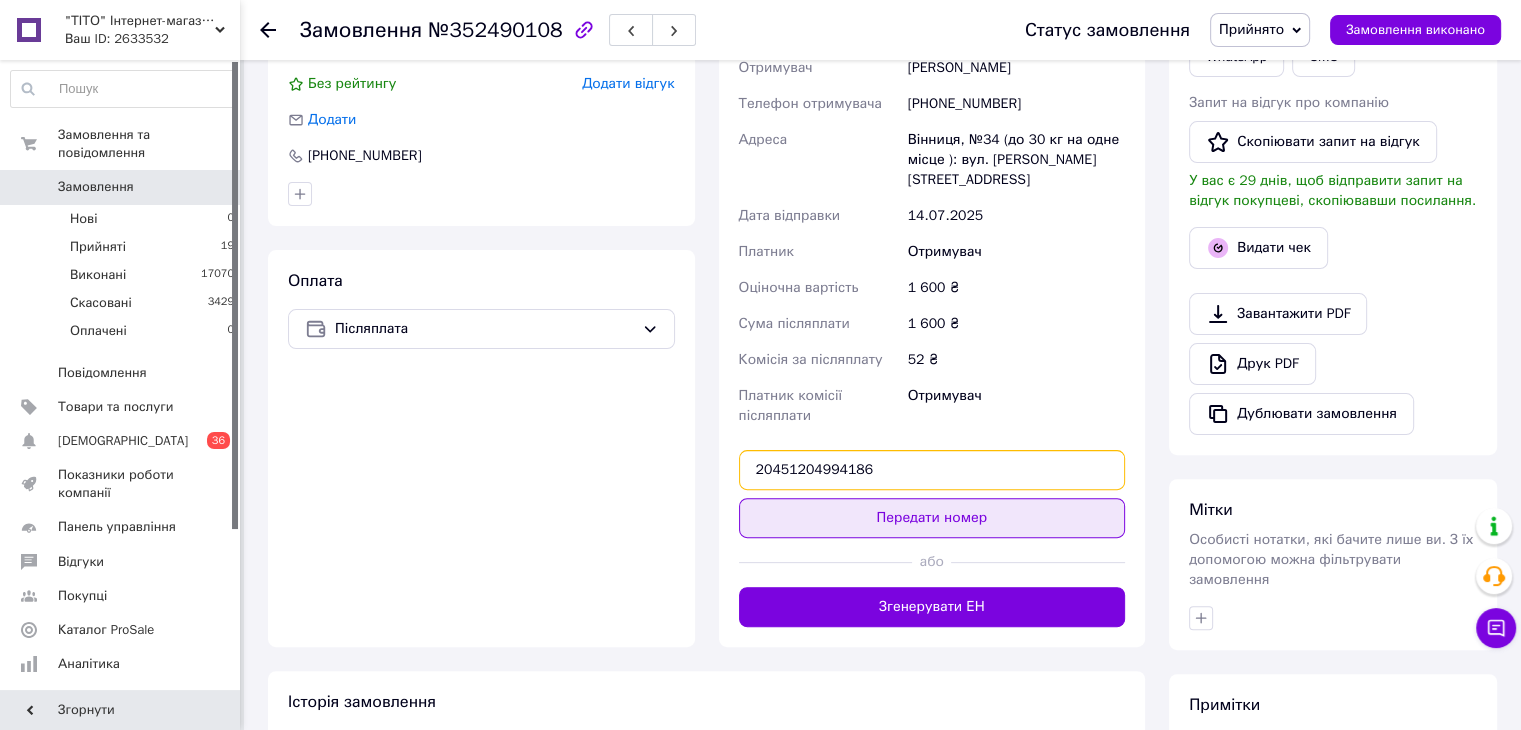 type on "20451204994186" 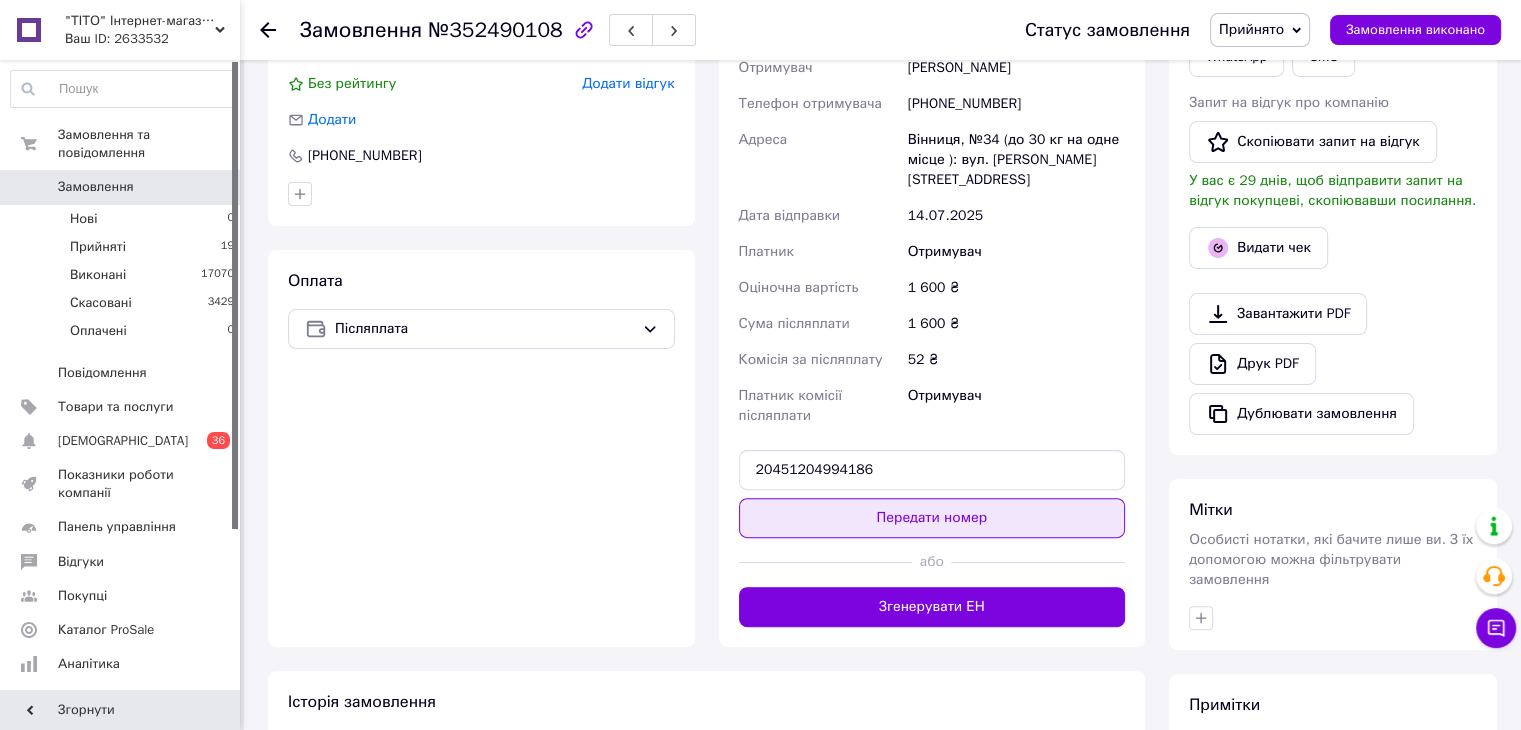 click on "Передати номер" at bounding box center [932, 518] 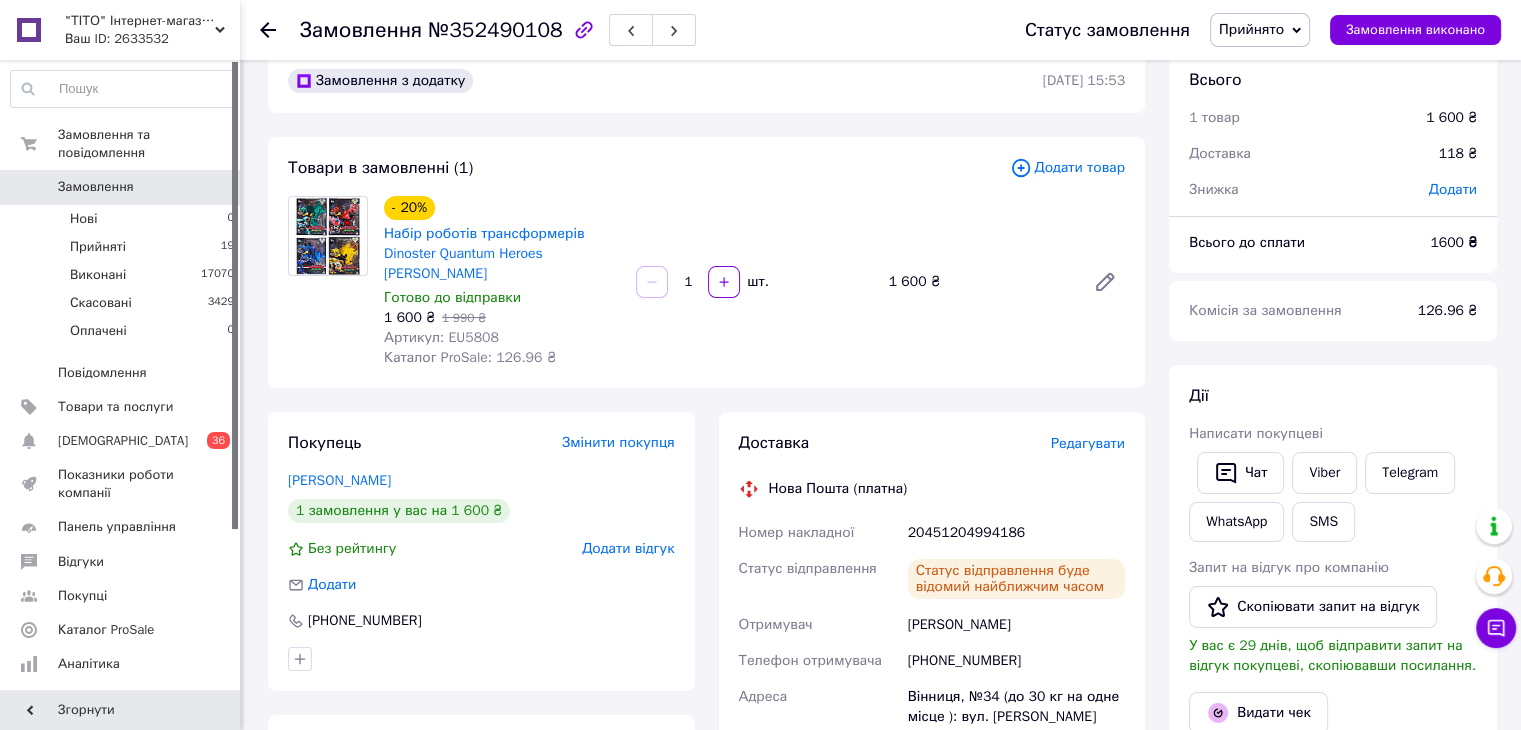 scroll, scrollTop: 0, scrollLeft: 0, axis: both 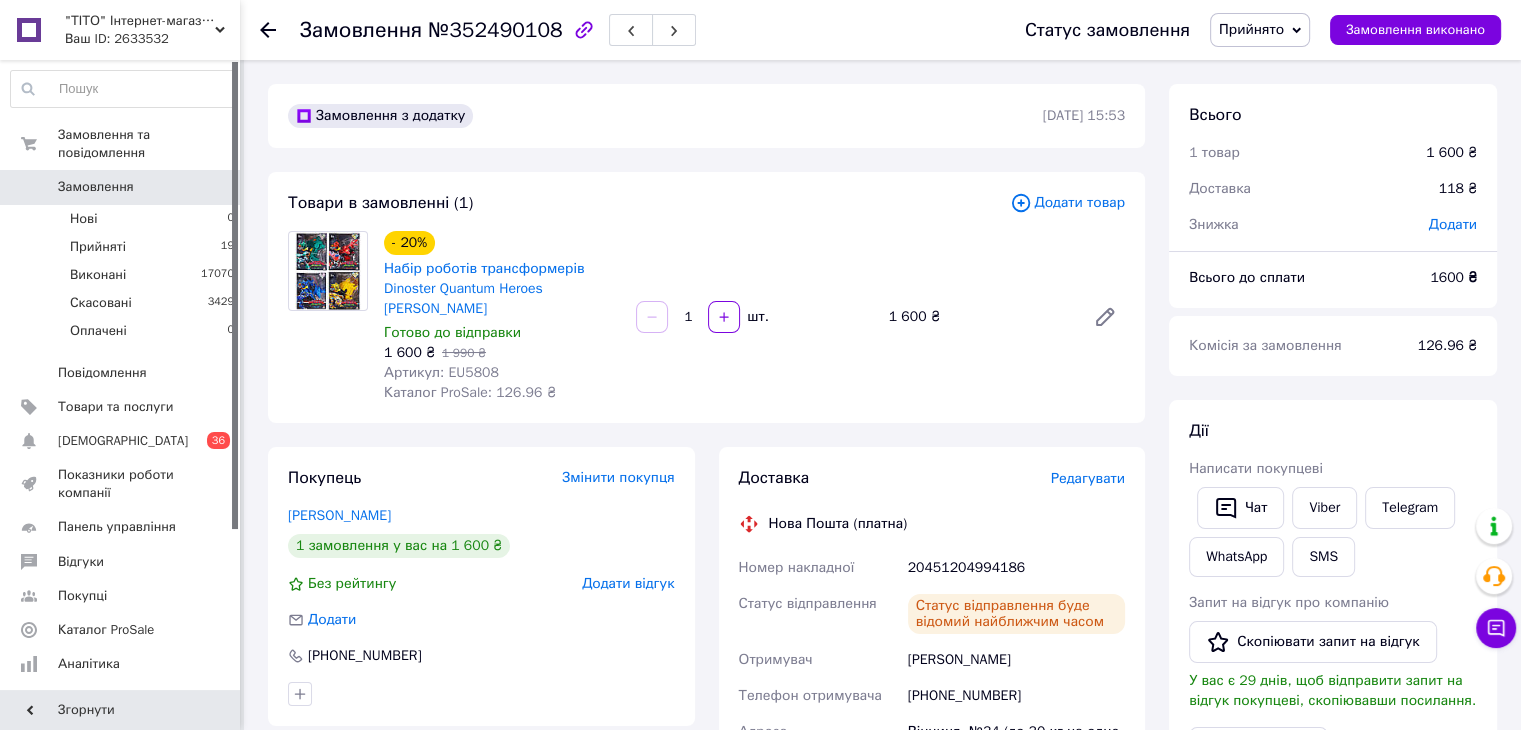 click 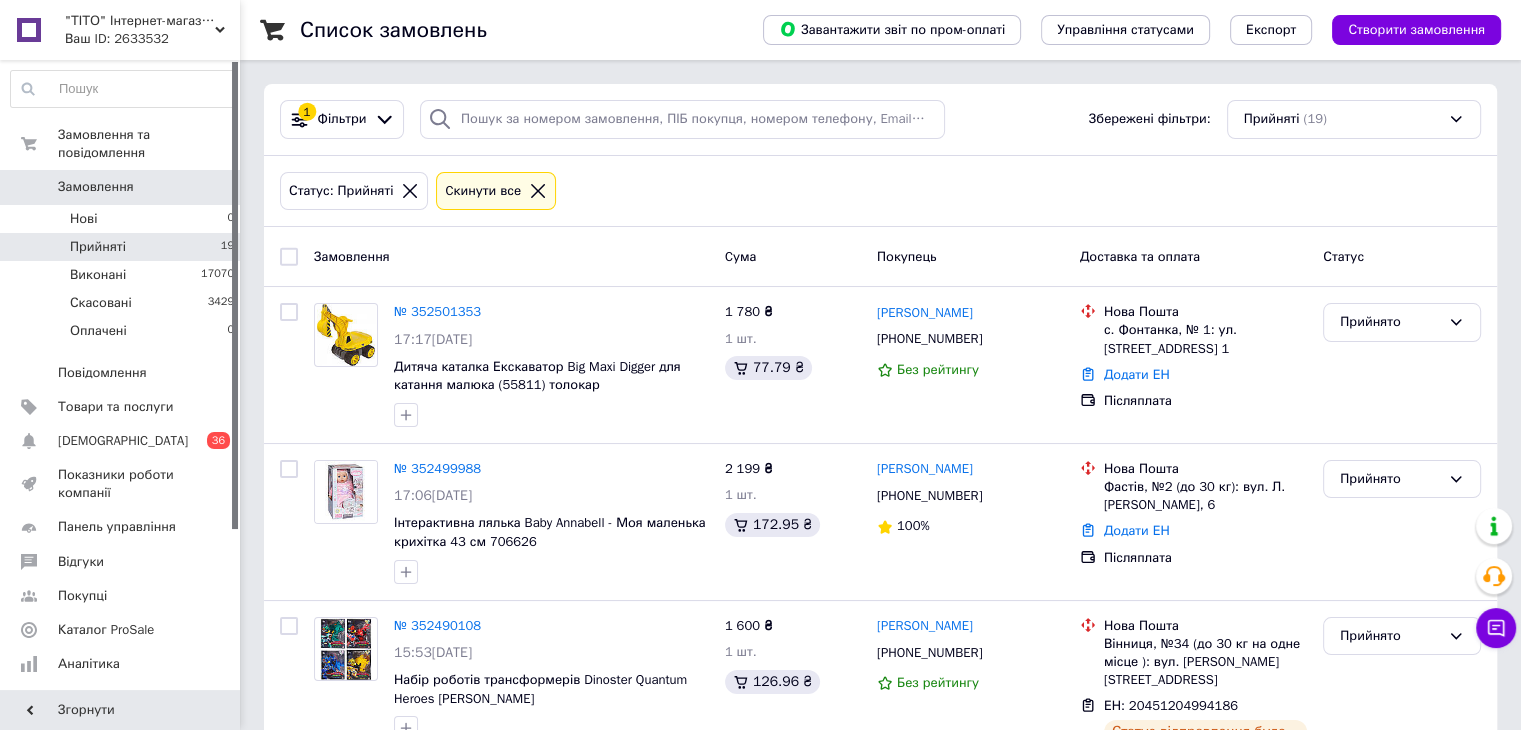 click 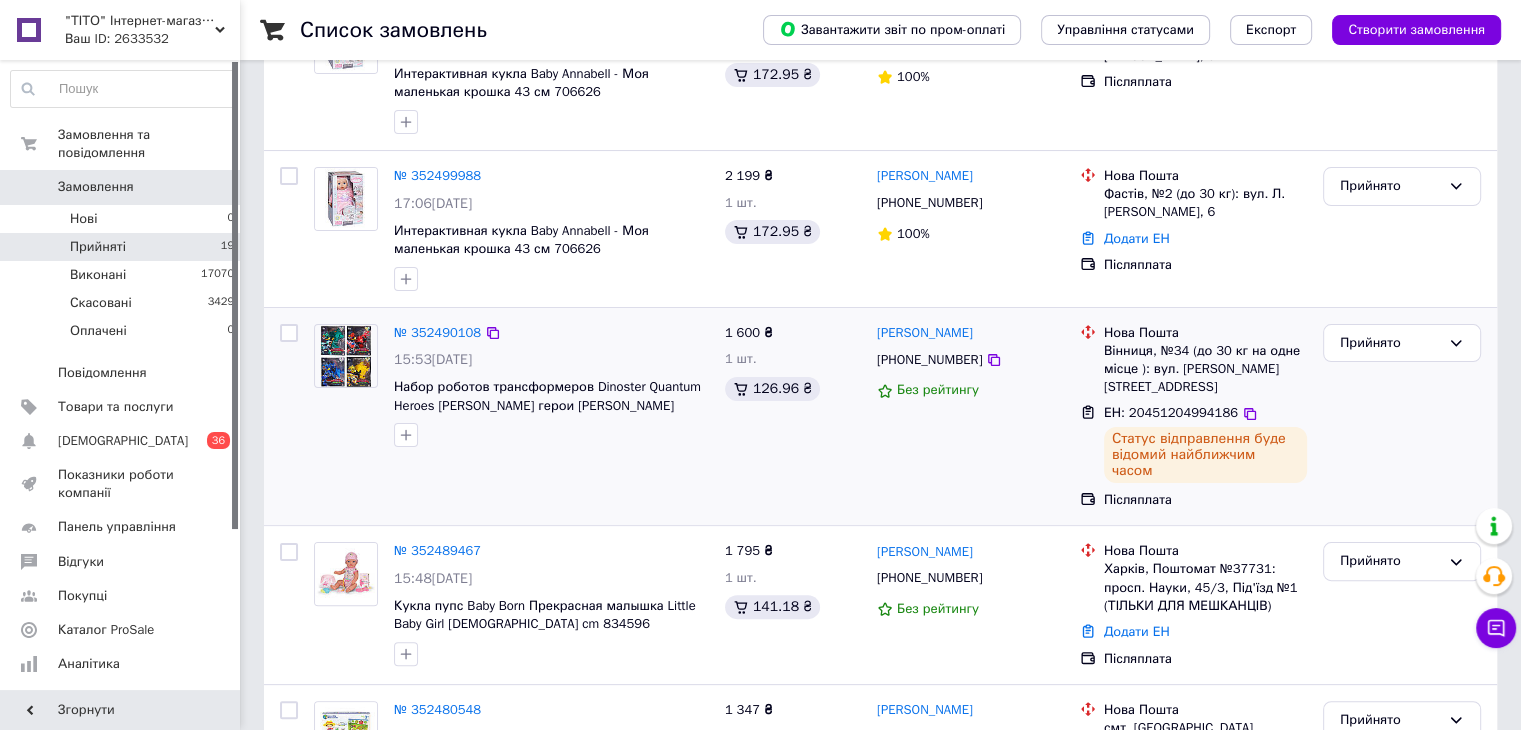 scroll, scrollTop: 500, scrollLeft: 0, axis: vertical 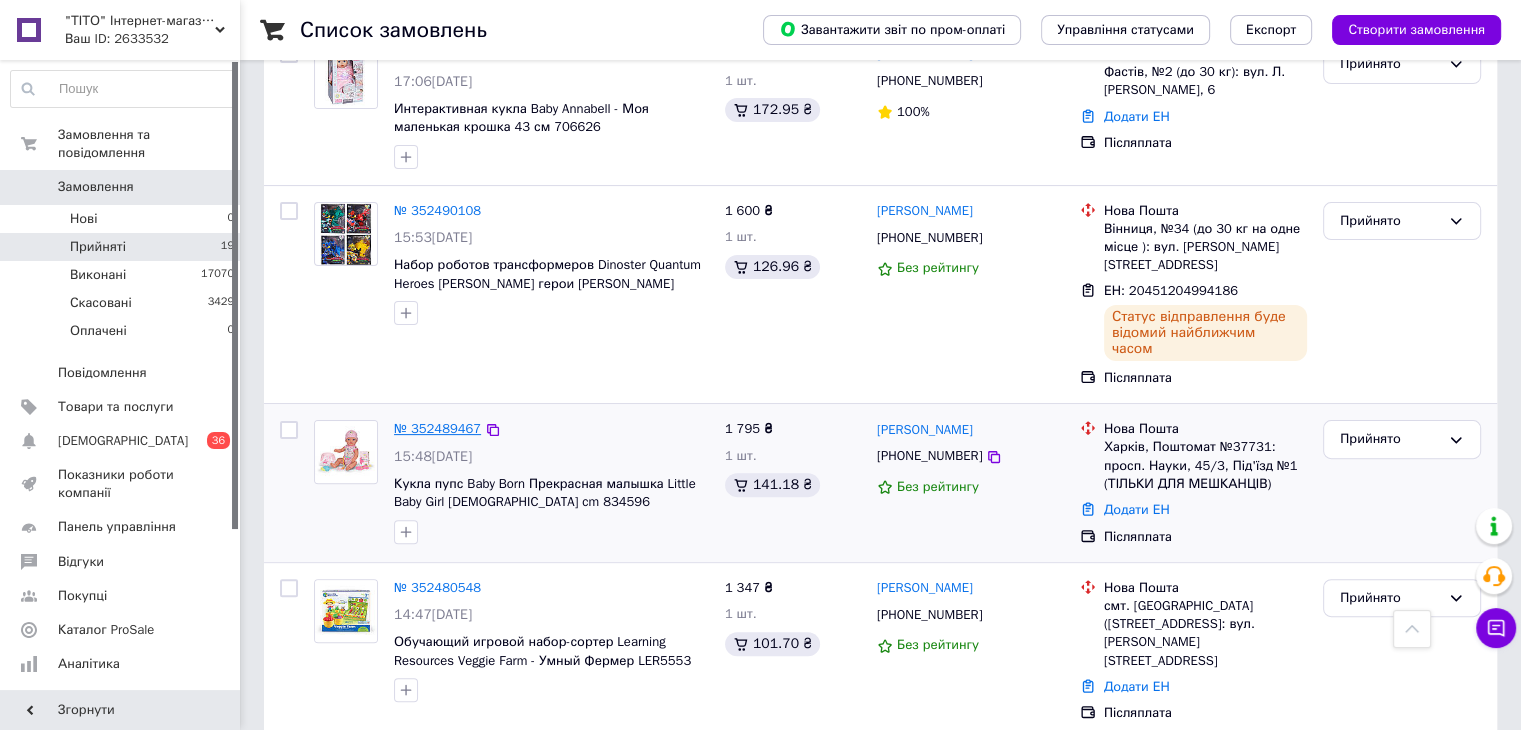 click on "№ 352489467" at bounding box center (437, 428) 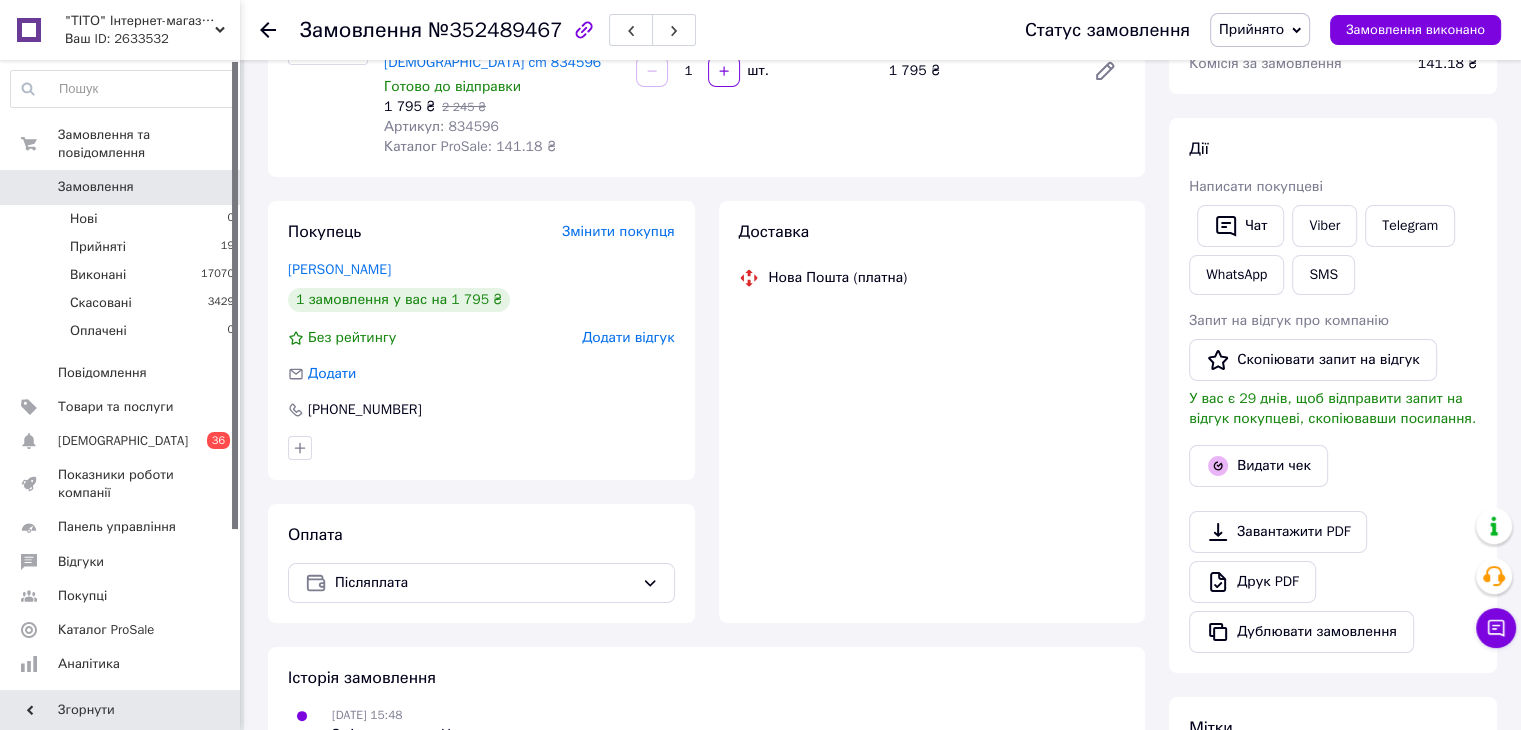 scroll, scrollTop: 0, scrollLeft: 0, axis: both 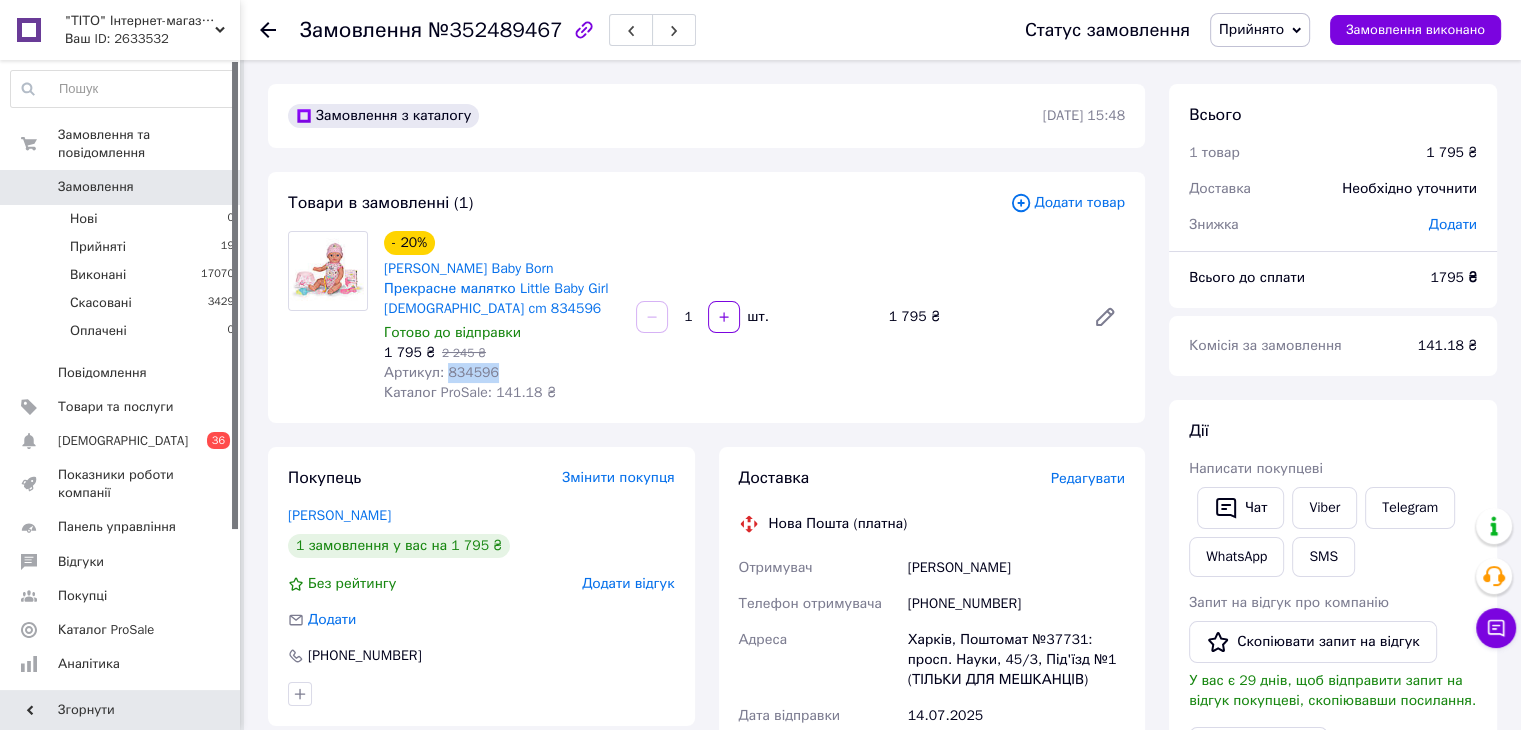drag, startPoint x: 442, startPoint y: 357, endPoint x: 498, endPoint y: 347, distance: 56.88585 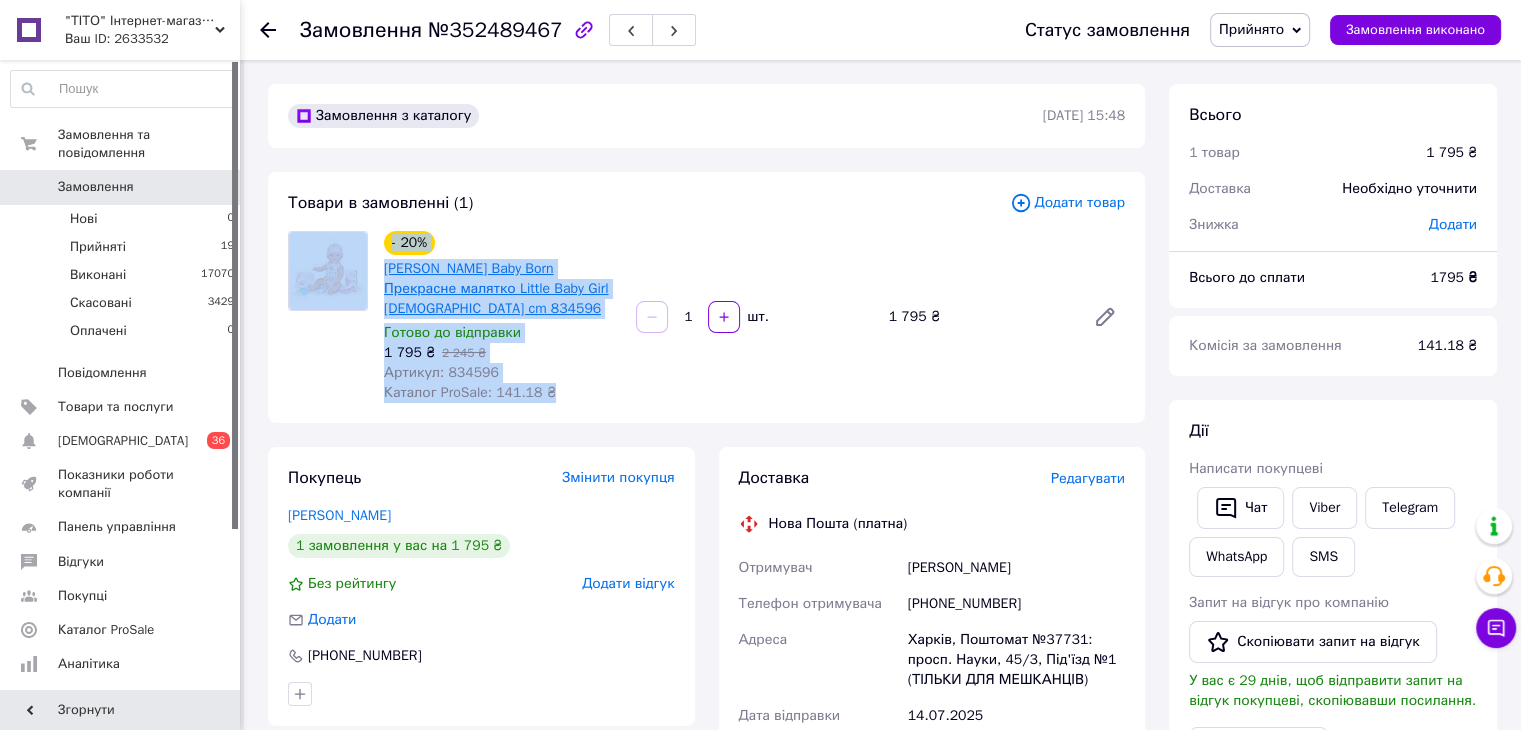drag, startPoint x: 374, startPoint y: 268, endPoint x: 619, endPoint y: 293, distance: 246.2722 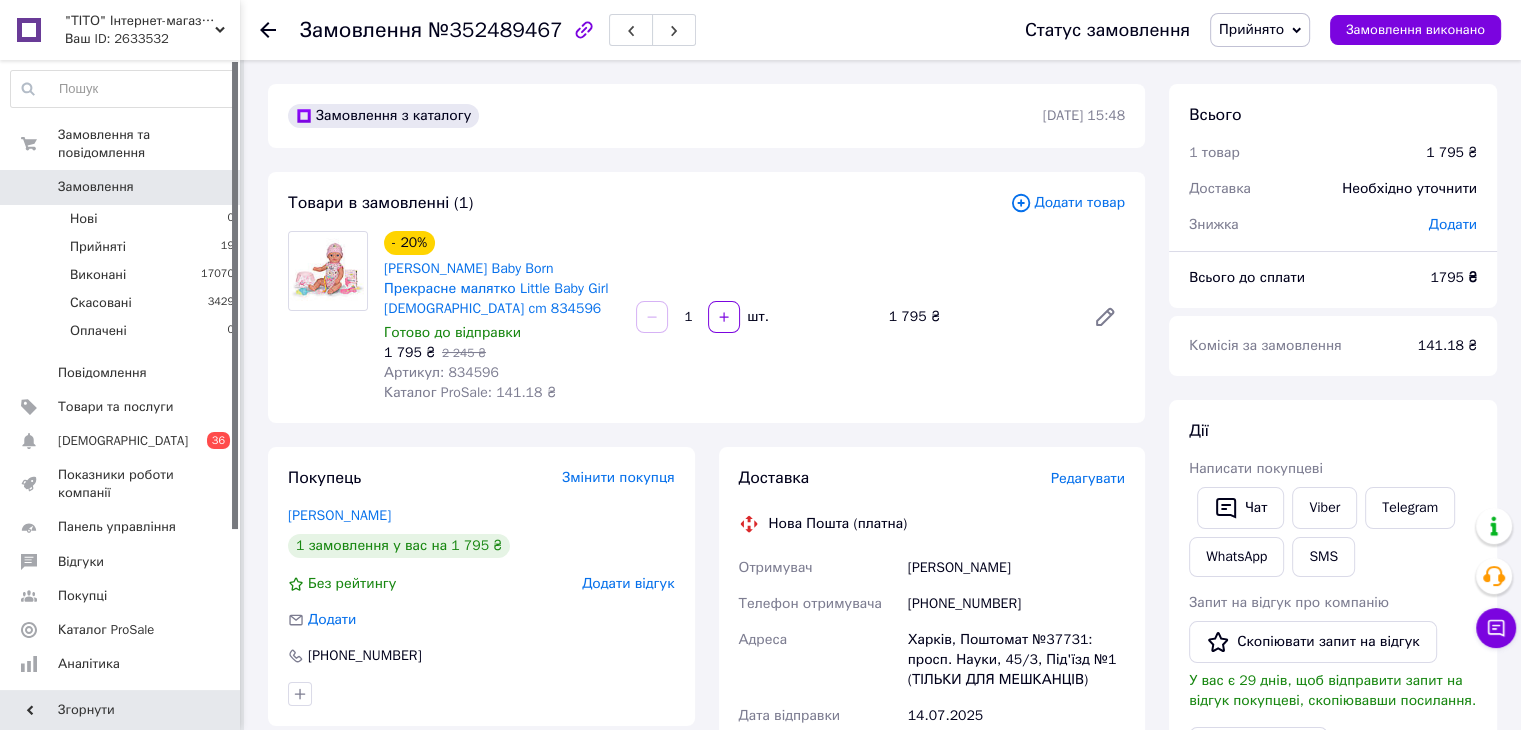 click on "Готово до відправки" at bounding box center (452, 332) 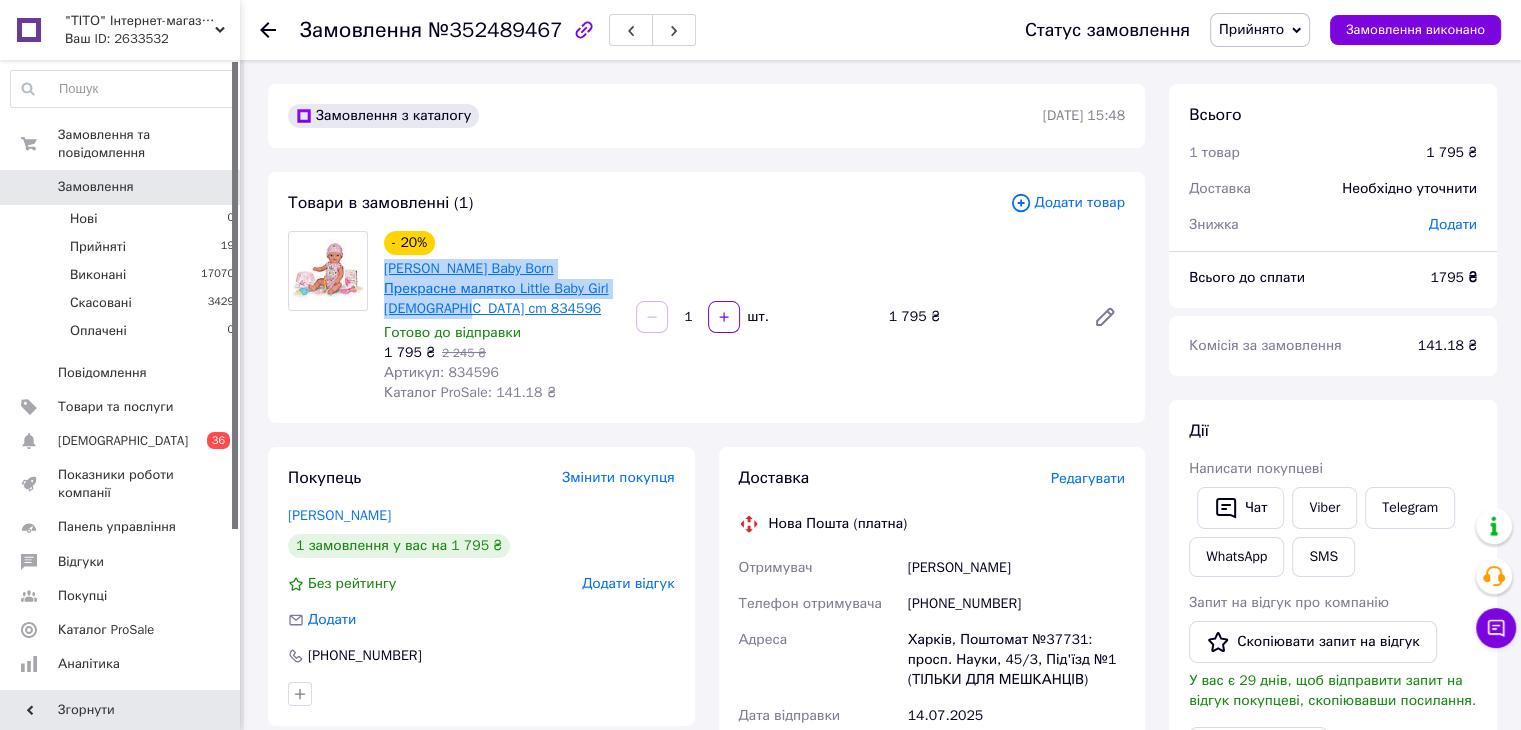 drag, startPoint x: 626, startPoint y: 287, endPoint x: 384, endPoint y: 269, distance: 242.6685 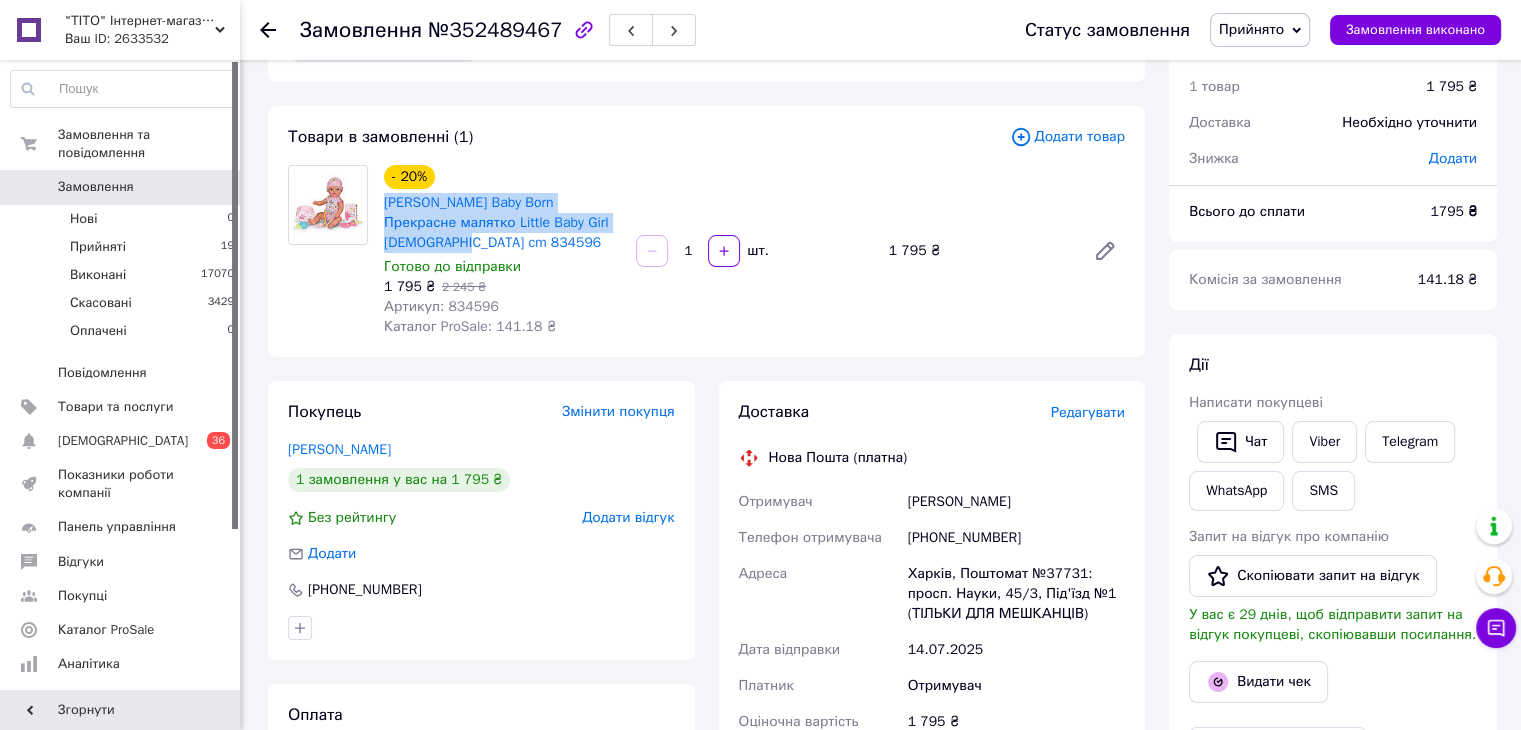 scroll, scrollTop: 200, scrollLeft: 0, axis: vertical 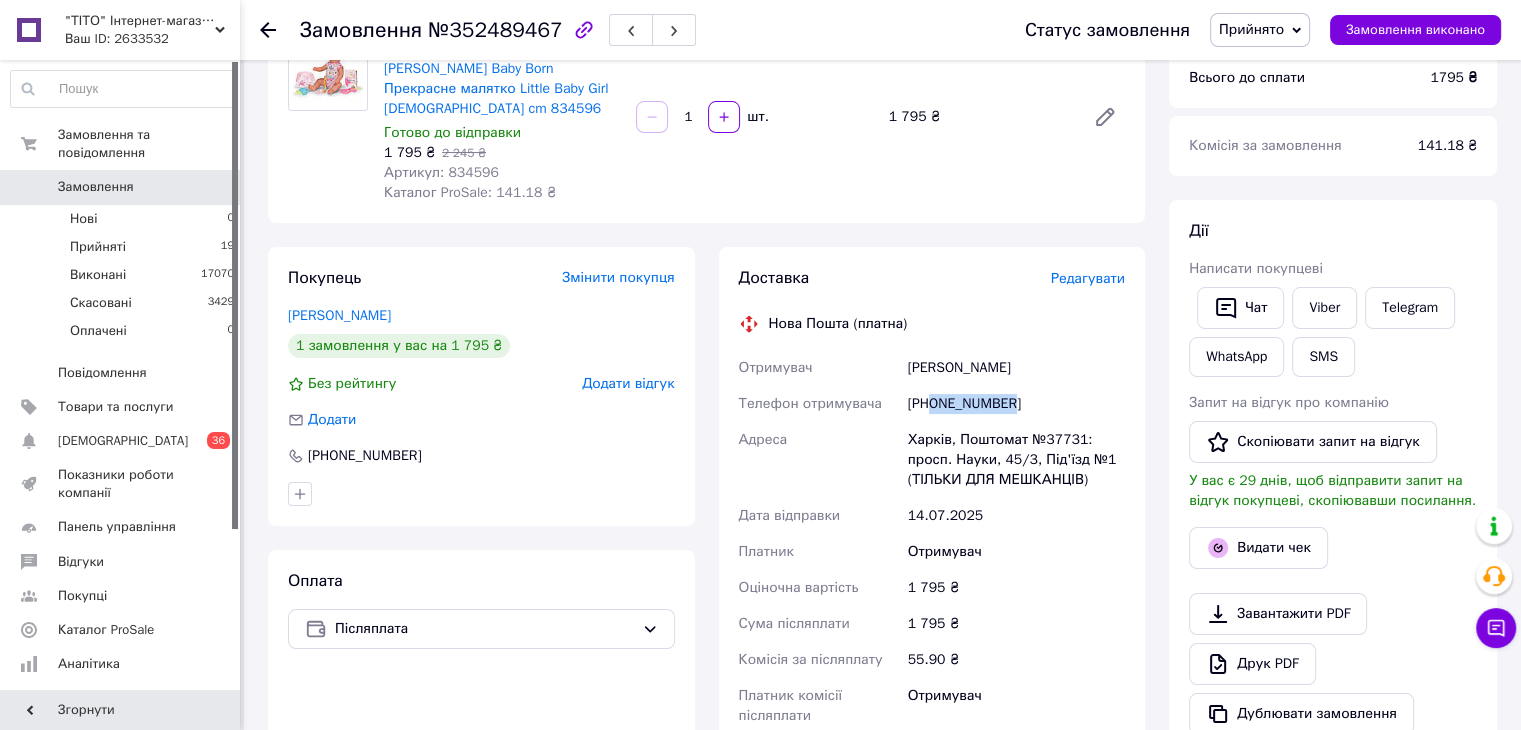 drag, startPoint x: 1018, startPoint y: 390, endPoint x: 932, endPoint y: 398, distance: 86.37129 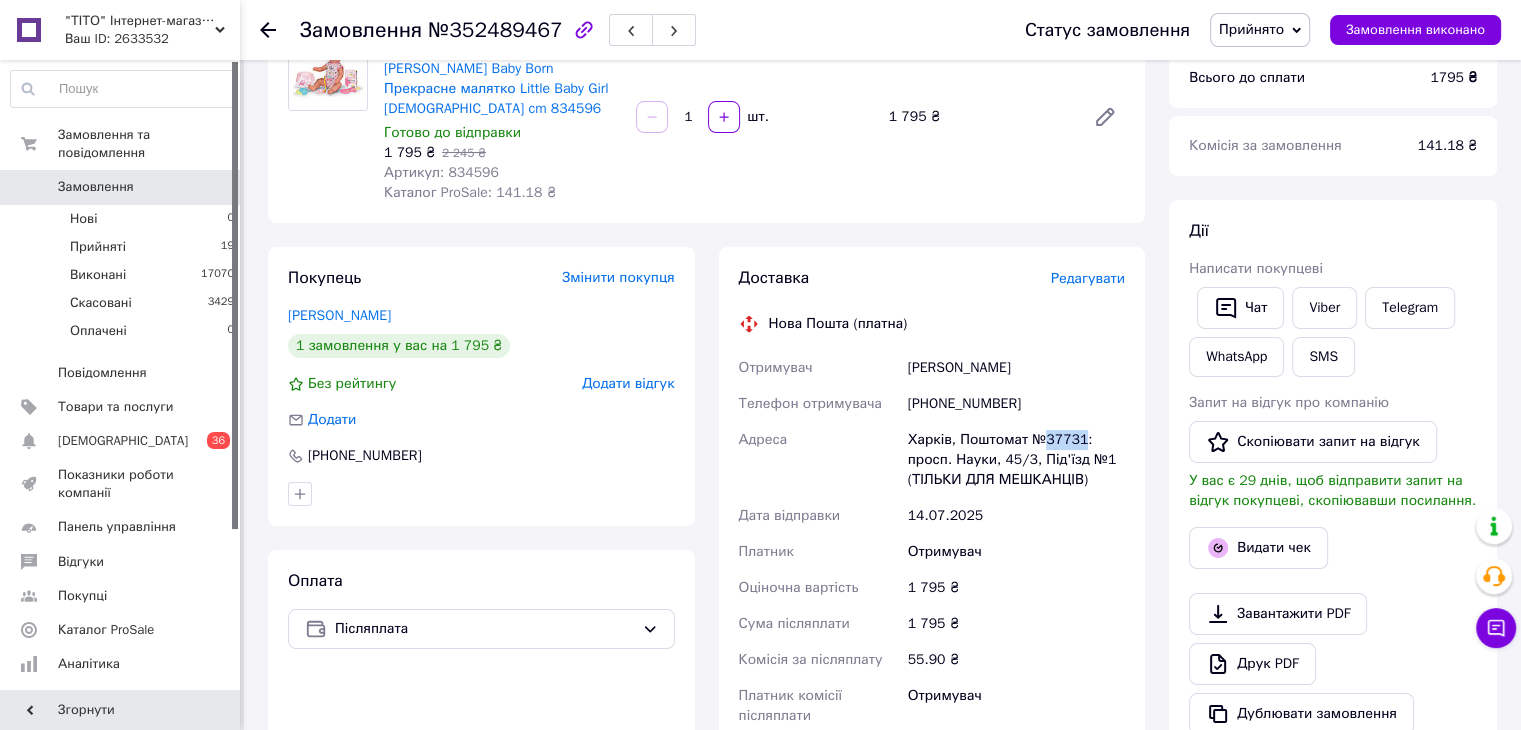 drag, startPoint x: 1042, startPoint y: 415, endPoint x: 1078, endPoint y: 416, distance: 36.013885 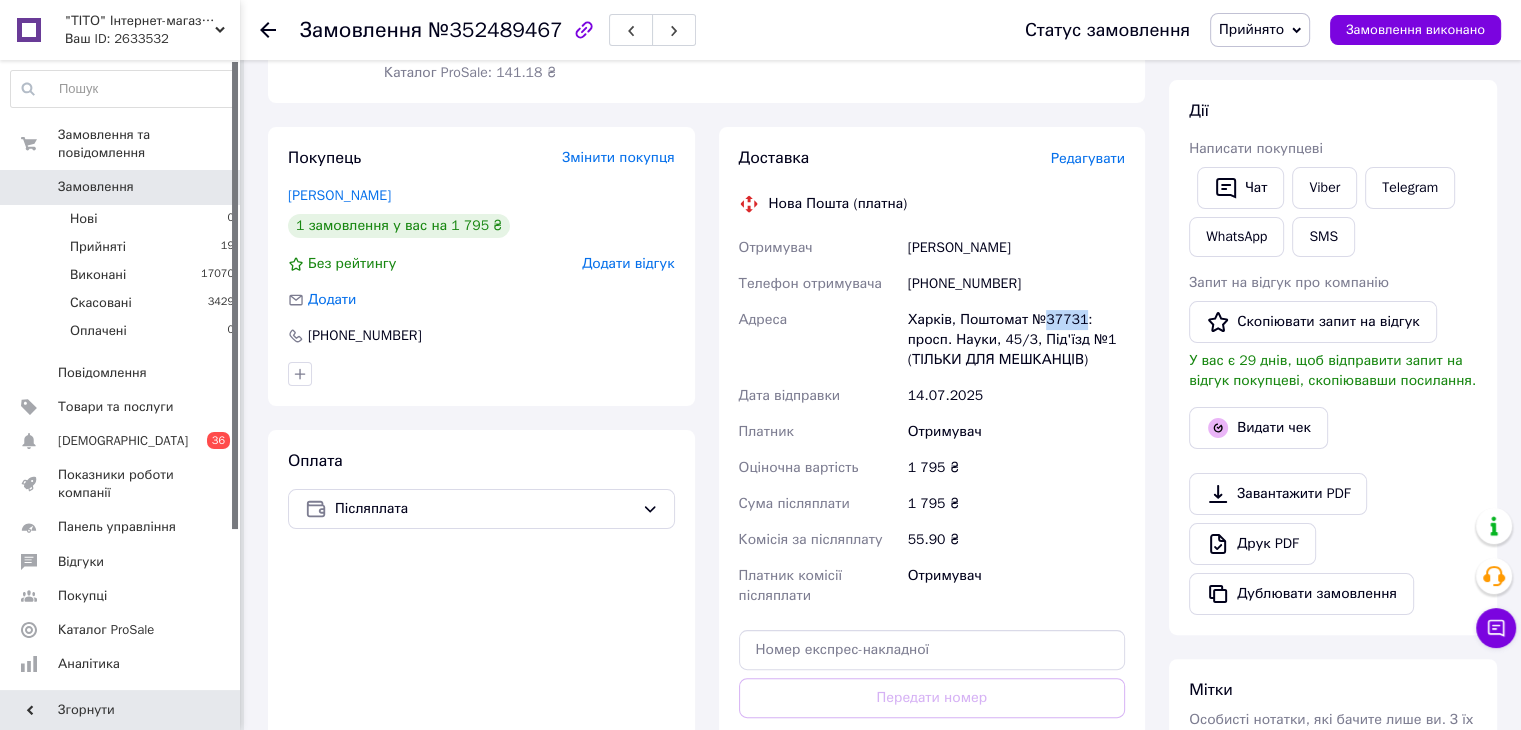 scroll, scrollTop: 400, scrollLeft: 0, axis: vertical 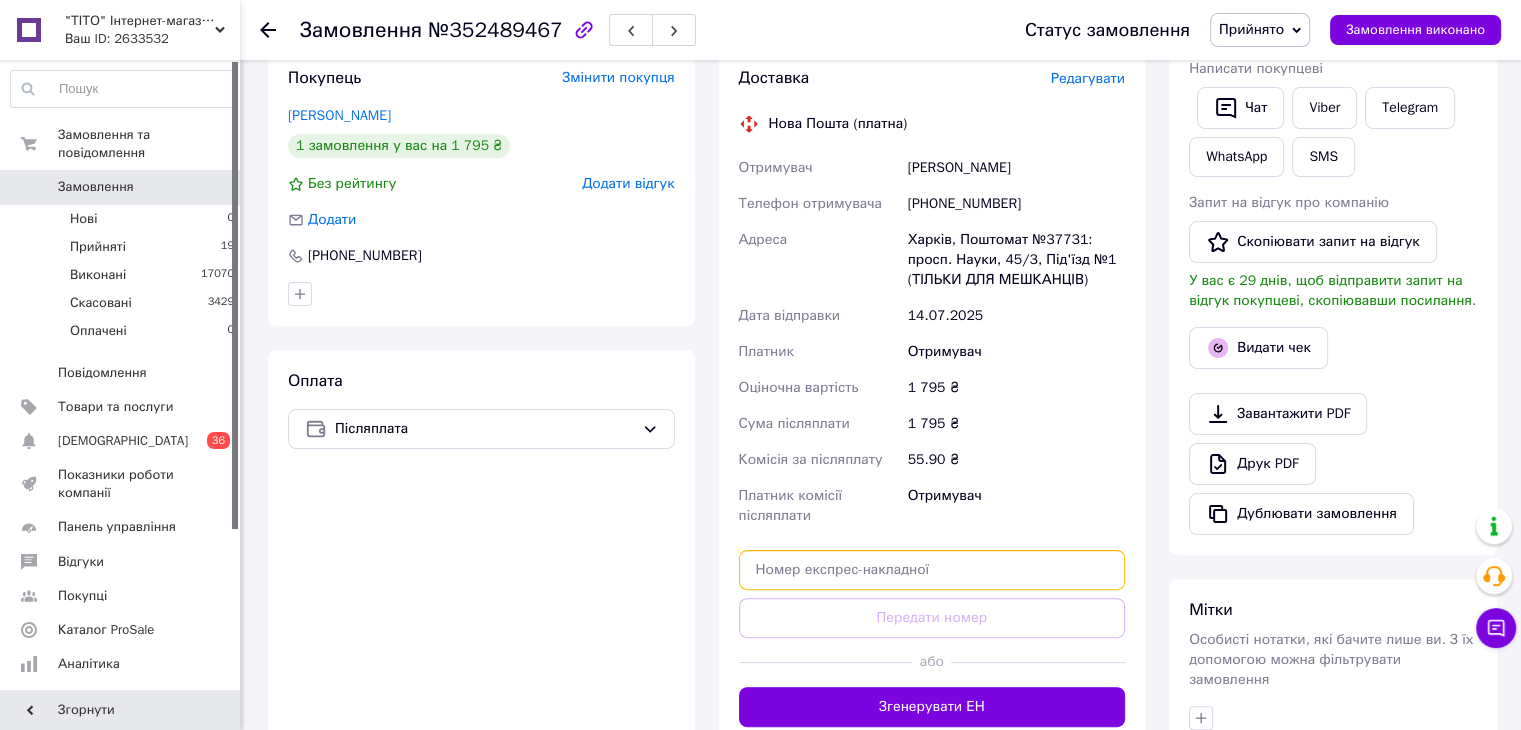 click at bounding box center (932, 570) 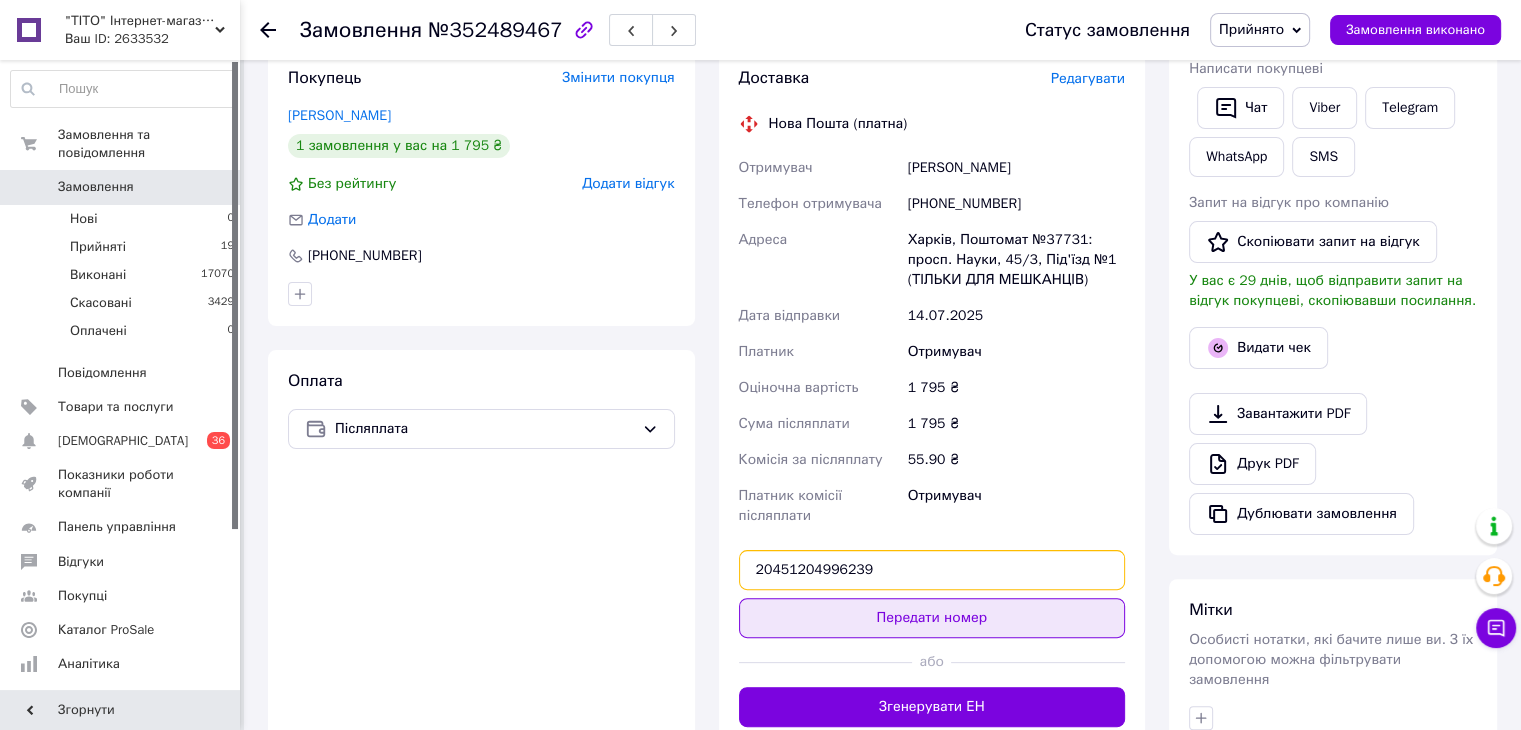 type on "20451204996239" 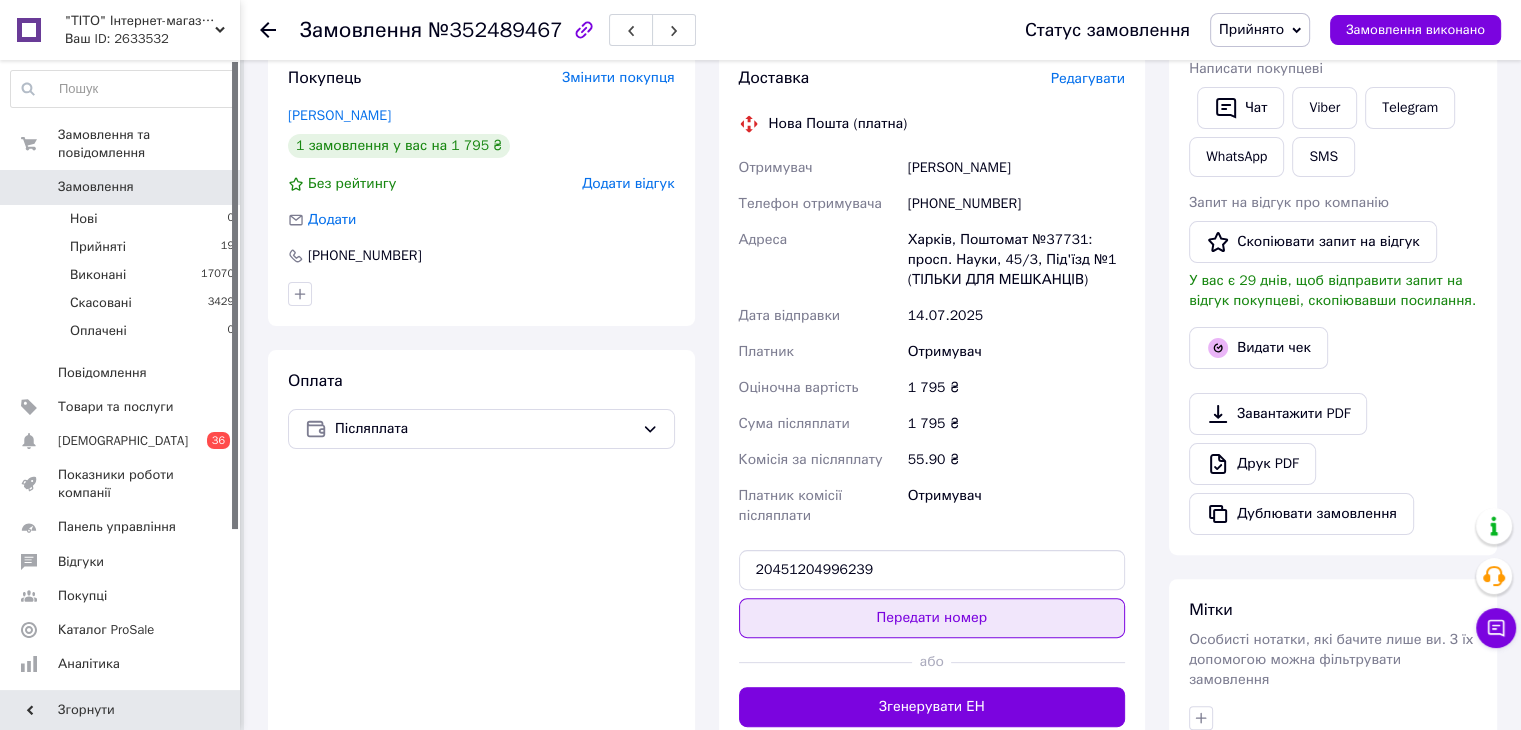 click on "Передати номер" at bounding box center [932, 618] 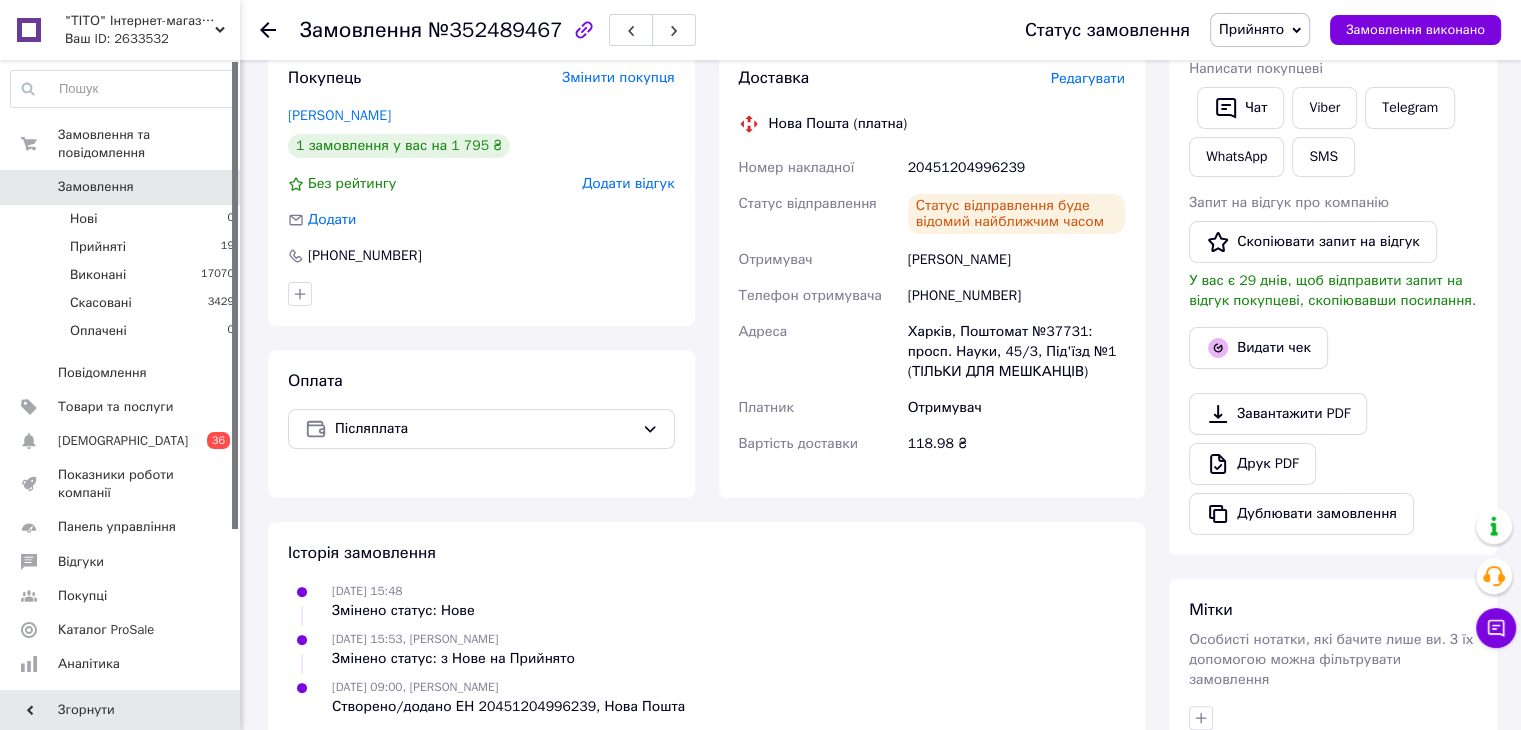 click 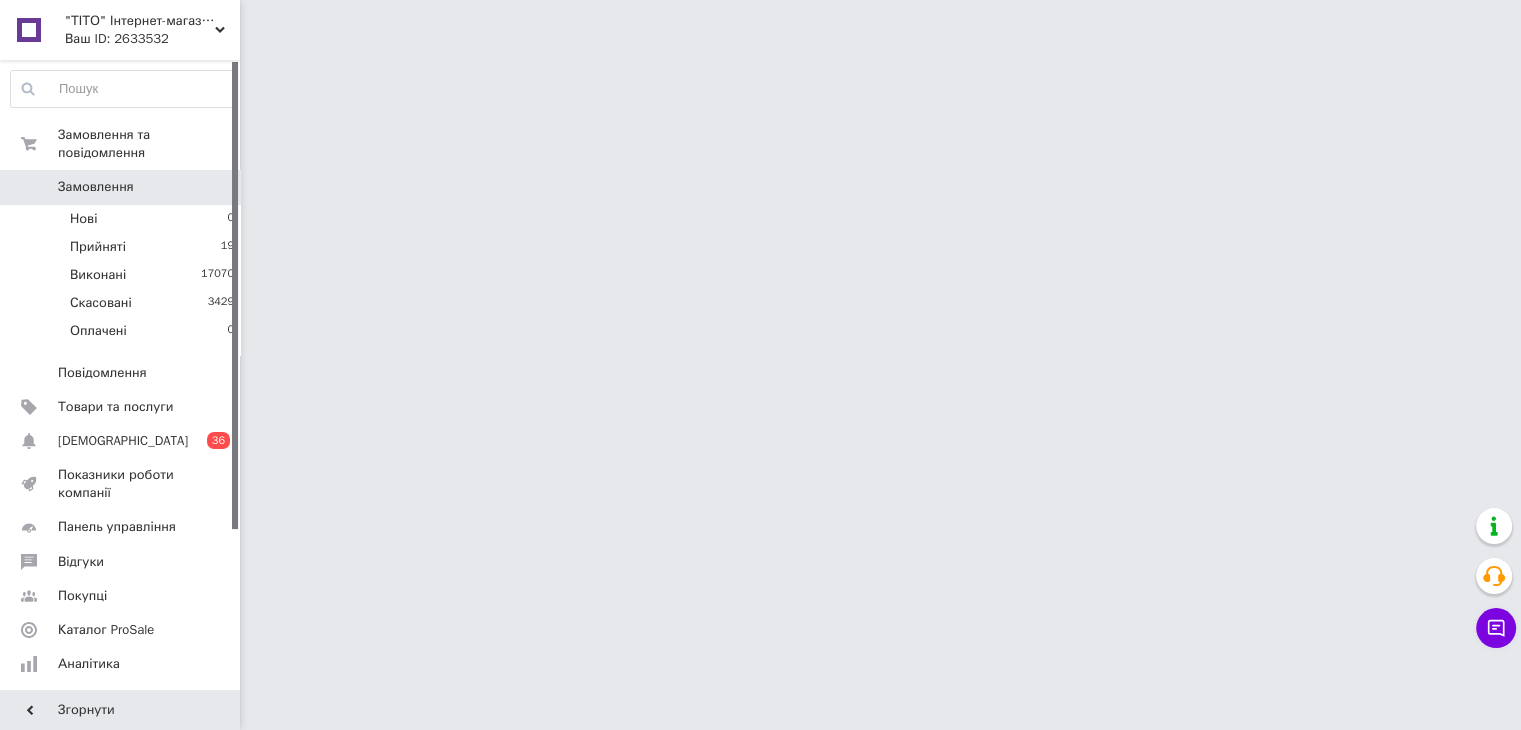 scroll, scrollTop: 0, scrollLeft: 0, axis: both 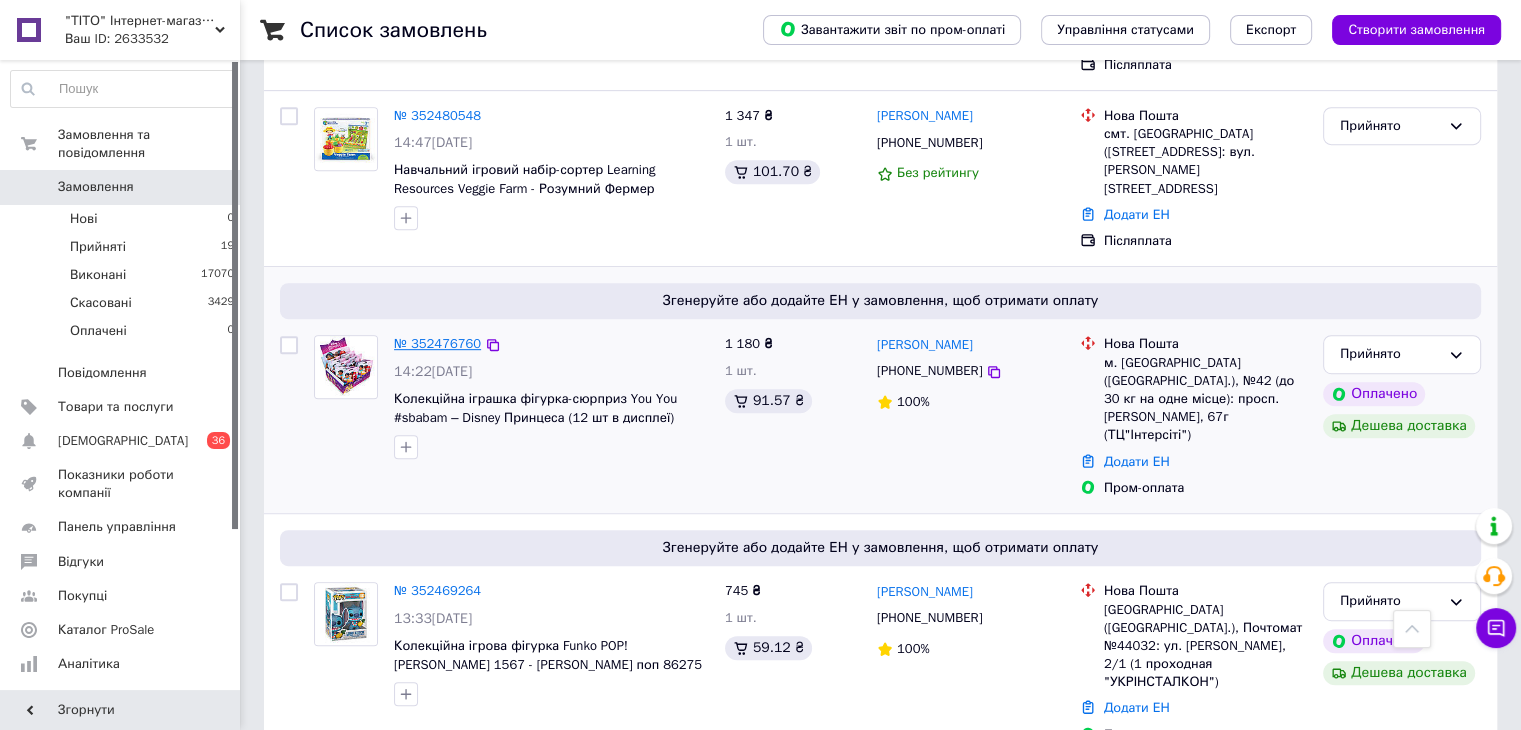 click on "№ 352476760" at bounding box center (437, 343) 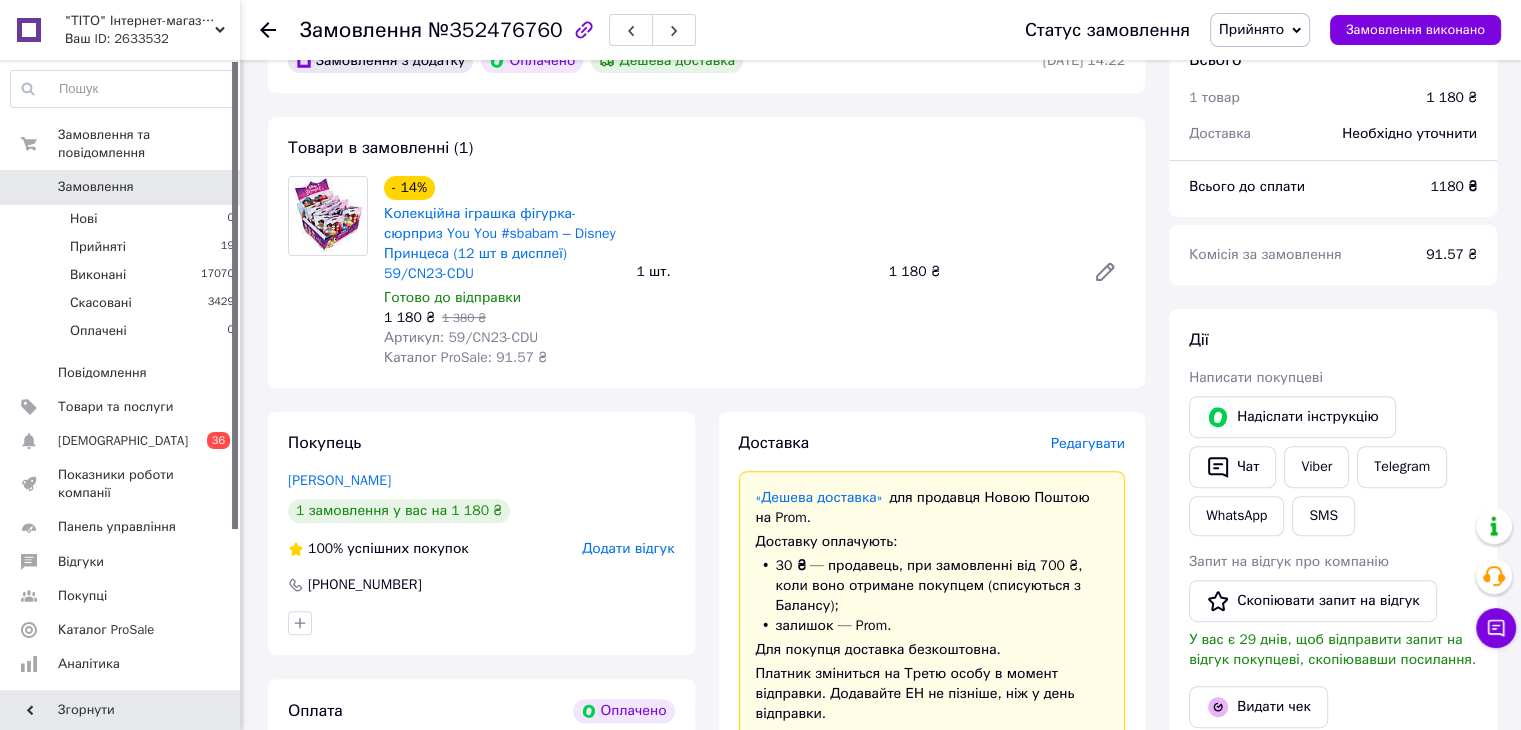 scroll, scrollTop: 600, scrollLeft: 0, axis: vertical 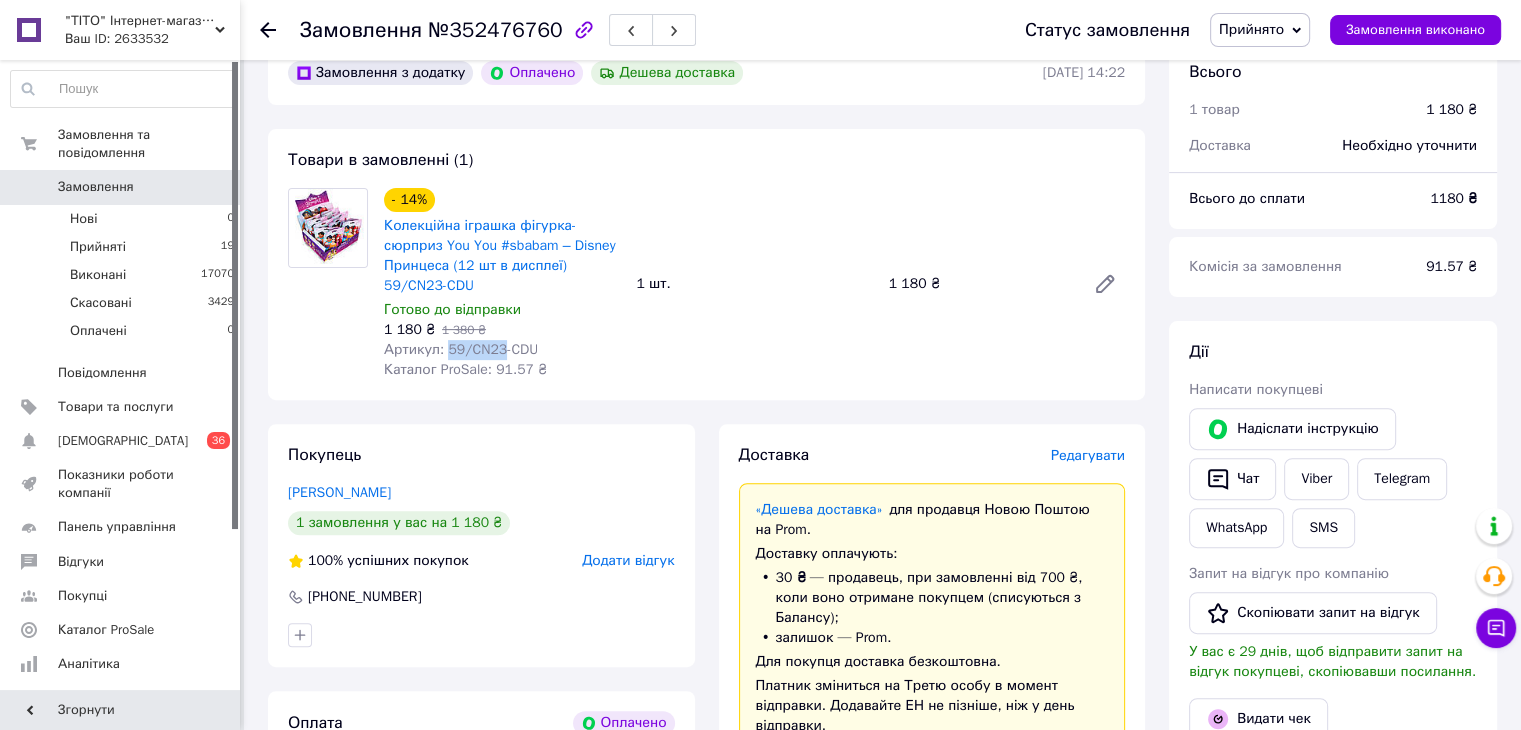 drag, startPoint x: 443, startPoint y: 352, endPoint x: 499, endPoint y: 358, distance: 56.32051 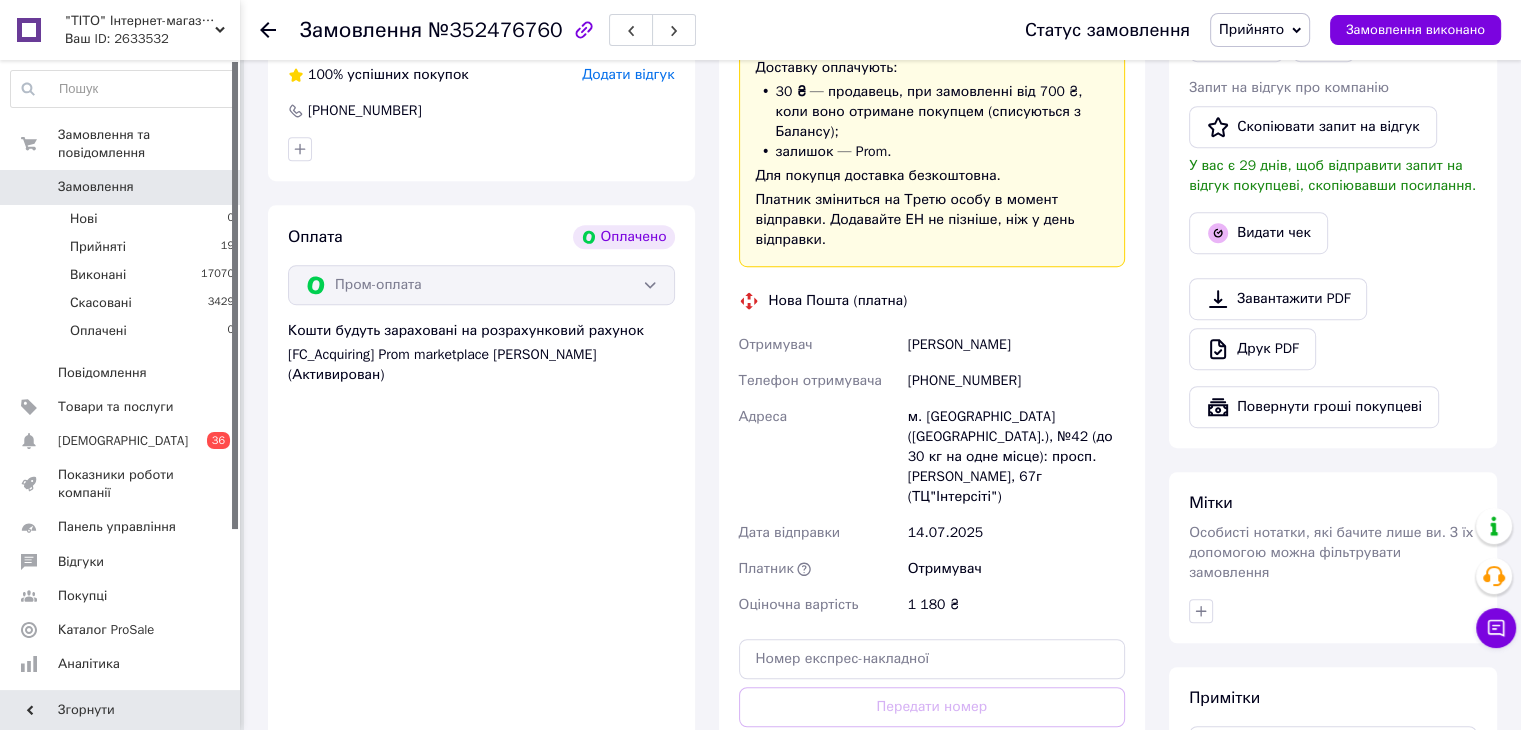 scroll, scrollTop: 1100, scrollLeft: 0, axis: vertical 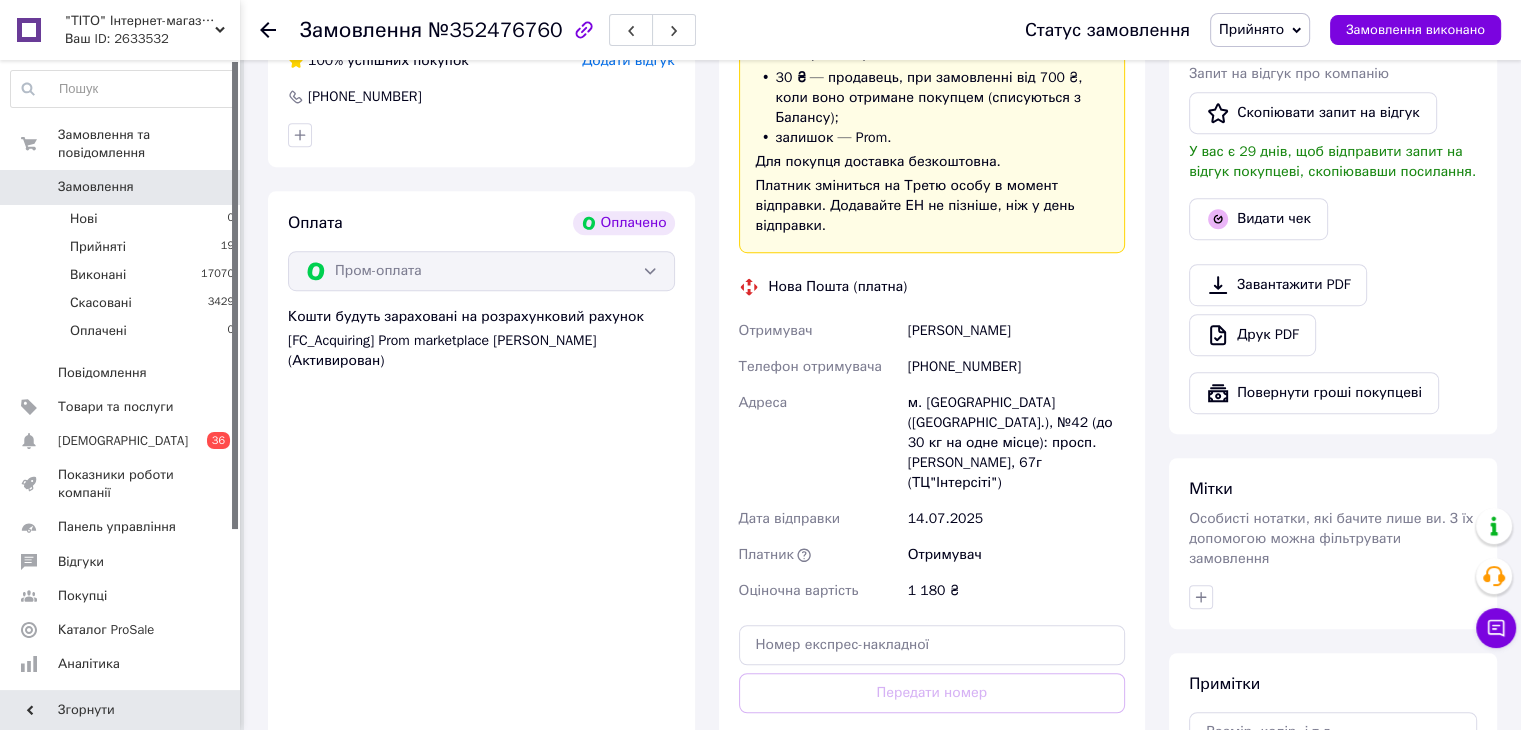 drag, startPoint x: 1044, startPoint y: 316, endPoint x: 891, endPoint y: 325, distance: 153.26448 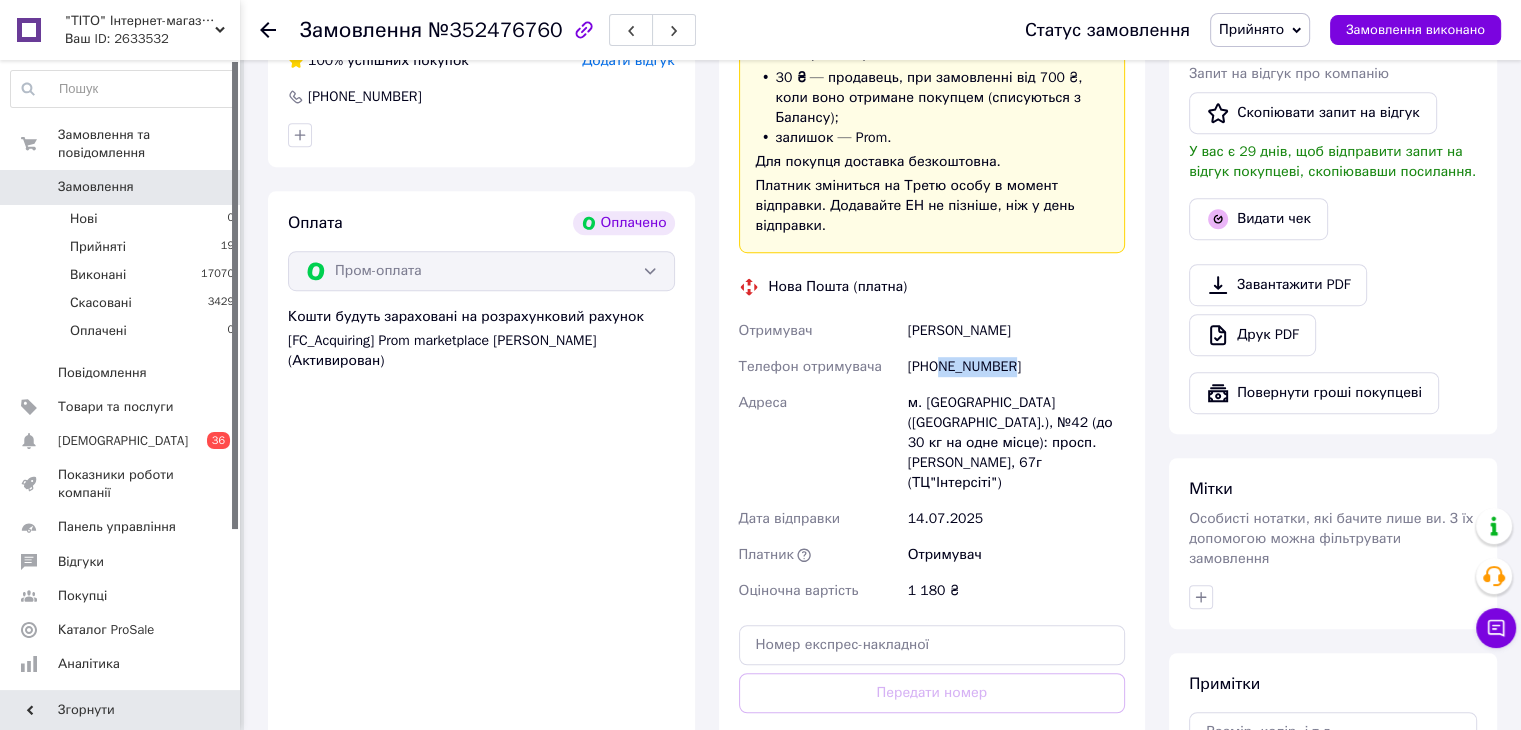 drag, startPoint x: 1012, startPoint y: 348, endPoint x: 938, endPoint y: 360, distance: 74.96666 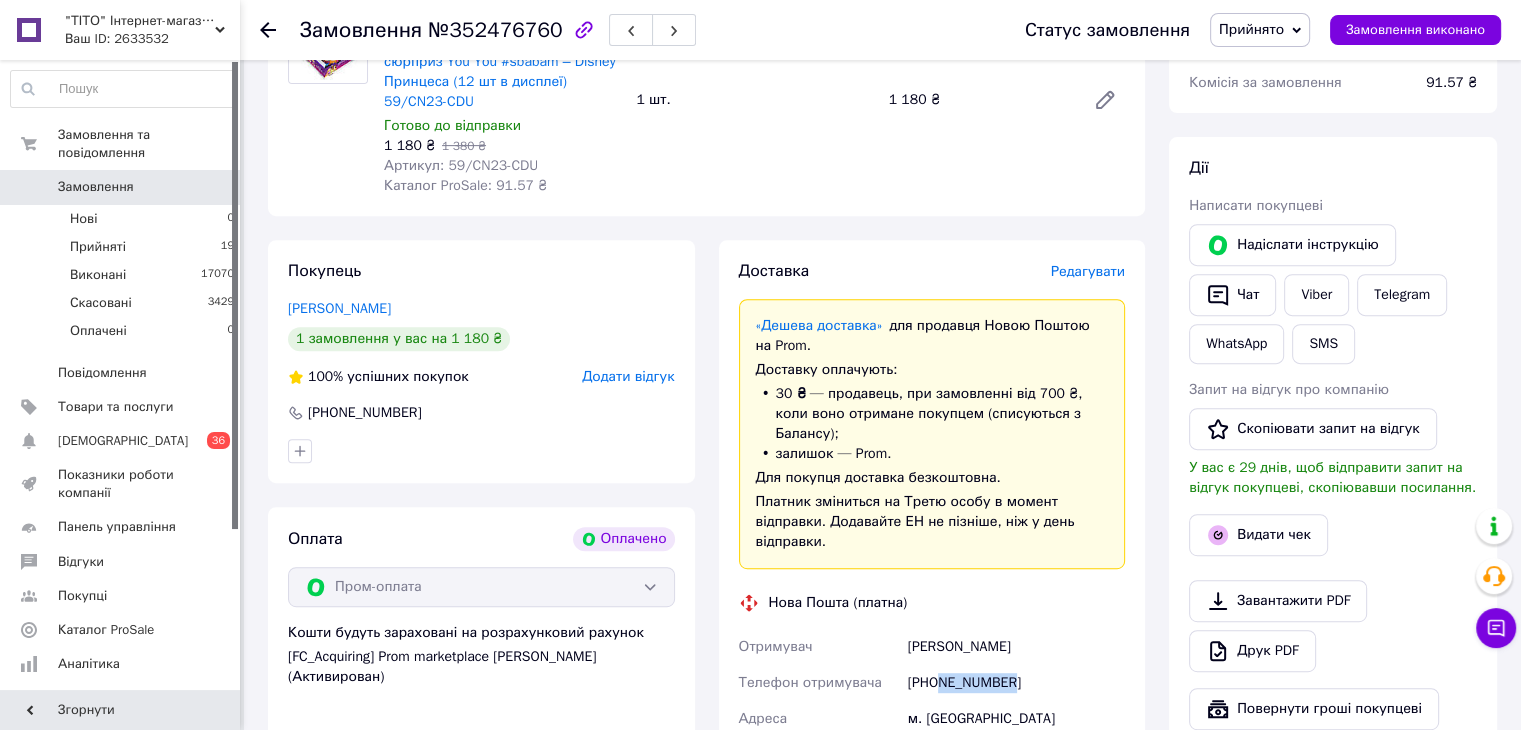 scroll, scrollTop: 700, scrollLeft: 0, axis: vertical 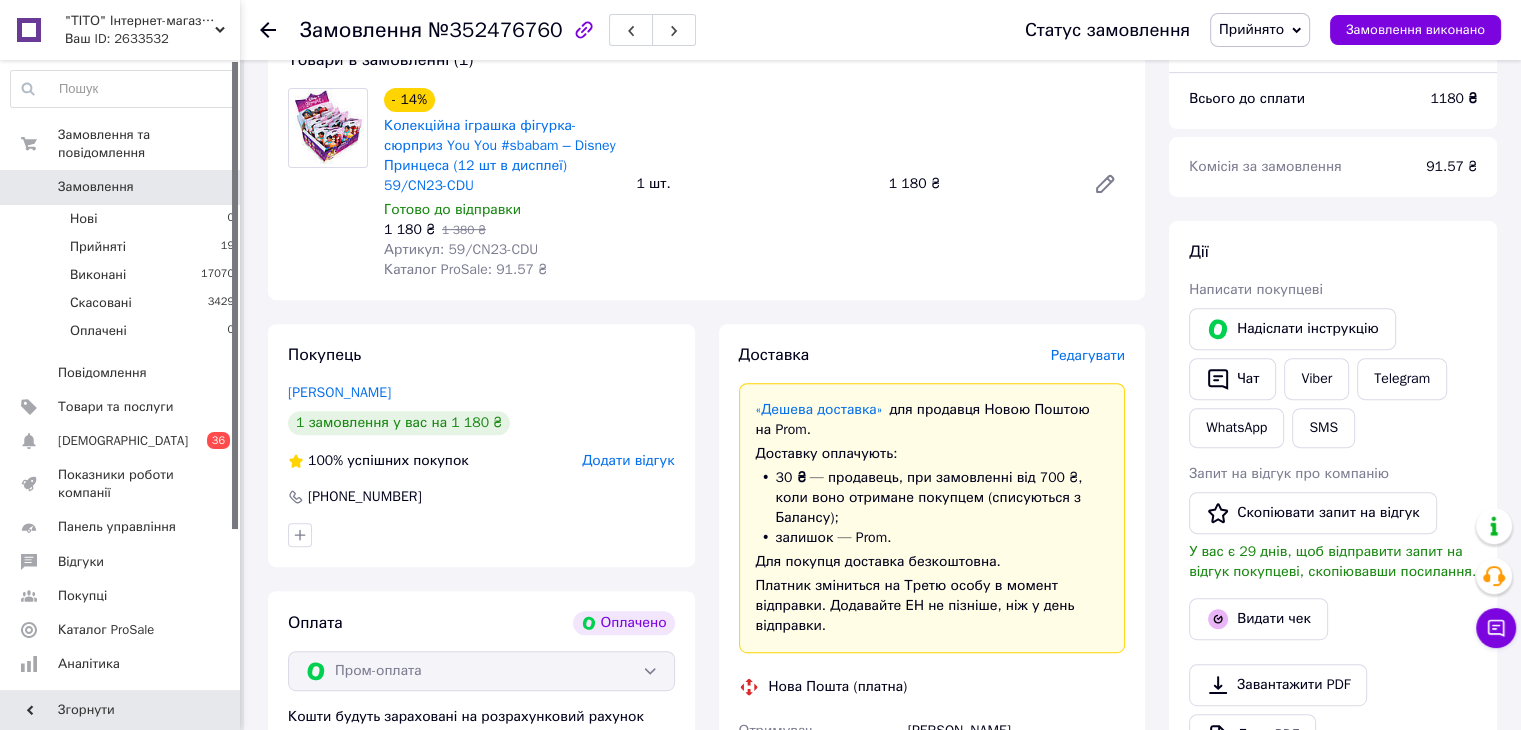 click at bounding box center (280, 30) 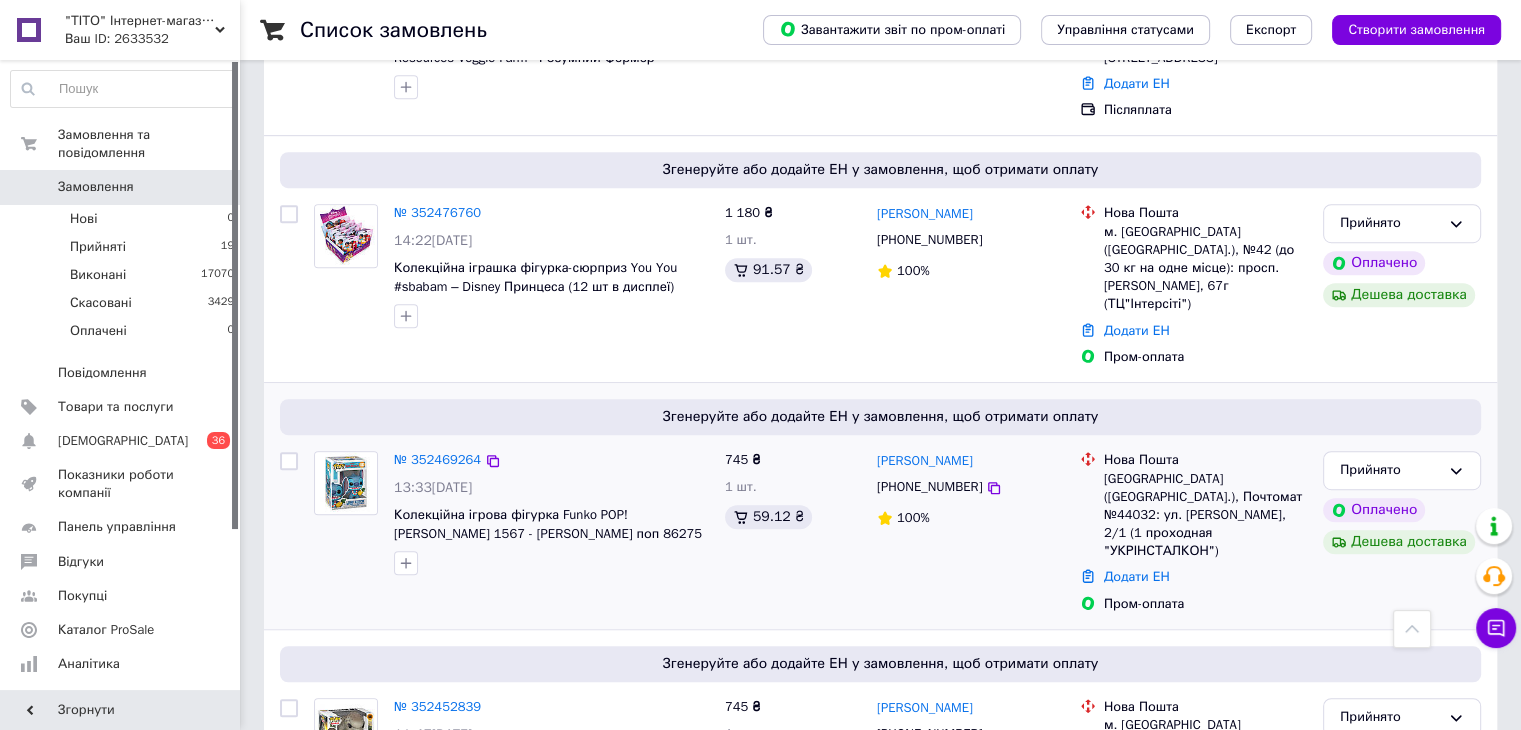 scroll, scrollTop: 1100, scrollLeft: 0, axis: vertical 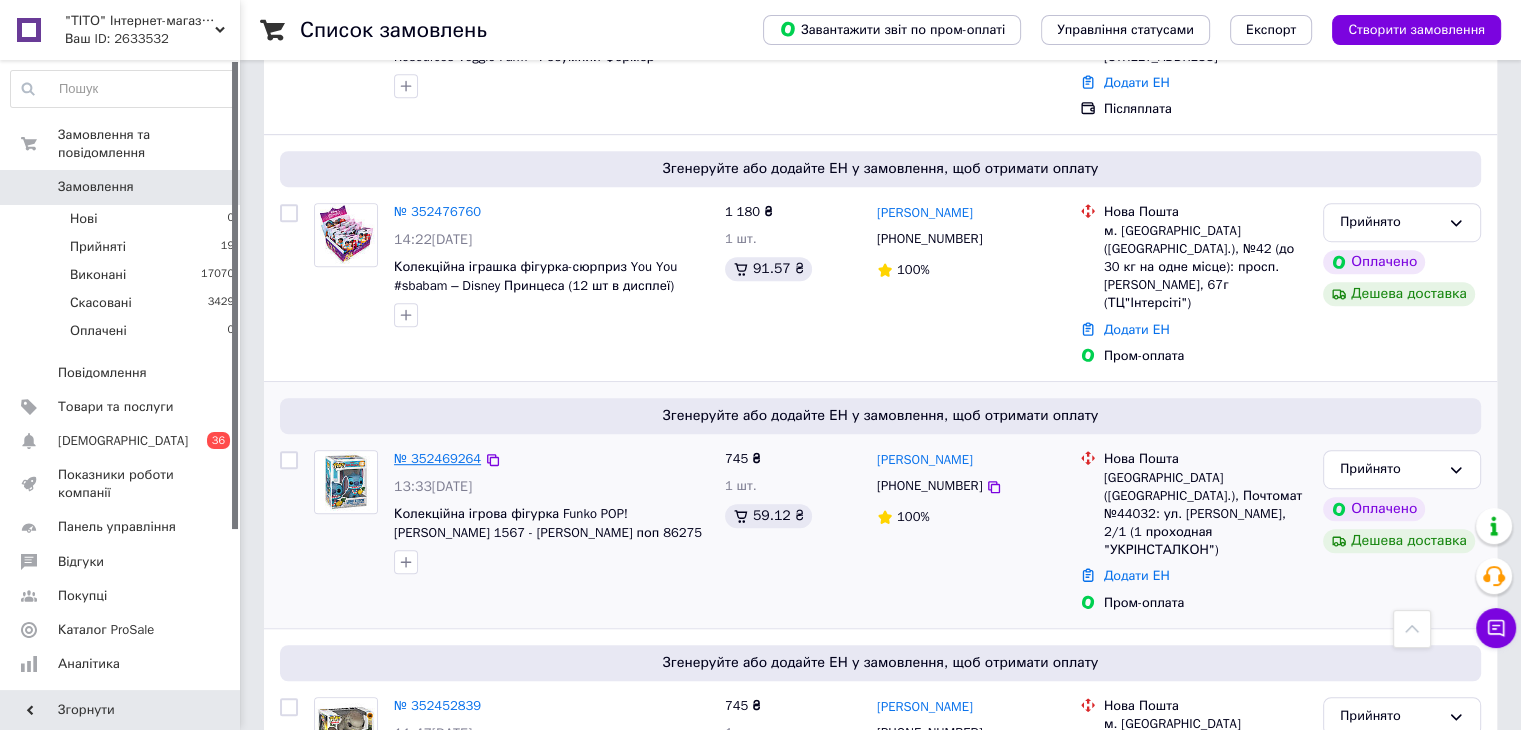 click on "№ 352469264" at bounding box center (437, 458) 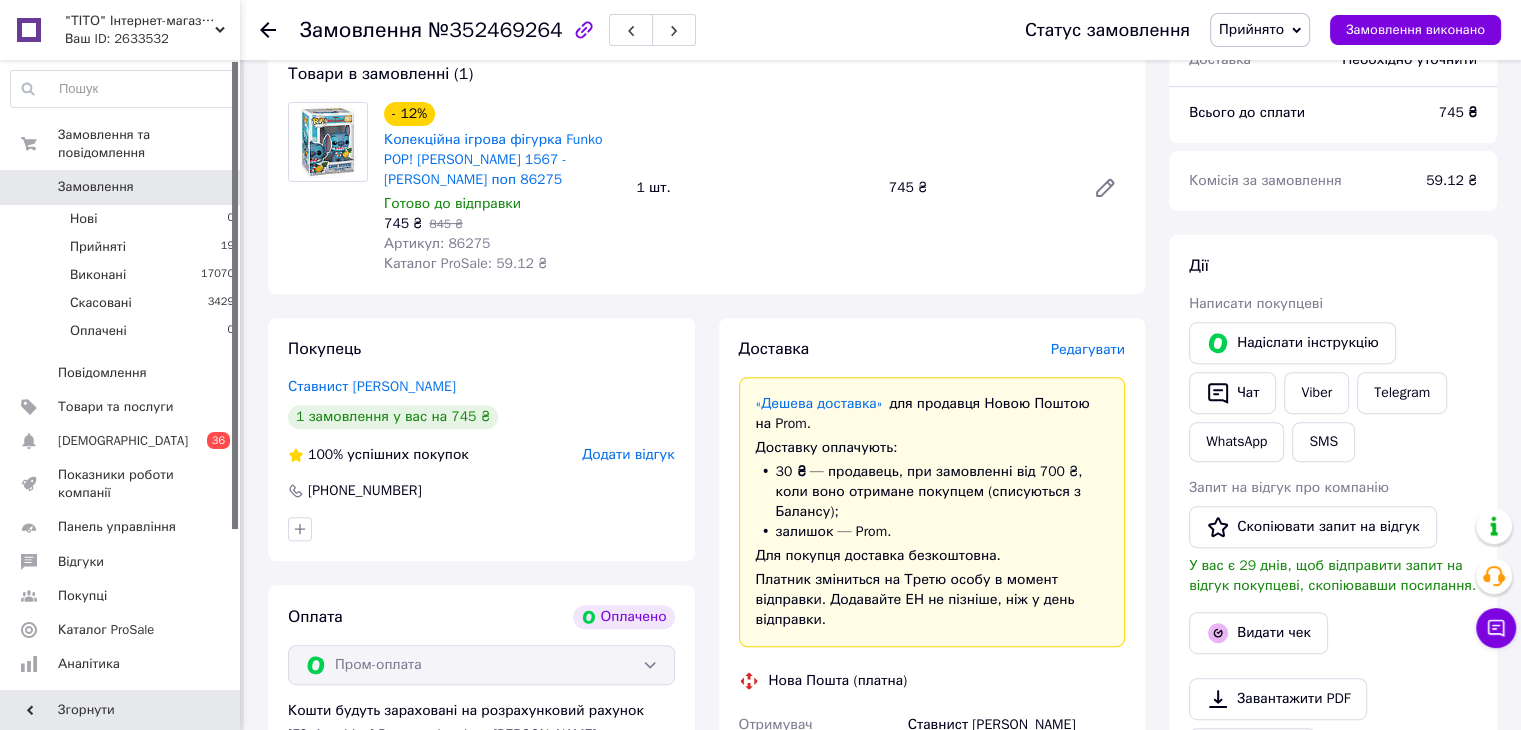 scroll, scrollTop: 600, scrollLeft: 0, axis: vertical 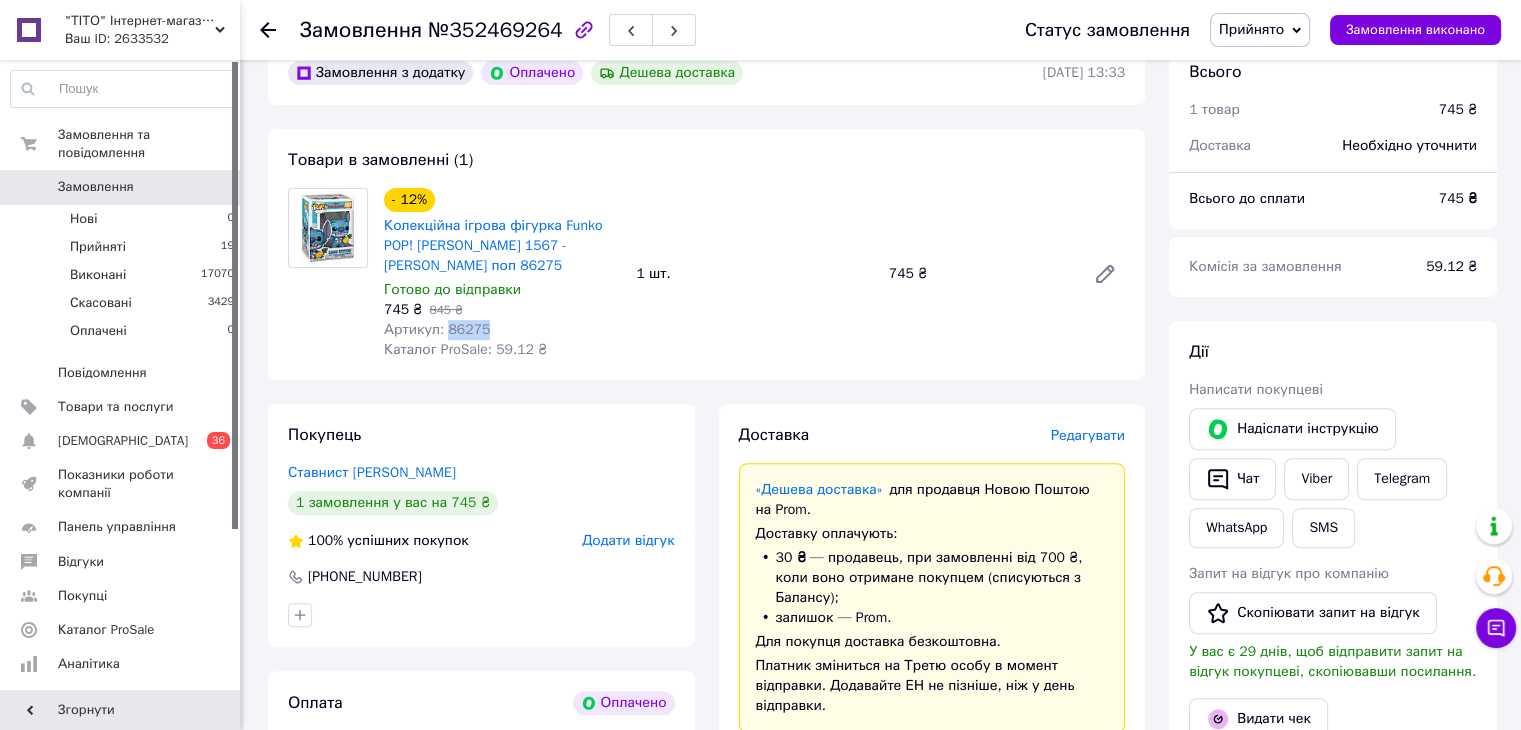 drag, startPoint x: 444, startPoint y: 334, endPoint x: 480, endPoint y: 319, distance: 39 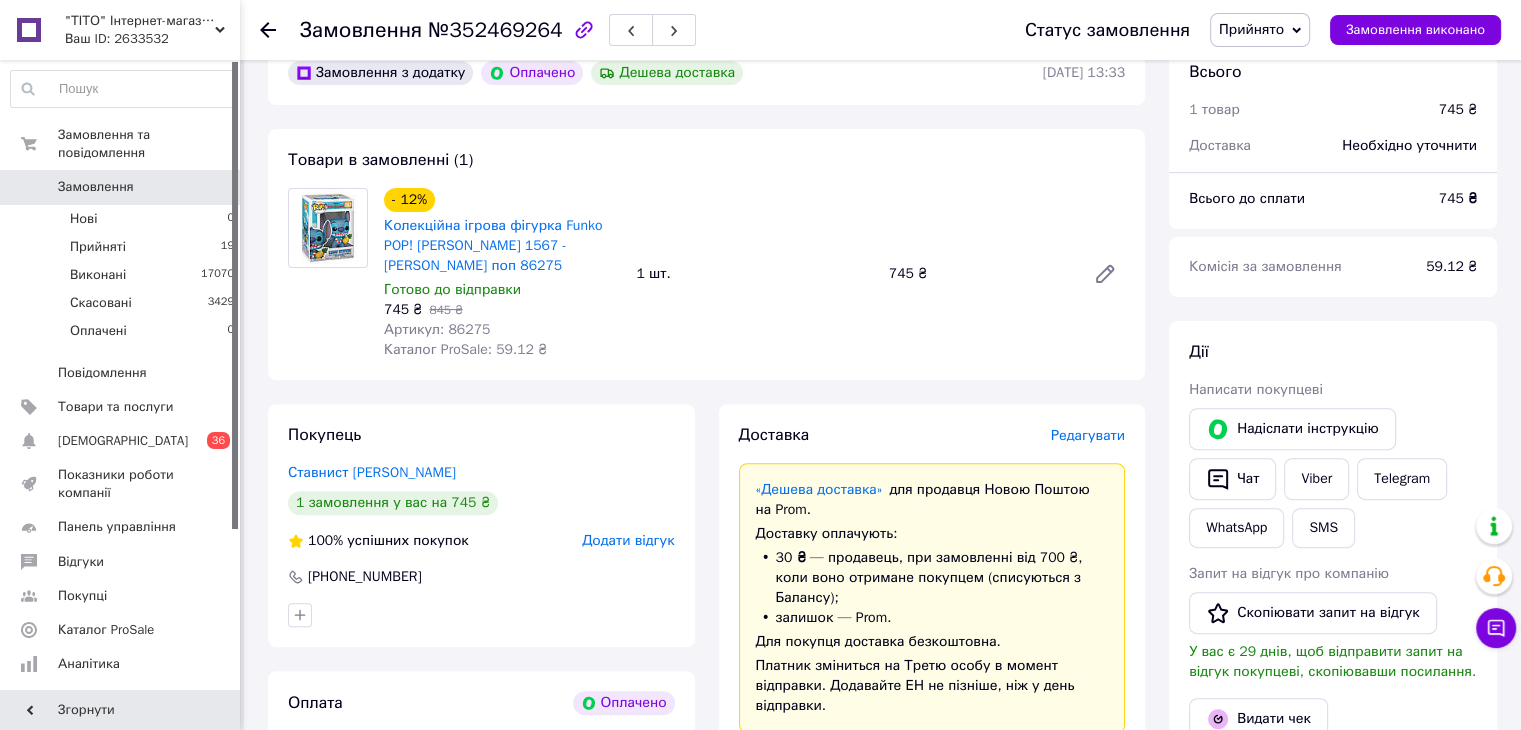 drag, startPoint x: 463, startPoint y: 323, endPoint x: 434, endPoint y: 336, distance: 31.780497 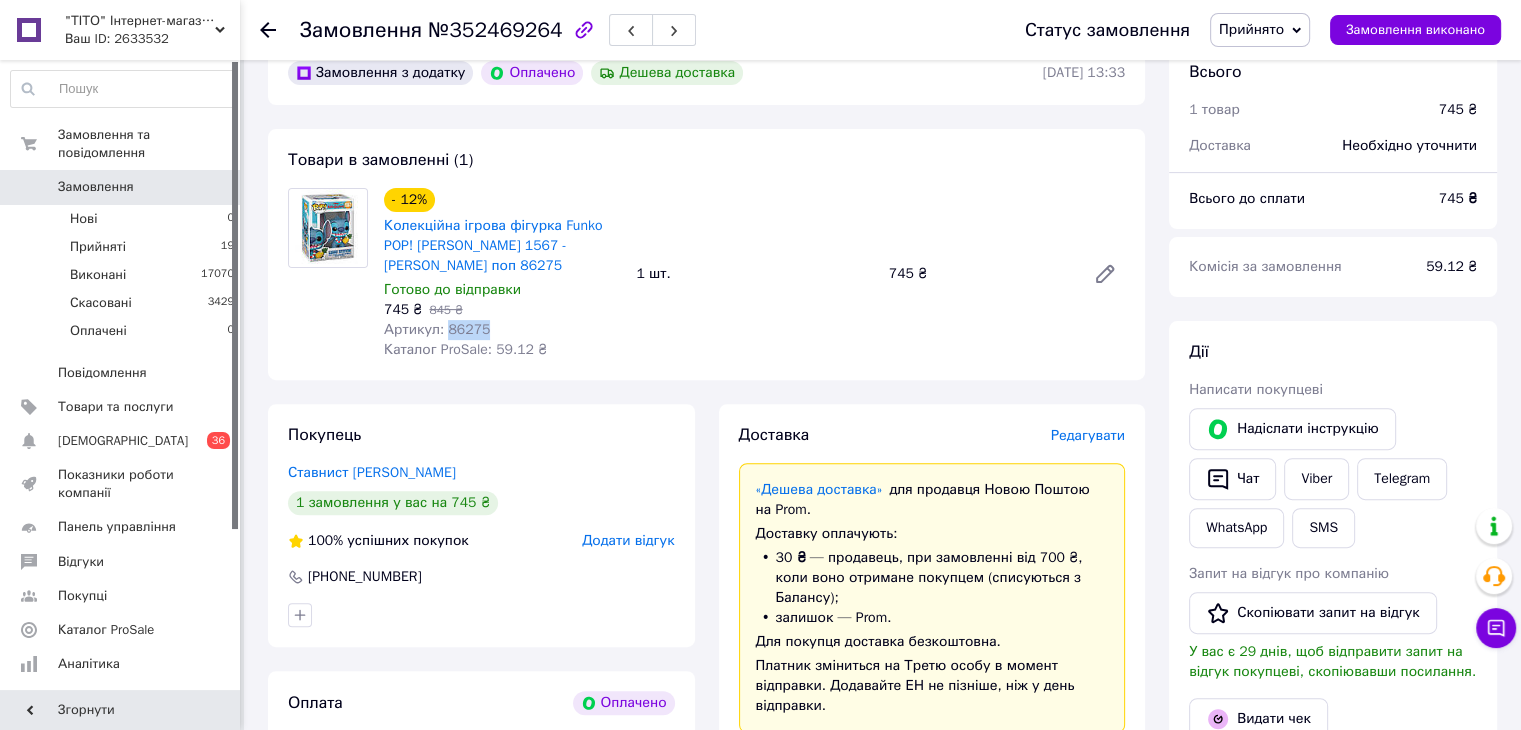 drag, startPoint x: 444, startPoint y: 332, endPoint x: 486, endPoint y: 334, distance: 42.047592 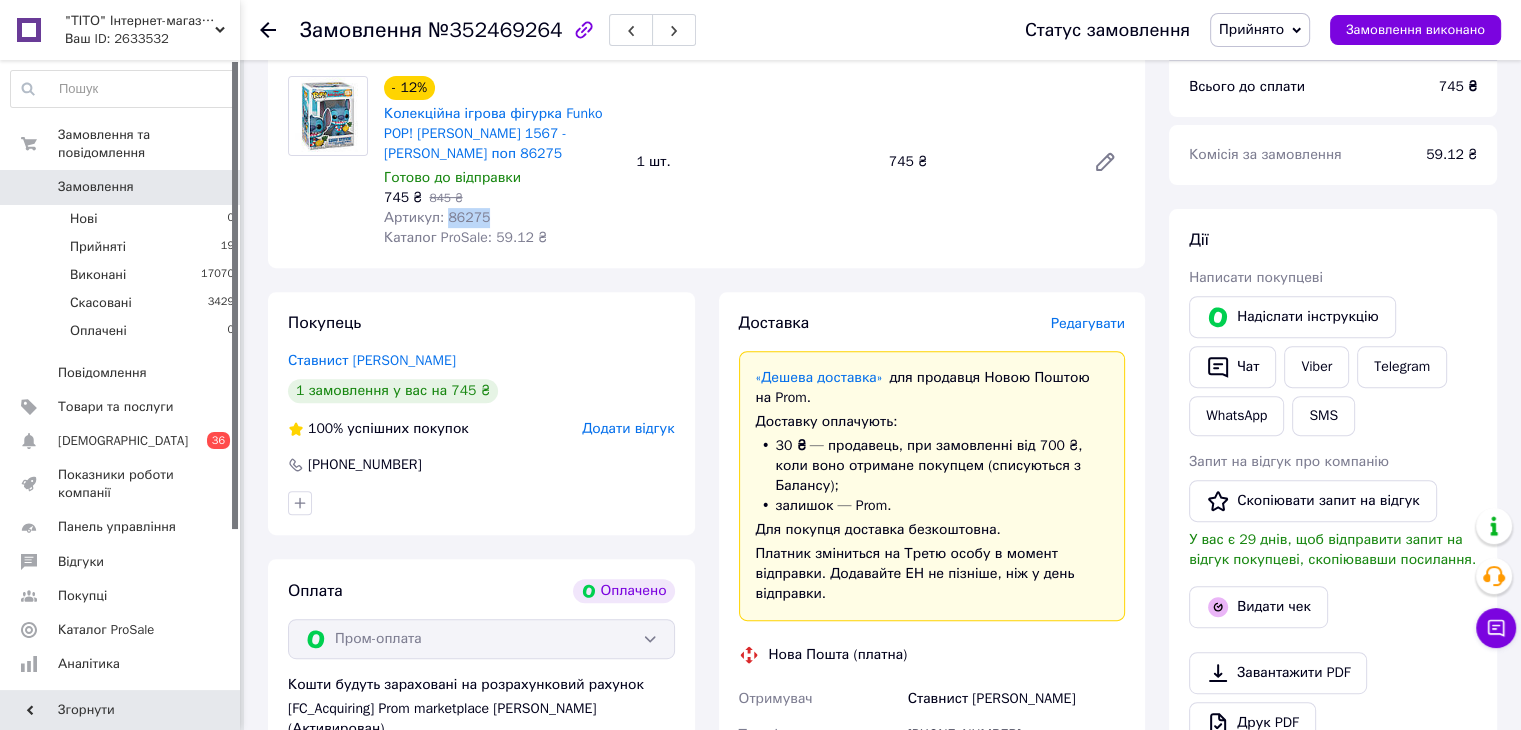 scroll, scrollTop: 1000, scrollLeft: 0, axis: vertical 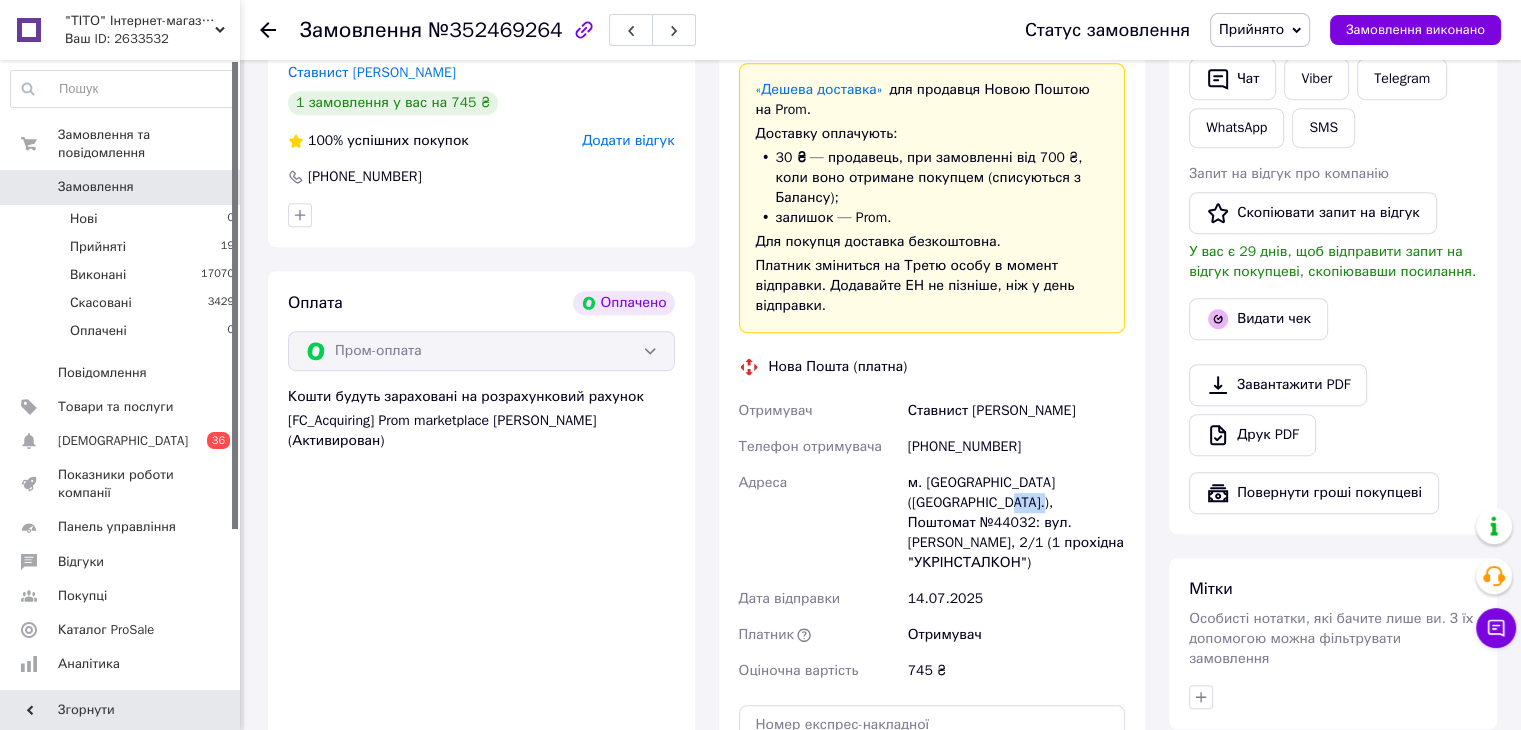 drag, startPoint x: 923, startPoint y: 488, endPoint x: 961, endPoint y: 485, distance: 38.118237 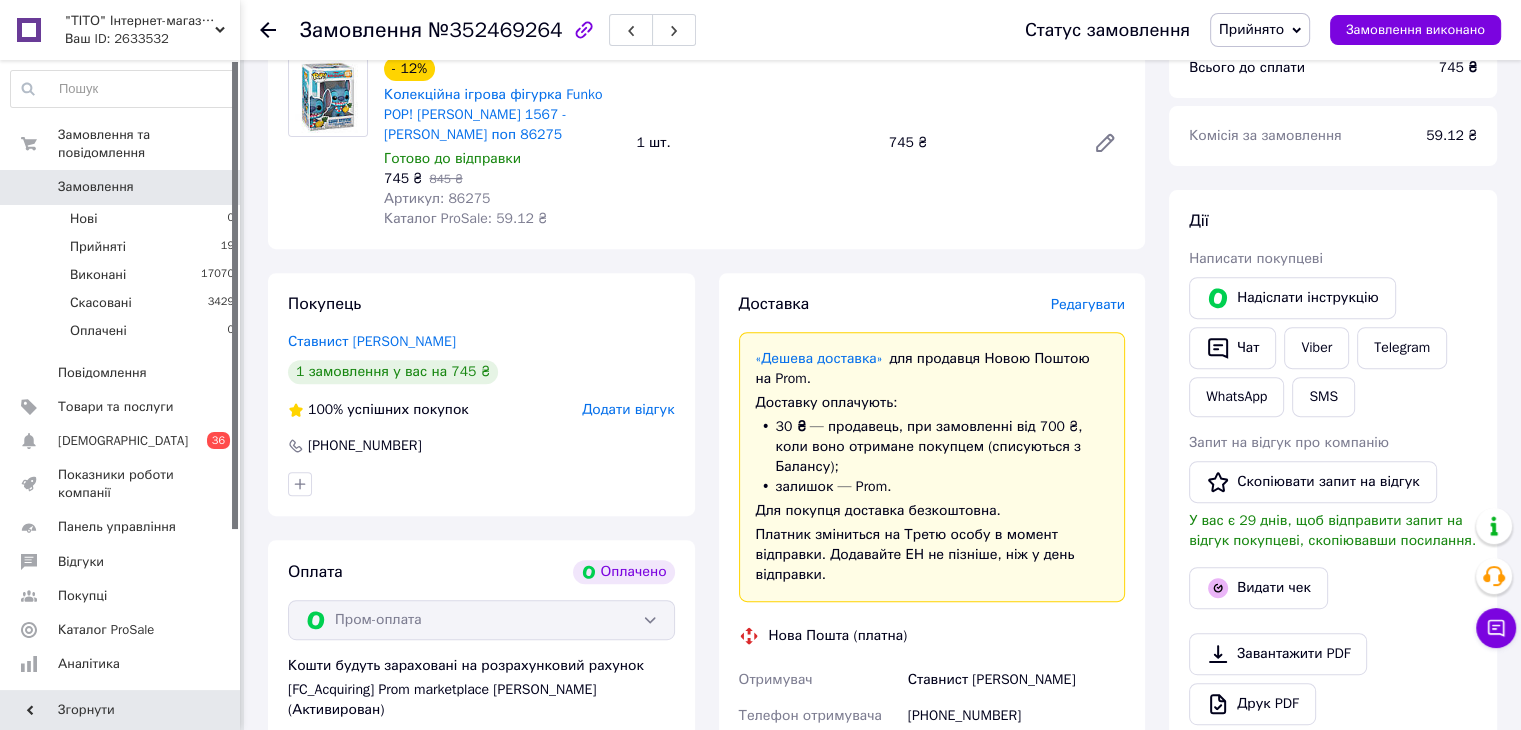 scroll, scrollTop: 700, scrollLeft: 0, axis: vertical 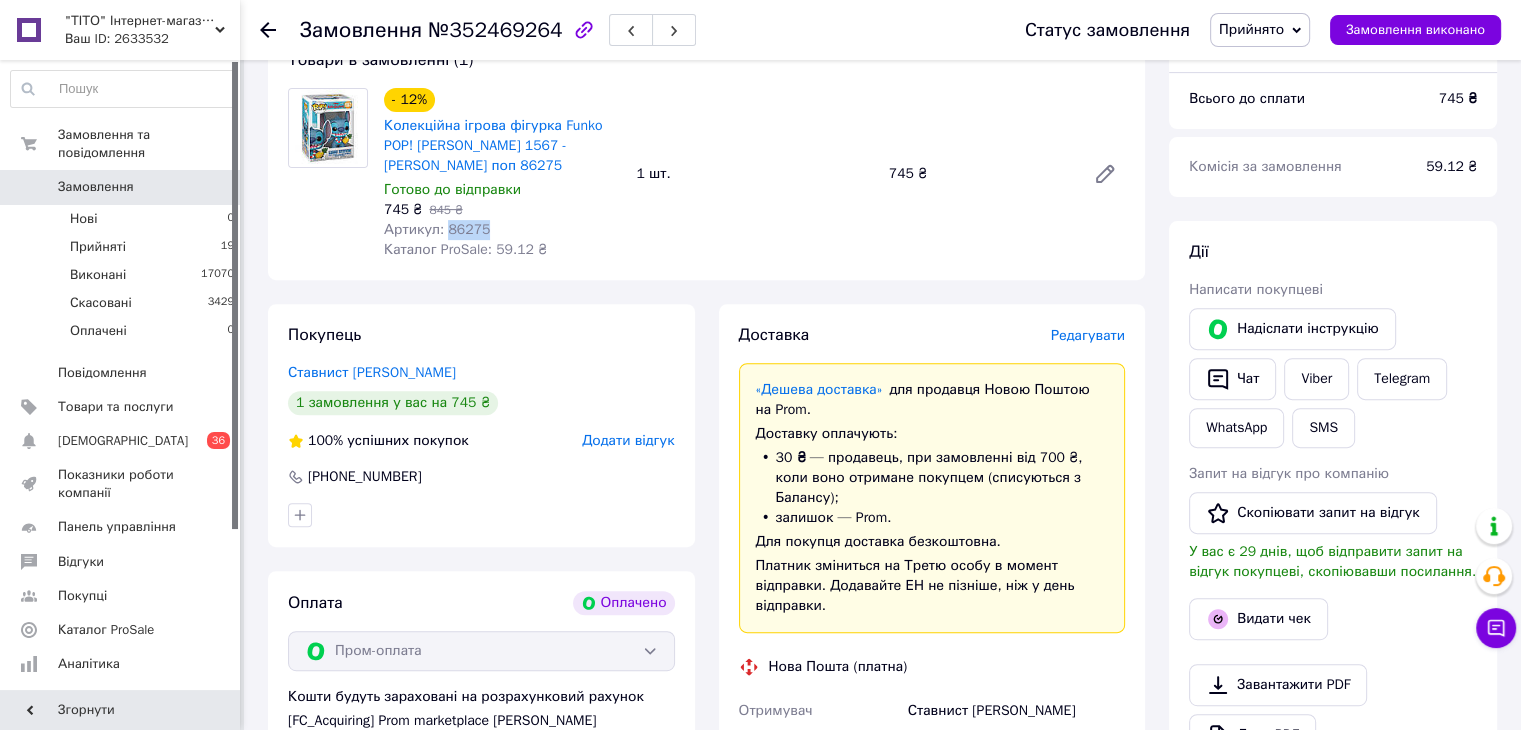 drag, startPoint x: 444, startPoint y: 230, endPoint x: 492, endPoint y: 234, distance: 48.166378 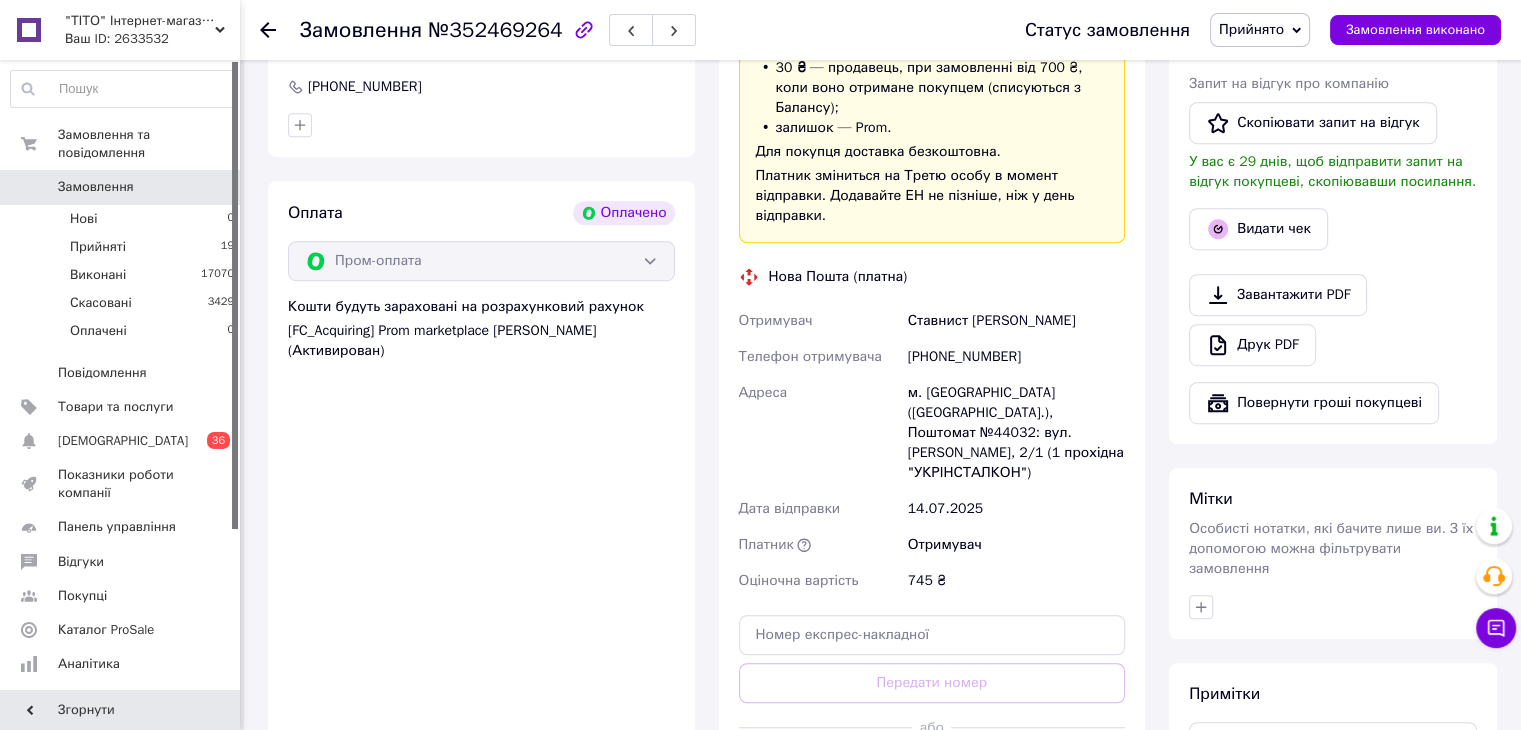 scroll, scrollTop: 1100, scrollLeft: 0, axis: vertical 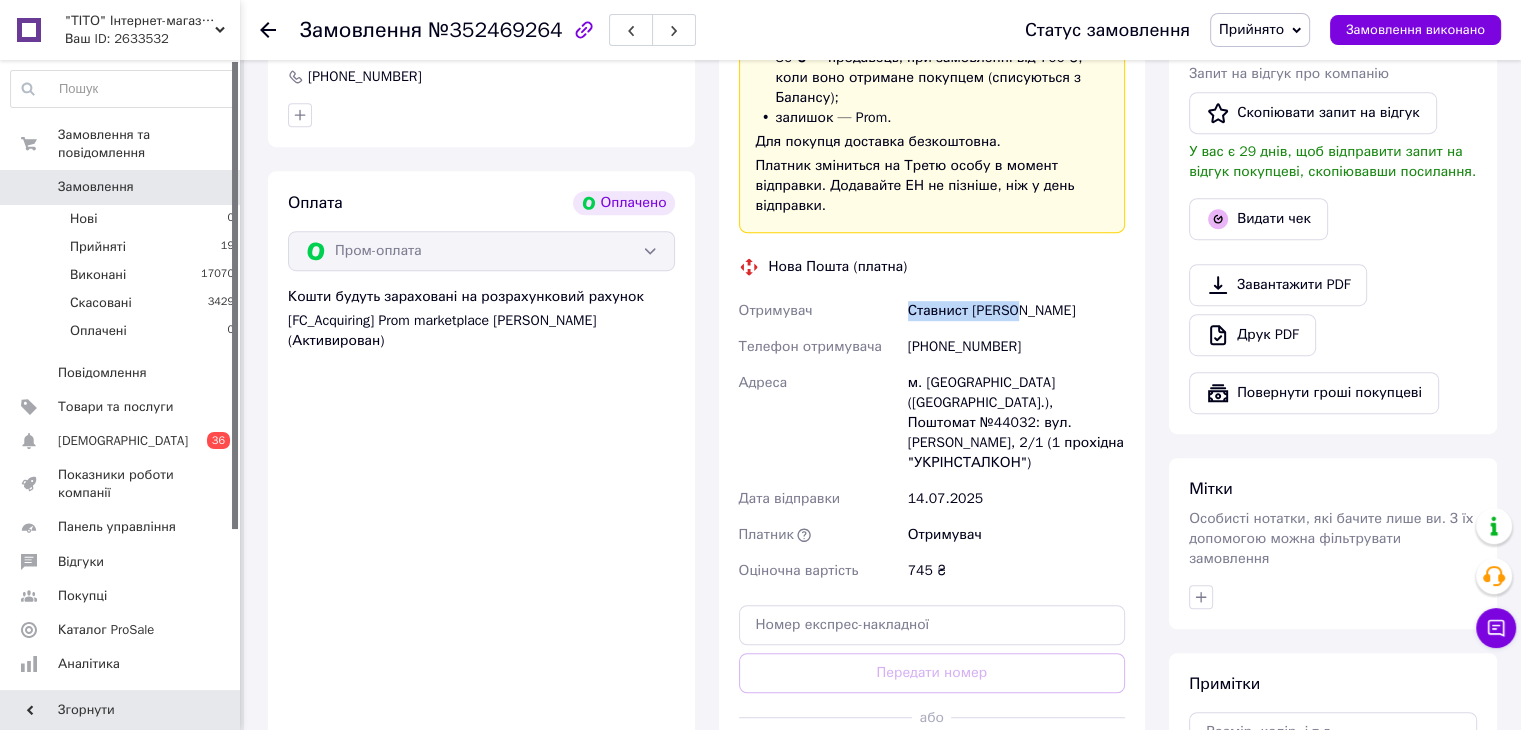 drag, startPoint x: 1037, startPoint y: 293, endPoint x: 907, endPoint y: 306, distance: 130.64838 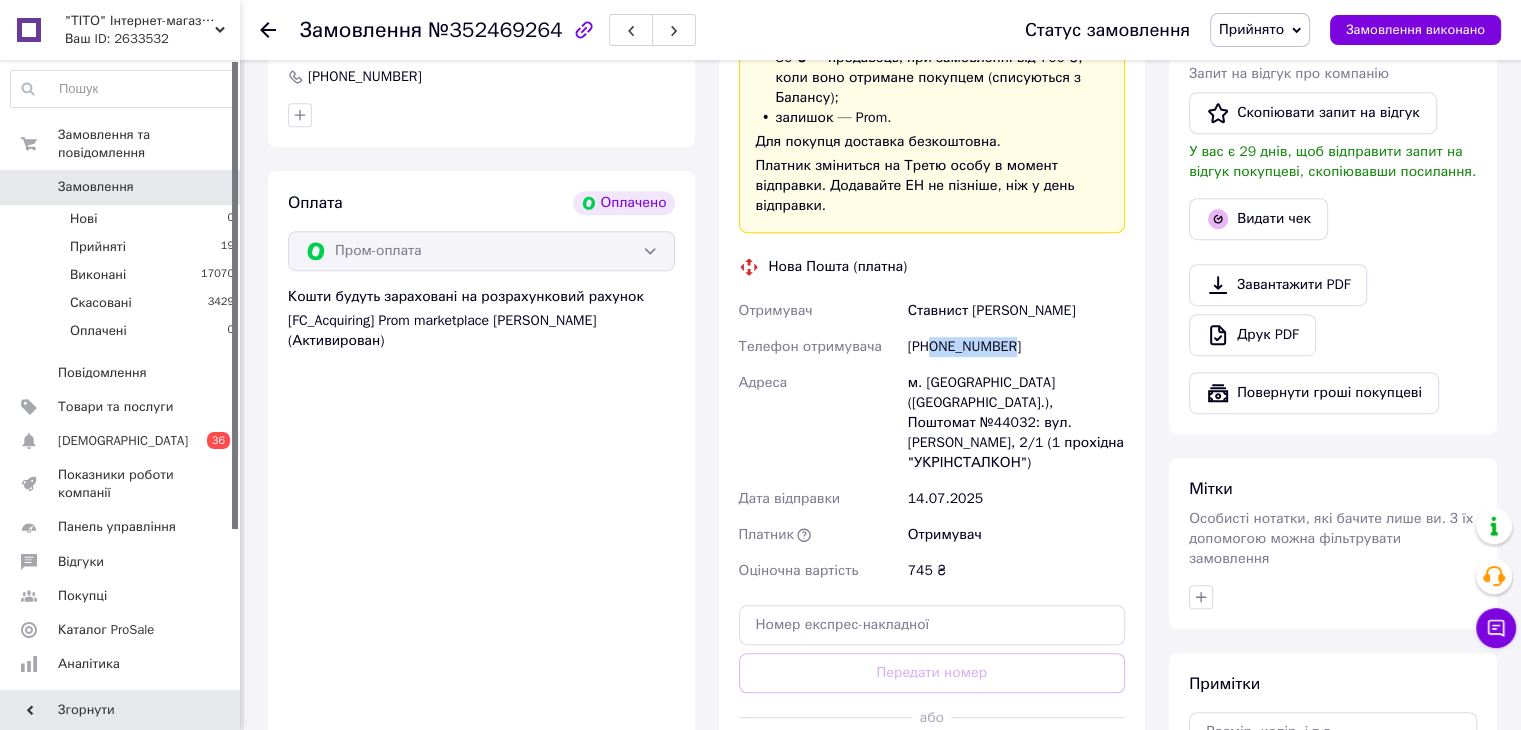 drag, startPoint x: 1022, startPoint y: 328, endPoint x: 932, endPoint y: 332, distance: 90.088844 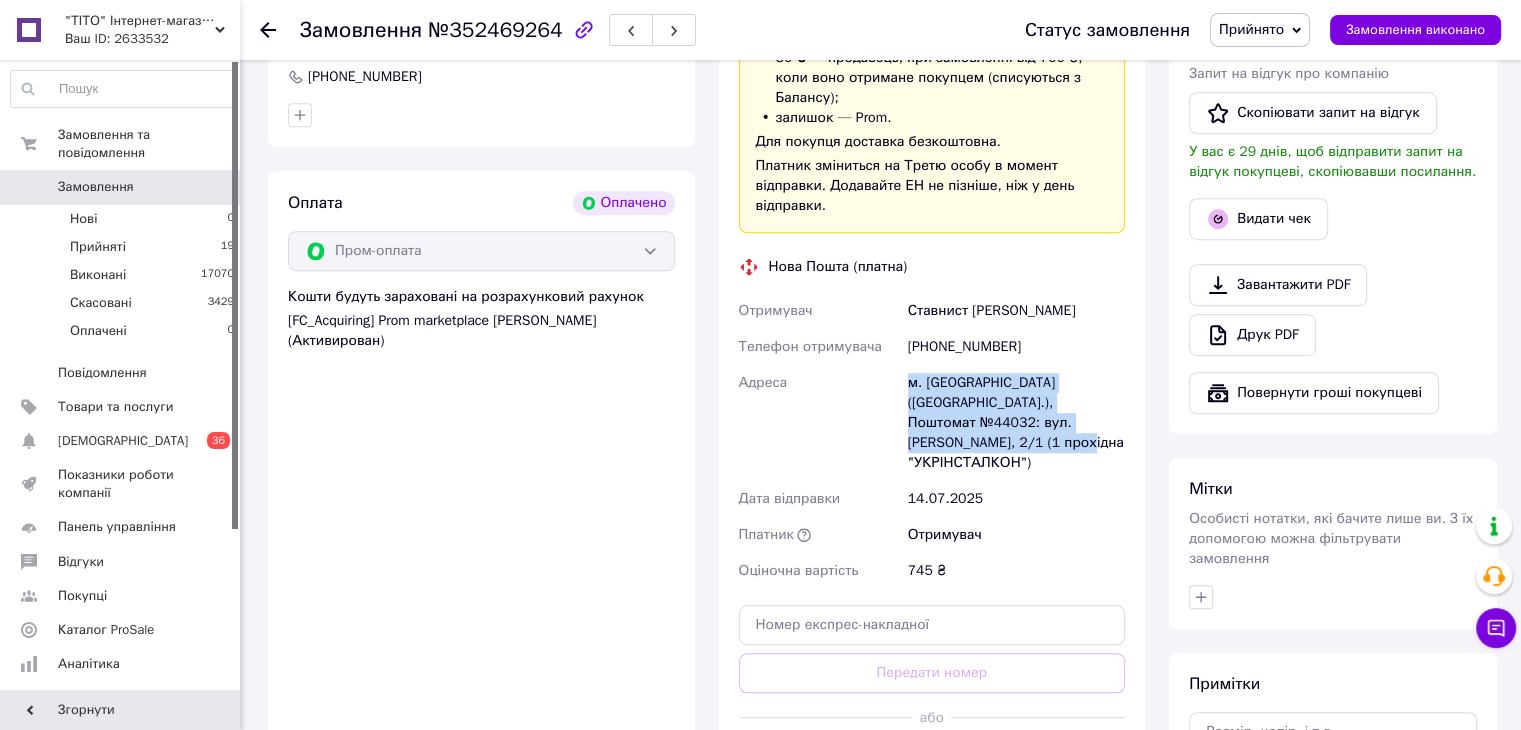 drag, startPoint x: 906, startPoint y: 362, endPoint x: 1035, endPoint y: 495, distance: 185.28357 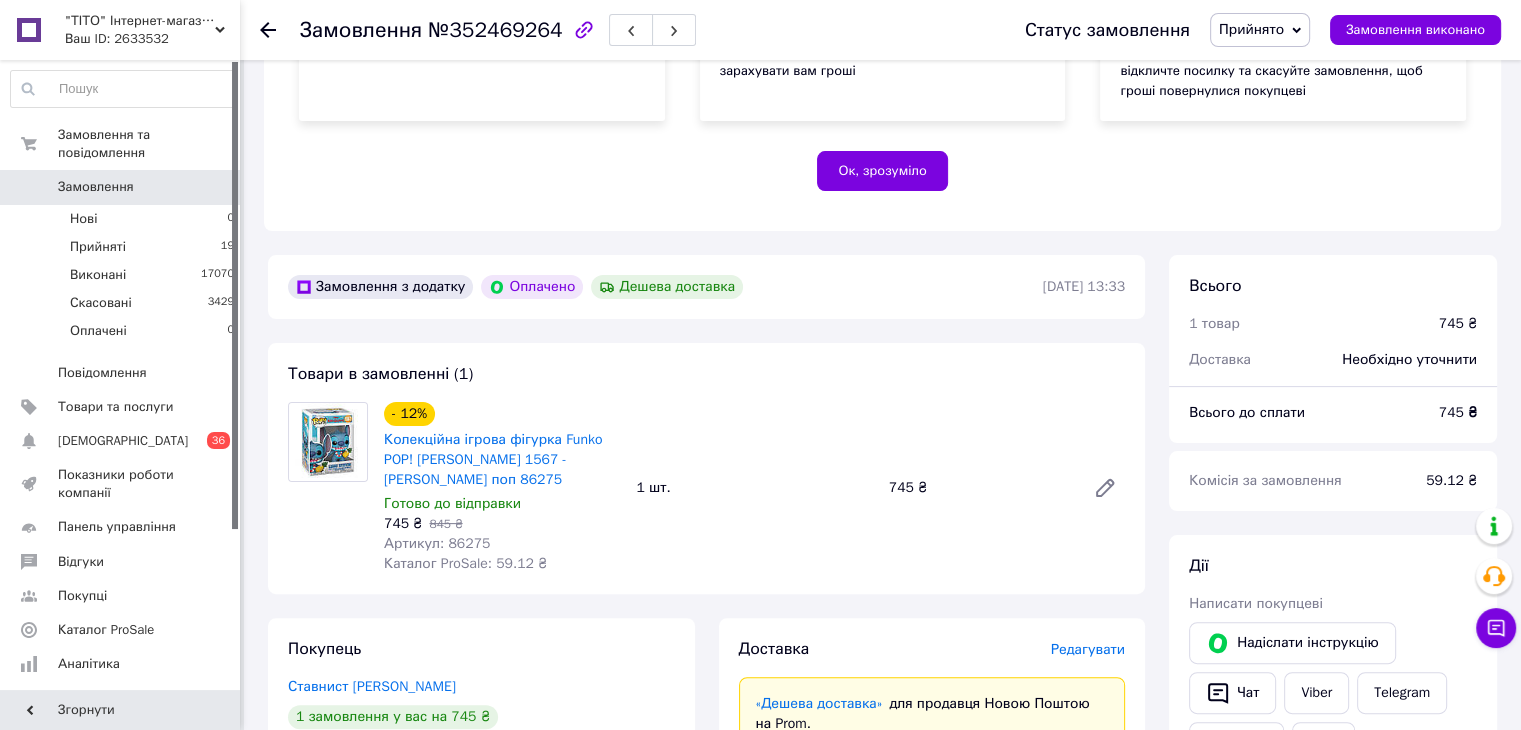 scroll, scrollTop: 300, scrollLeft: 0, axis: vertical 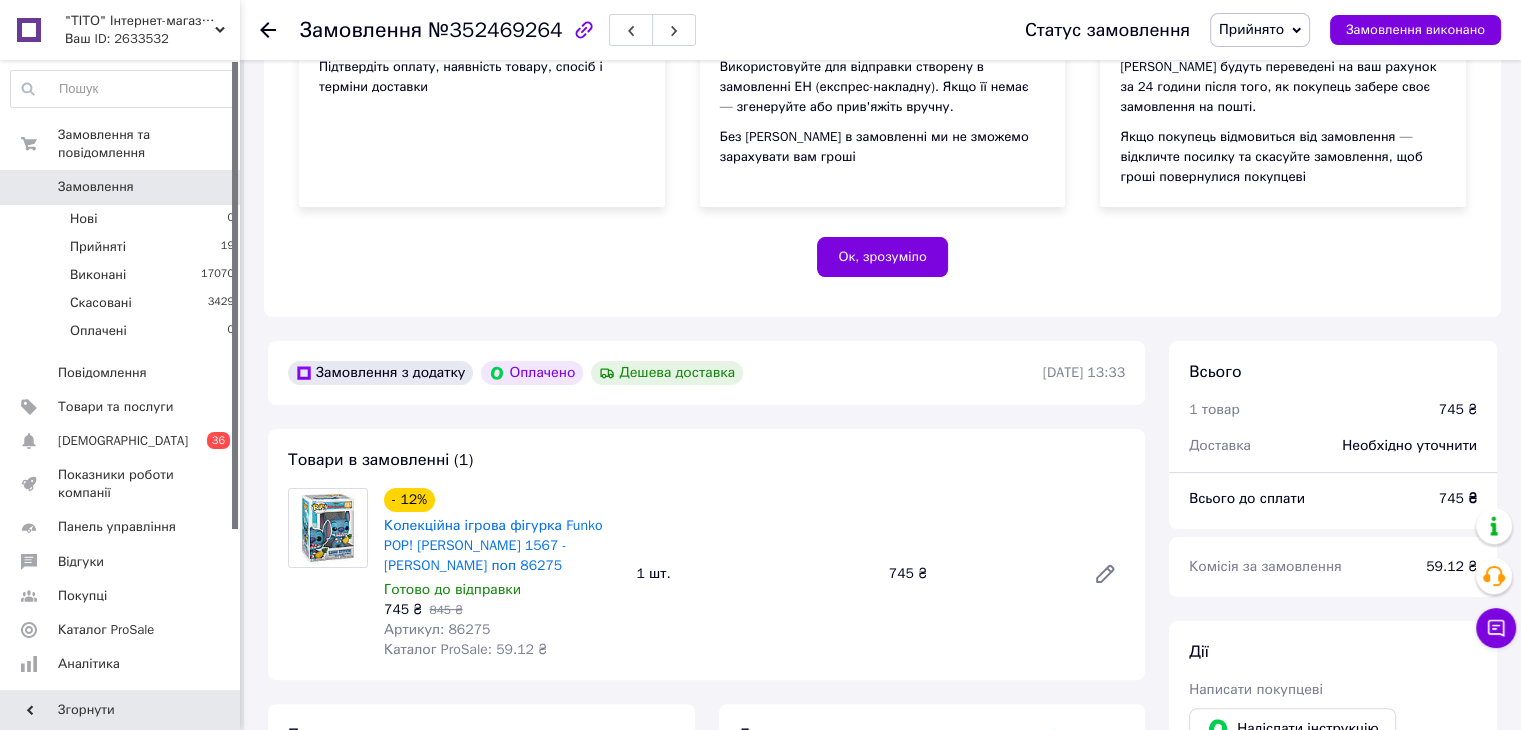 click at bounding box center (280, 30) 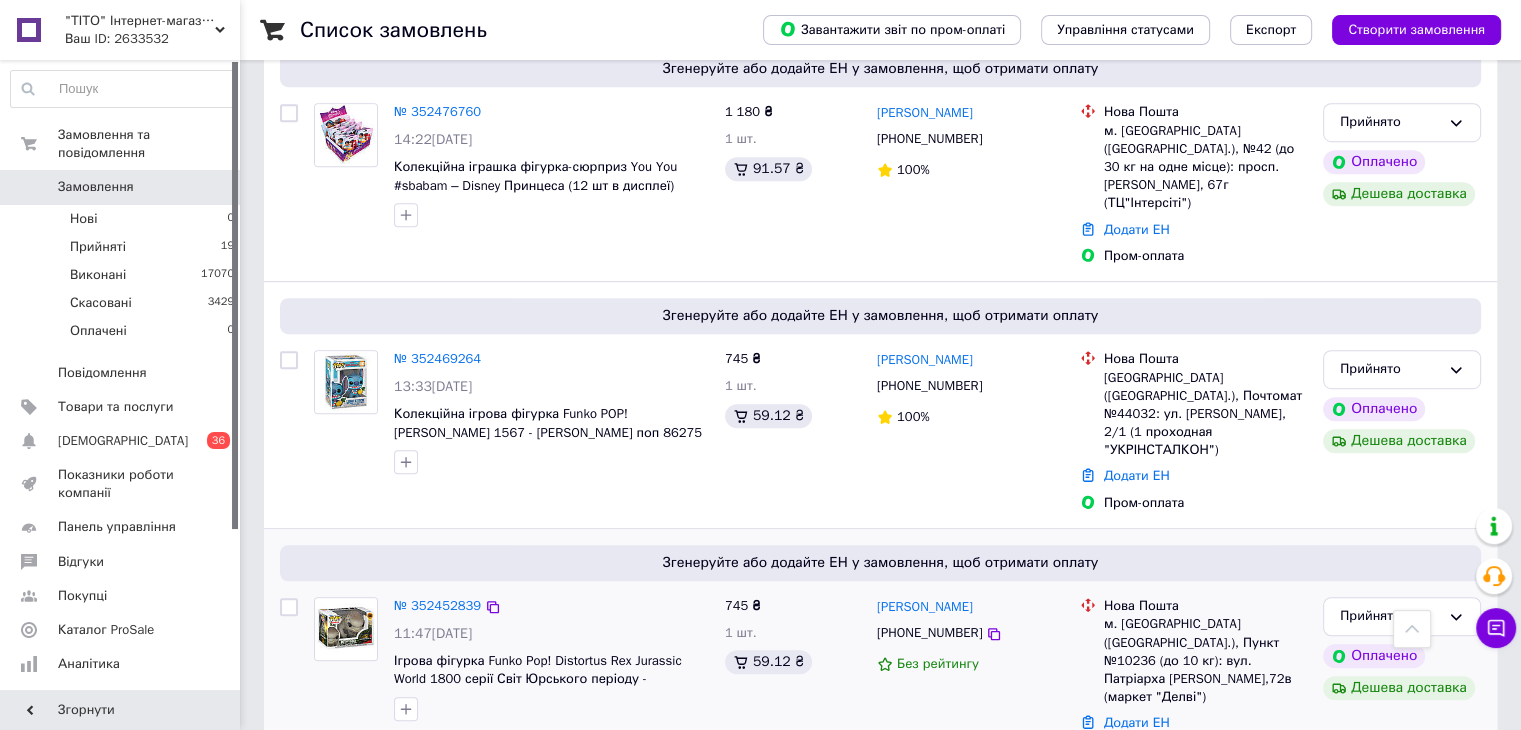 scroll, scrollTop: 1400, scrollLeft: 0, axis: vertical 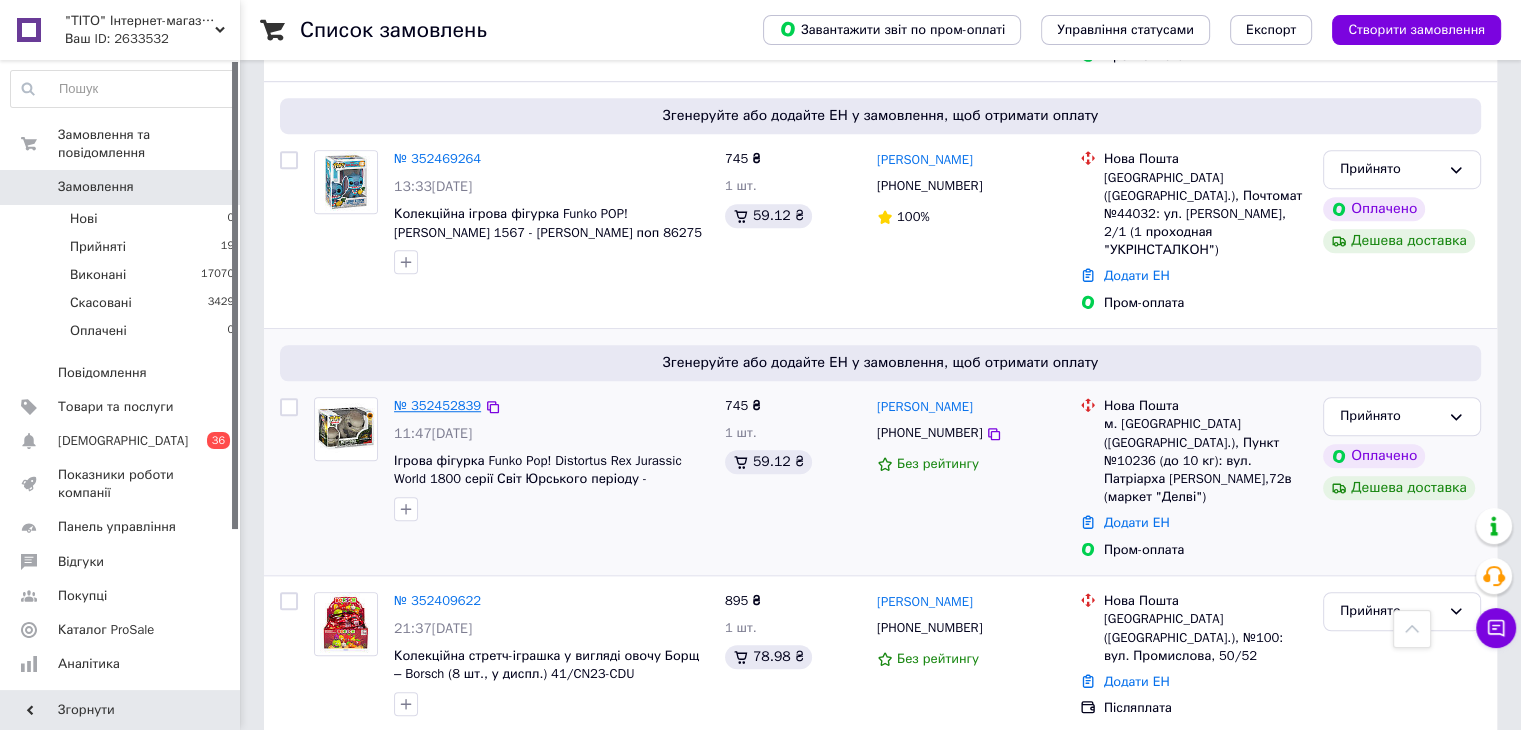 click on "№ 352452839" at bounding box center (437, 405) 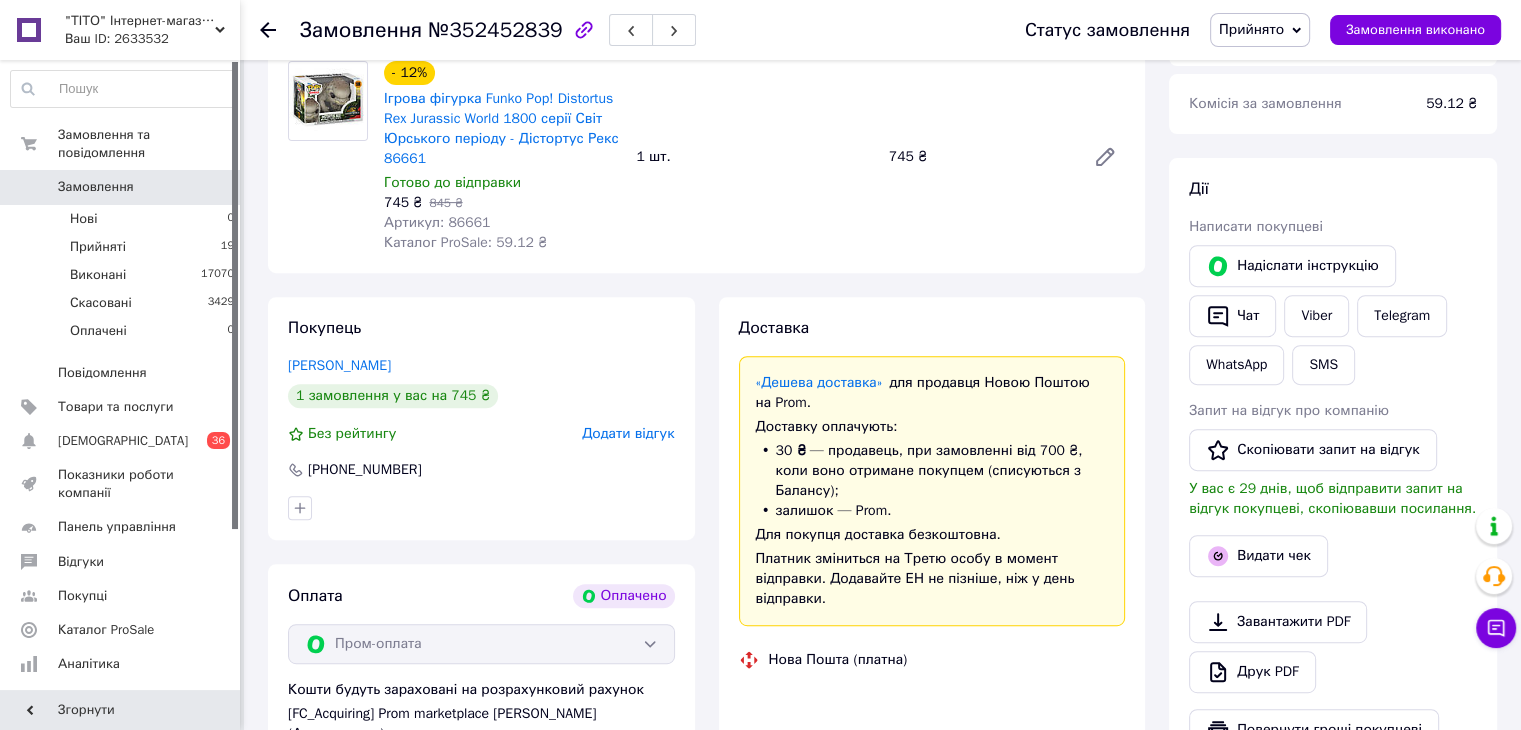 scroll, scrollTop: 654, scrollLeft: 0, axis: vertical 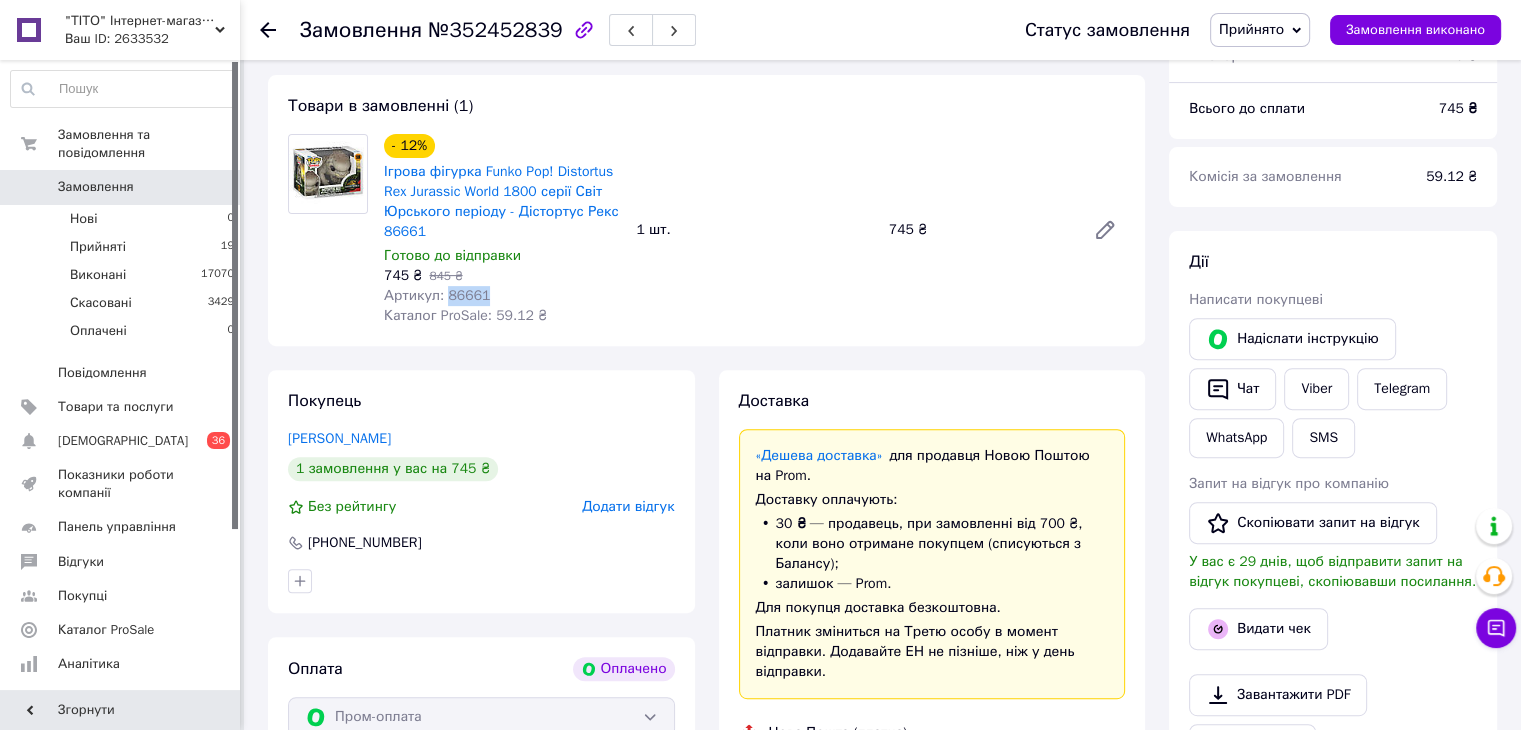drag, startPoint x: 443, startPoint y: 297, endPoint x: 509, endPoint y: 297, distance: 66 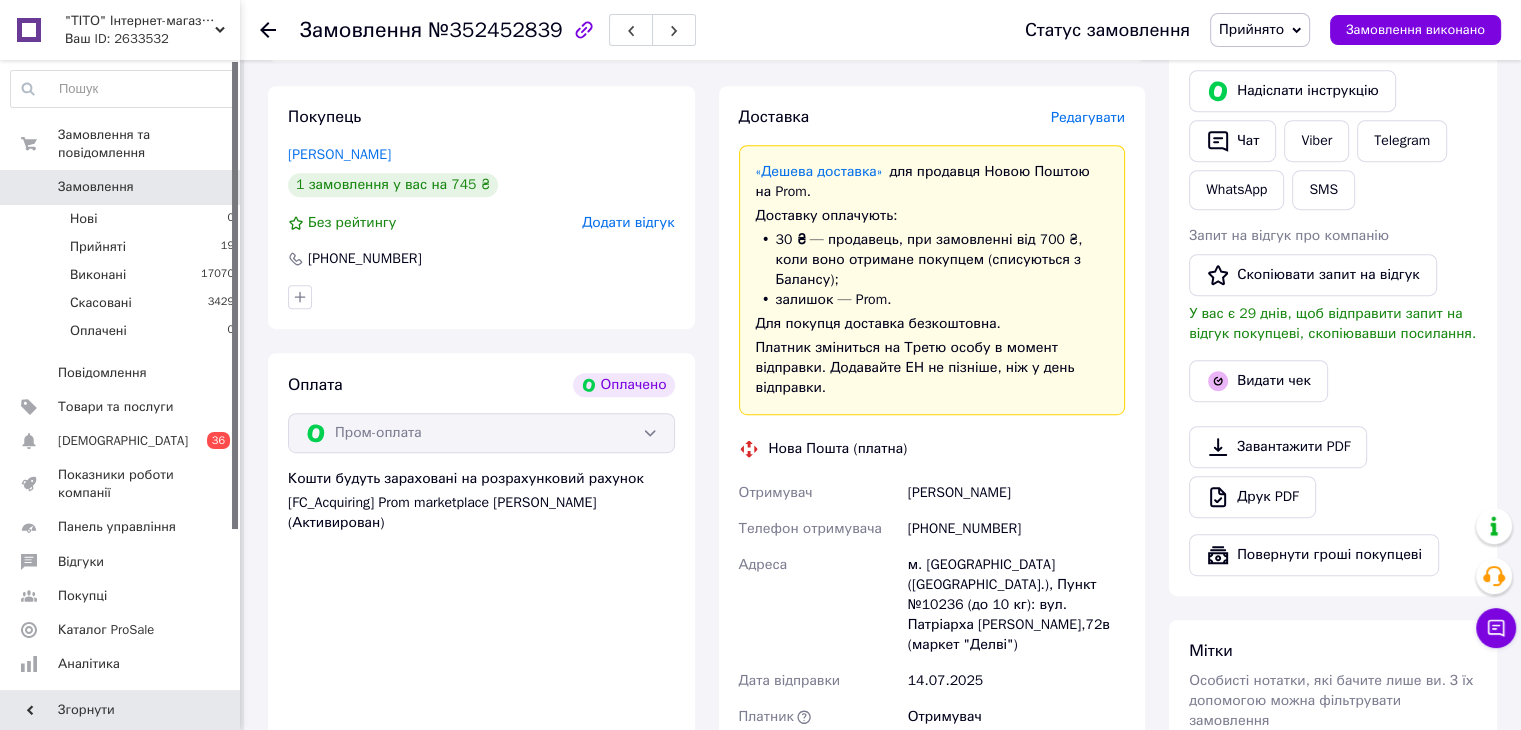 scroll, scrollTop: 954, scrollLeft: 0, axis: vertical 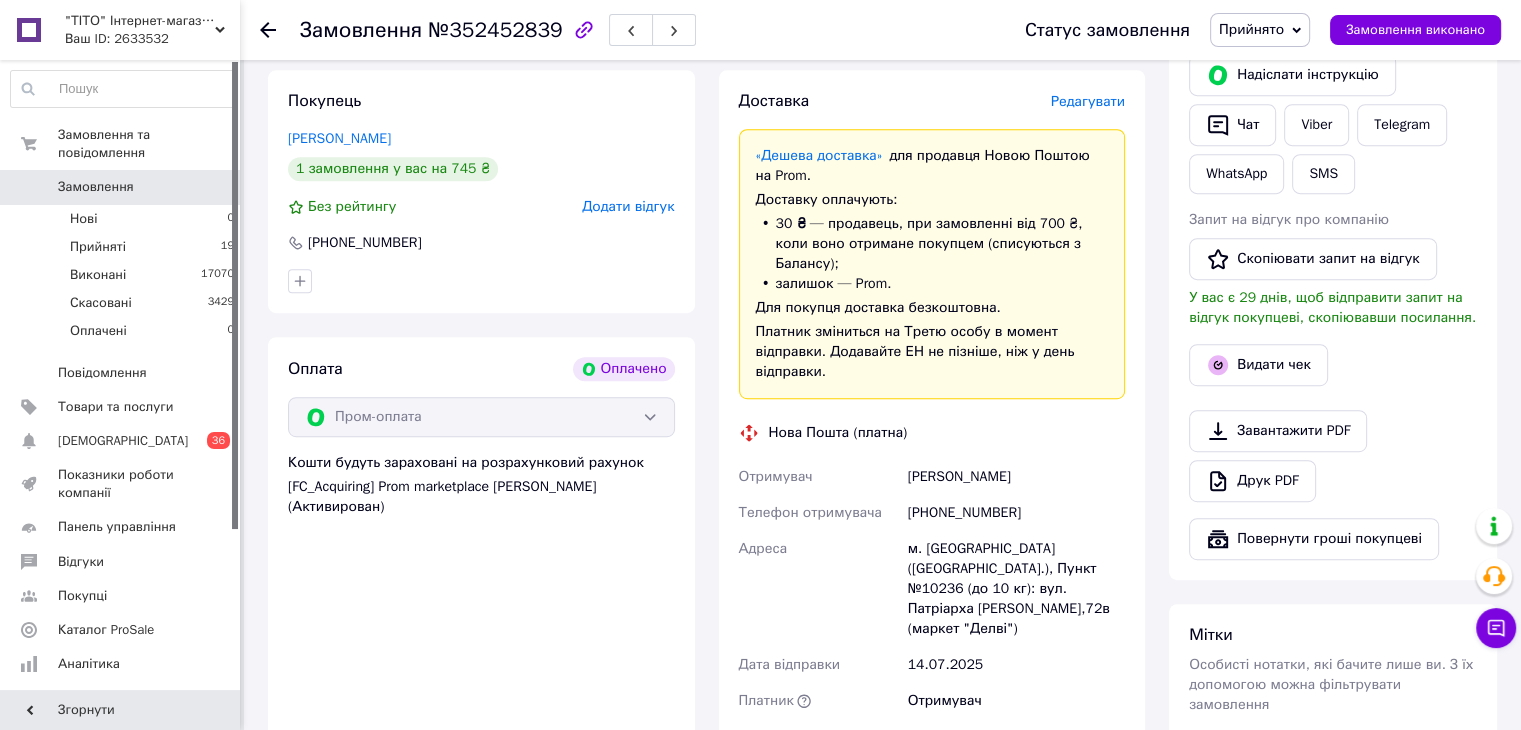 drag, startPoint x: 1082, startPoint y: 459, endPoint x: 903, endPoint y: 469, distance: 179.27911 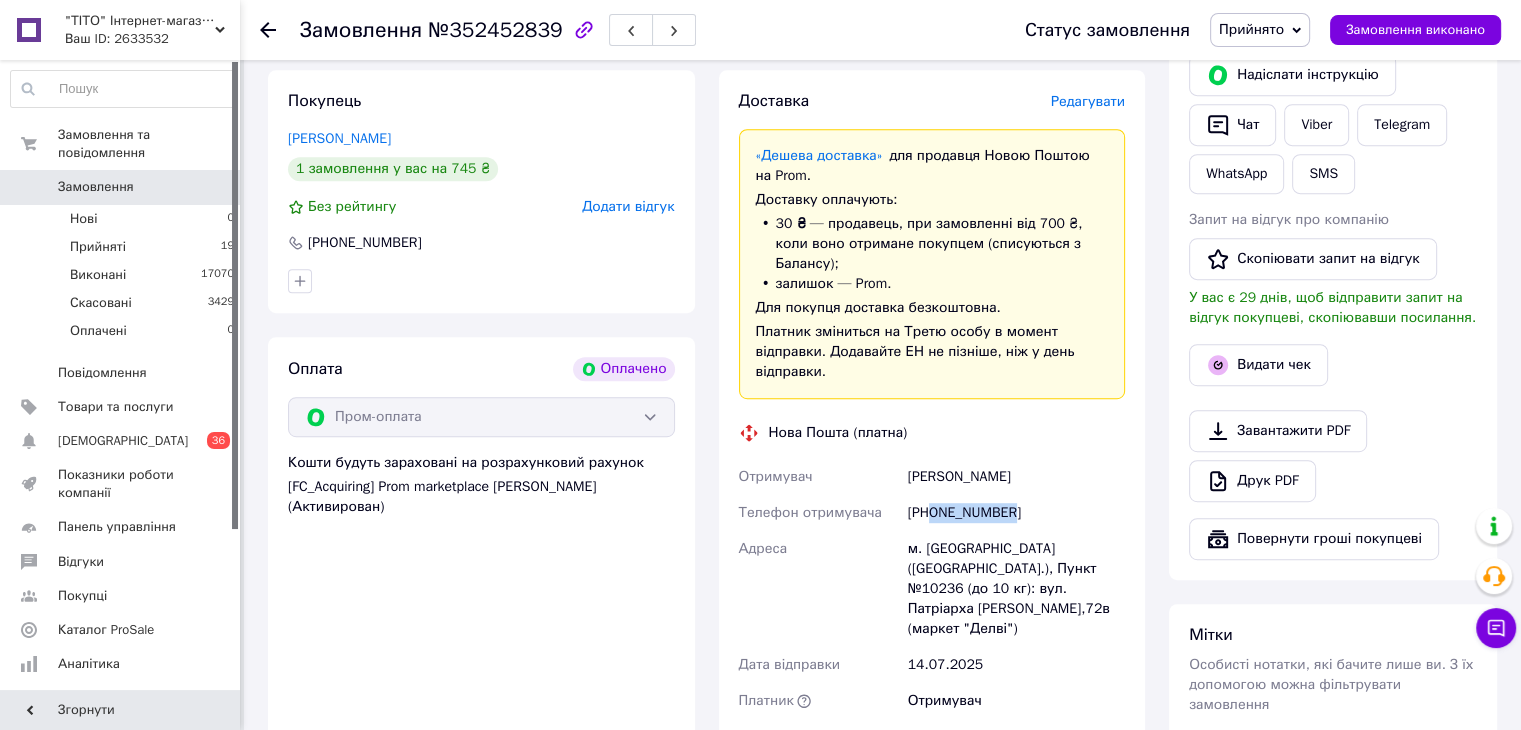 drag, startPoint x: 1021, startPoint y: 493, endPoint x: 930, endPoint y: 504, distance: 91.66242 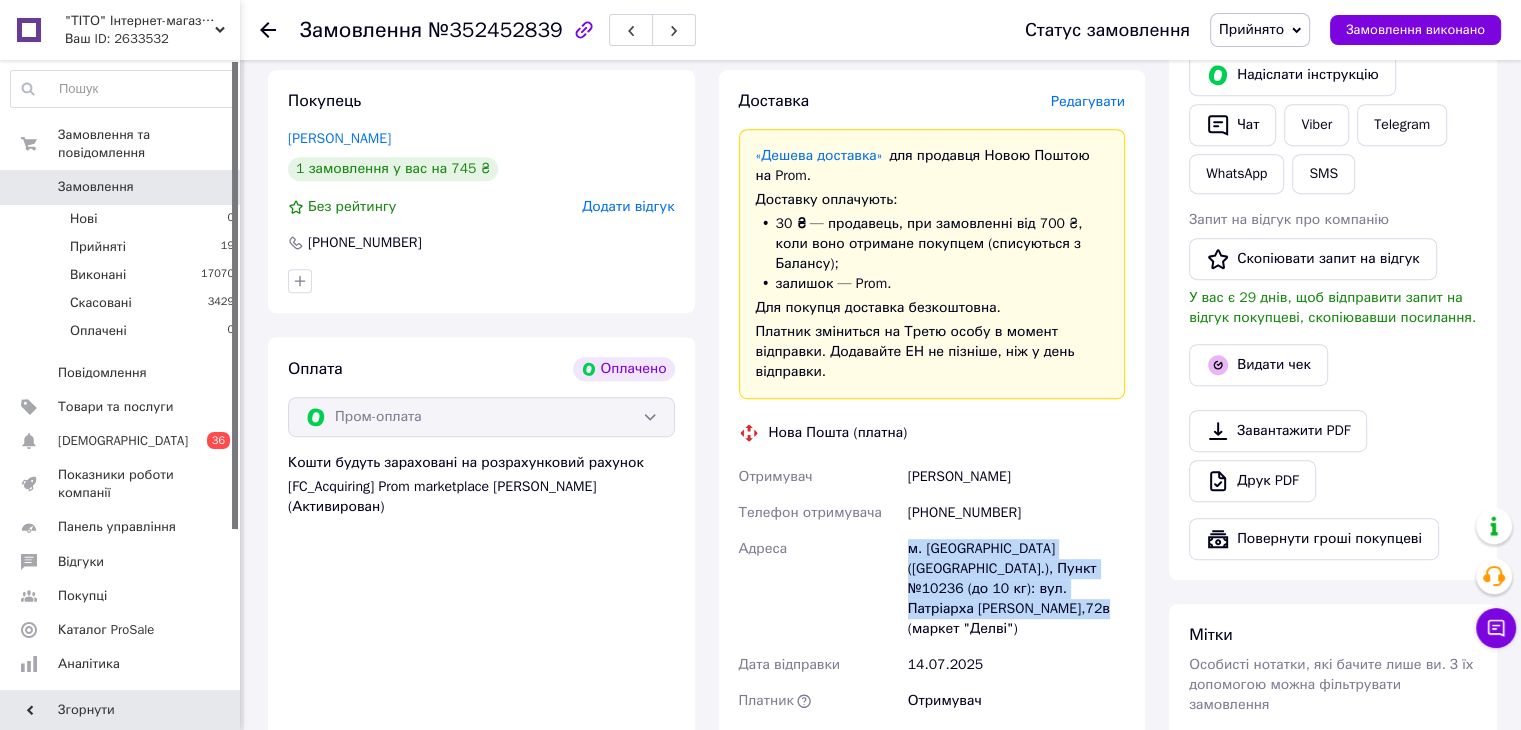 drag, startPoint x: 900, startPoint y: 533, endPoint x: 974, endPoint y: 609, distance: 106.07545 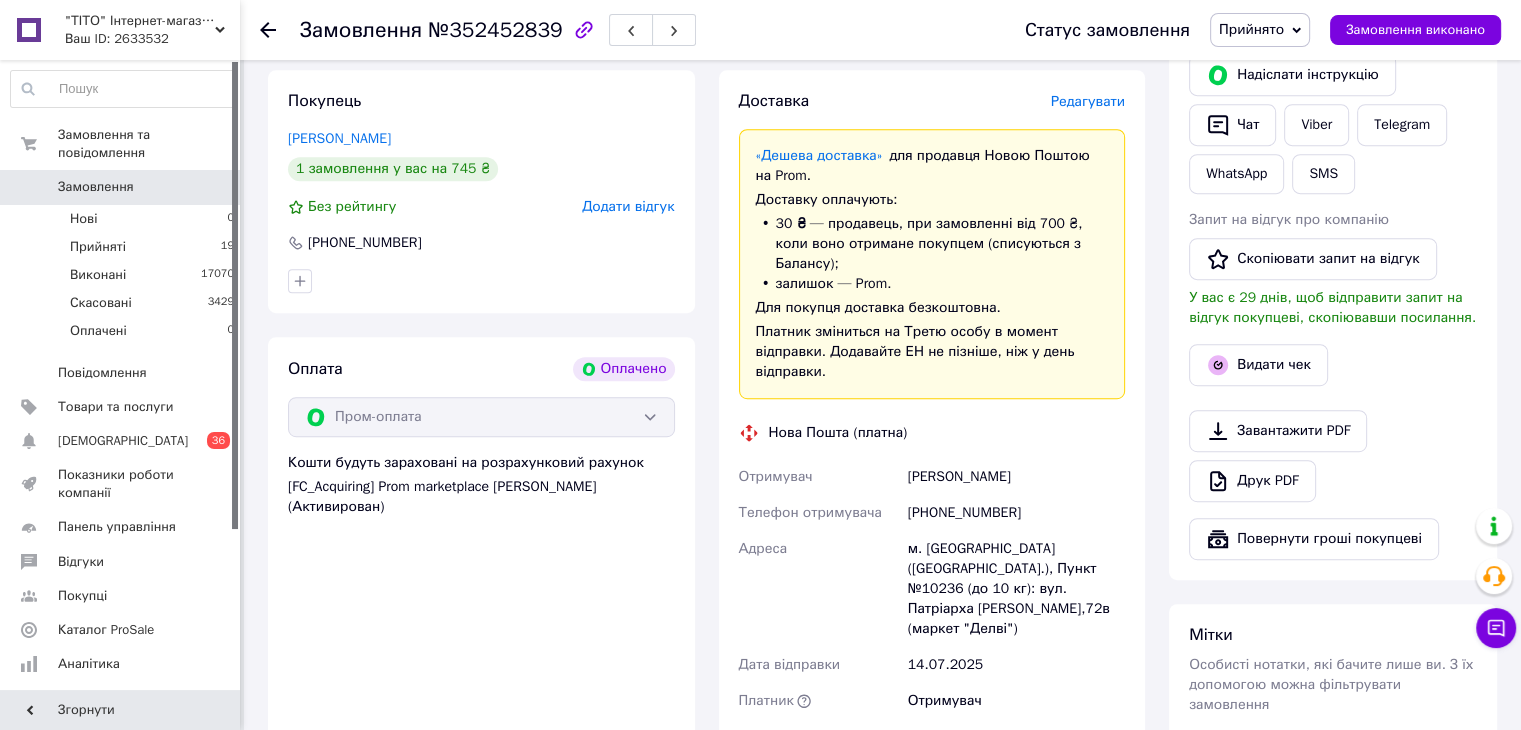 click 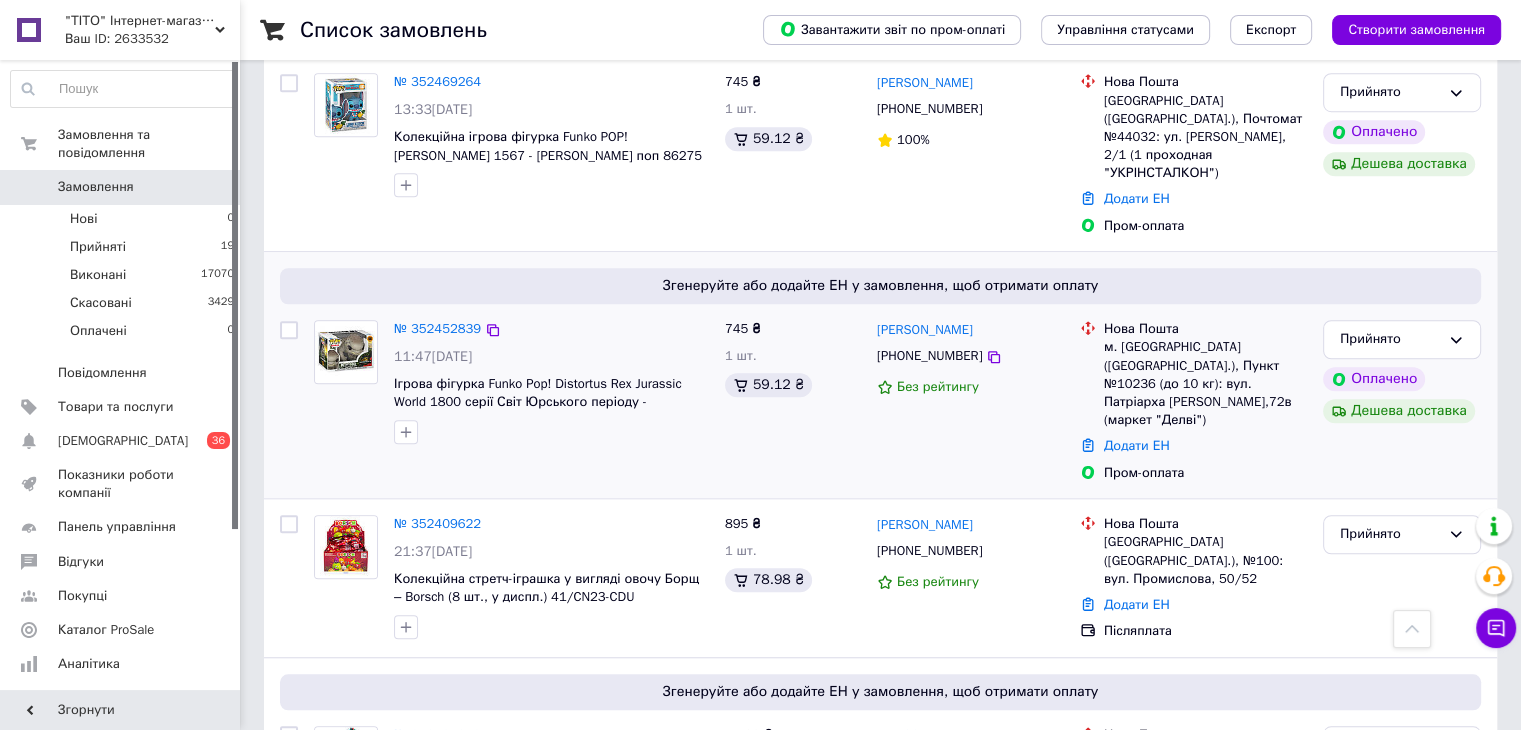 scroll, scrollTop: 1600, scrollLeft: 0, axis: vertical 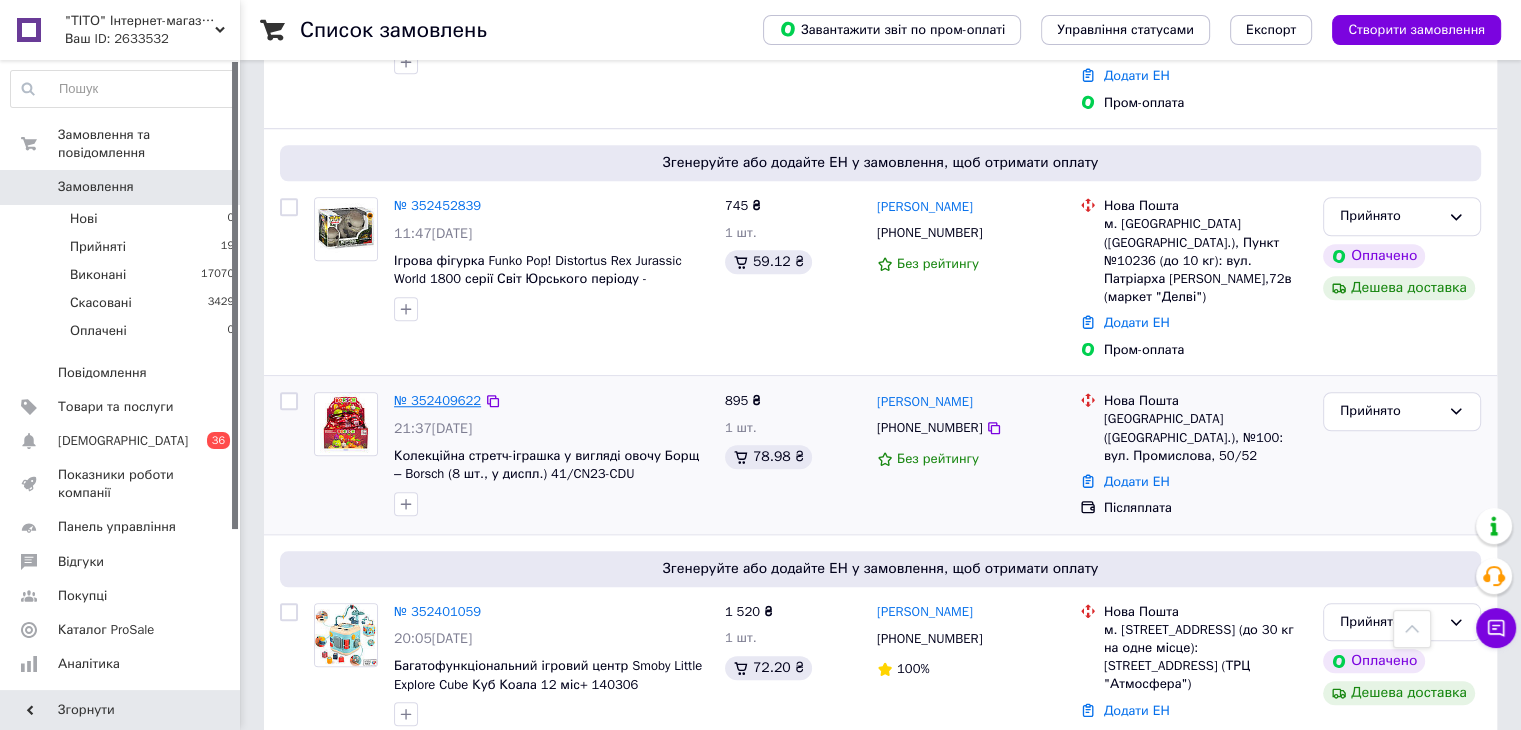 click on "№ 352409622" at bounding box center [437, 400] 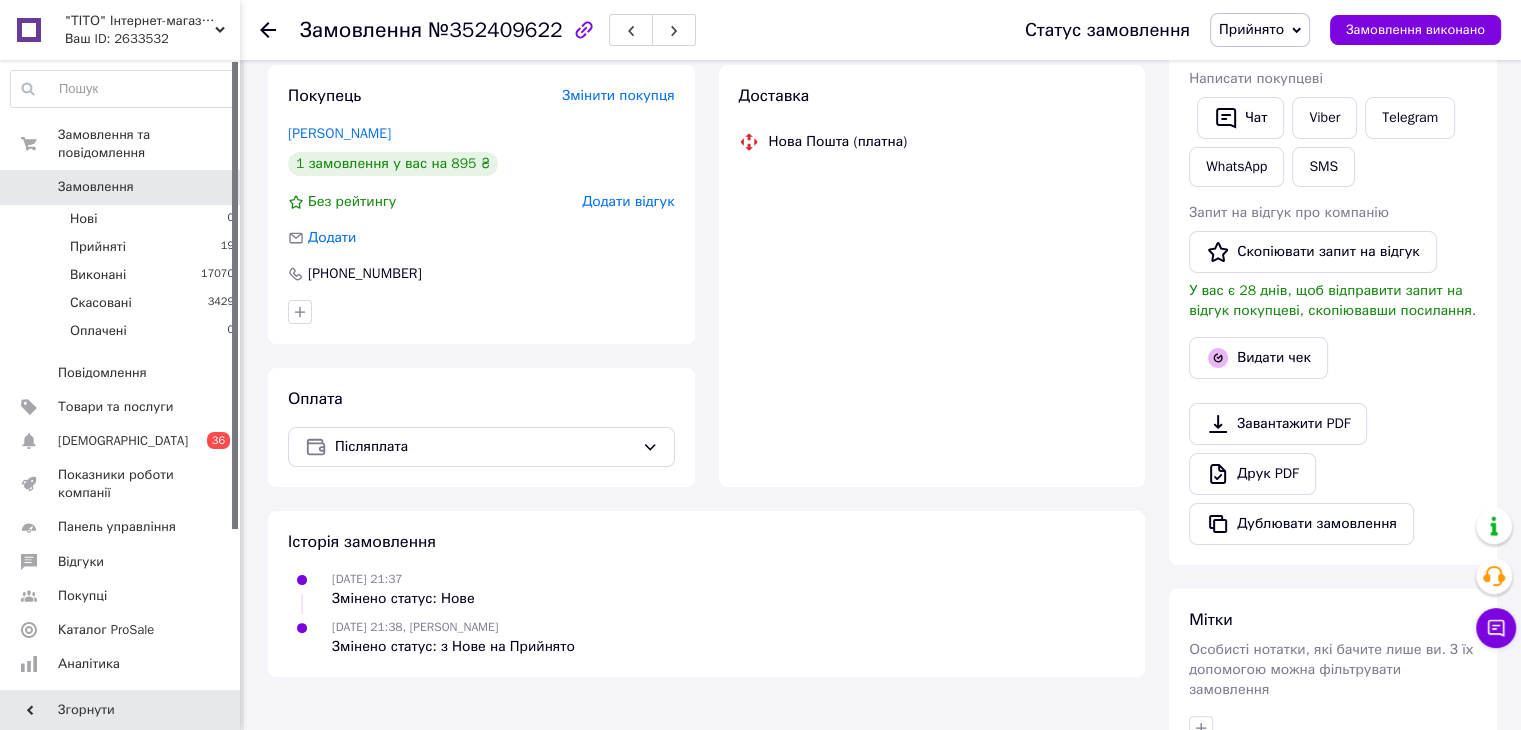 scroll, scrollTop: 174, scrollLeft: 0, axis: vertical 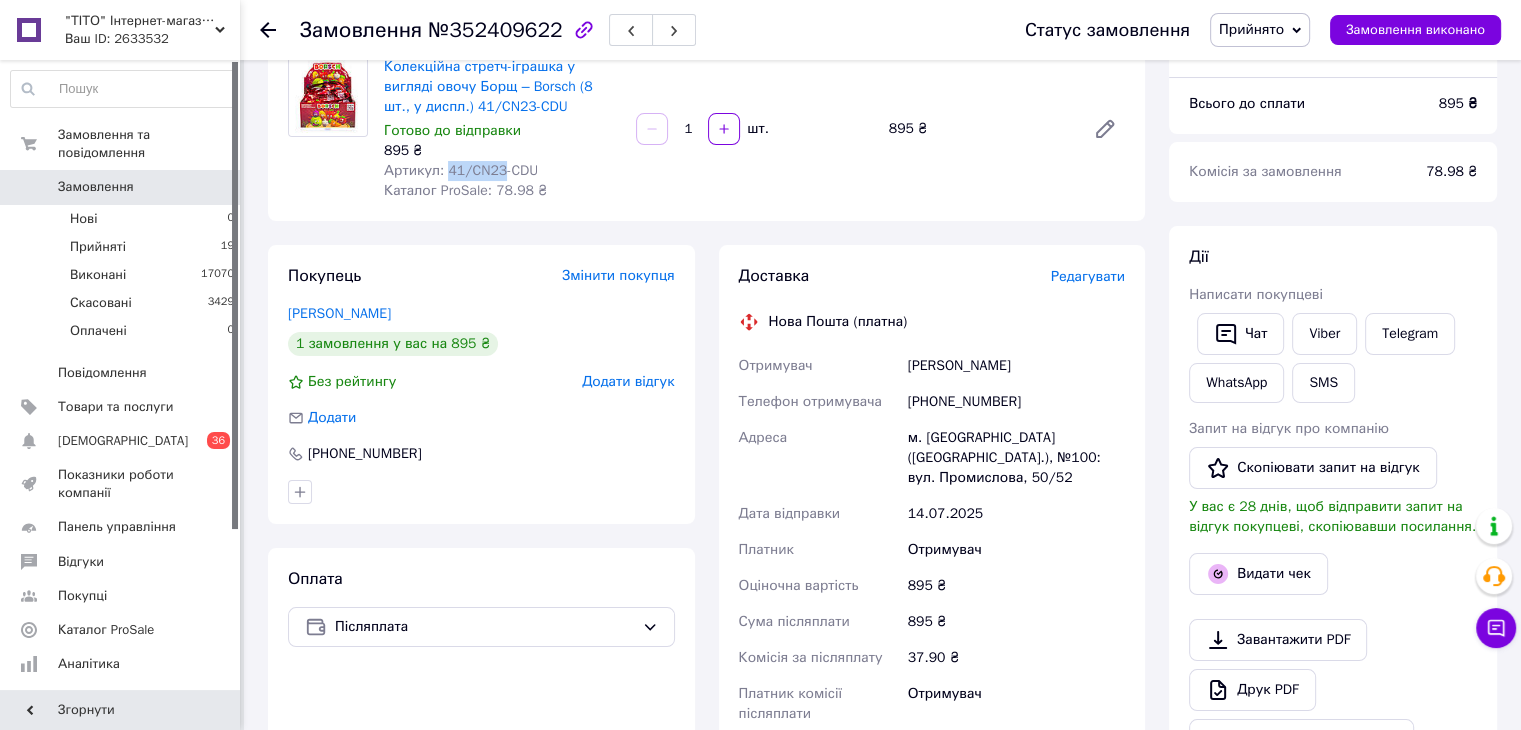 drag, startPoint x: 442, startPoint y: 173, endPoint x: 495, endPoint y: 177, distance: 53.15073 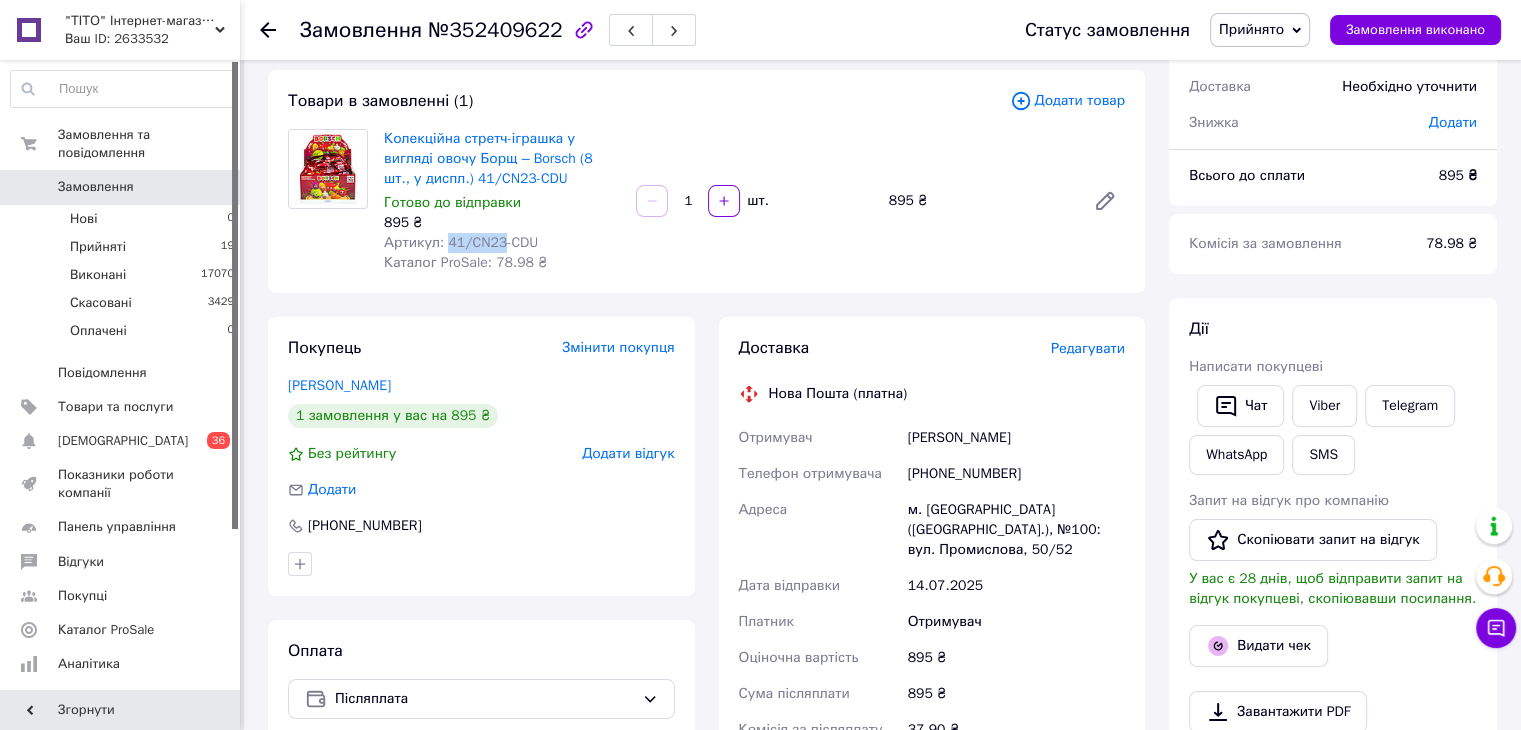 scroll, scrollTop: 200, scrollLeft: 0, axis: vertical 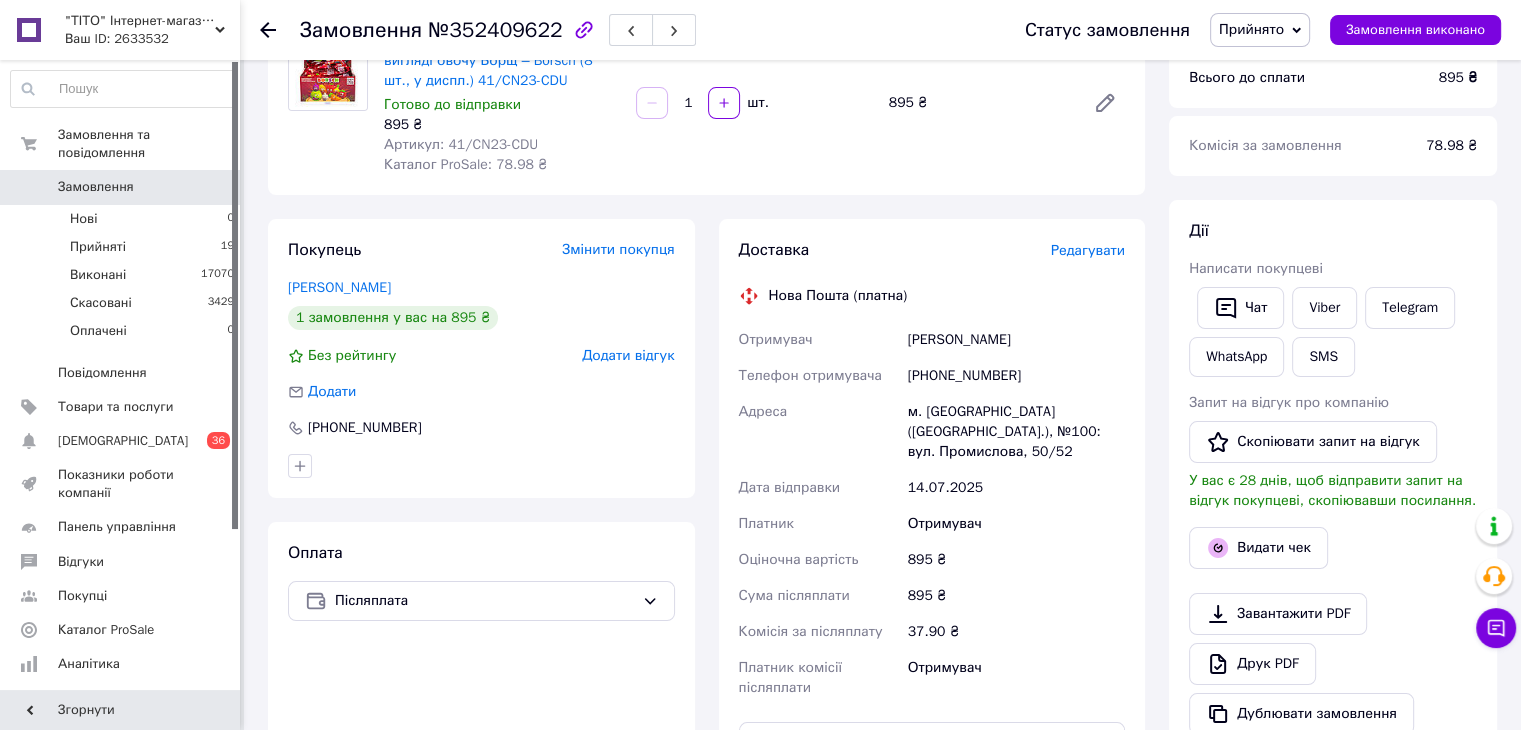 drag, startPoint x: 986, startPoint y: 324, endPoint x: 977, endPoint y: 329, distance: 10.29563 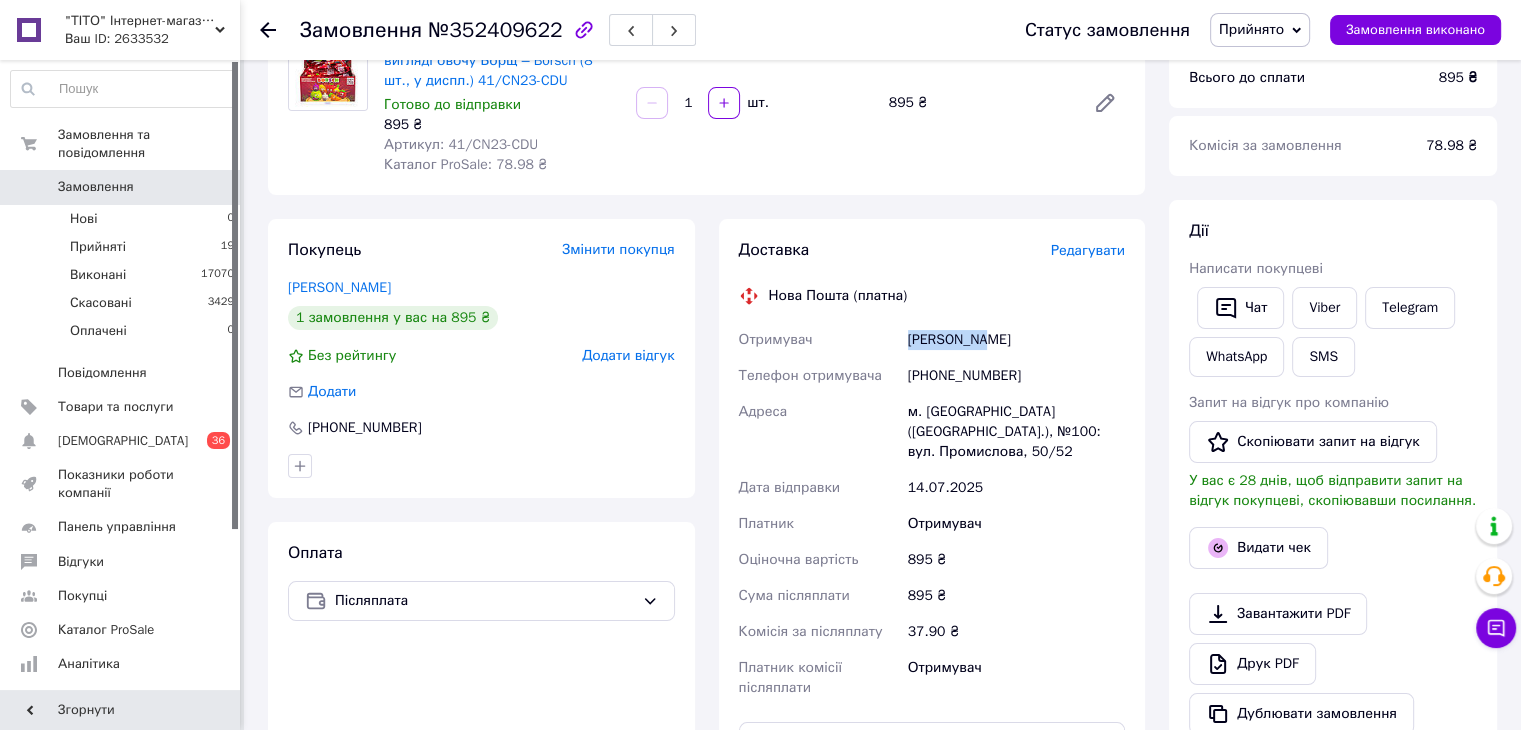 drag, startPoint x: 969, startPoint y: 342, endPoint x: 887, endPoint y: 354, distance: 82.8734 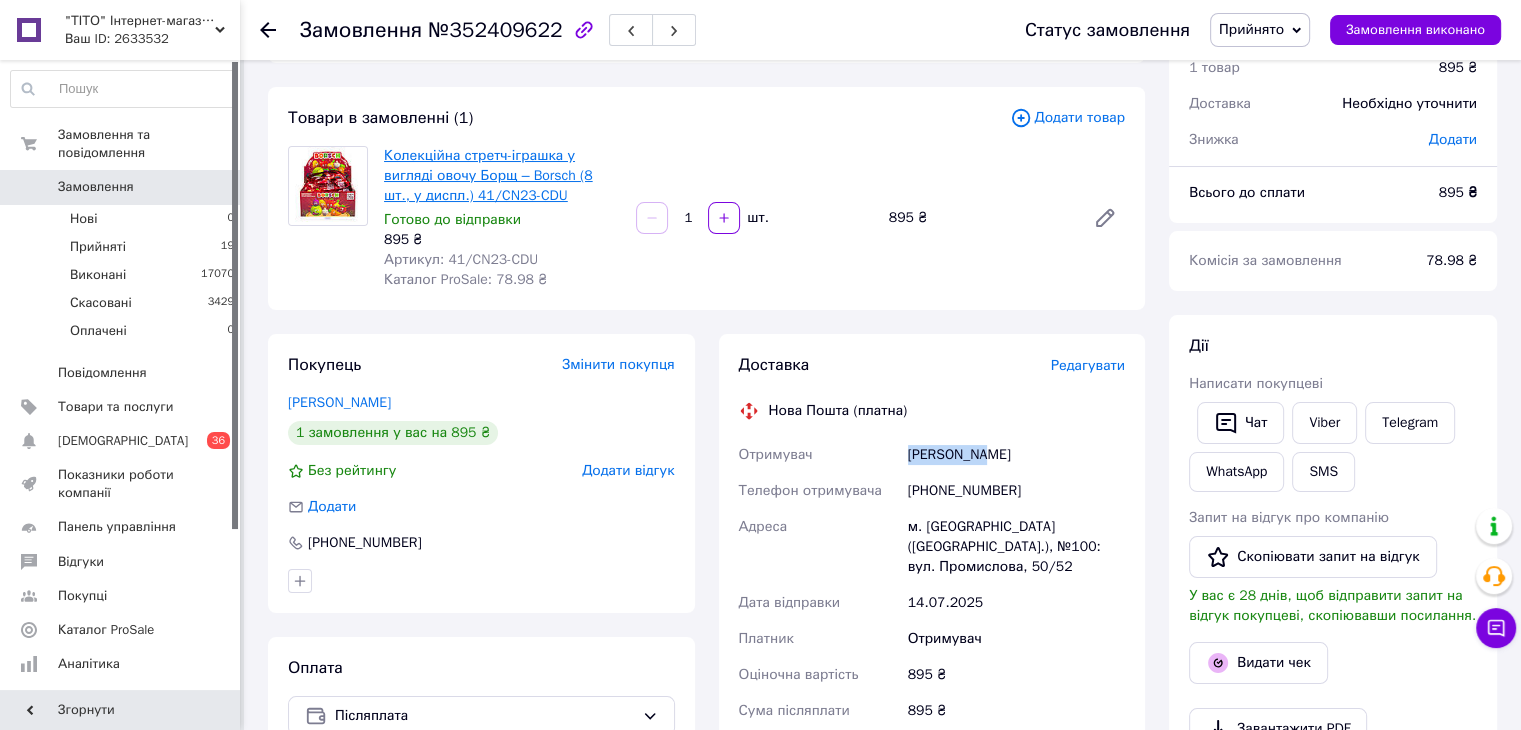 scroll, scrollTop: 0, scrollLeft: 0, axis: both 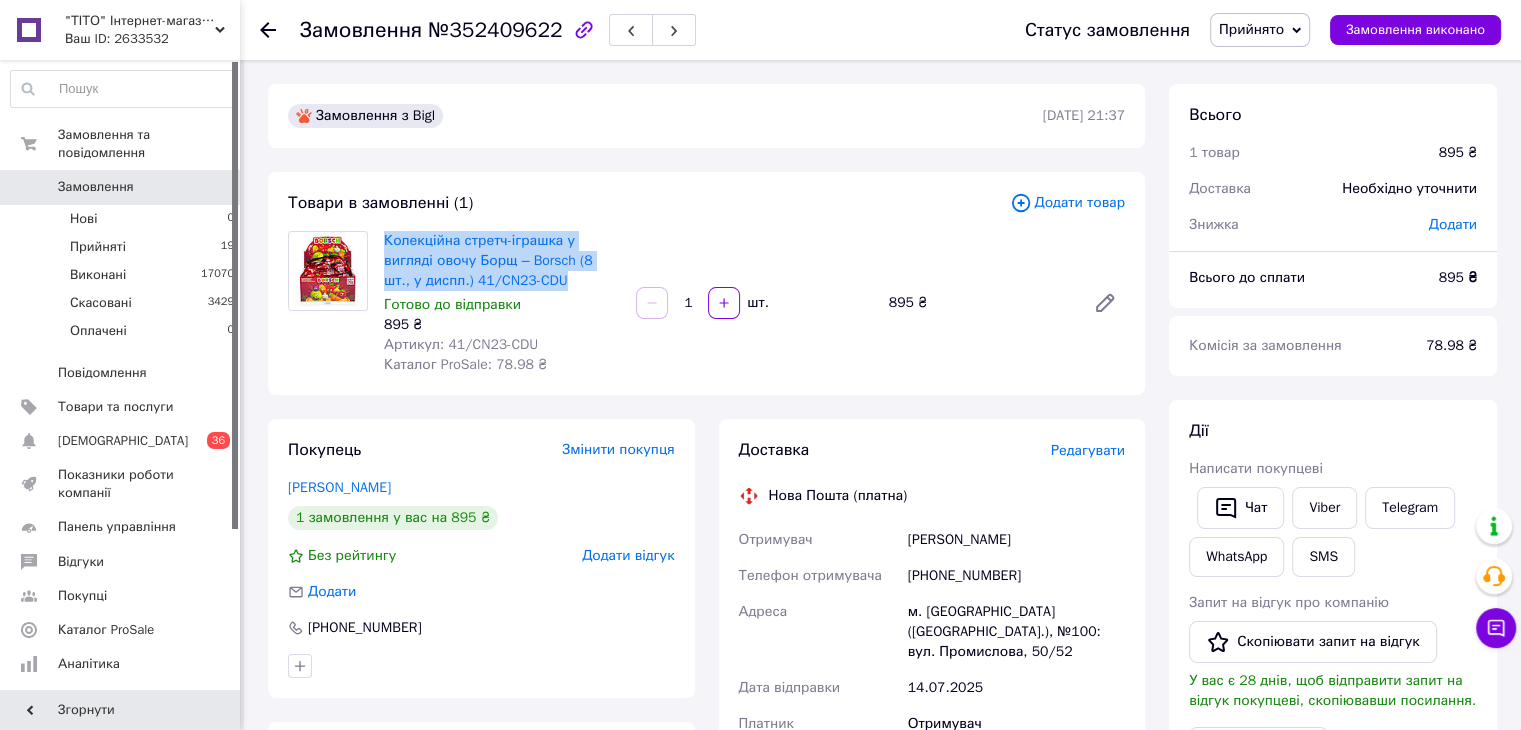 drag, startPoint x: 379, startPoint y: 244, endPoint x: 537, endPoint y: 284, distance: 162.98466 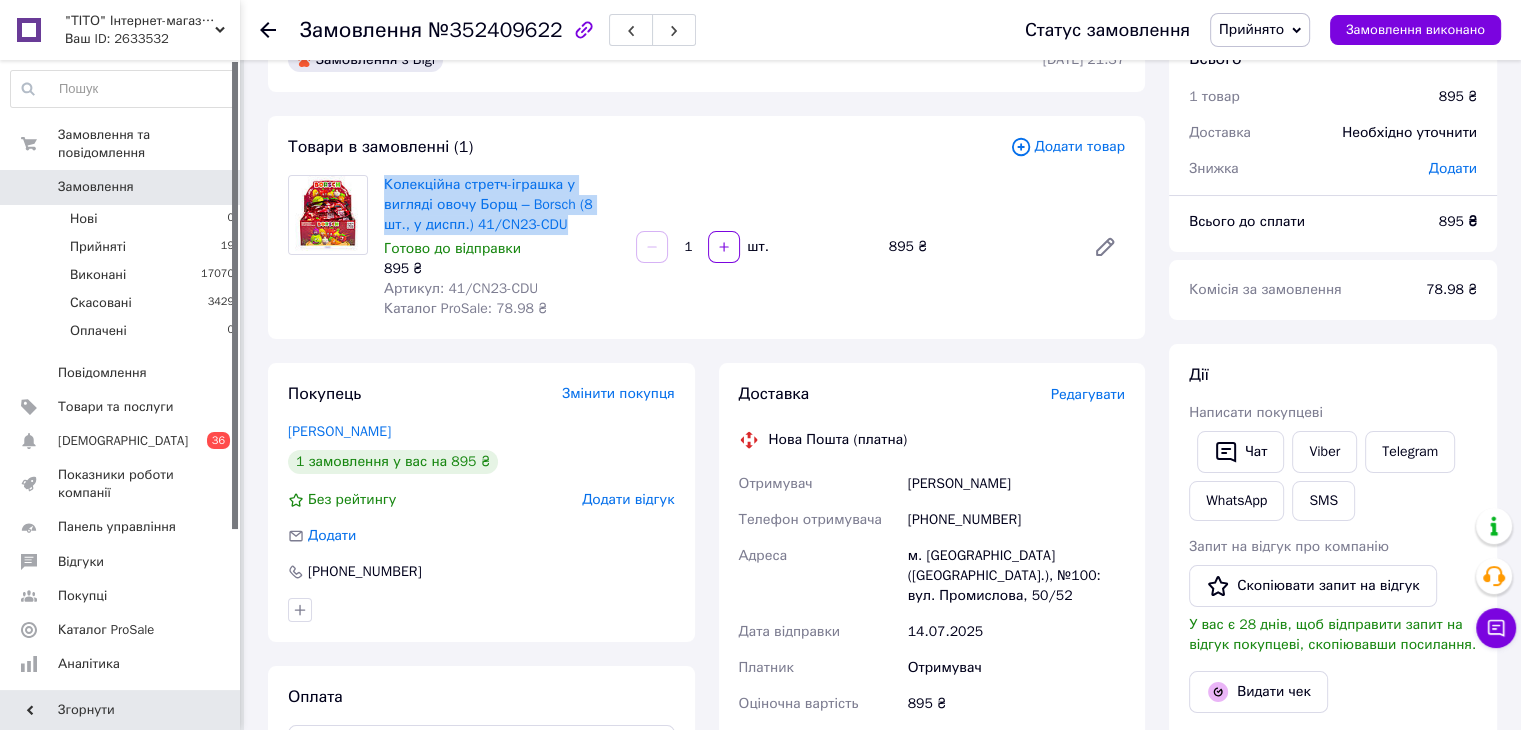 scroll, scrollTop: 100, scrollLeft: 0, axis: vertical 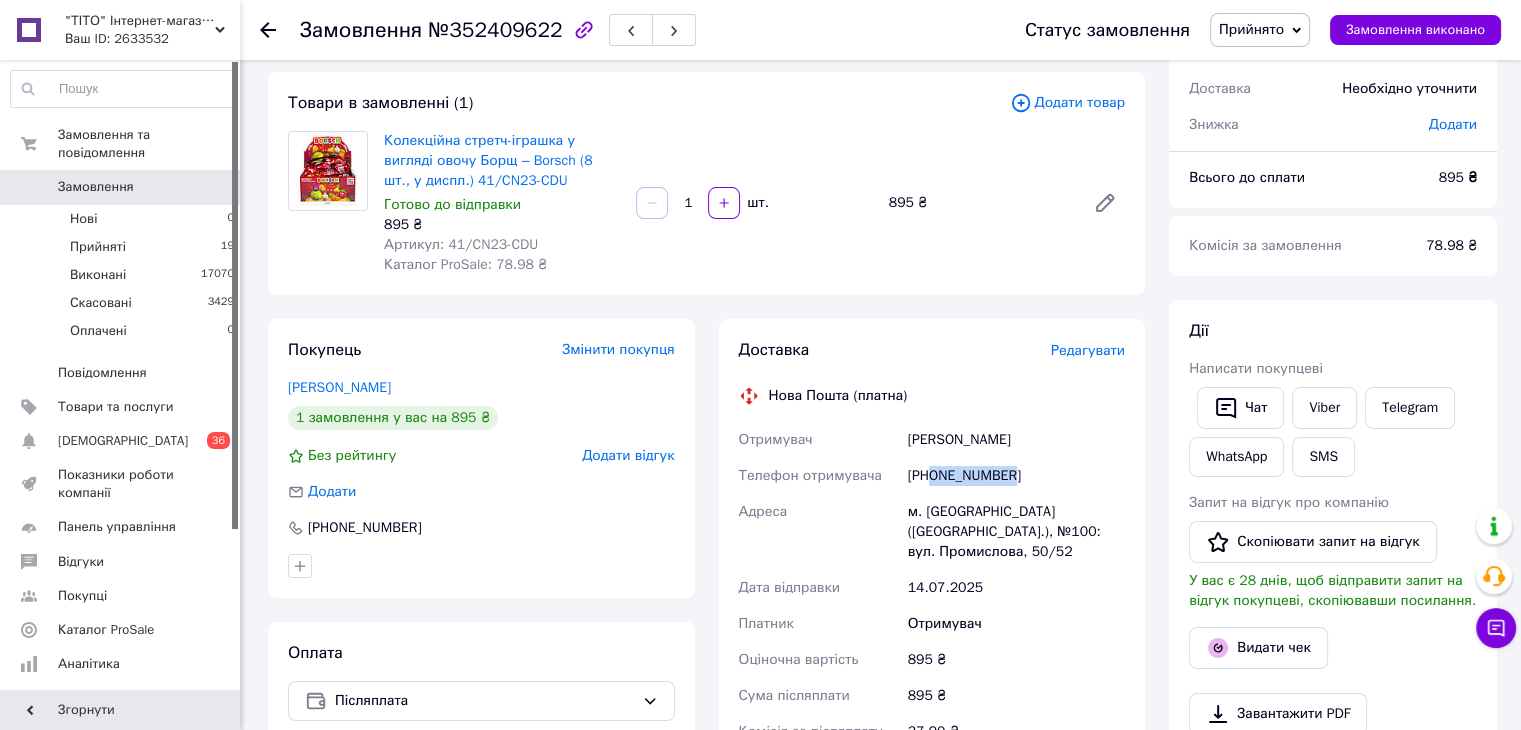 drag, startPoint x: 1015, startPoint y: 482, endPoint x: 934, endPoint y: 491, distance: 81.49847 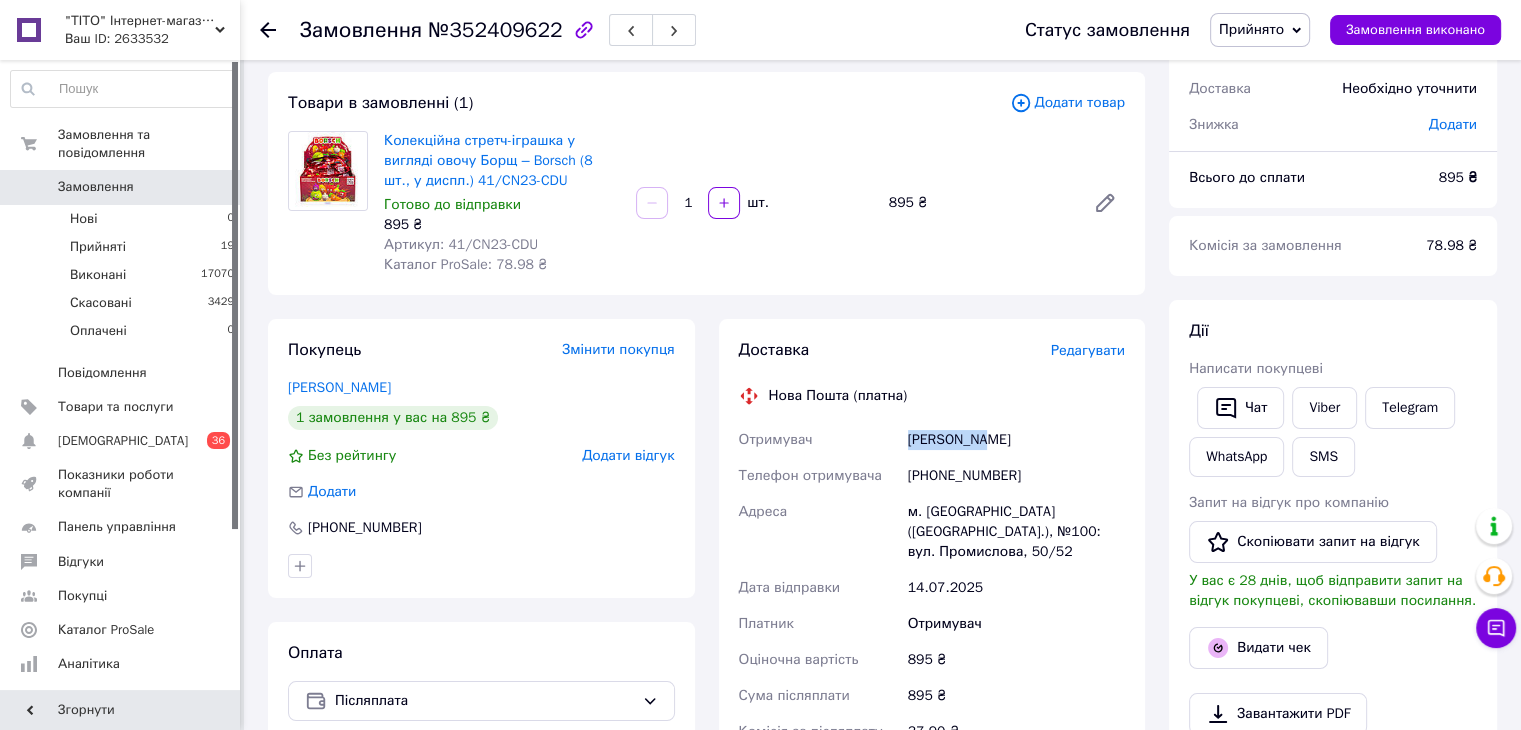 drag, startPoint x: 948, startPoint y: 447, endPoint x: 896, endPoint y: 449, distance: 52.03845 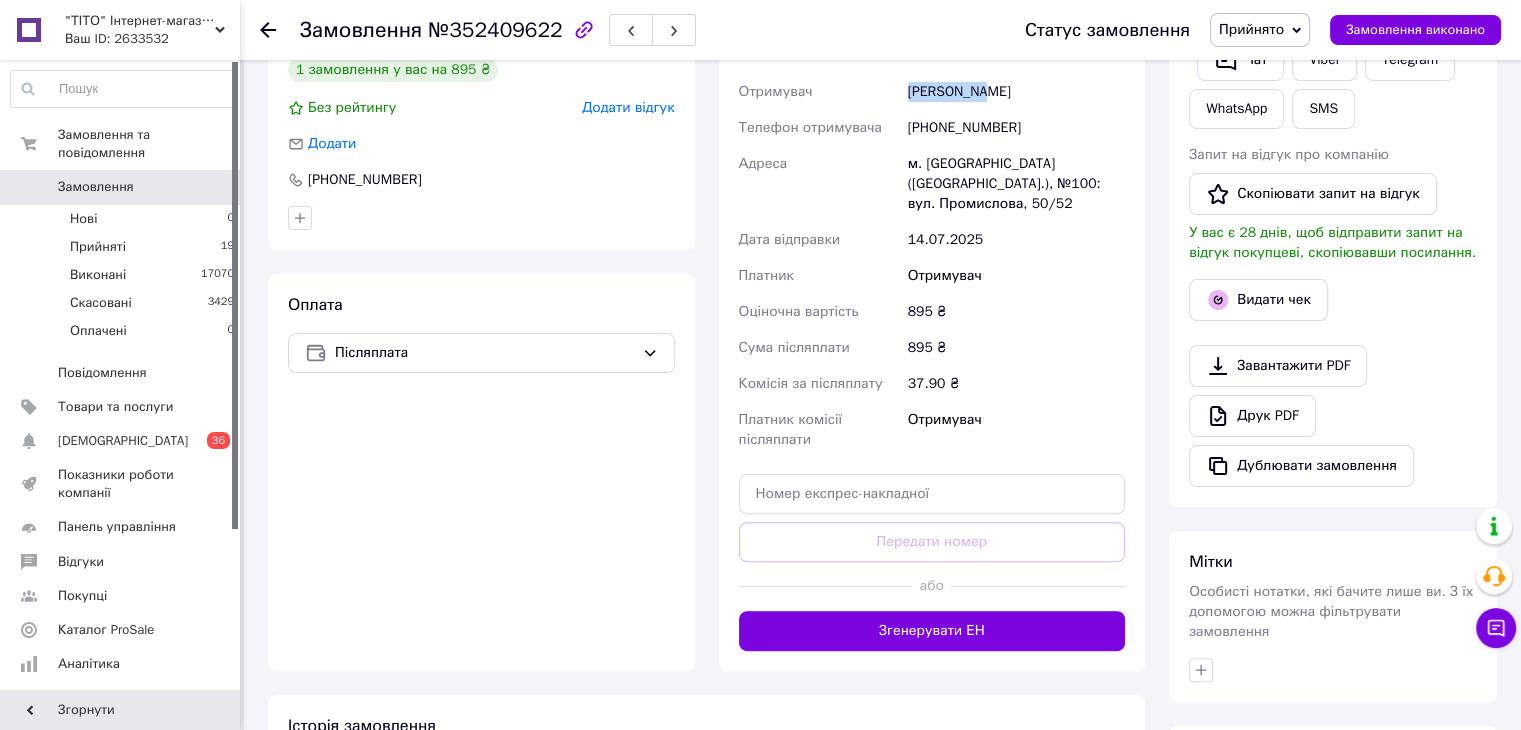 scroll, scrollTop: 500, scrollLeft: 0, axis: vertical 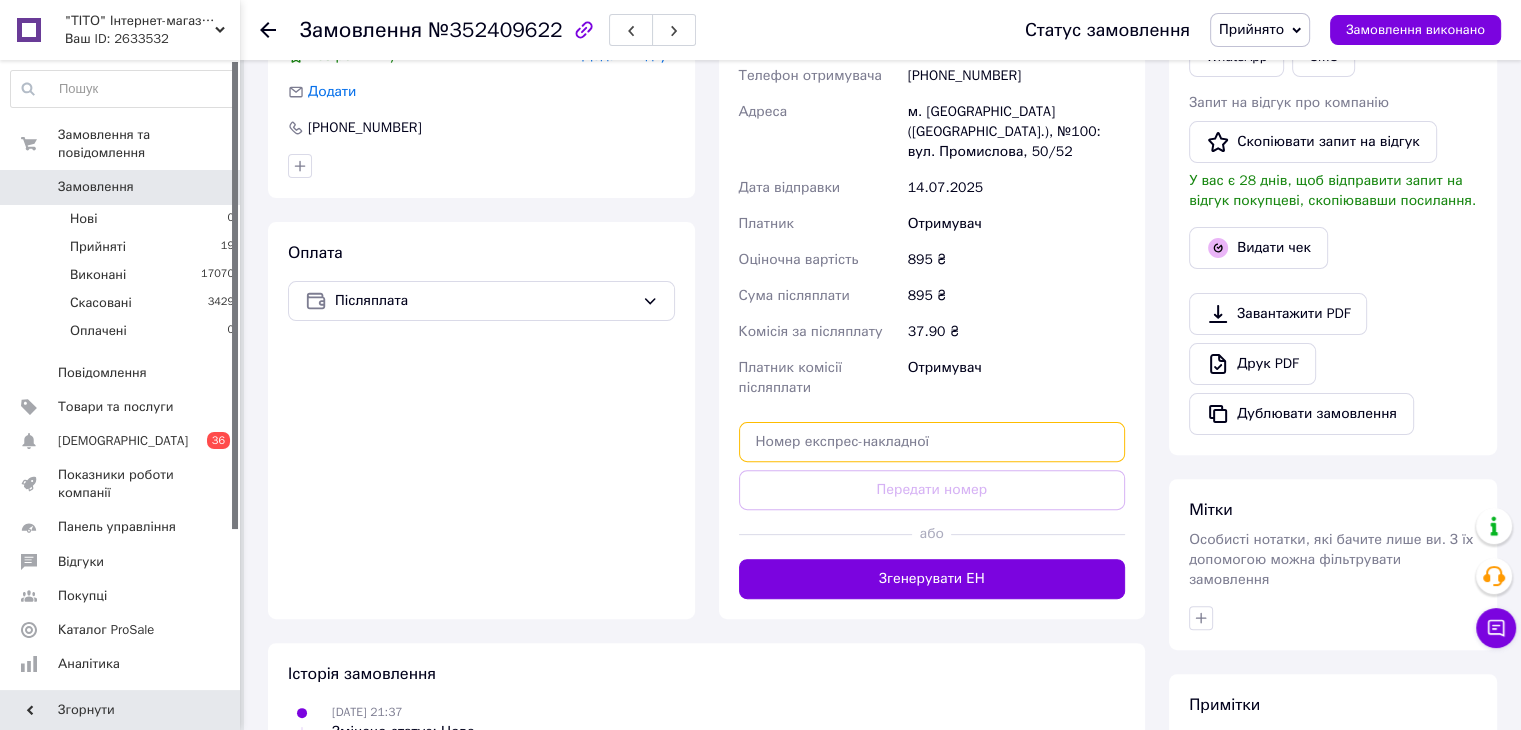 click at bounding box center (932, 442) 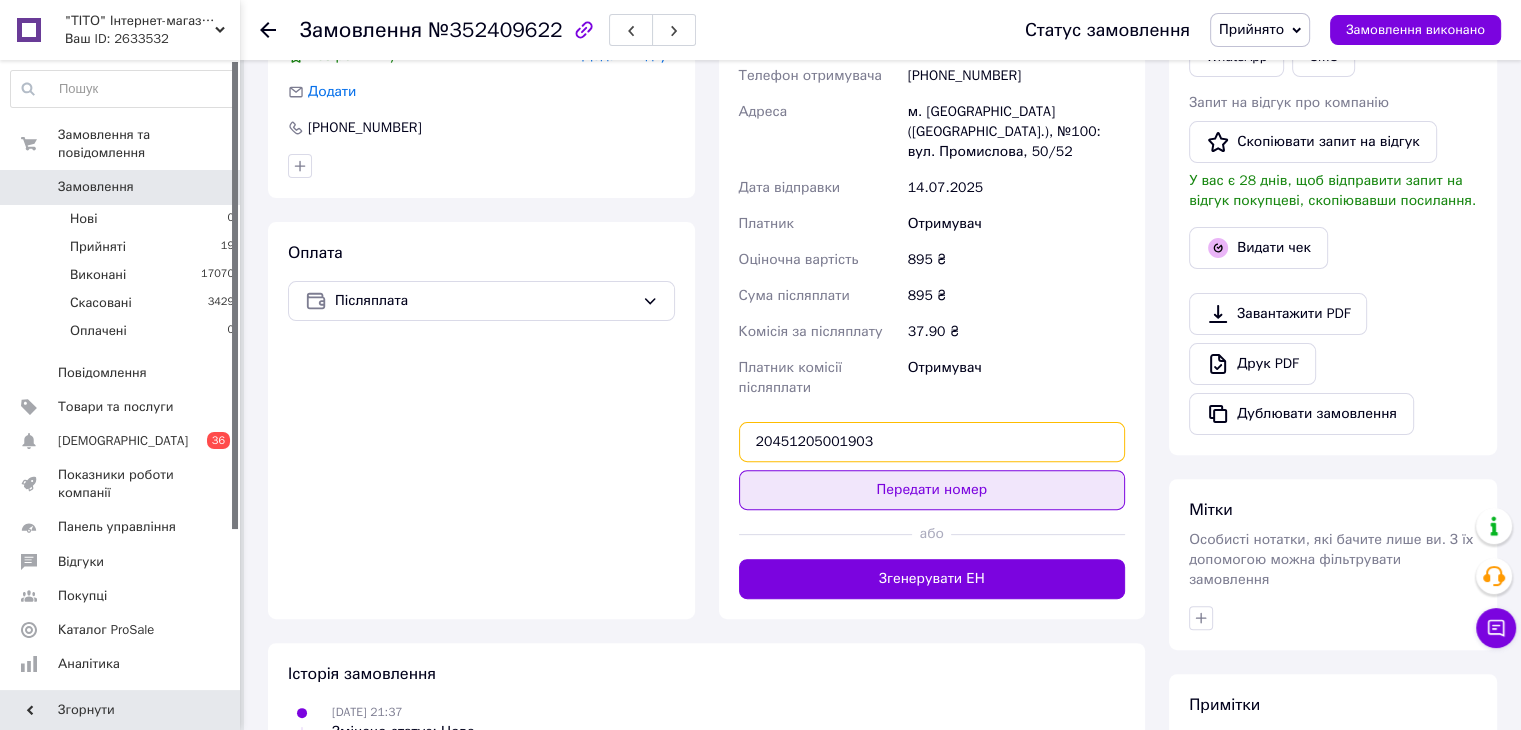 type on "20451205001903" 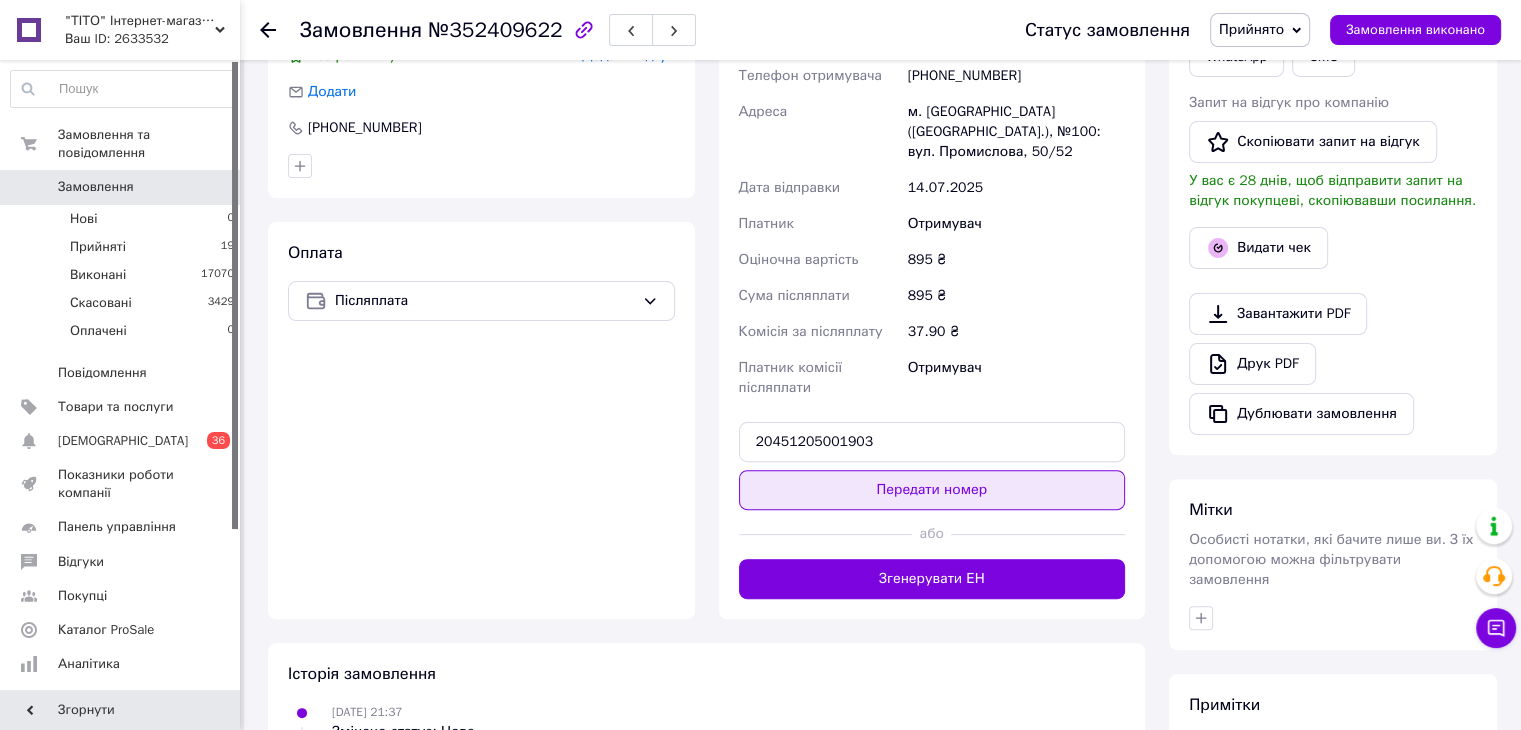 click on "Передати номер" at bounding box center [932, 490] 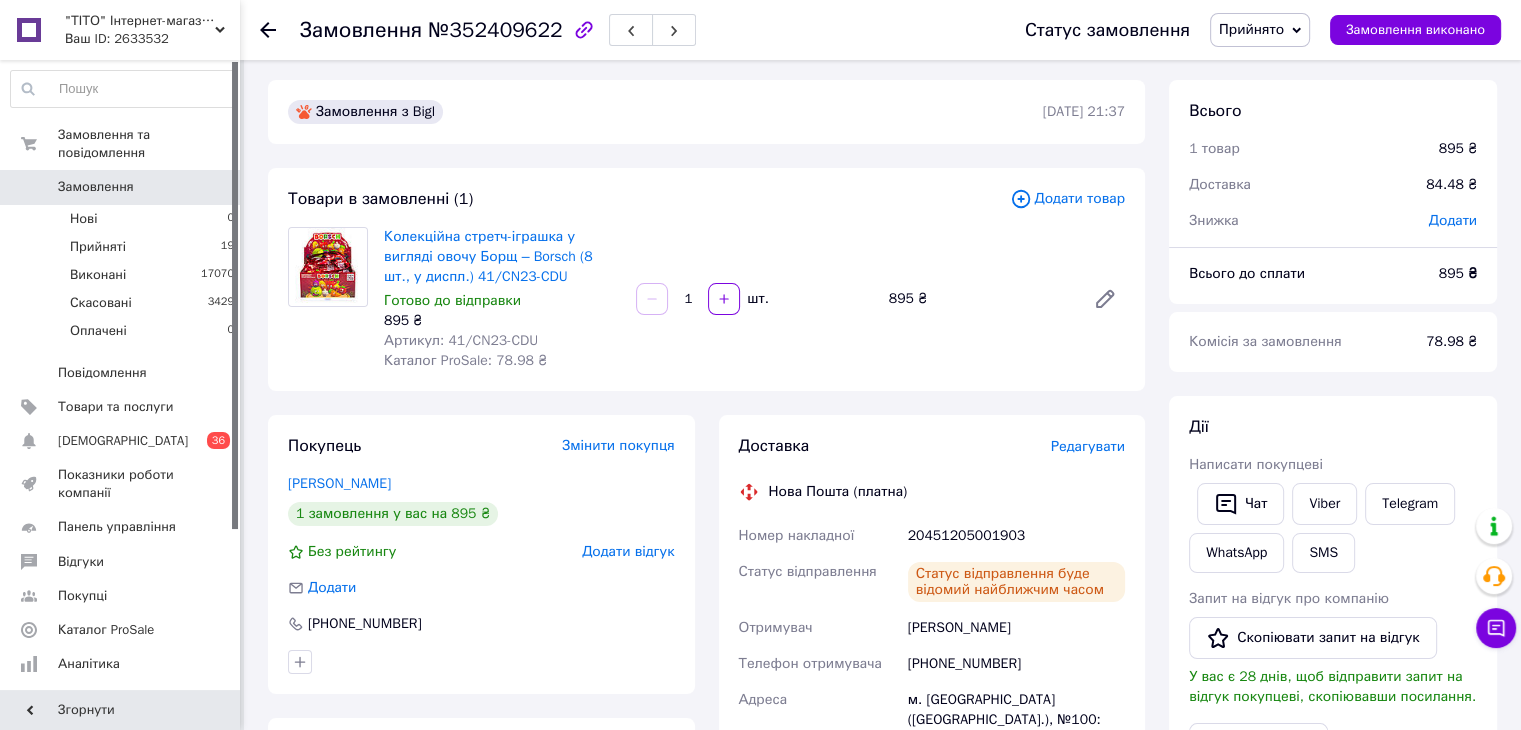 scroll, scrollTop: 0, scrollLeft: 0, axis: both 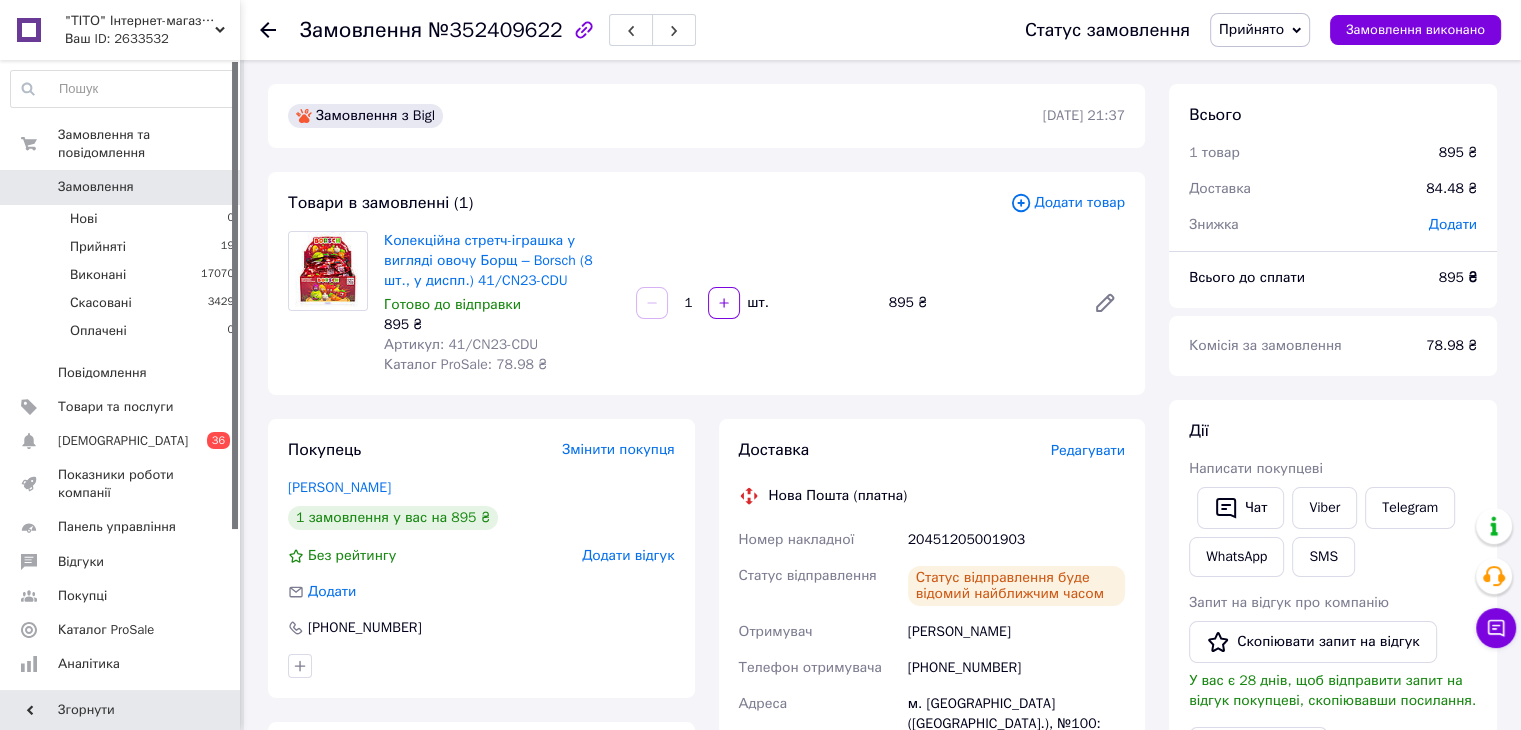 drag, startPoint x: 265, startPoint y: 25, endPoint x: 412, endPoint y: 242, distance: 262.10303 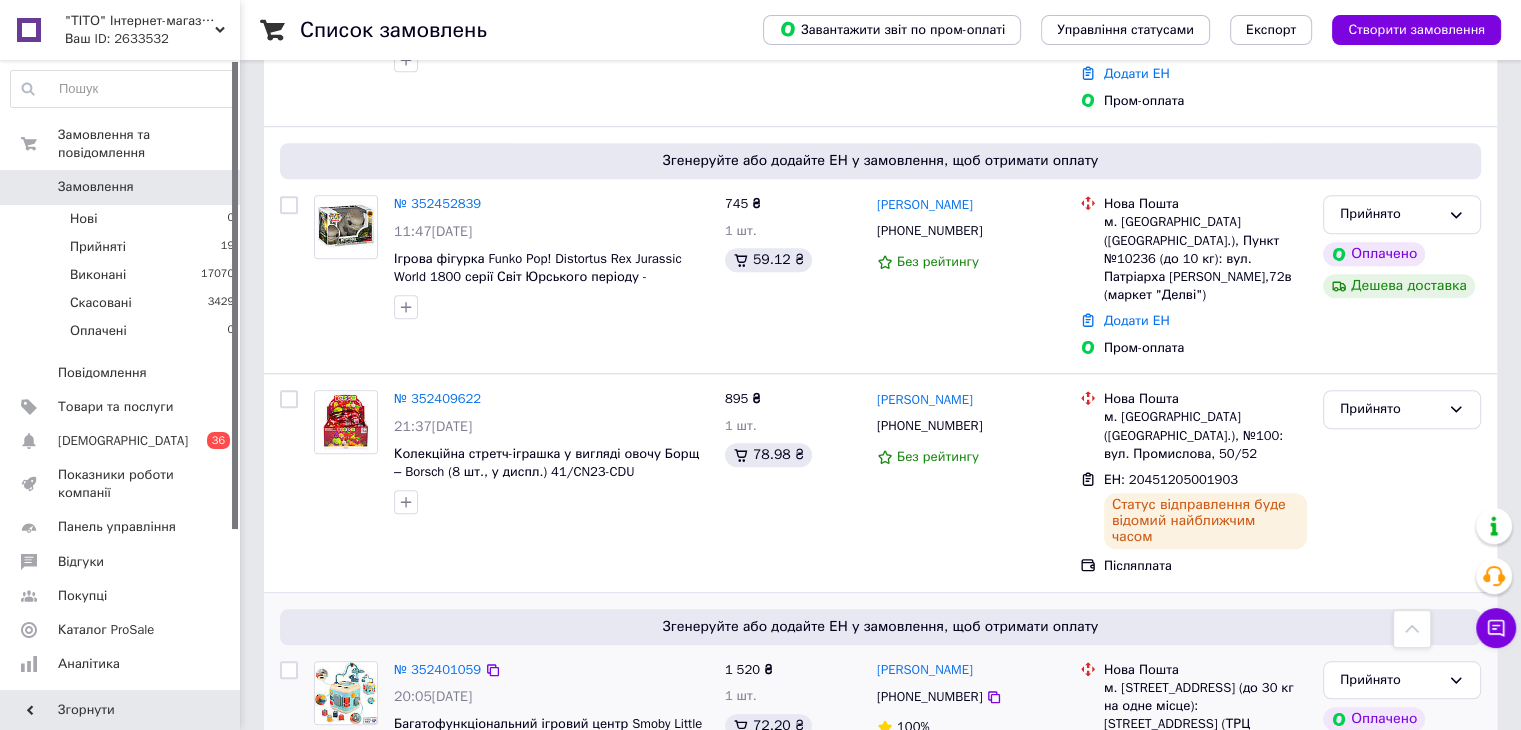 scroll, scrollTop: 1700, scrollLeft: 0, axis: vertical 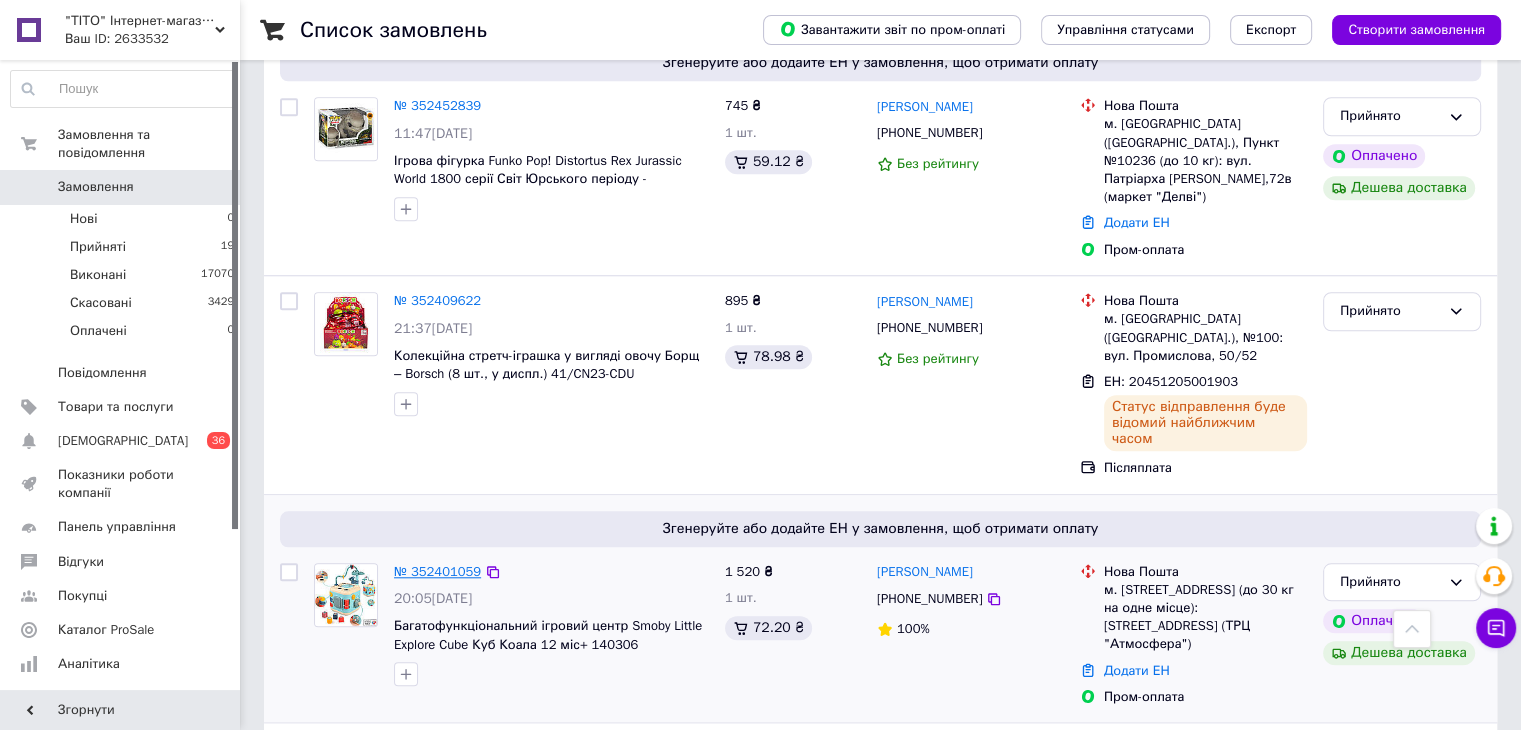 click on "№ 352401059" at bounding box center (437, 571) 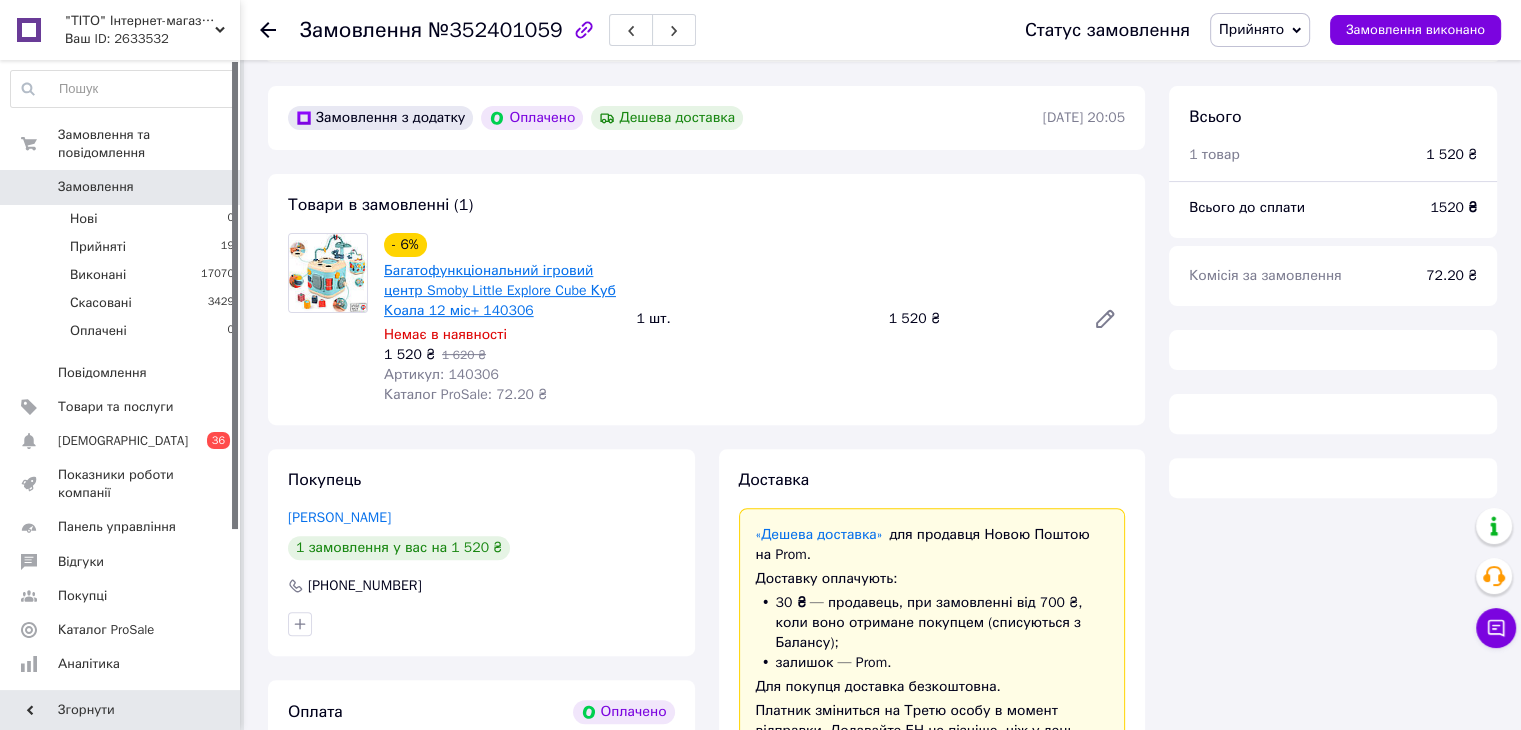 scroll, scrollTop: 497, scrollLeft: 0, axis: vertical 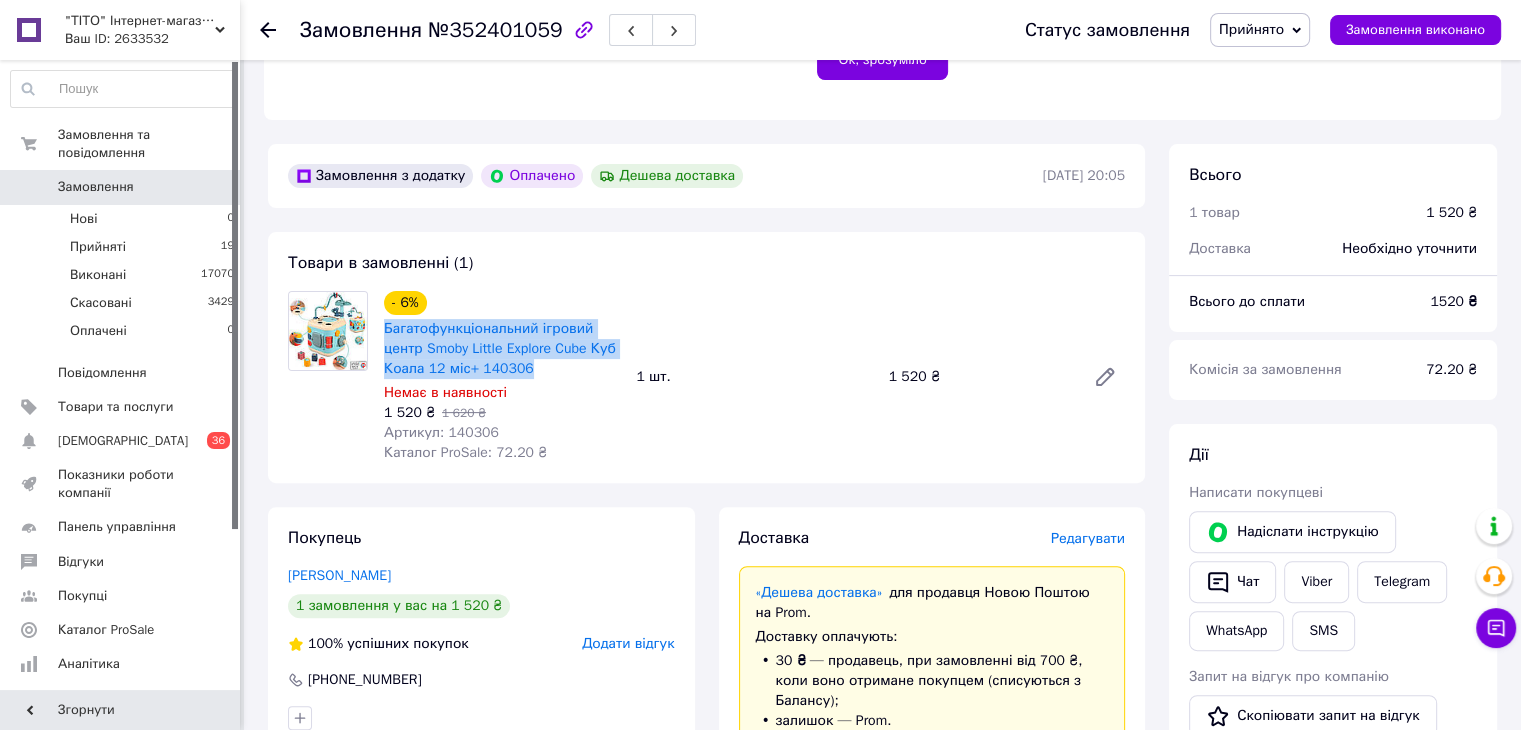 drag, startPoint x: 380, startPoint y: 327, endPoint x: 586, endPoint y: 373, distance: 211.07344 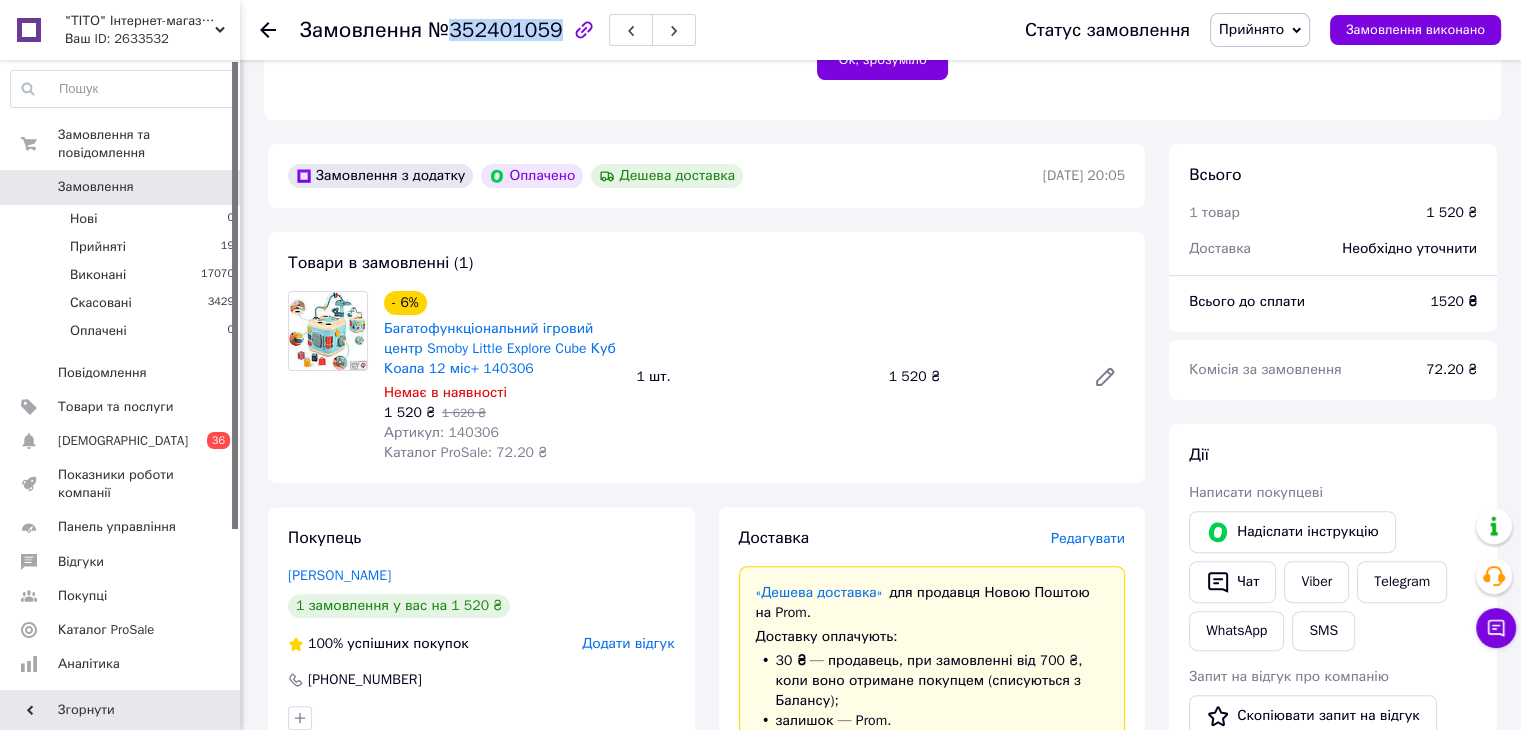 drag, startPoint x: 446, startPoint y: 31, endPoint x: 568, endPoint y: 50, distance: 123.47064 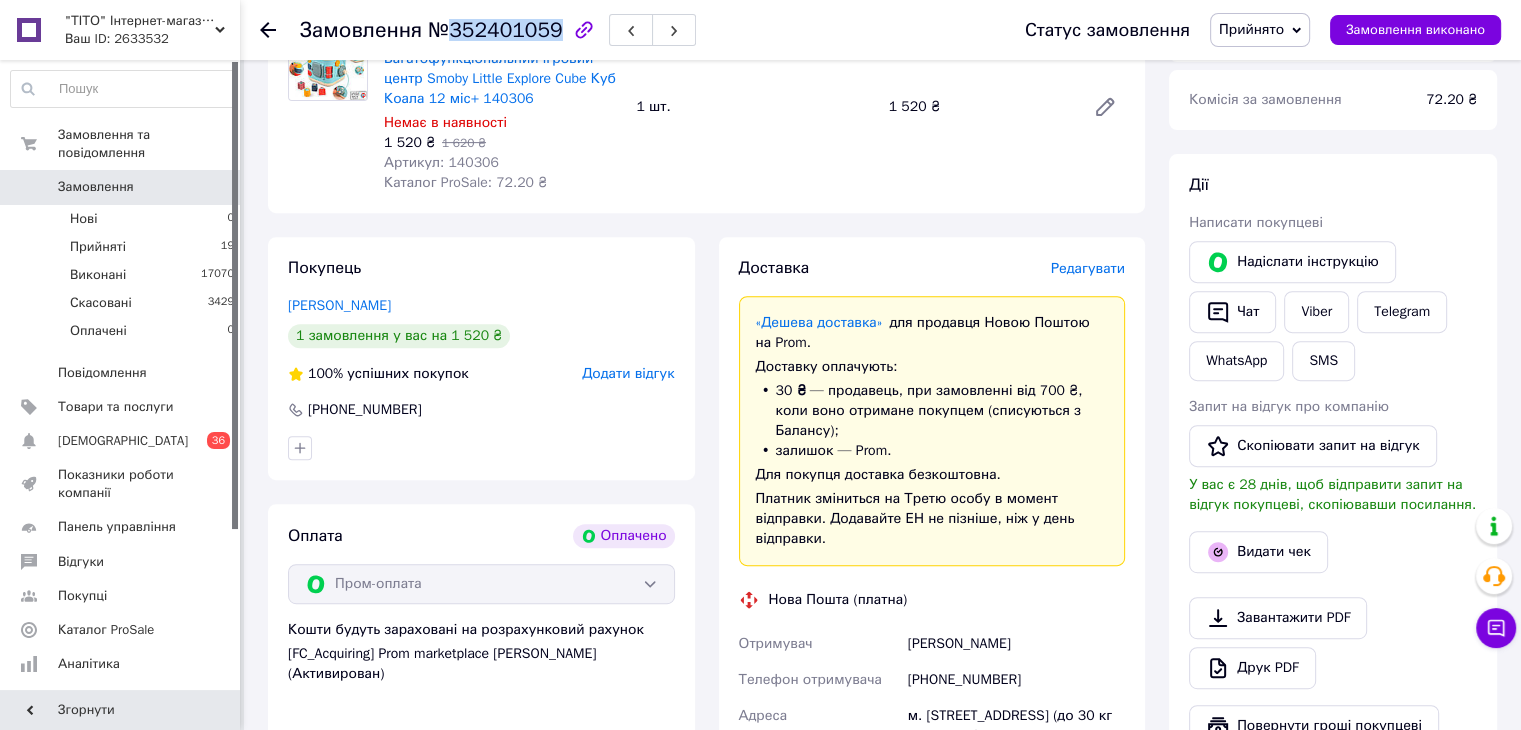 scroll, scrollTop: 897, scrollLeft: 0, axis: vertical 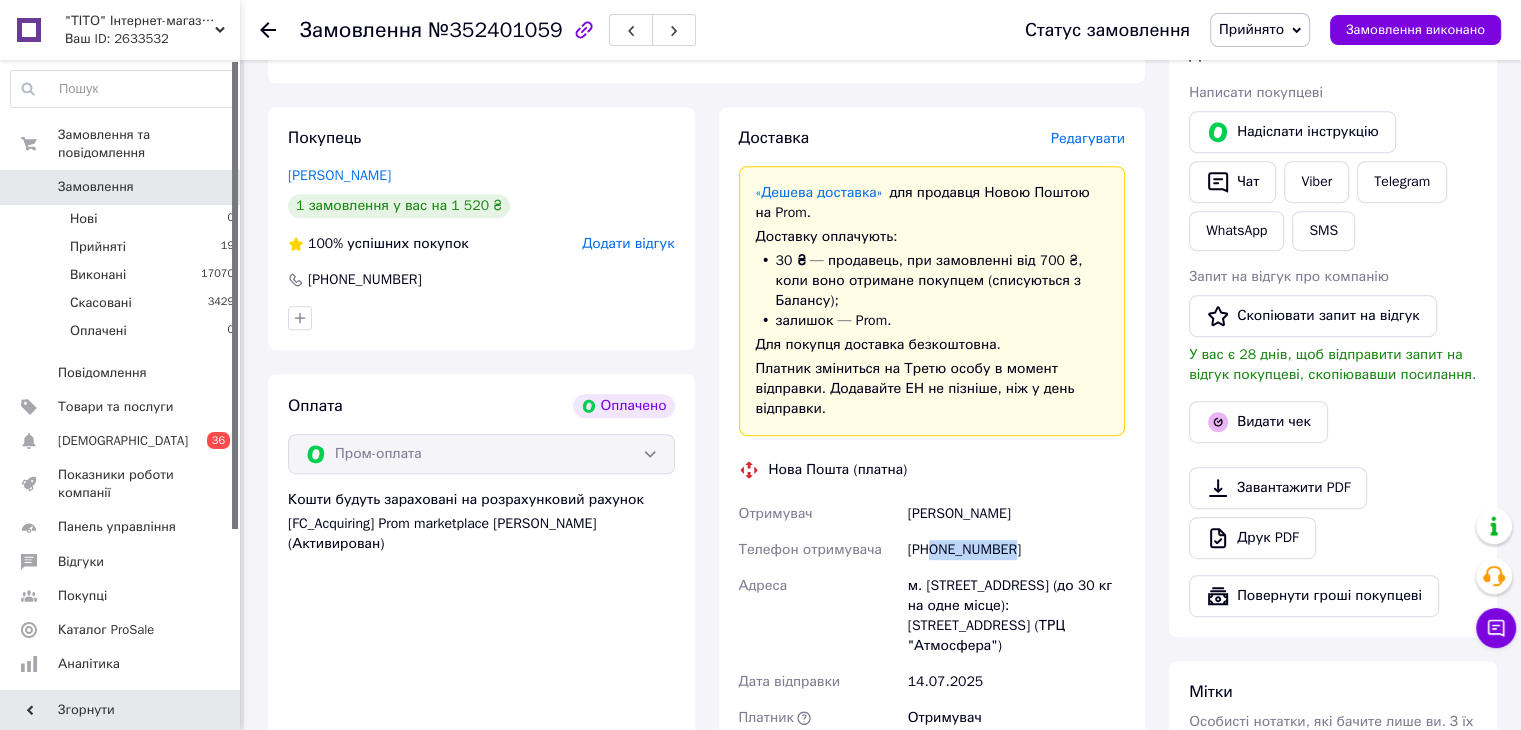 drag, startPoint x: 1012, startPoint y: 518, endPoint x: 932, endPoint y: 541, distance: 83.240616 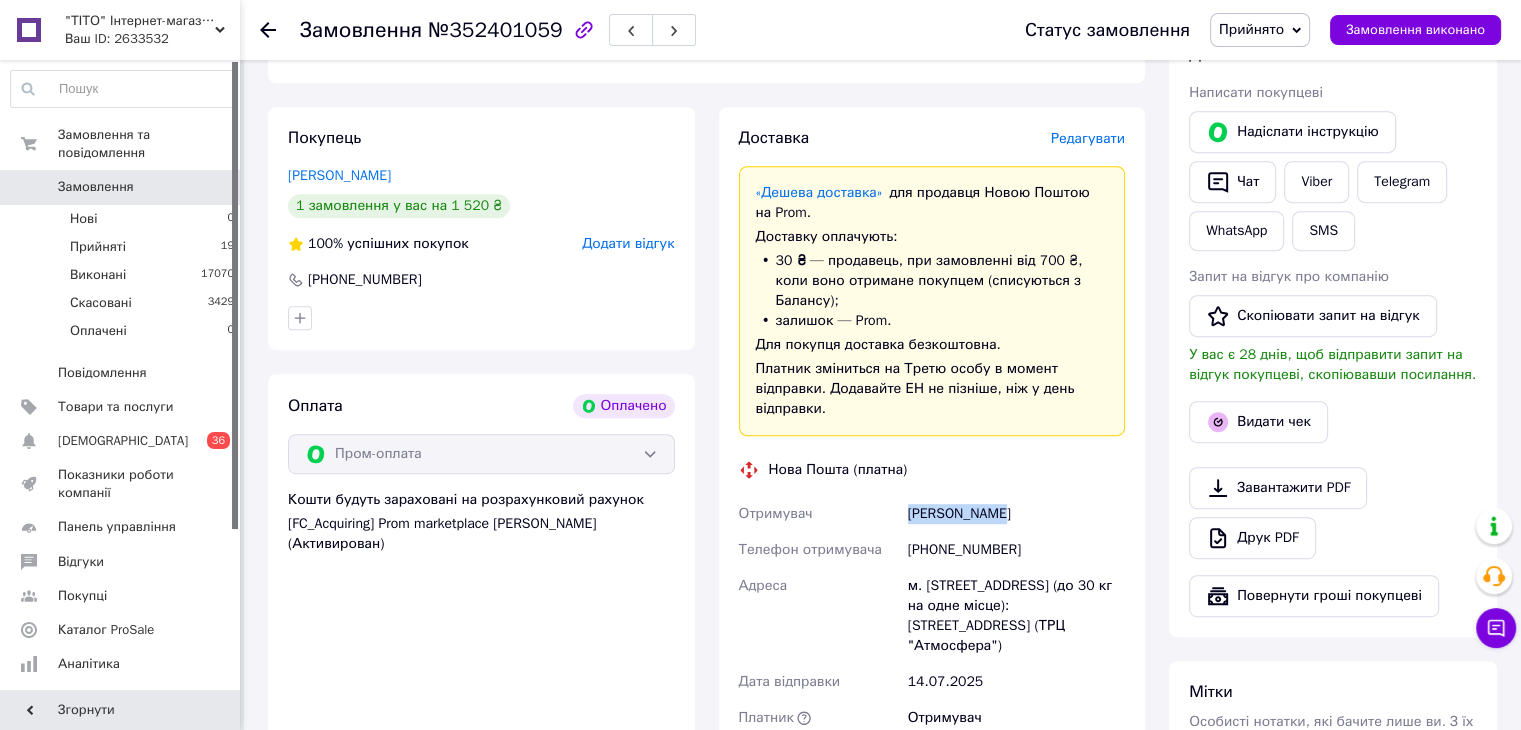 drag, startPoint x: 1000, startPoint y: 485, endPoint x: 884, endPoint y: 512, distance: 119.1008 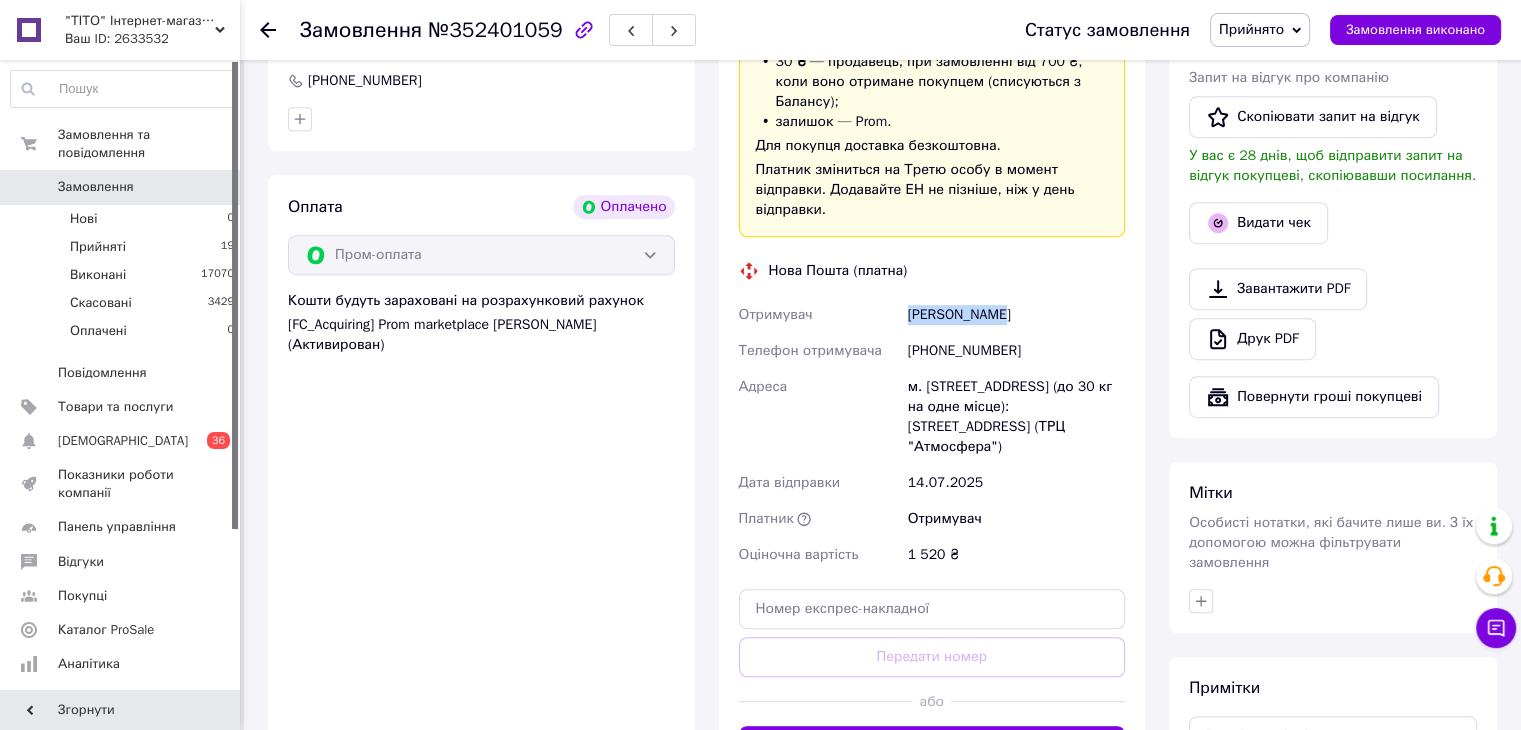 scroll, scrollTop: 1297, scrollLeft: 0, axis: vertical 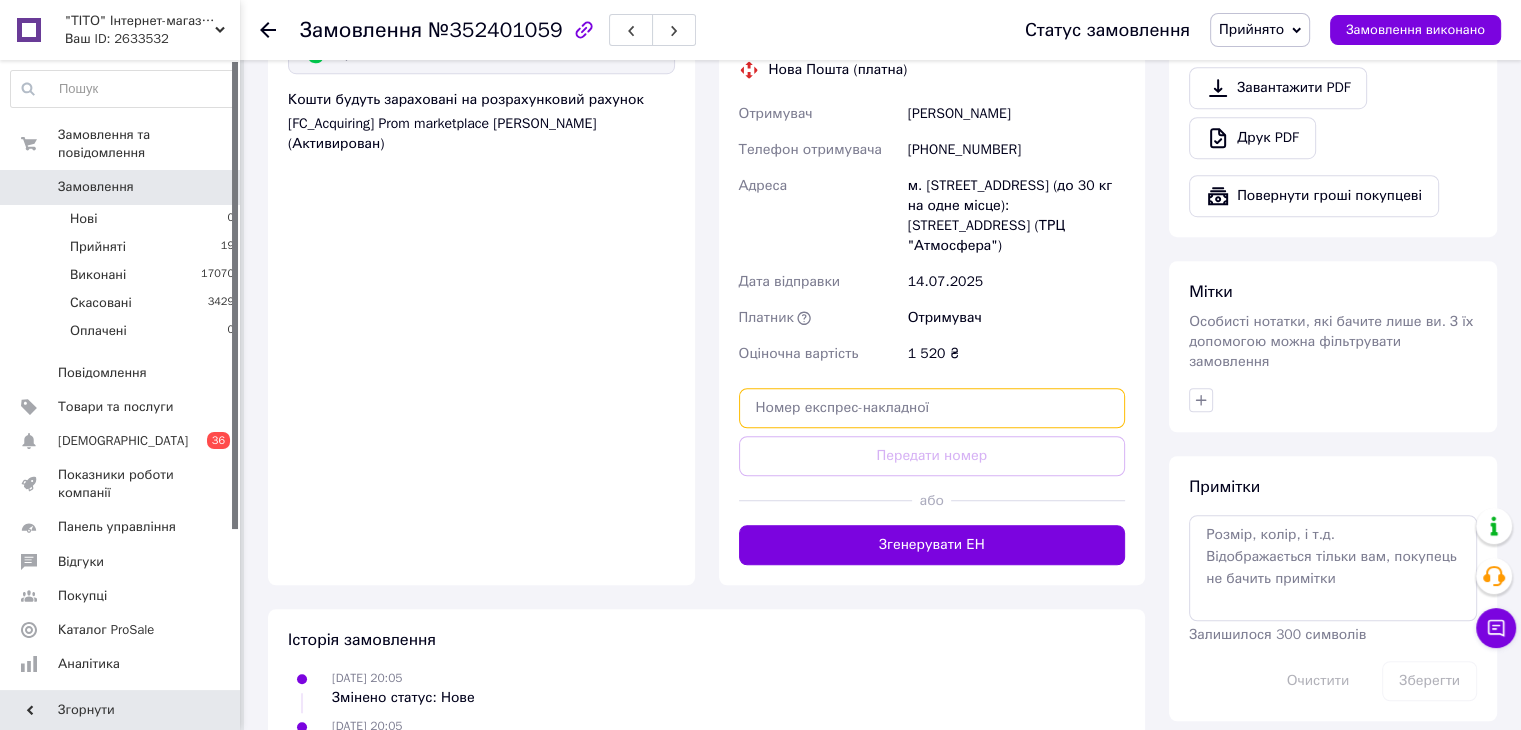 click at bounding box center [932, 408] 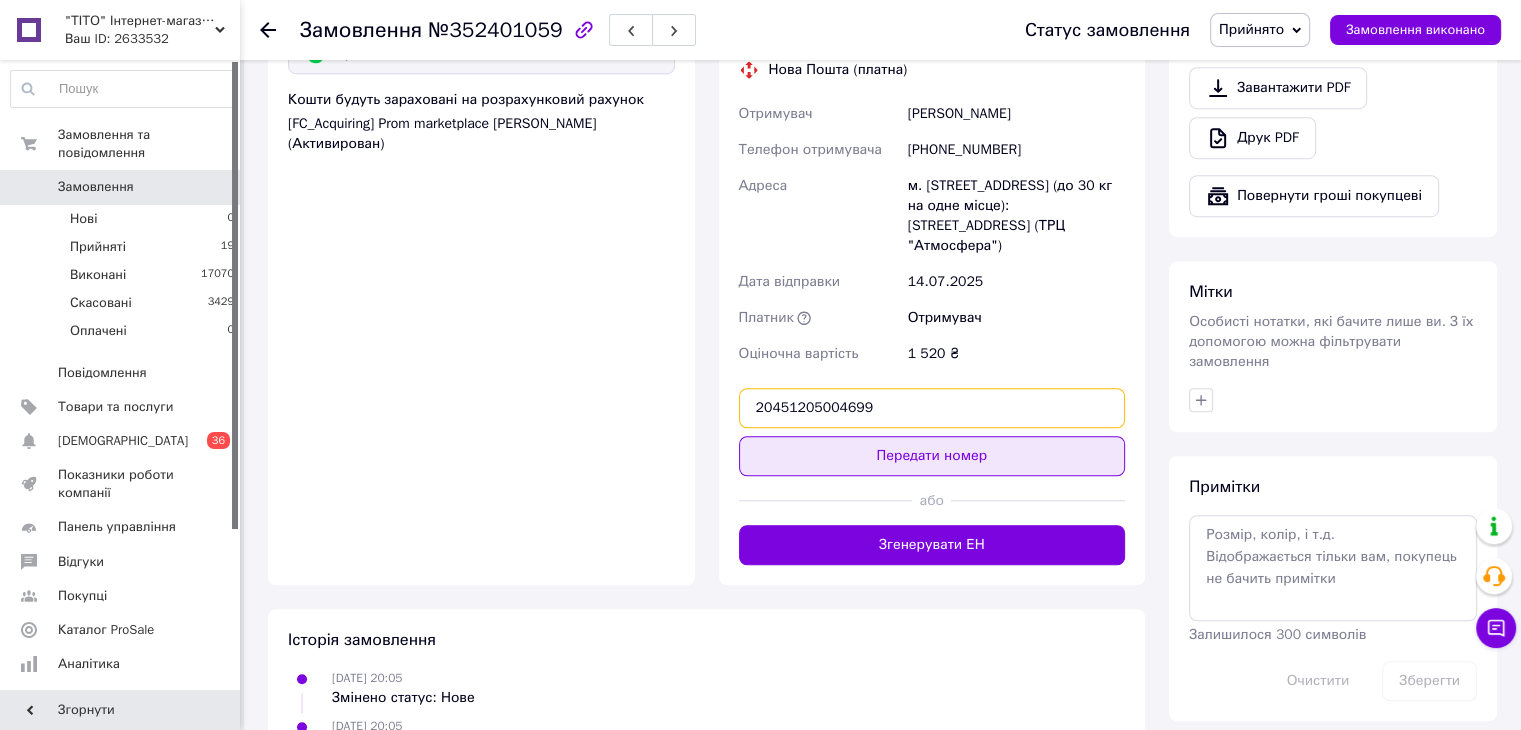 type on "20451205004699" 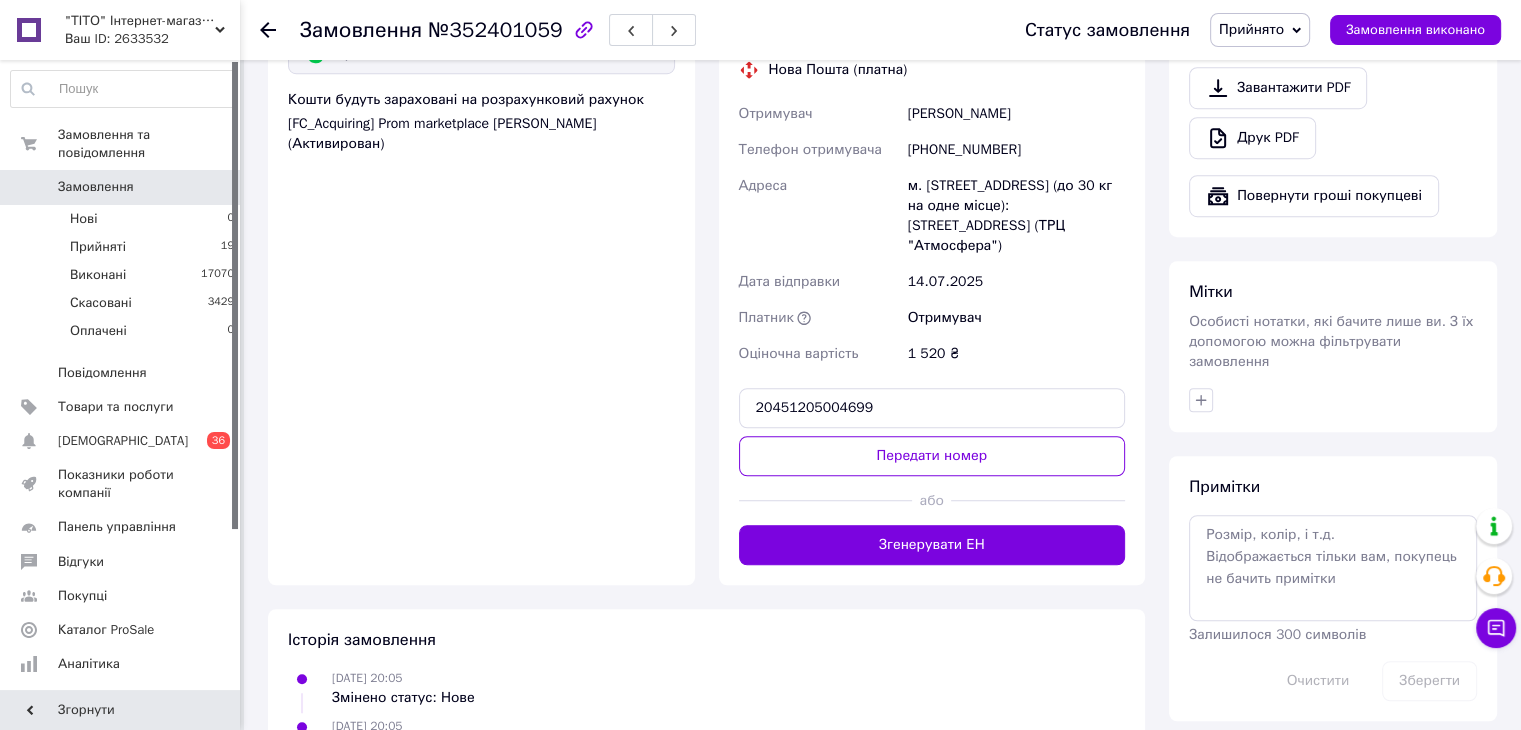 drag, startPoint x: 864, startPoint y: 404, endPoint x: 840, endPoint y: 374, distance: 38.418747 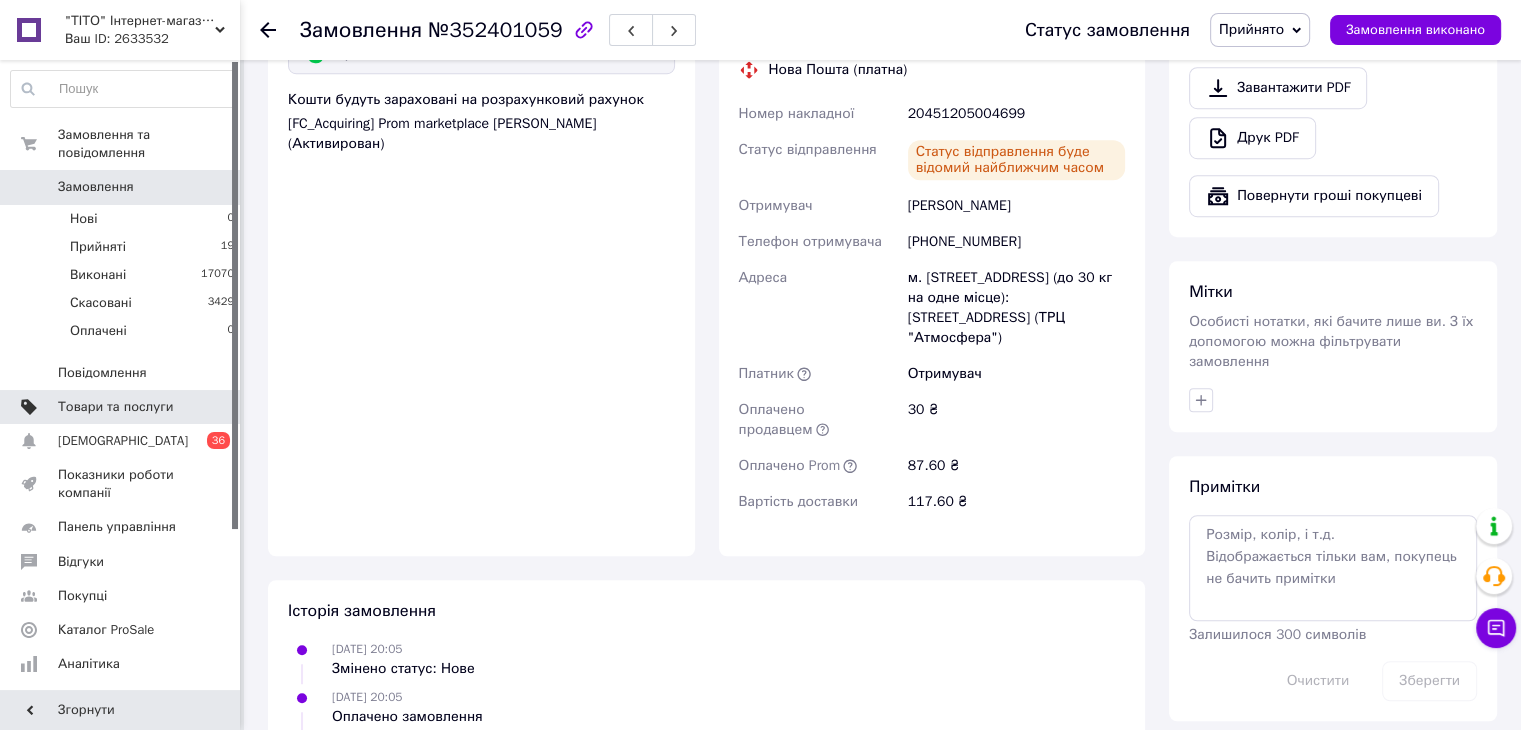 click on "Товари та послуги" at bounding box center [115, 407] 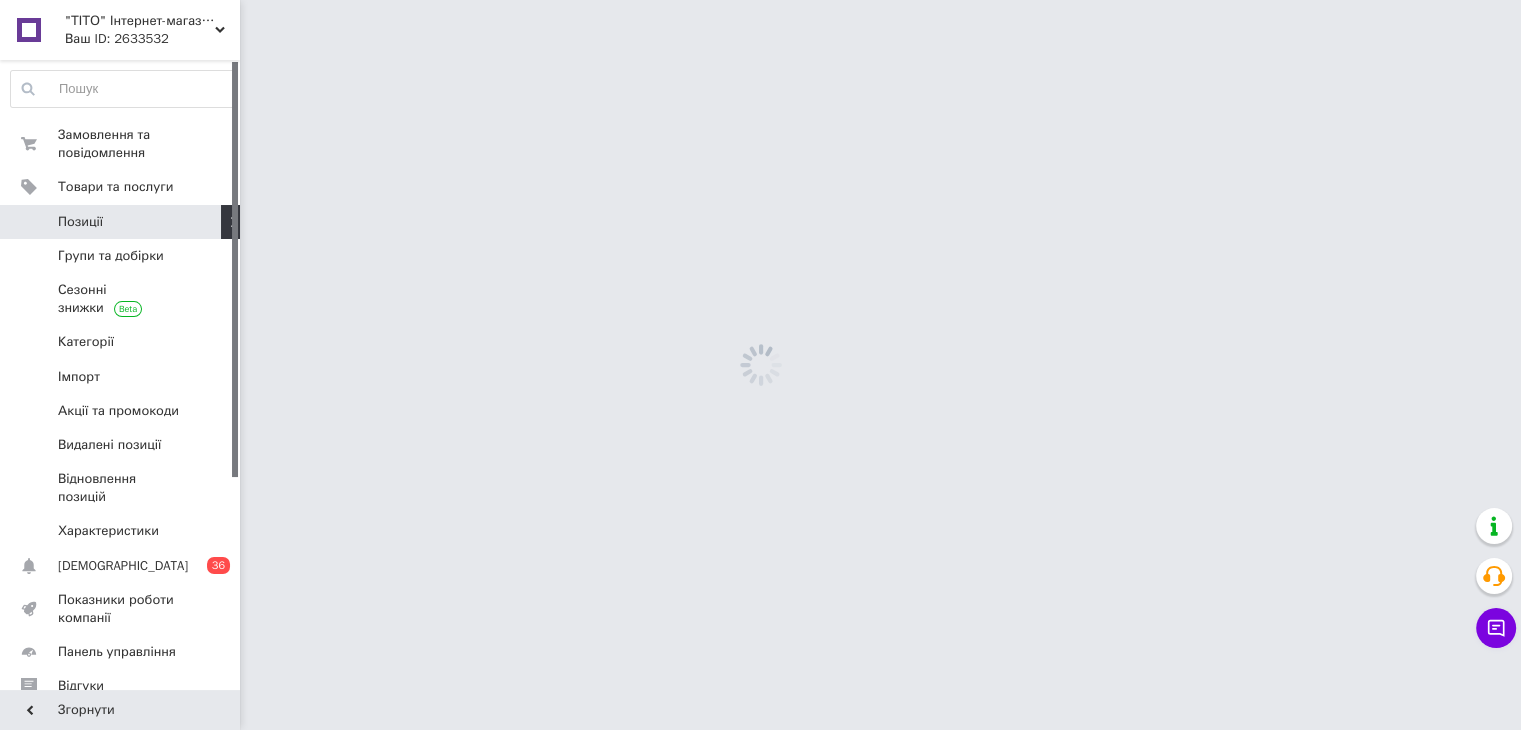 scroll, scrollTop: 0, scrollLeft: 0, axis: both 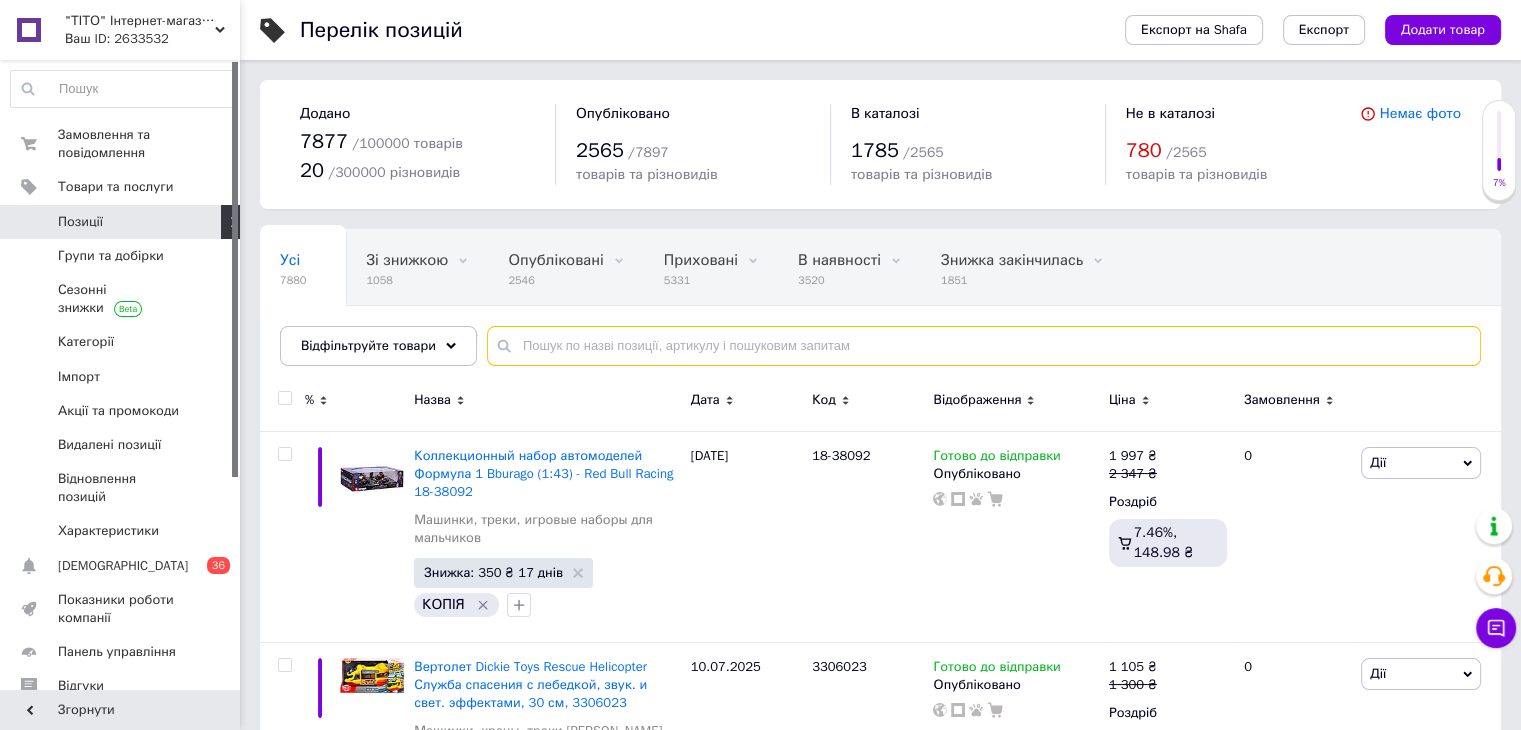 click at bounding box center [984, 346] 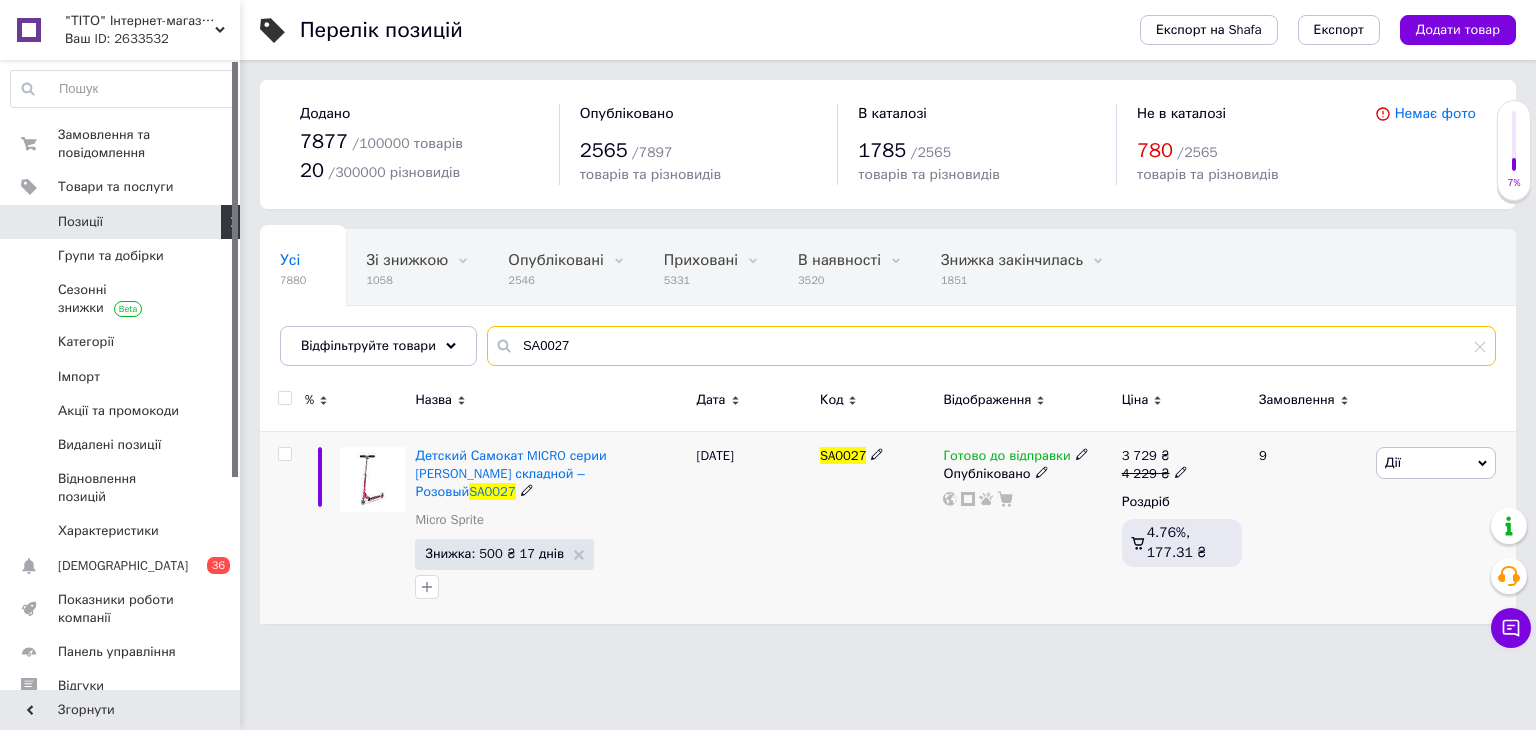 type on "SA0027" 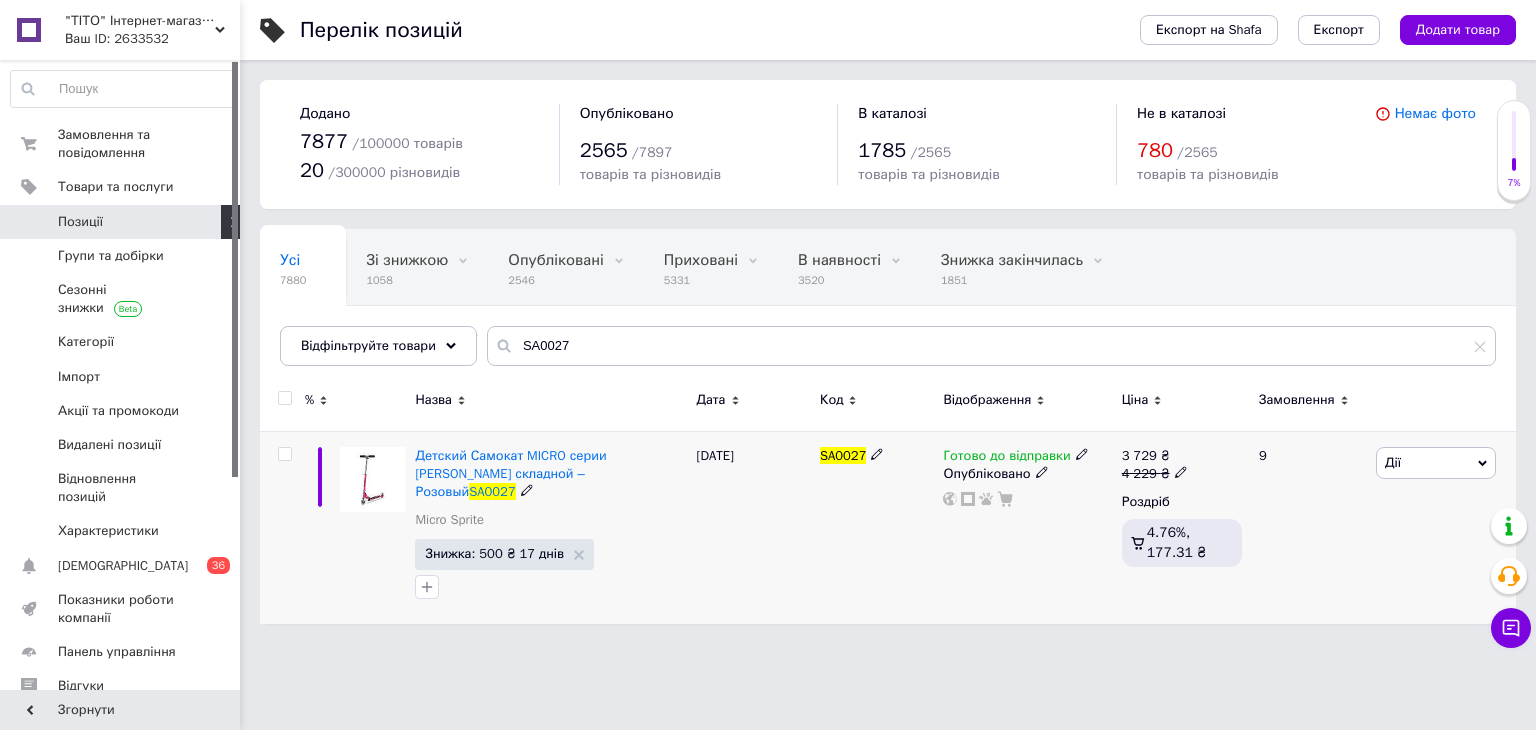 click 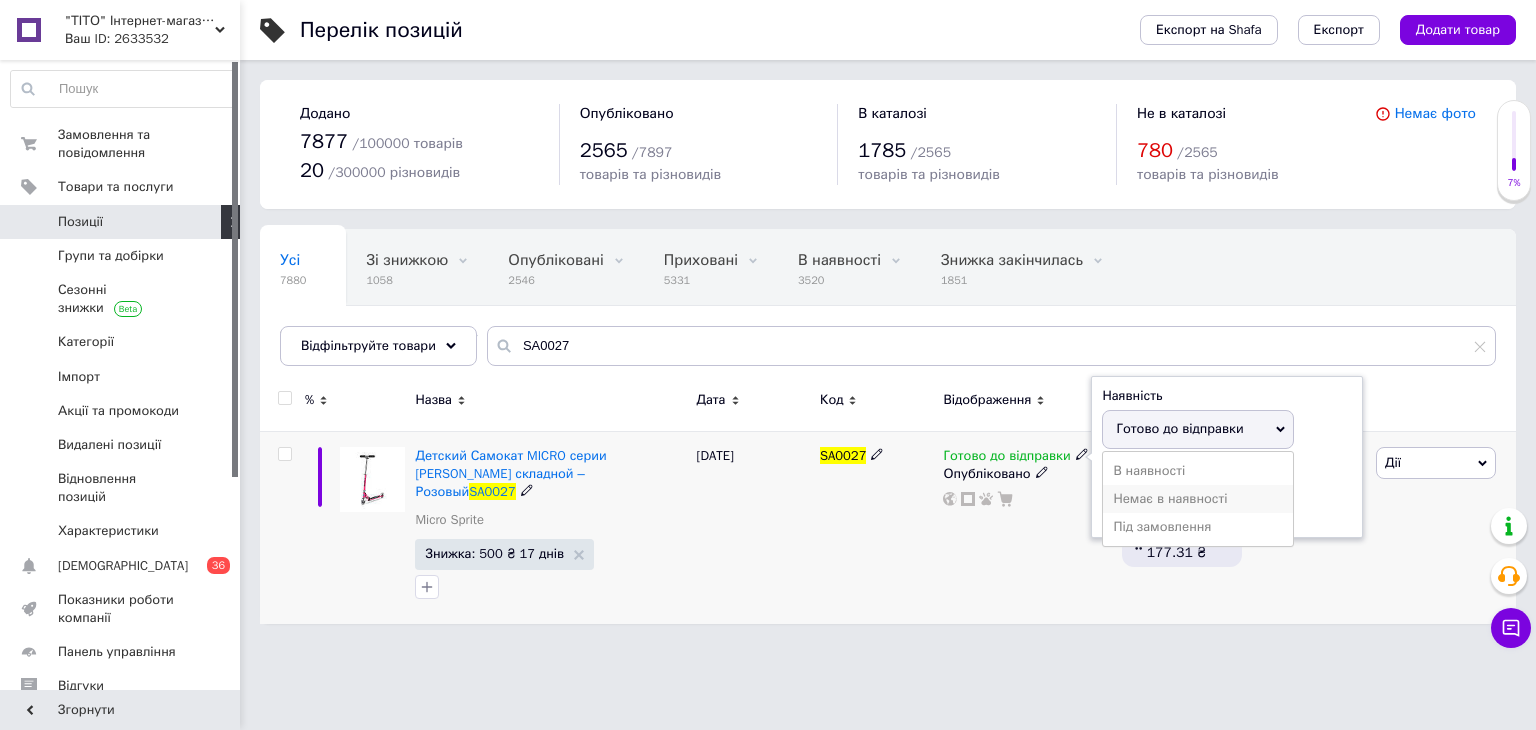 drag, startPoint x: 1122, startPoint y: 489, endPoint x: 1099, endPoint y: 501, distance: 25.942244 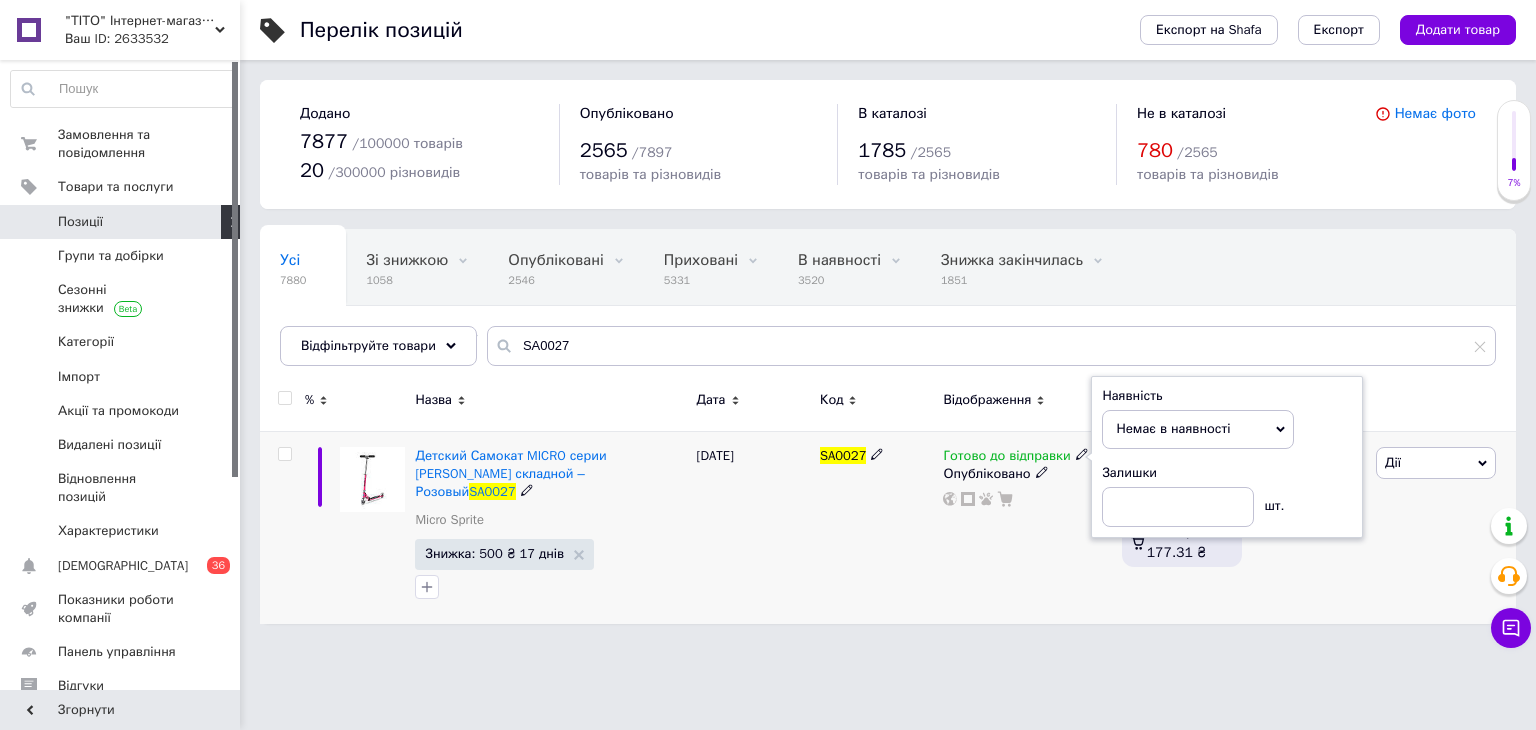 drag, startPoint x: 972, startPoint y: 573, endPoint x: 792, endPoint y: 723, distance: 234.3075 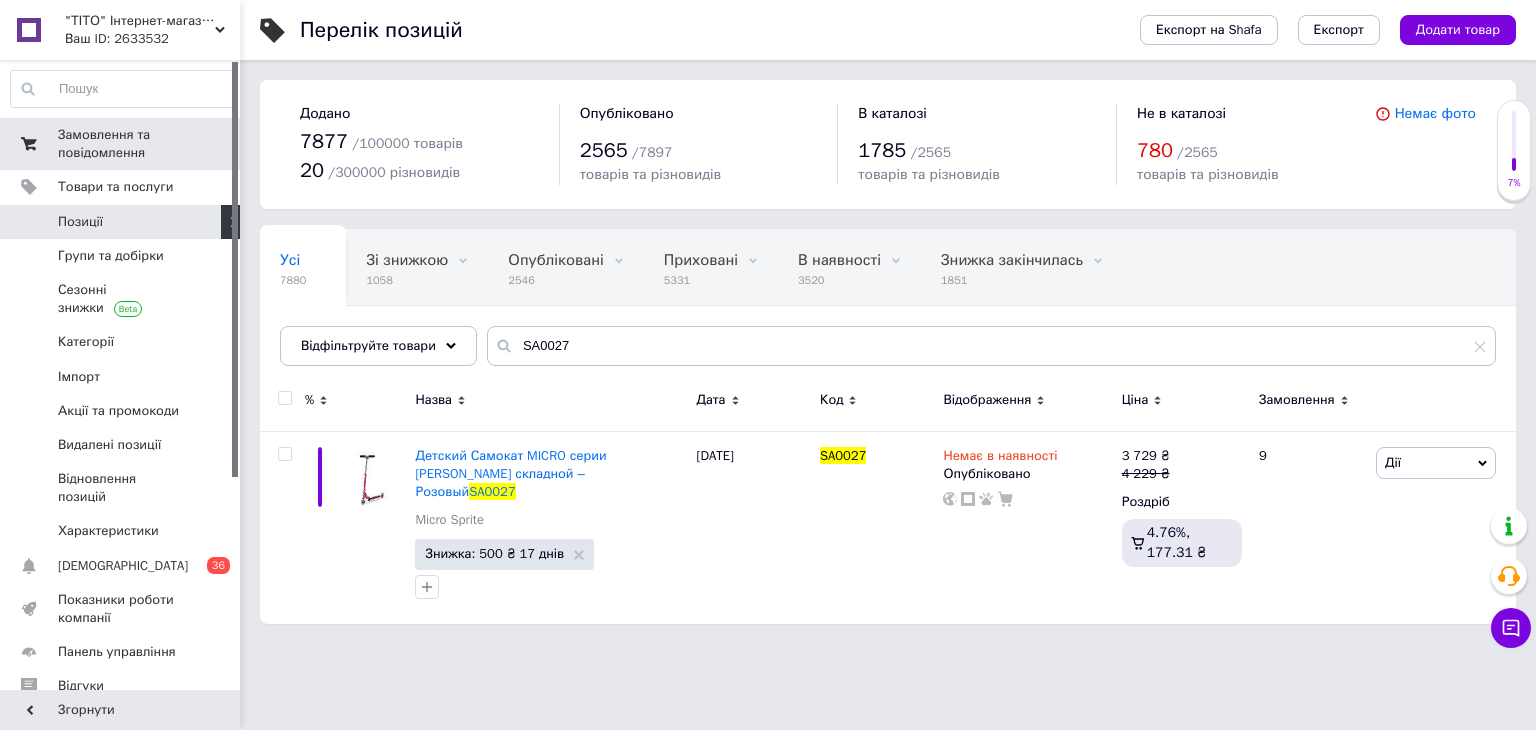 click on "Замовлення та повідомлення" at bounding box center (121, 144) 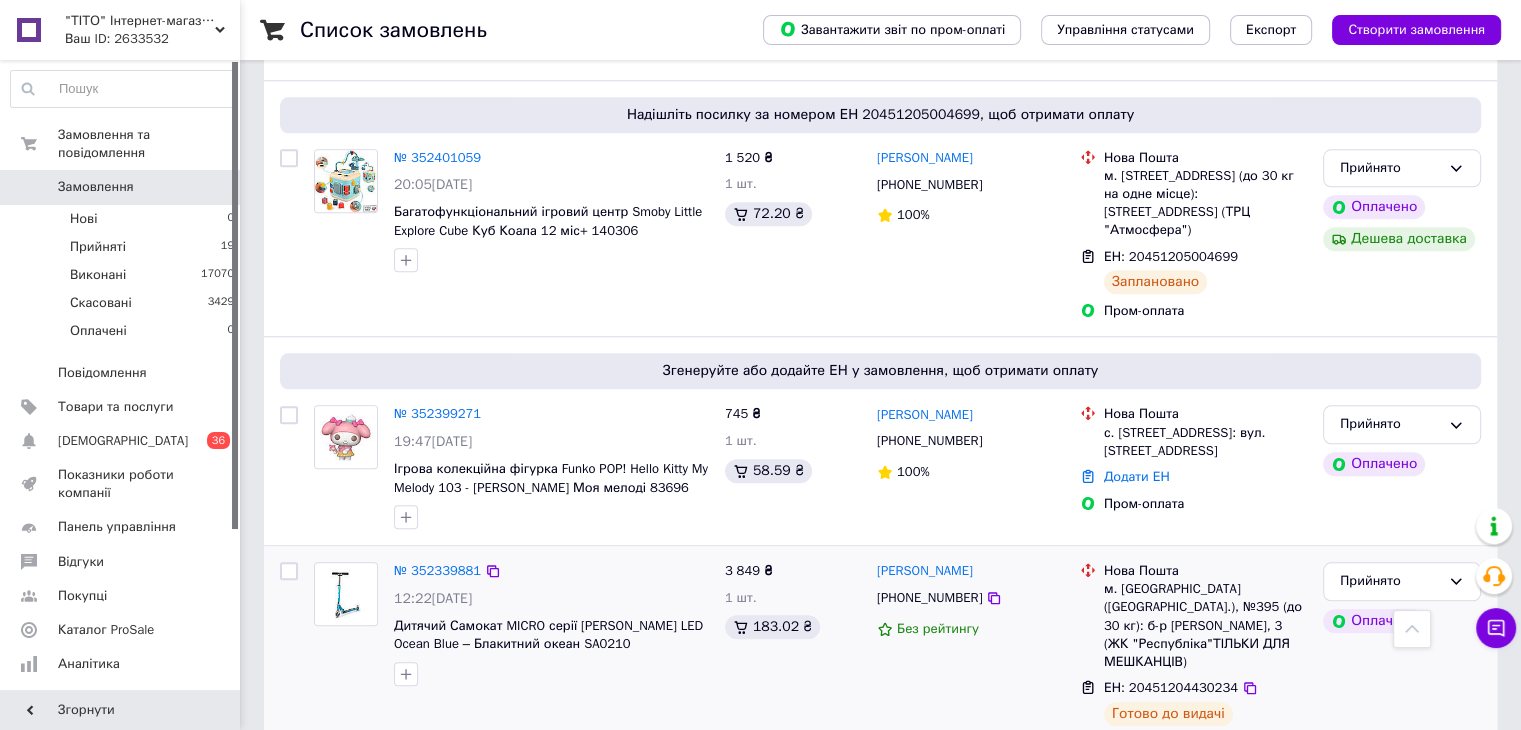 scroll, scrollTop: 1900, scrollLeft: 0, axis: vertical 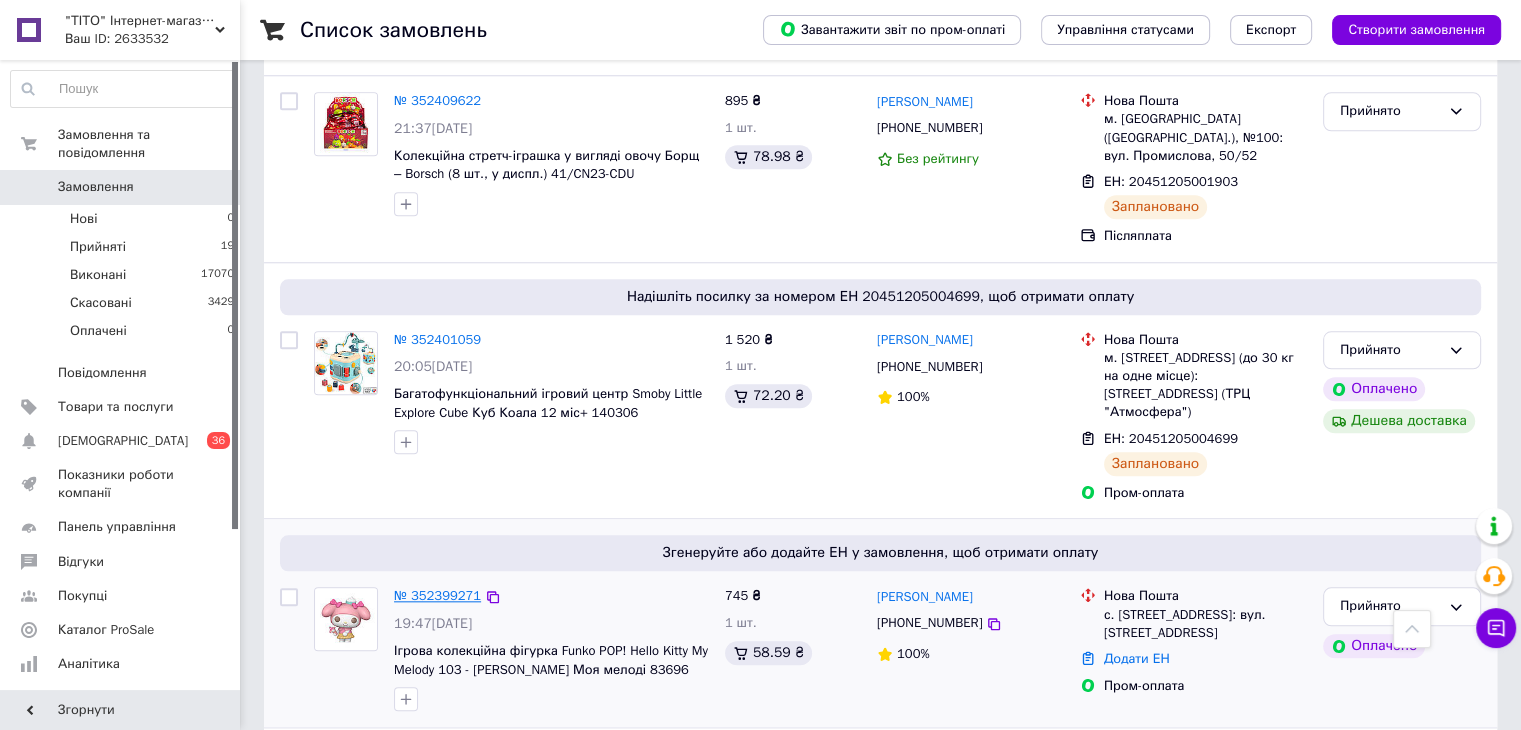 click on "№ 352399271" at bounding box center (437, 595) 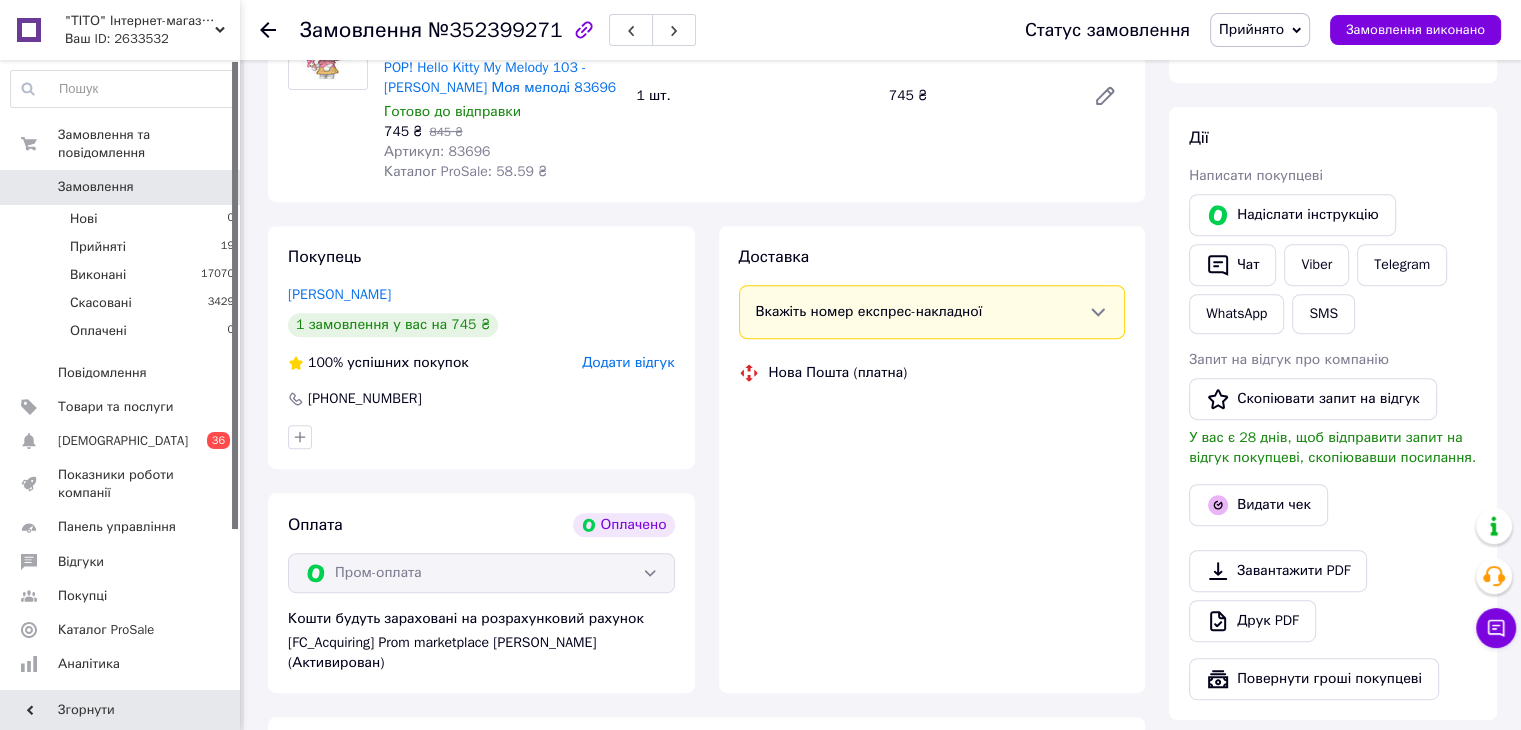 scroll, scrollTop: 554, scrollLeft: 0, axis: vertical 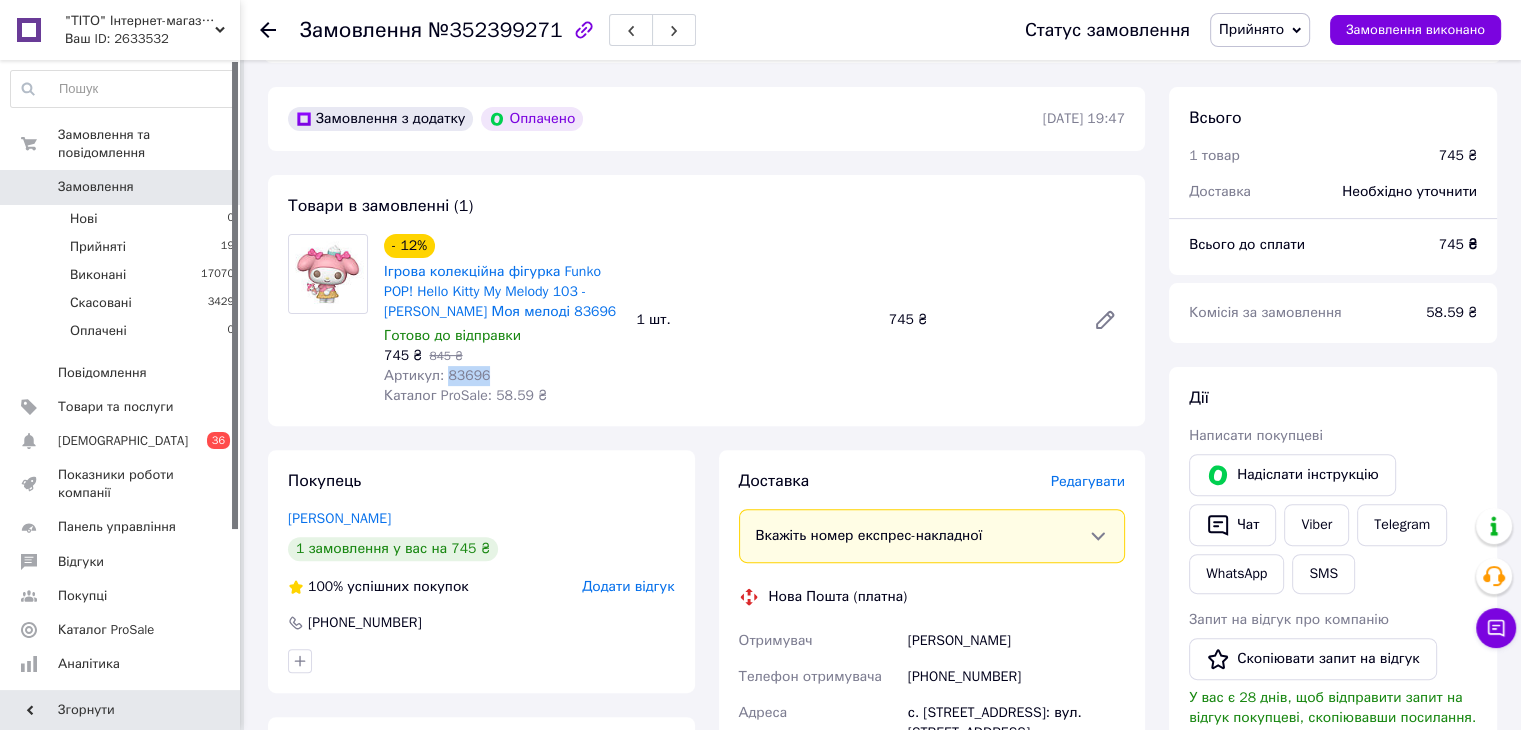 drag, startPoint x: 444, startPoint y: 377, endPoint x: 495, endPoint y: 371, distance: 51.351727 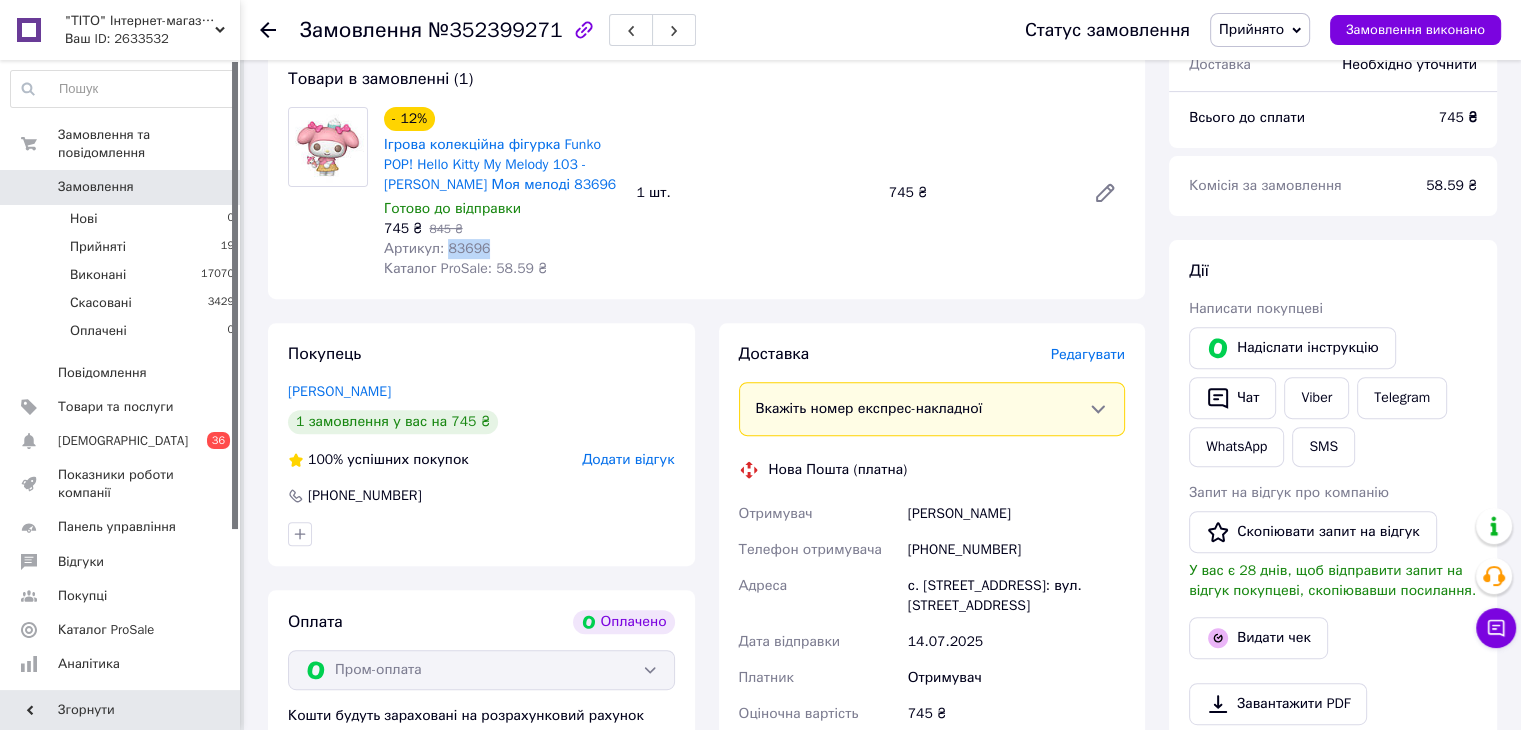 scroll, scrollTop: 754, scrollLeft: 0, axis: vertical 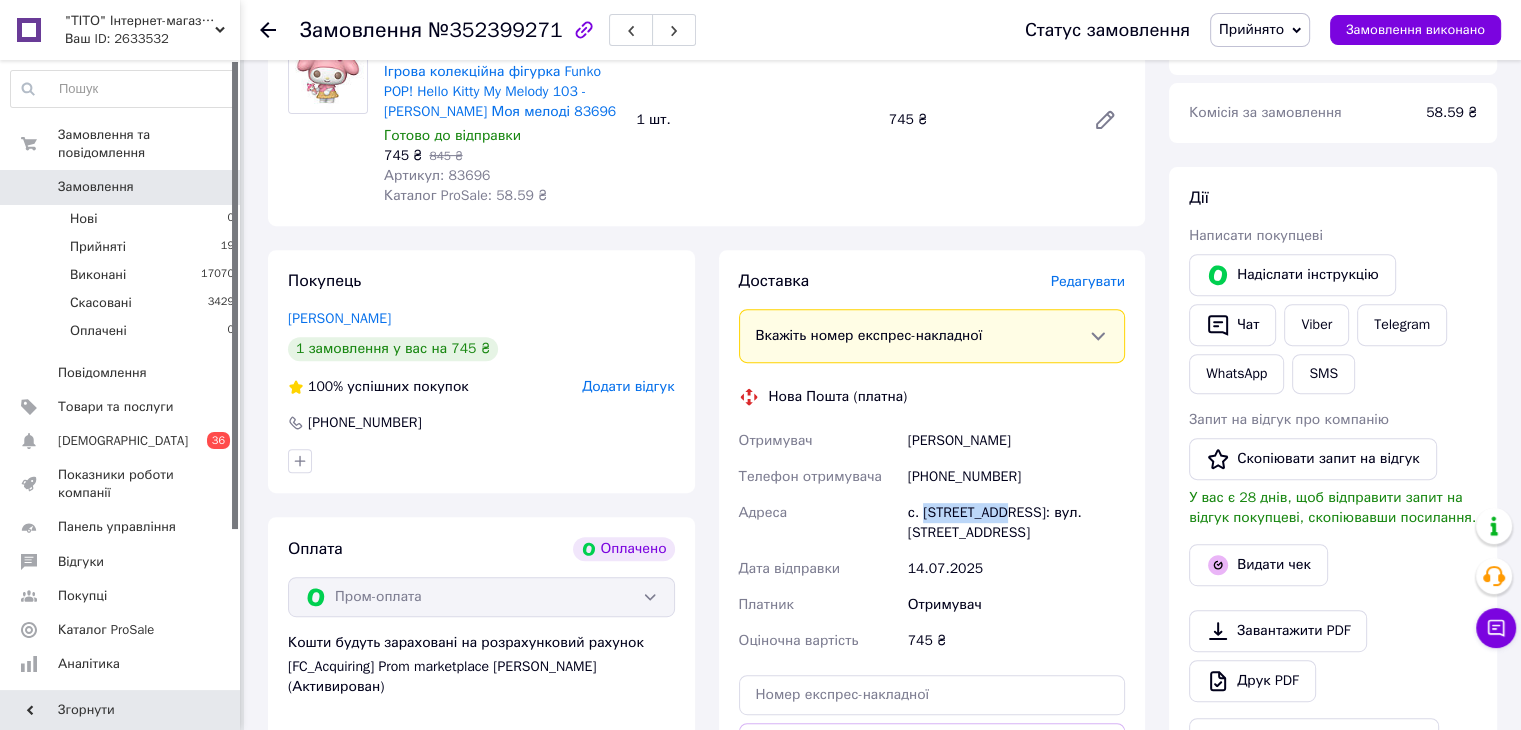 drag, startPoint x: 921, startPoint y: 512, endPoint x: 996, endPoint y: 506, distance: 75.23962 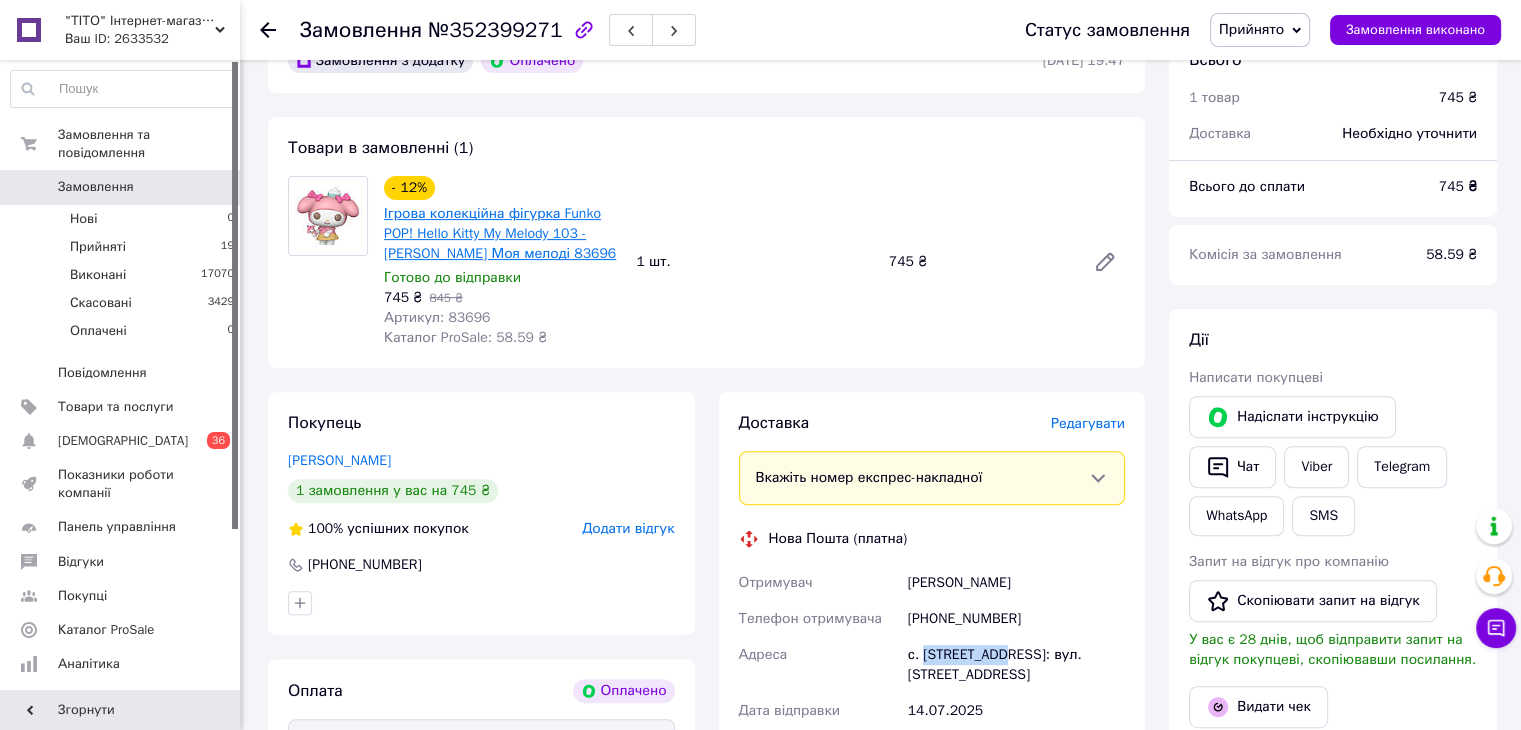 scroll, scrollTop: 454, scrollLeft: 0, axis: vertical 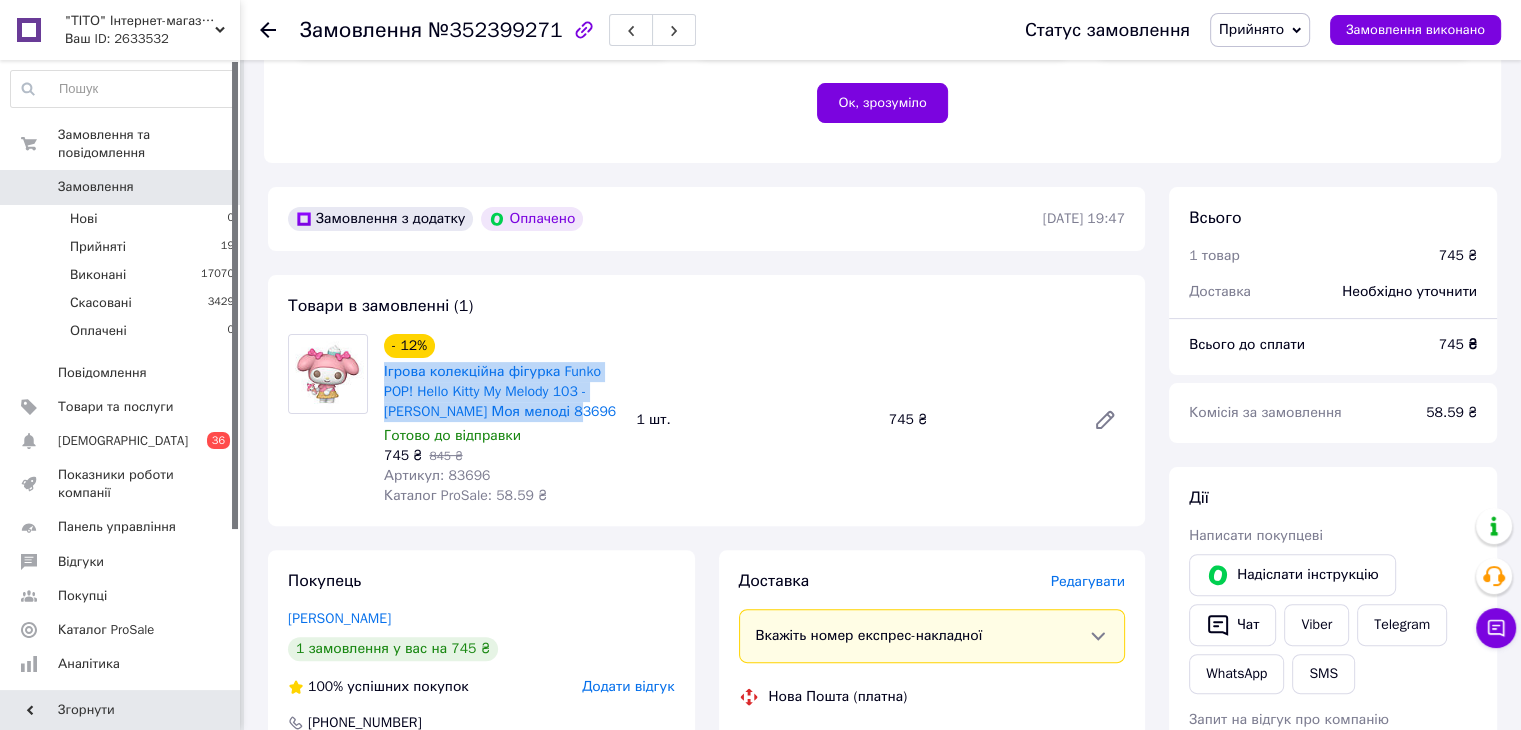 drag, startPoint x: 380, startPoint y: 371, endPoint x: 600, endPoint y: 410, distance: 223.43008 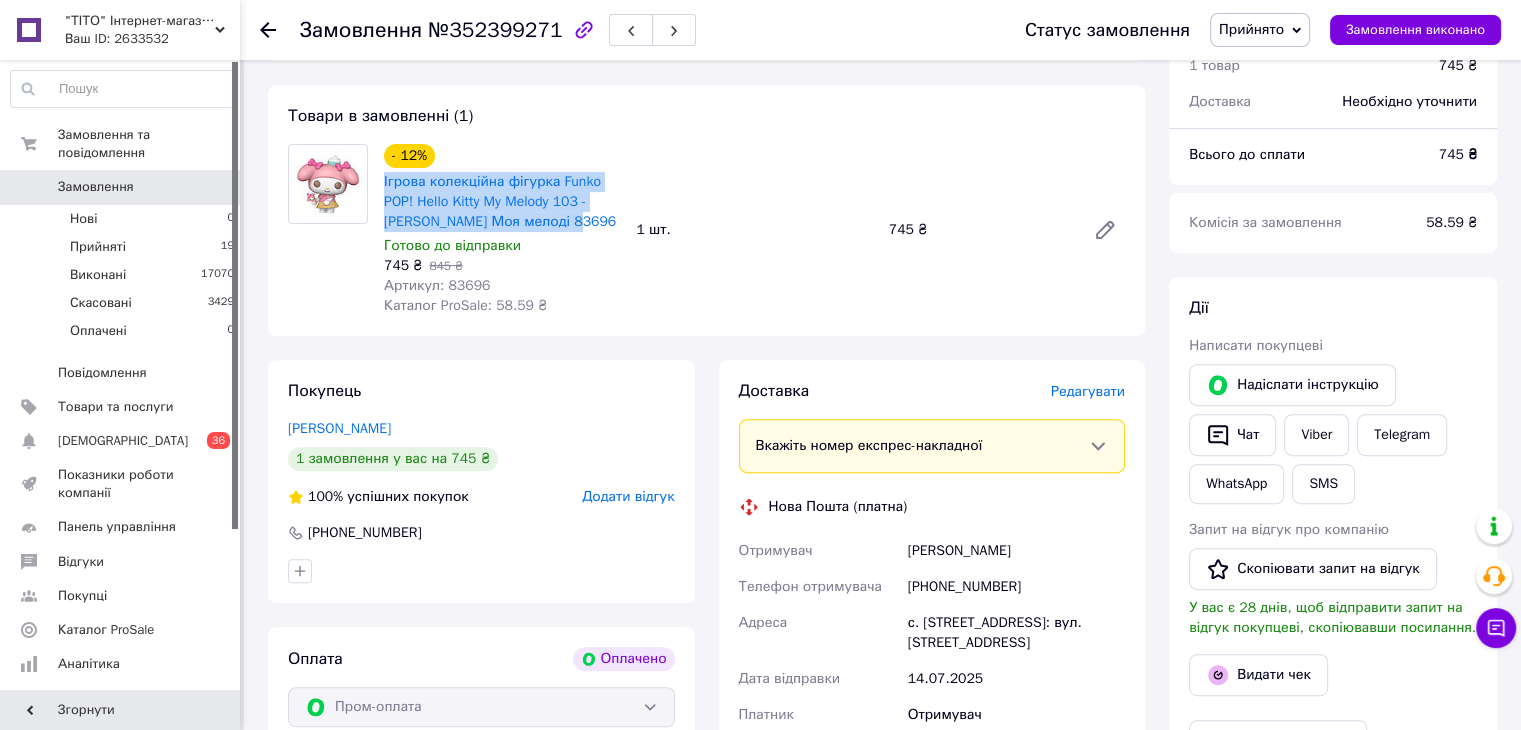 scroll, scrollTop: 854, scrollLeft: 0, axis: vertical 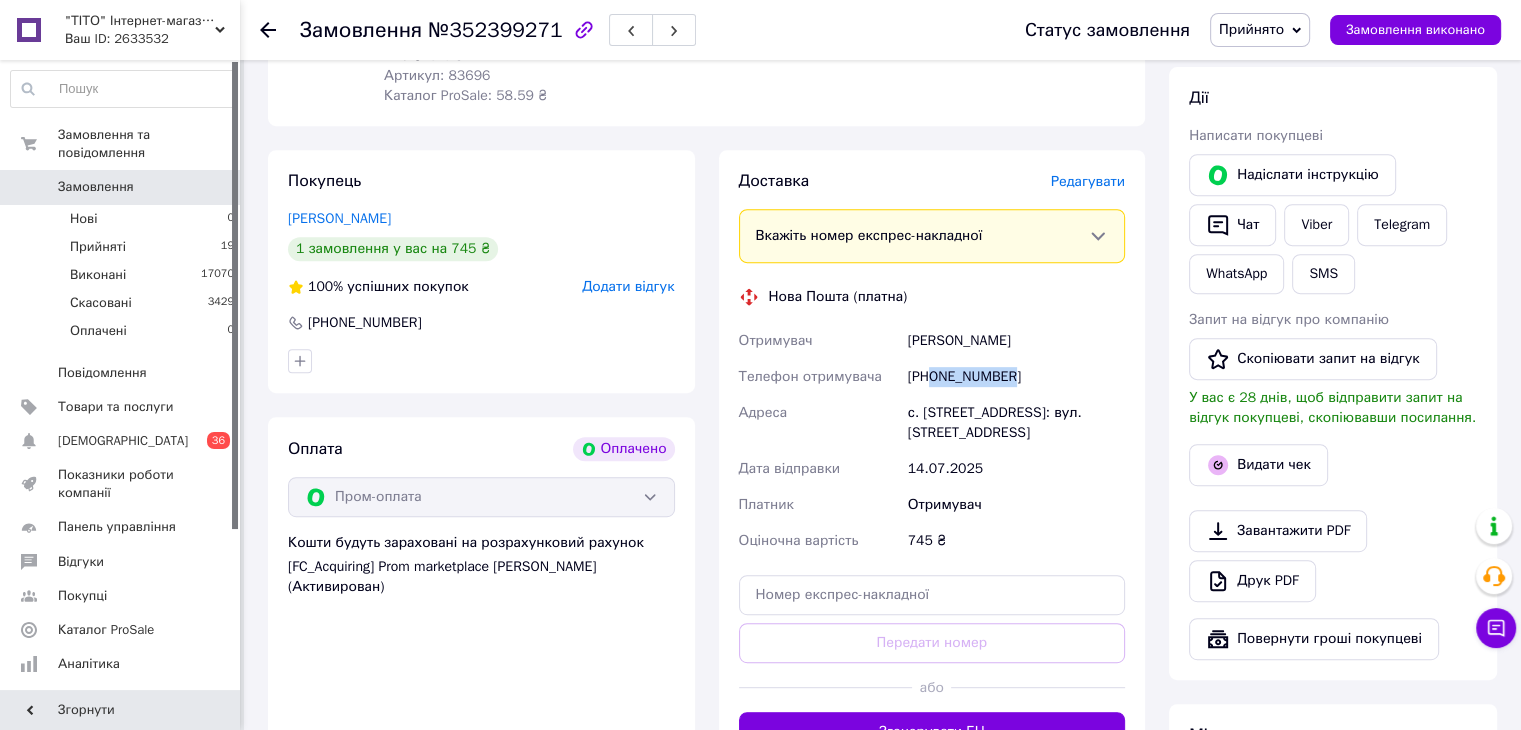 drag, startPoint x: 1015, startPoint y: 381, endPoint x: 933, endPoint y: 389, distance: 82.38932 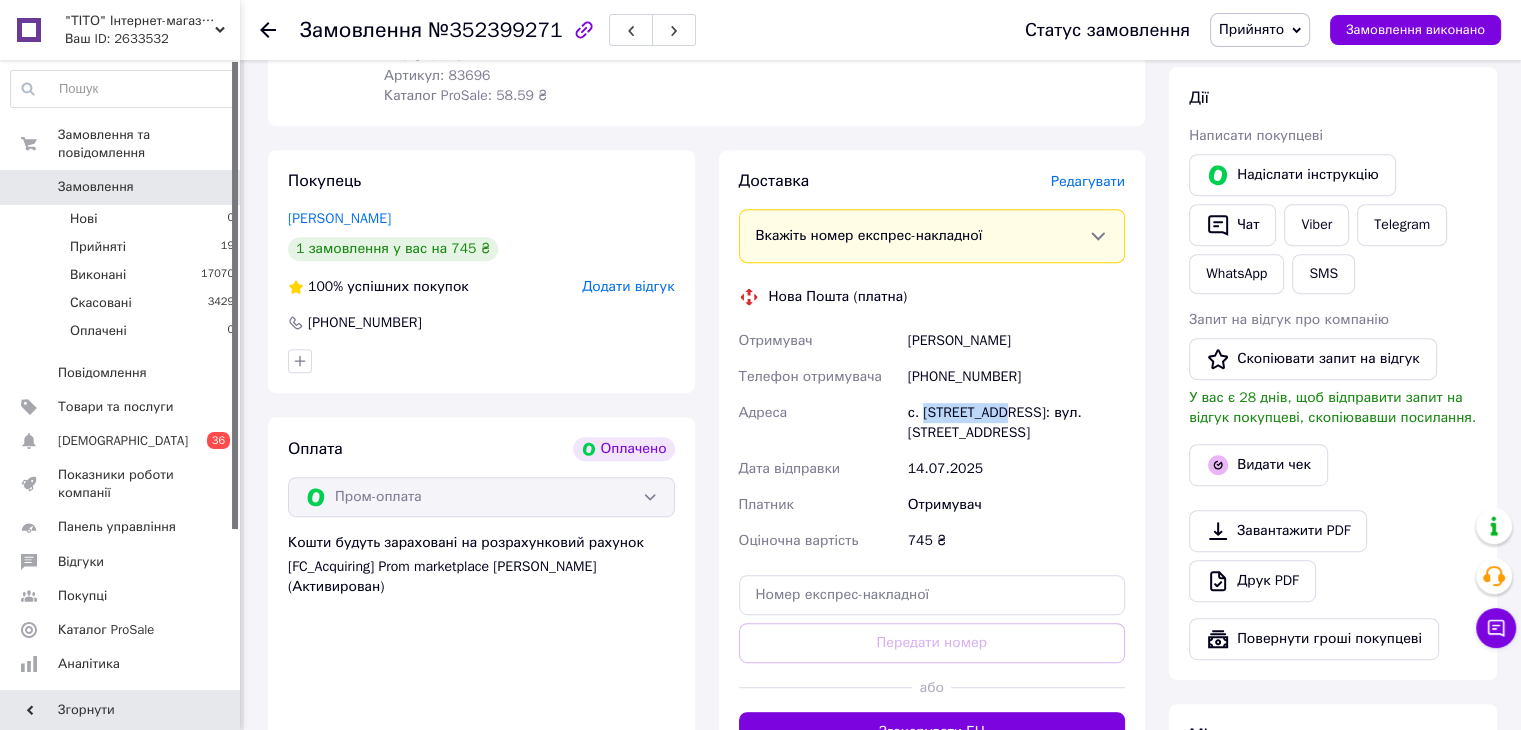 drag, startPoint x: 921, startPoint y: 411, endPoint x: 996, endPoint y: 414, distance: 75.059975 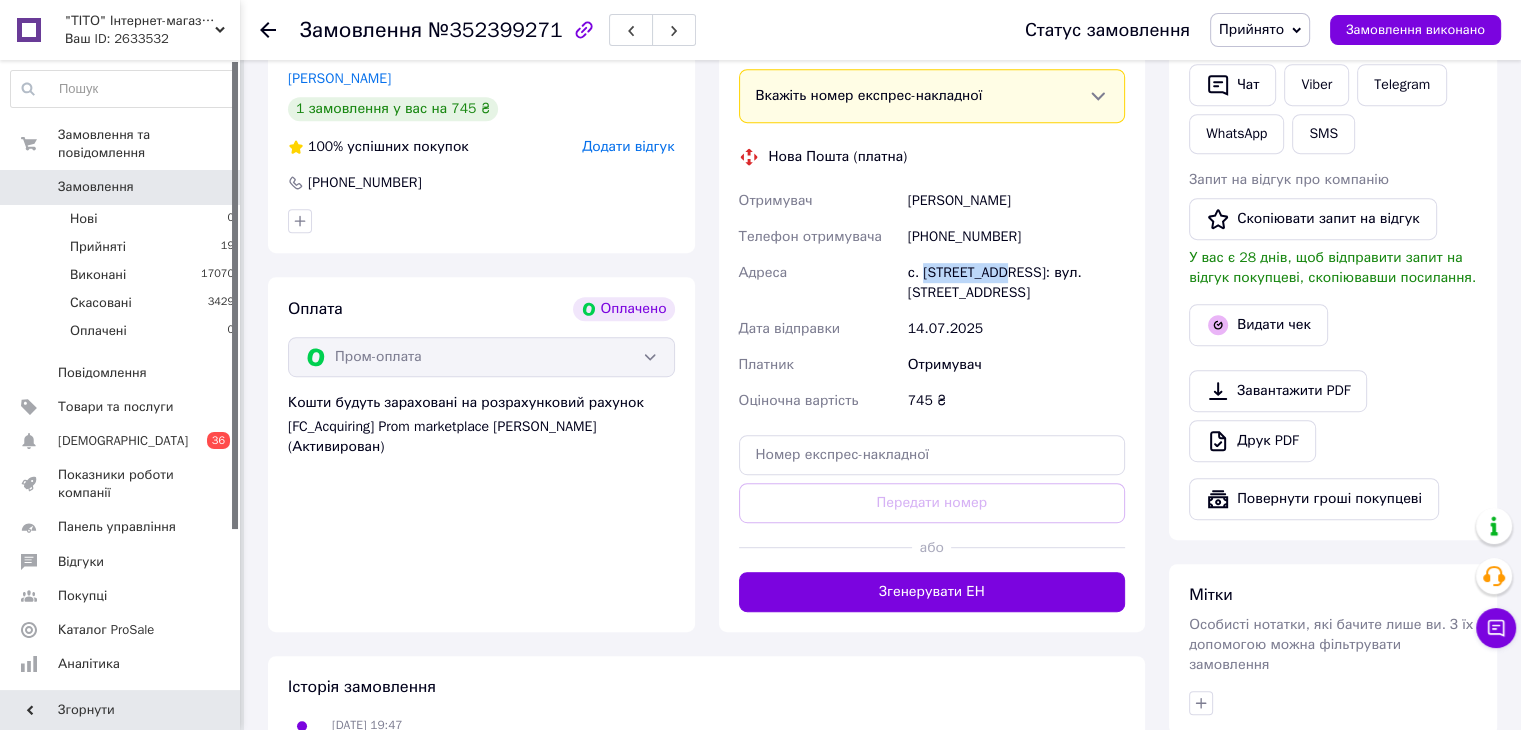 scroll, scrollTop: 1054, scrollLeft: 0, axis: vertical 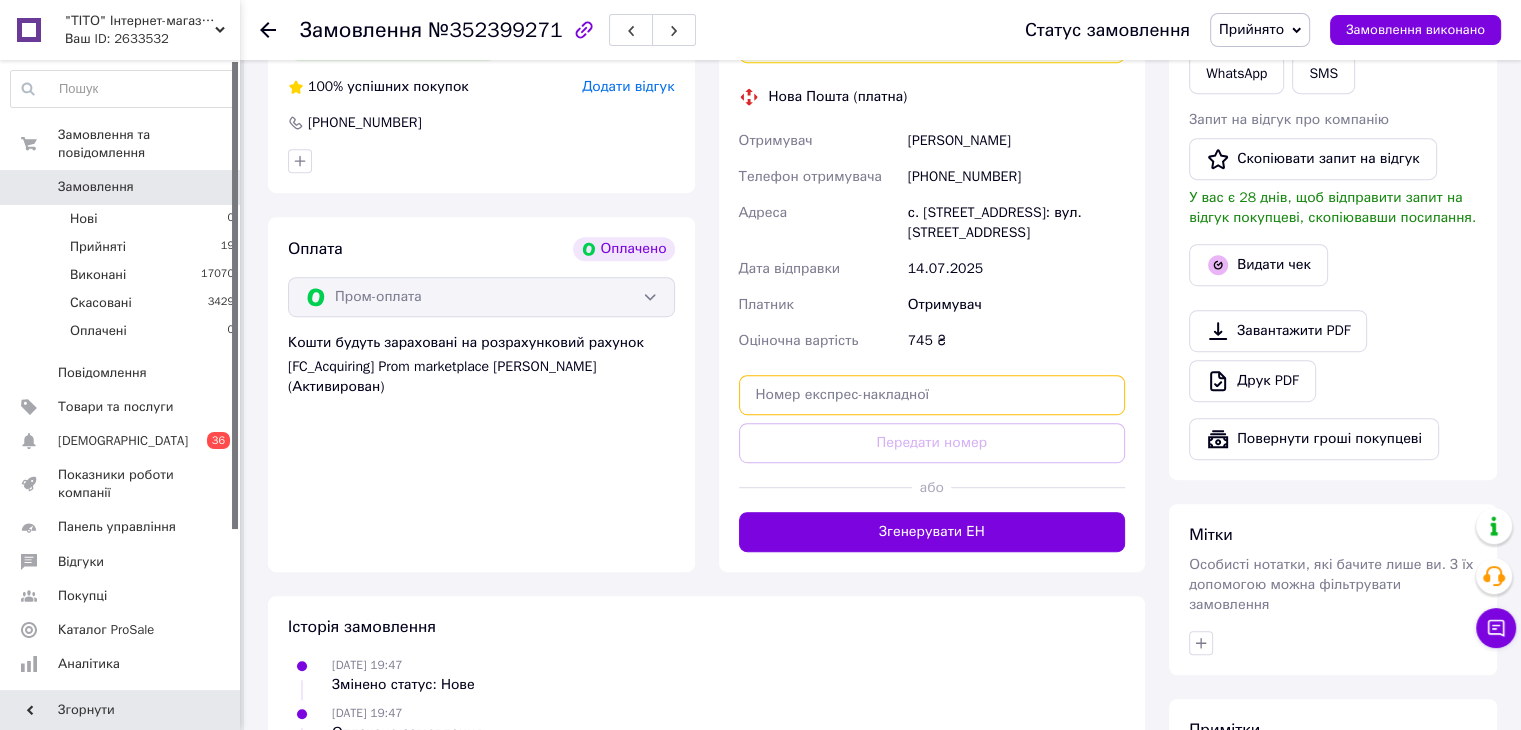 click at bounding box center [932, 395] 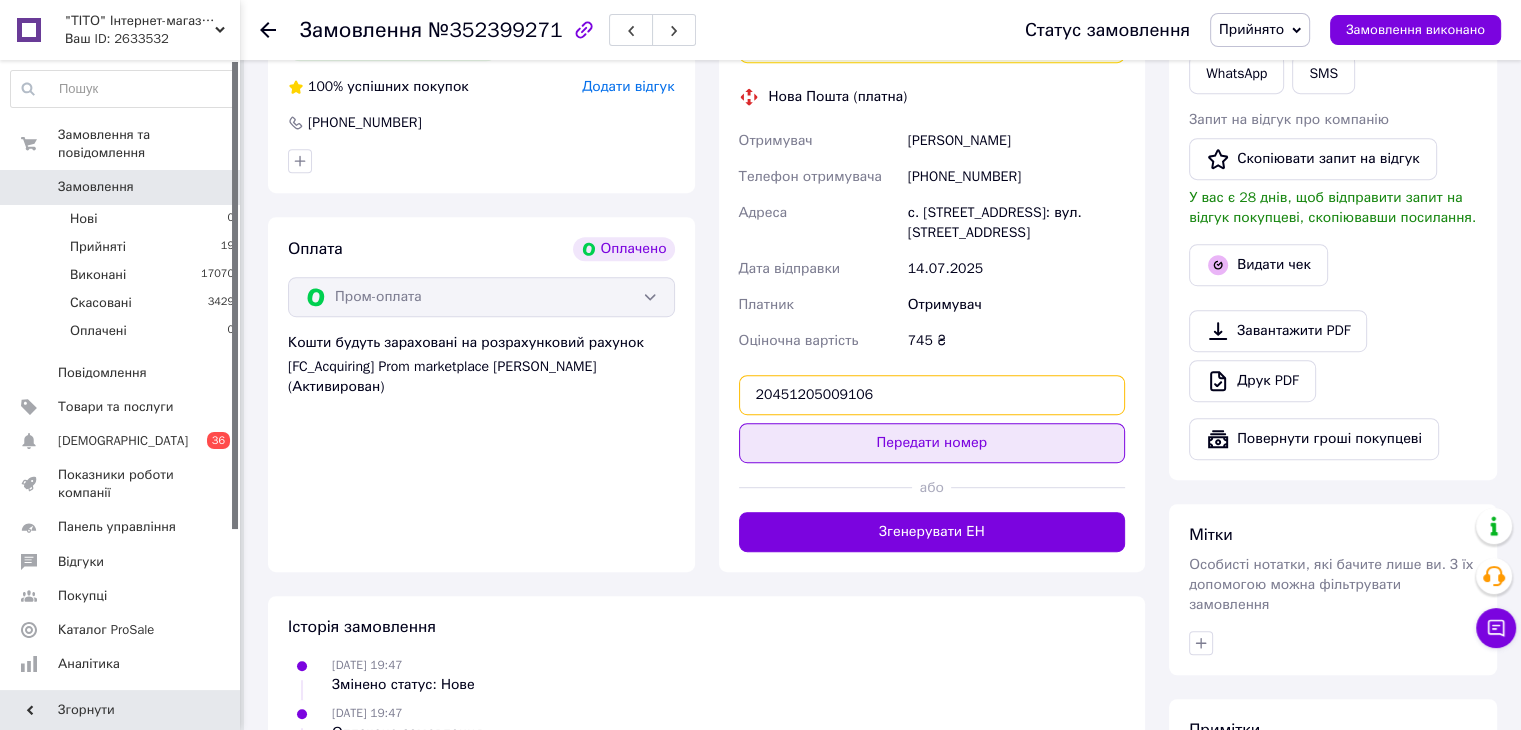 type on "20451205009106" 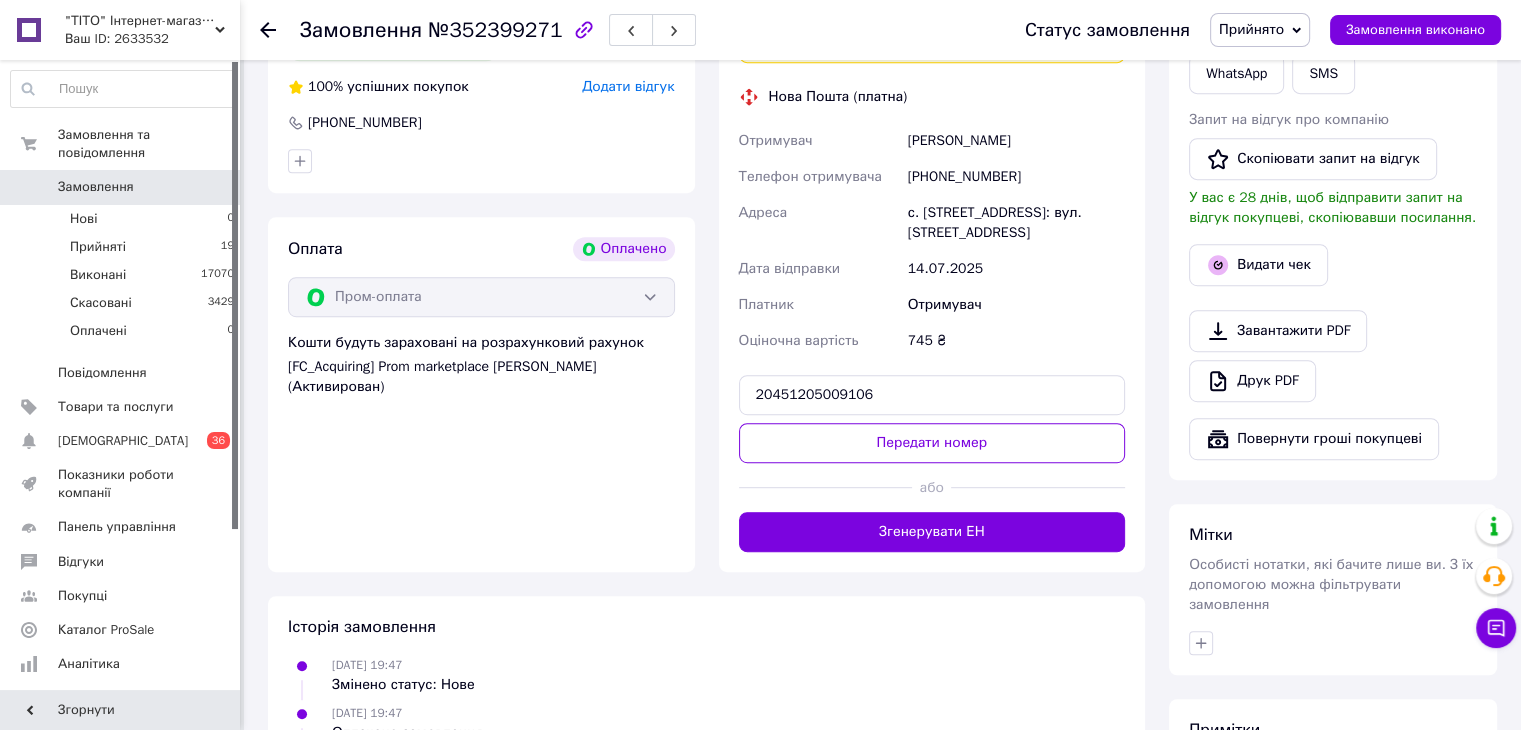 drag, startPoint x: 954, startPoint y: 441, endPoint x: 992, endPoint y: 427, distance: 40.496914 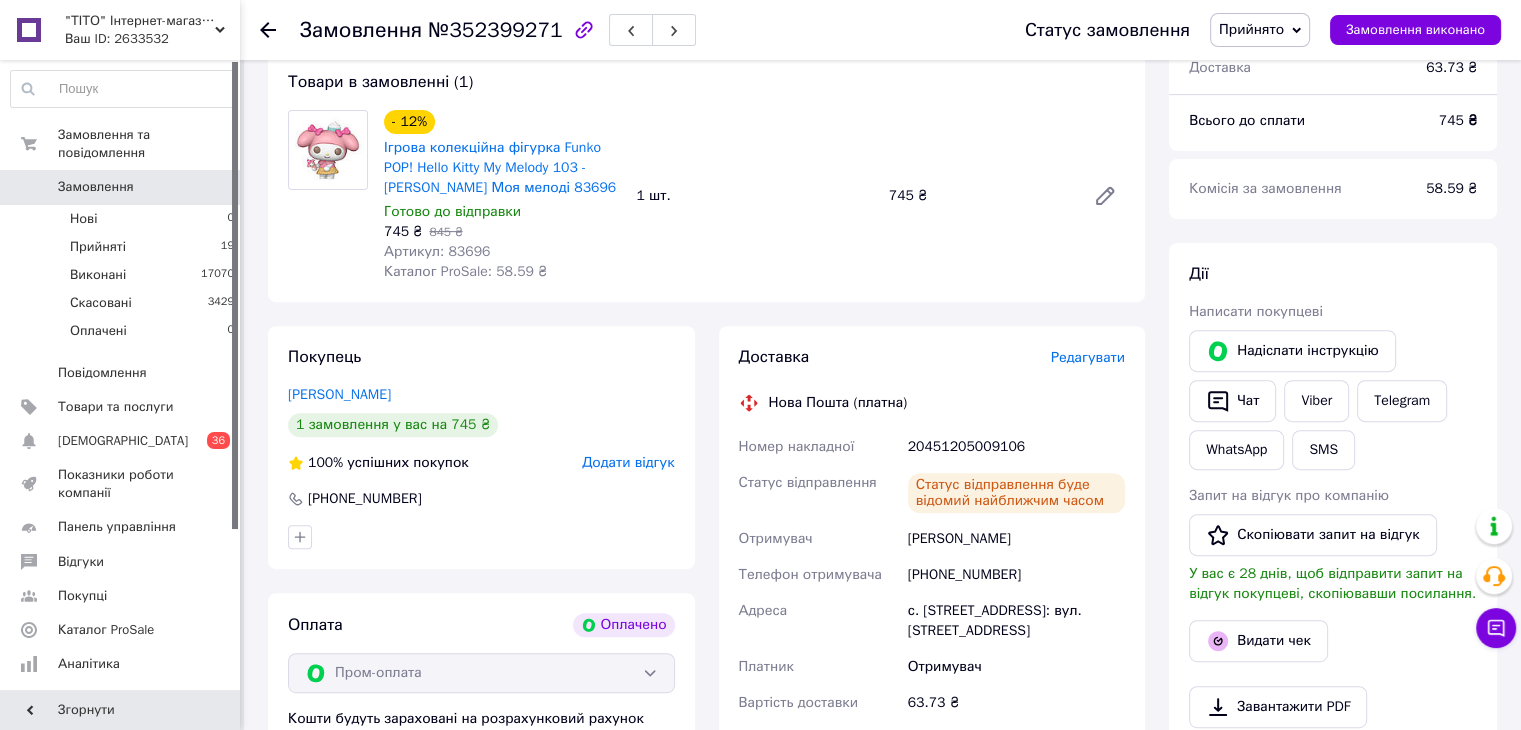 scroll, scrollTop: 554, scrollLeft: 0, axis: vertical 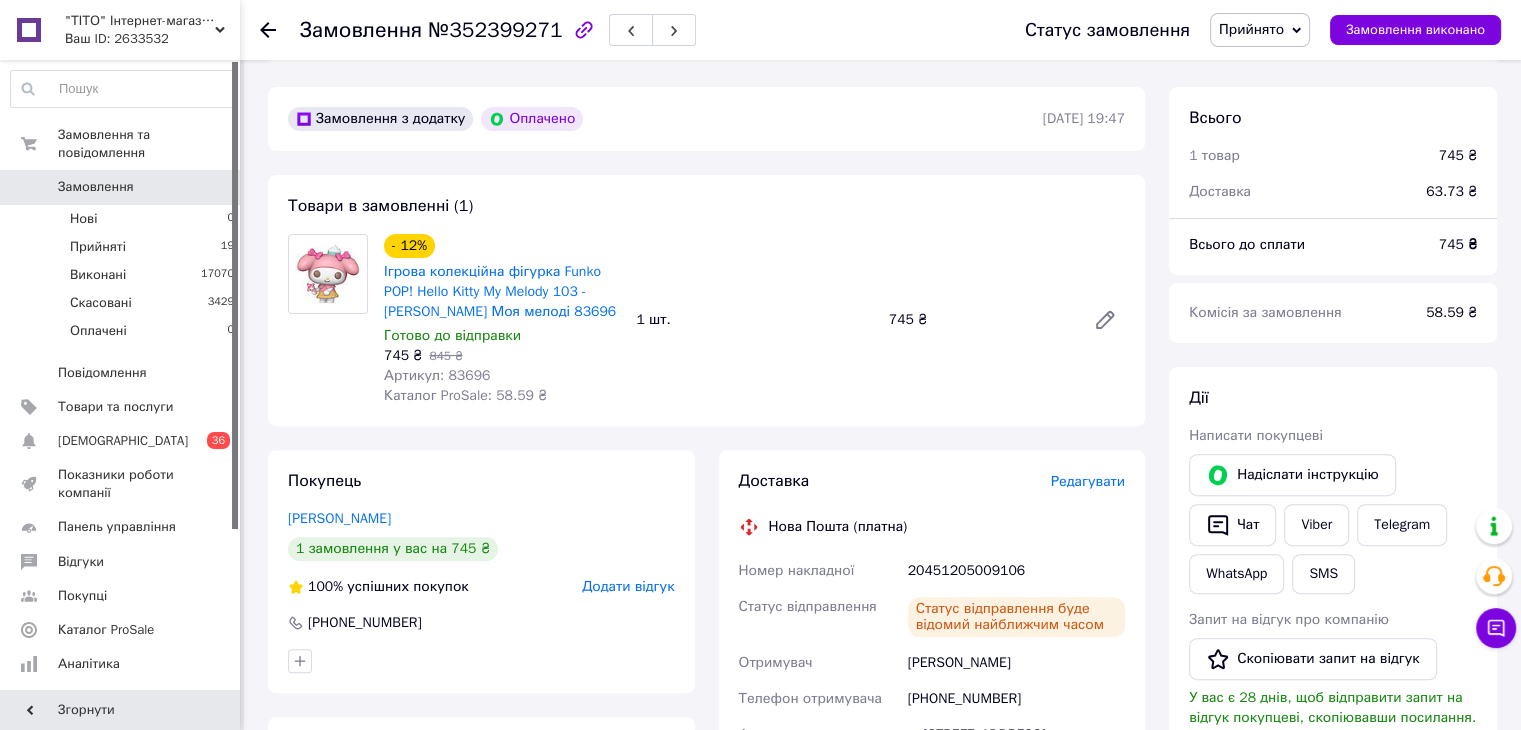 drag, startPoint x: 270, startPoint y: 25, endPoint x: 284, endPoint y: 9, distance: 21.260292 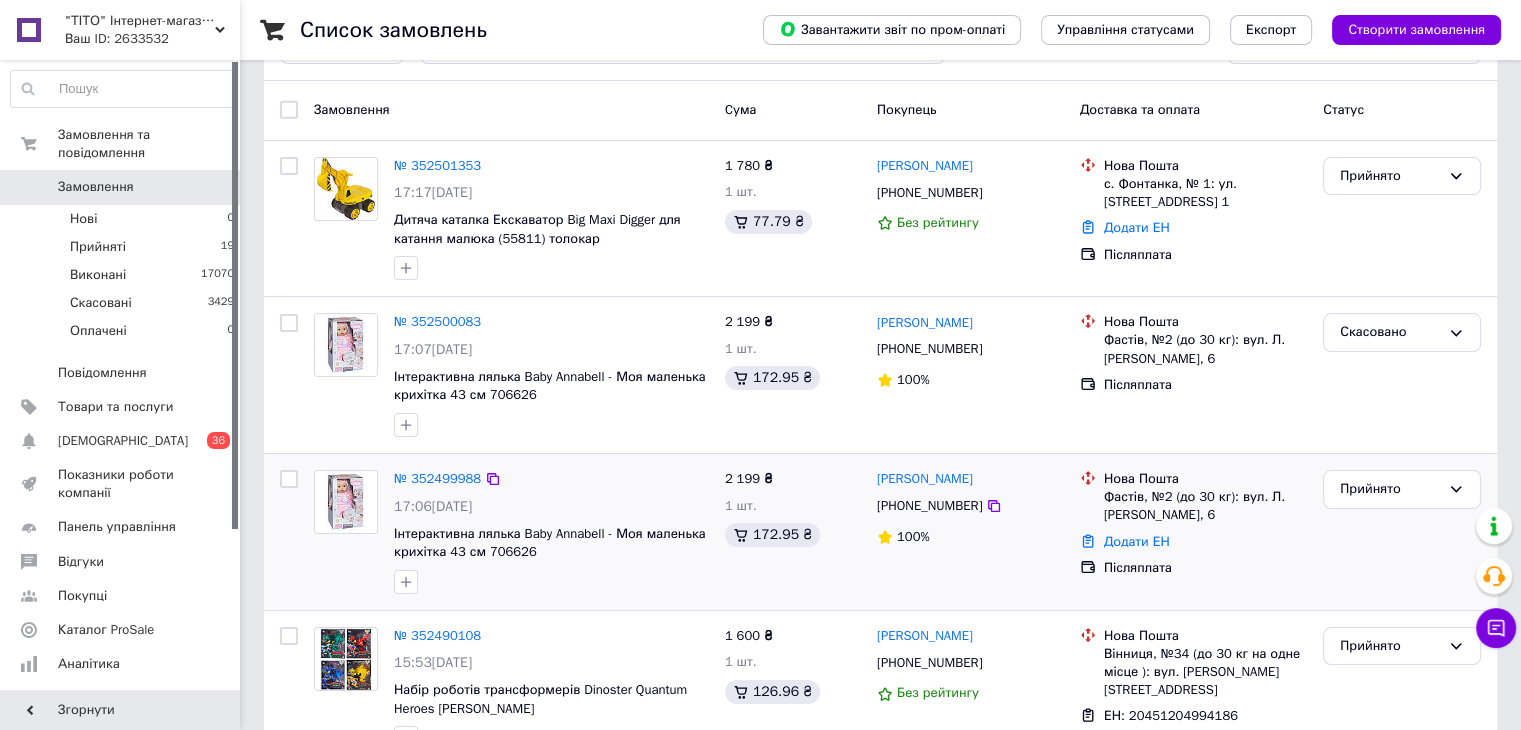 scroll, scrollTop: 0, scrollLeft: 0, axis: both 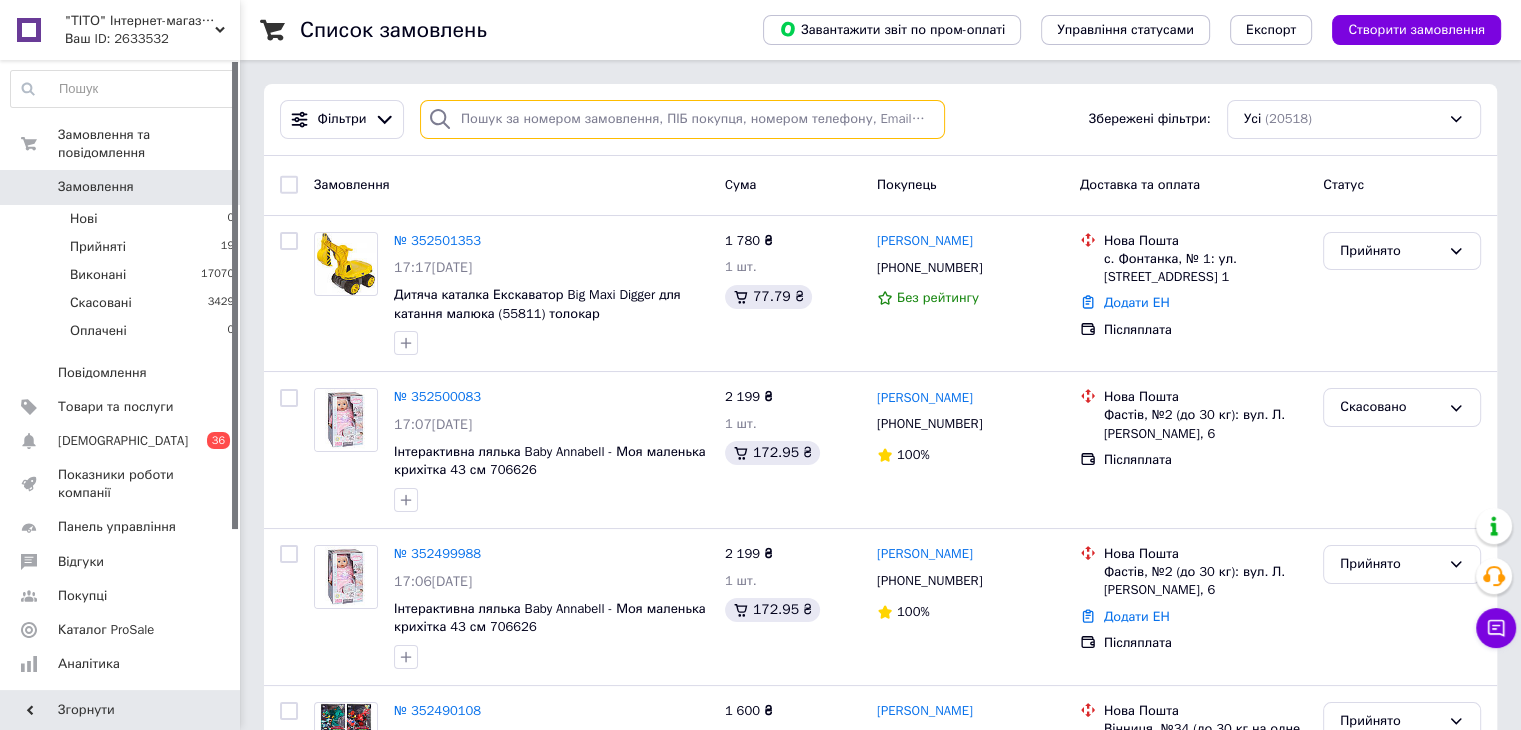 drag, startPoint x: 492, startPoint y: 125, endPoint x: 502, endPoint y: 121, distance: 10.770329 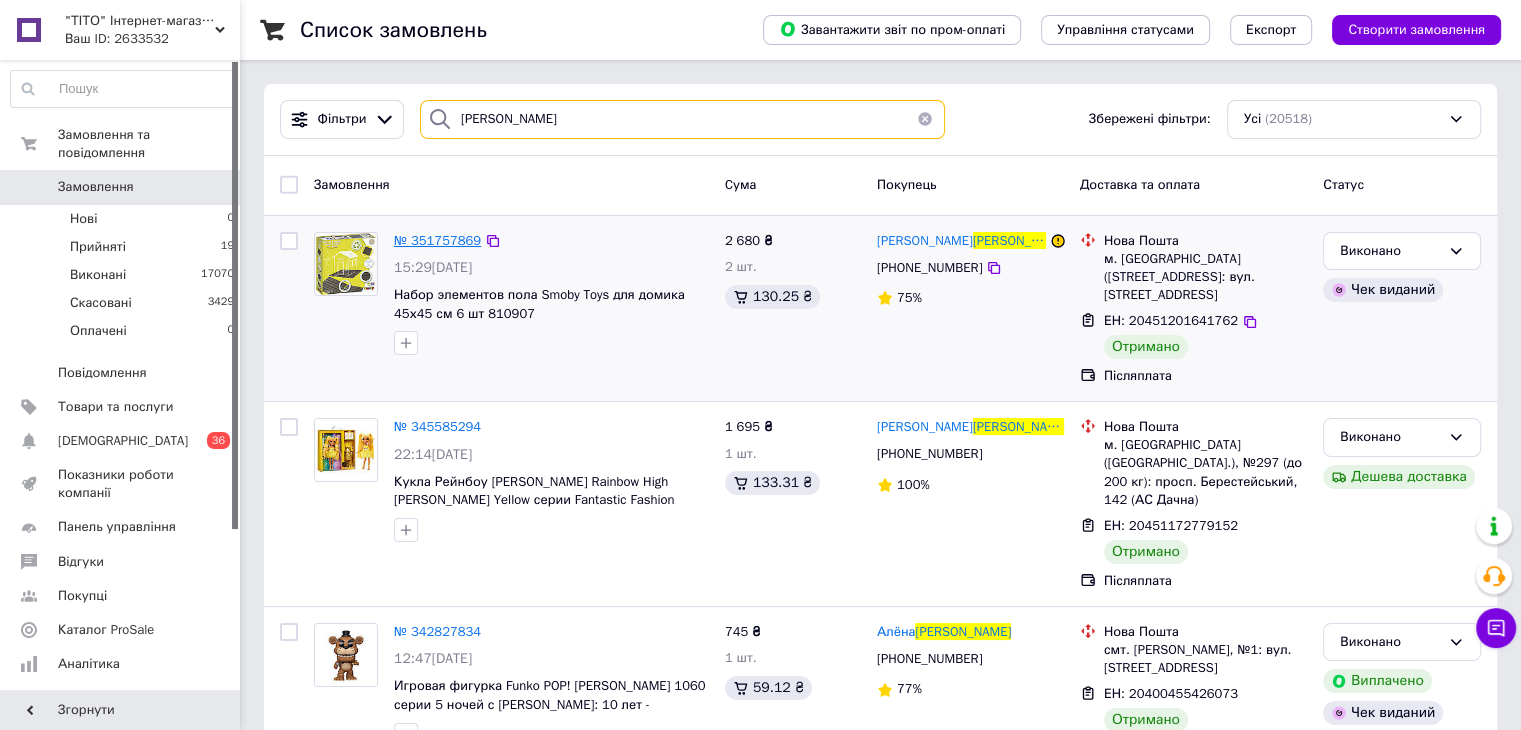 type on "[PERSON_NAME]" 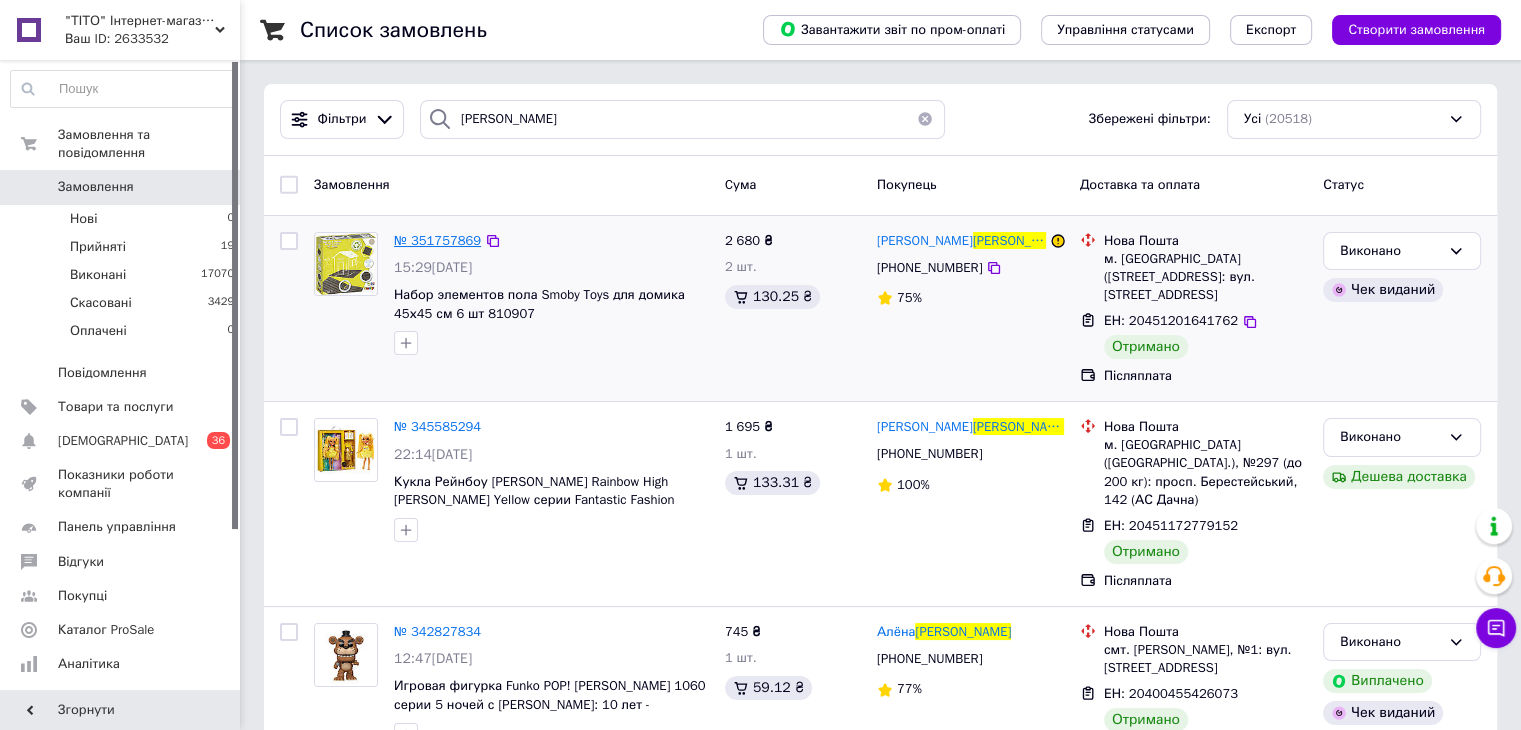 click on "№ 351757869" at bounding box center (437, 240) 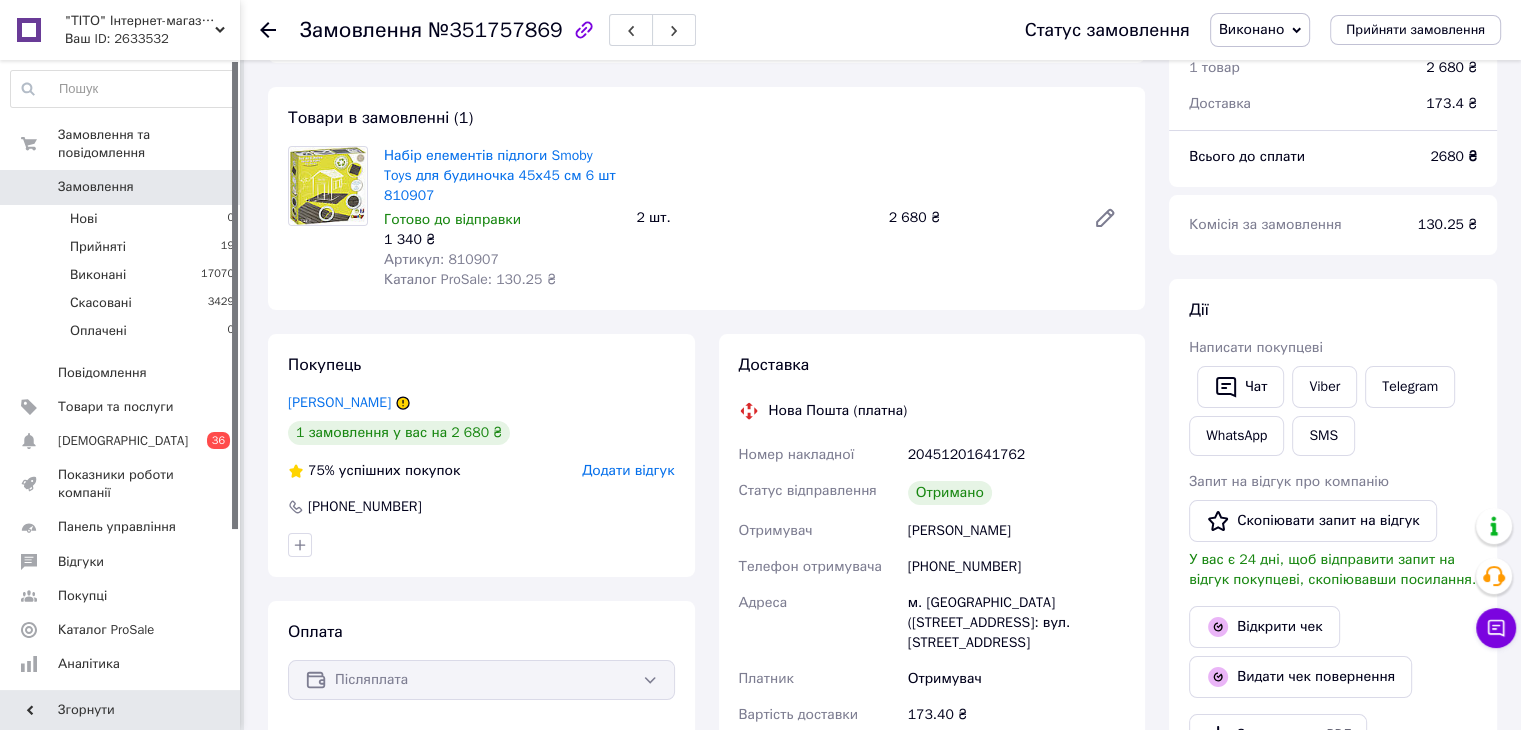scroll, scrollTop: 0, scrollLeft: 0, axis: both 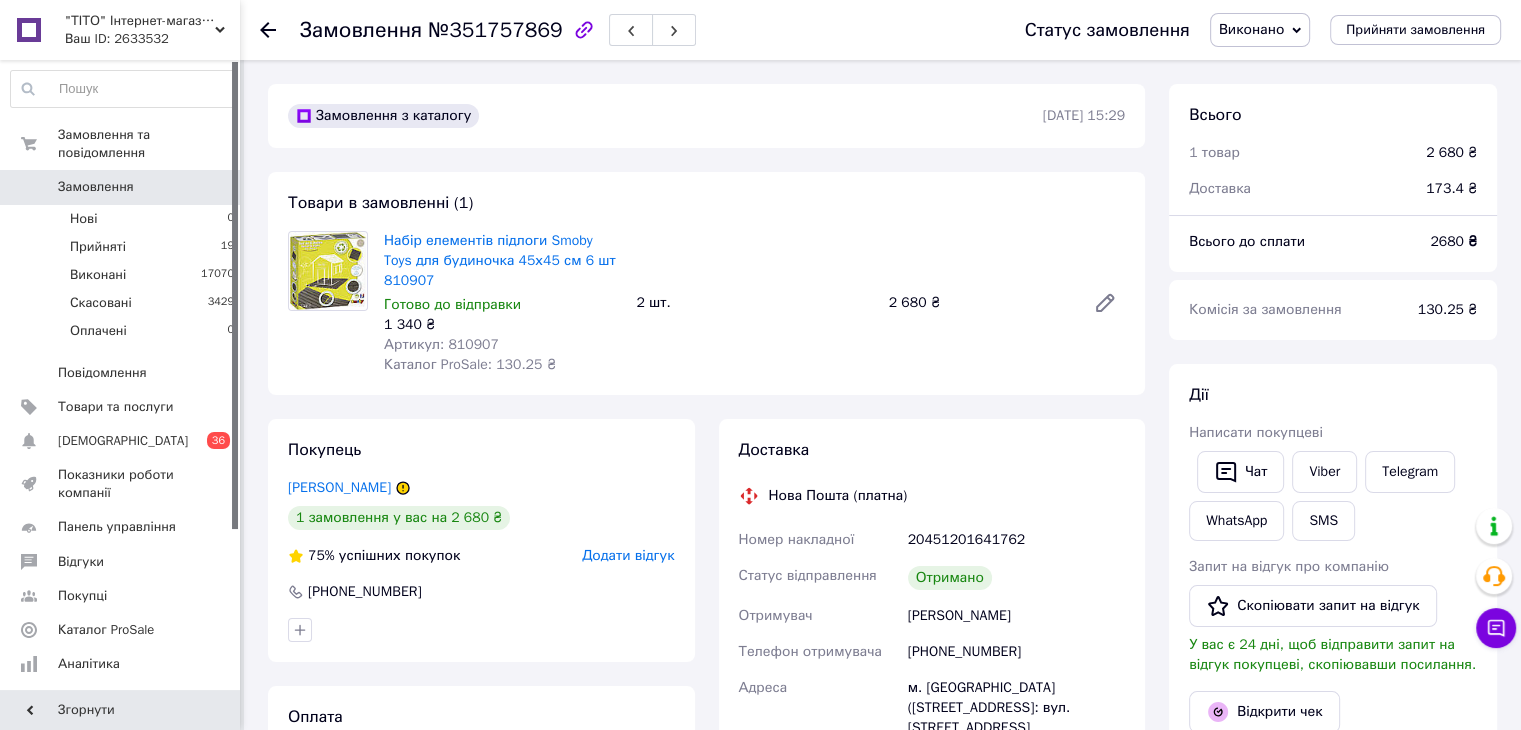 drag, startPoint x: 272, startPoint y: 29, endPoint x: 386, endPoint y: 217, distance: 219.8636 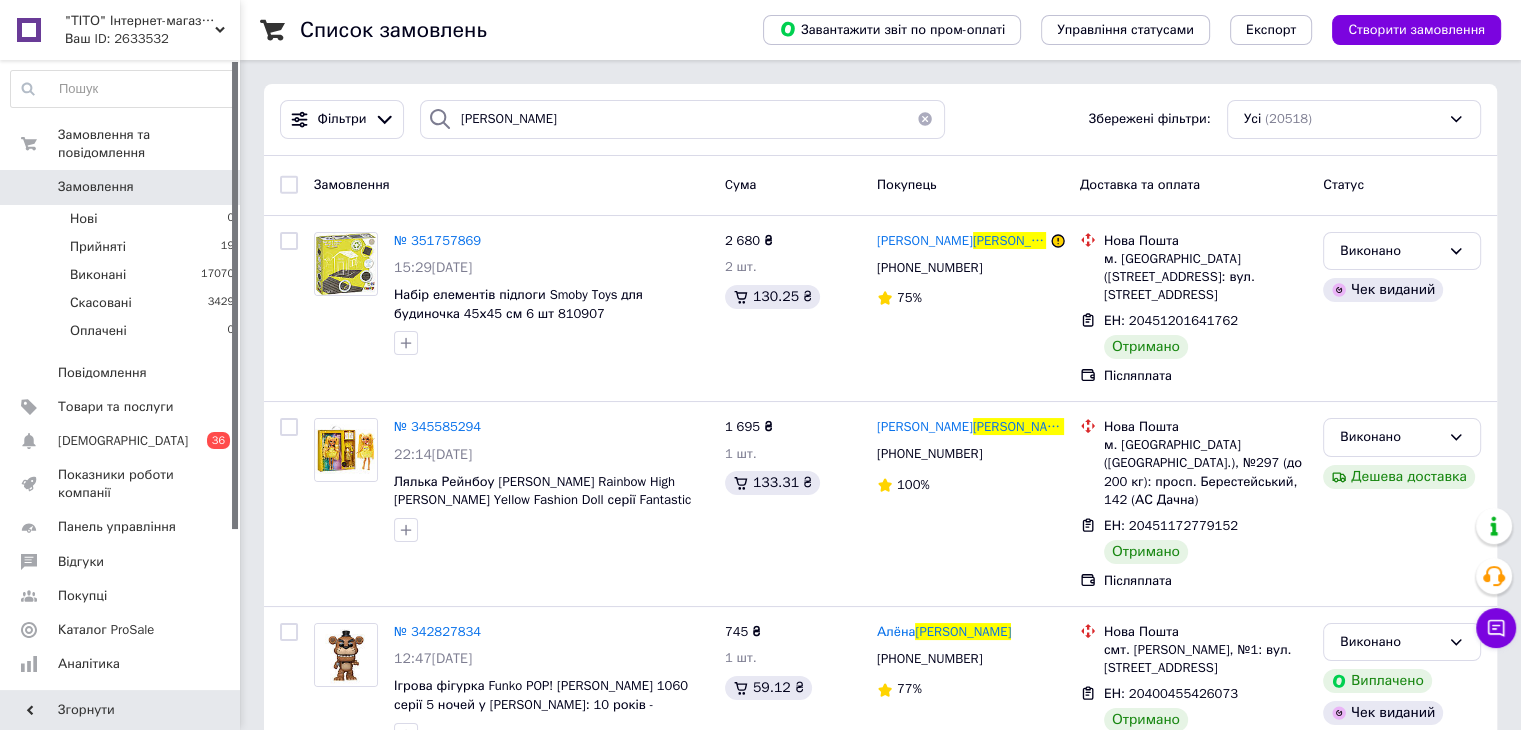 drag, startPoint x: 921, startPoint y: 123, endPoint x: 563, endPoint y: 161, distance: 360.0111 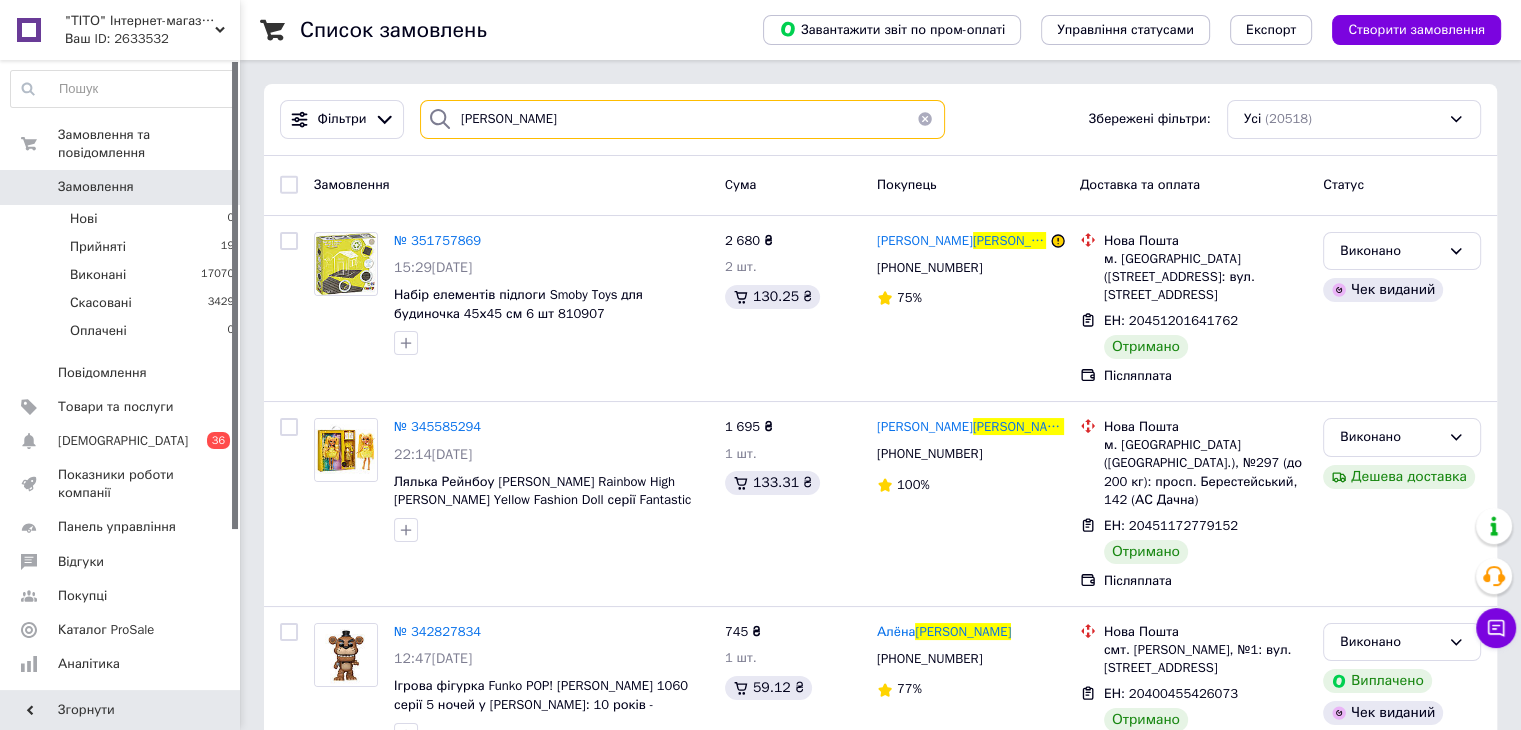 type 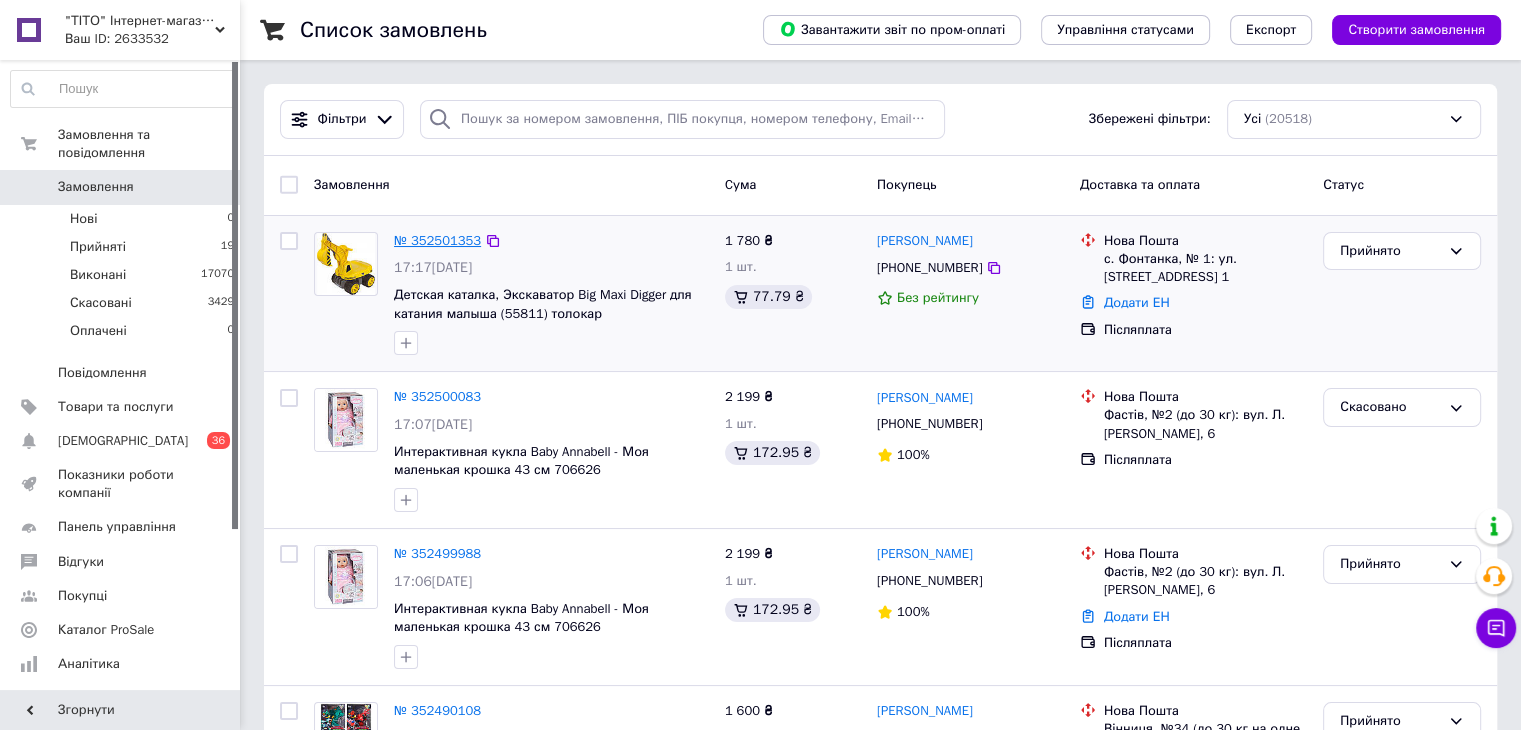 click on "№ 352501353" at bounding box center [437, 240] 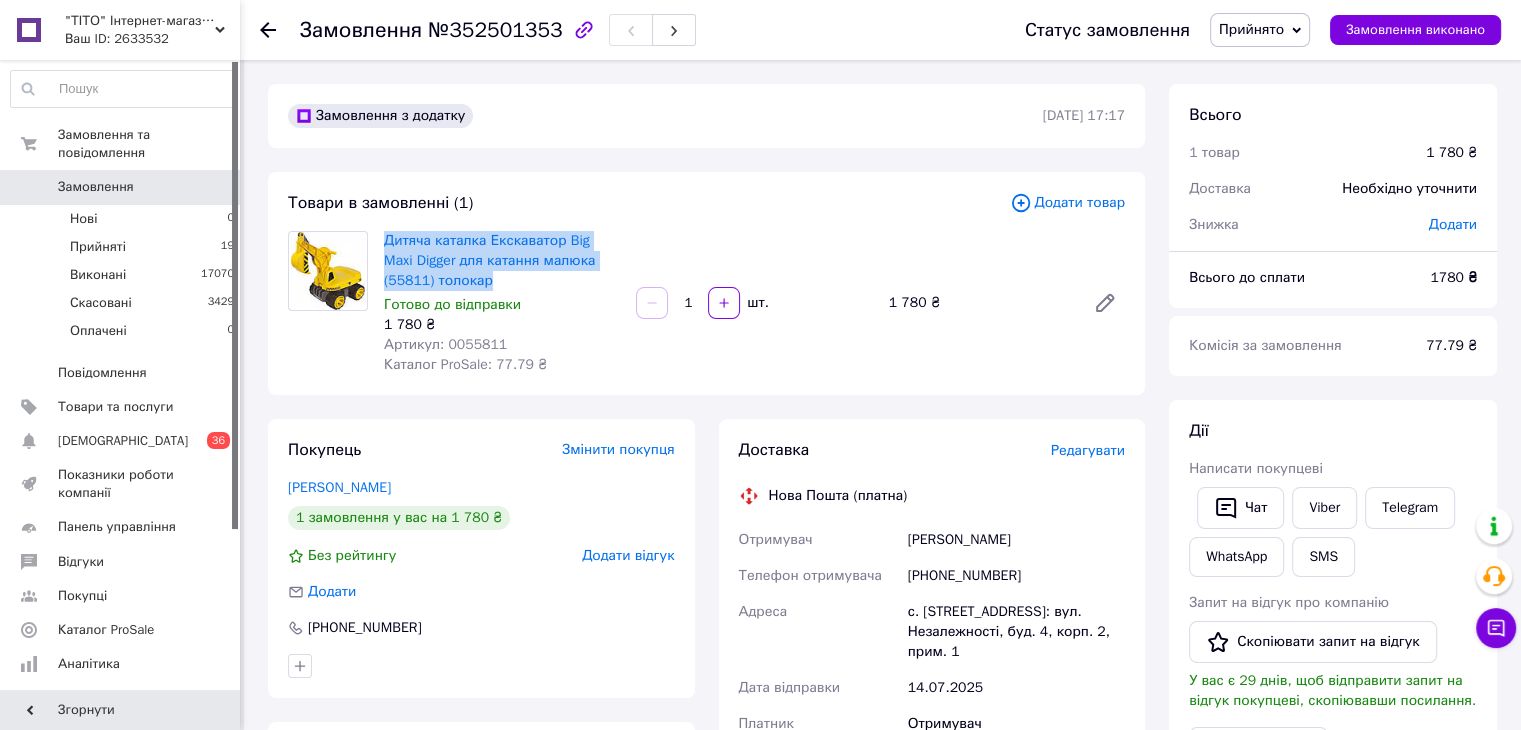 drag, startPoint x: 380, startPoint y: 239, endPoint x: 448, endPoint y: 277, distance: 77.89737 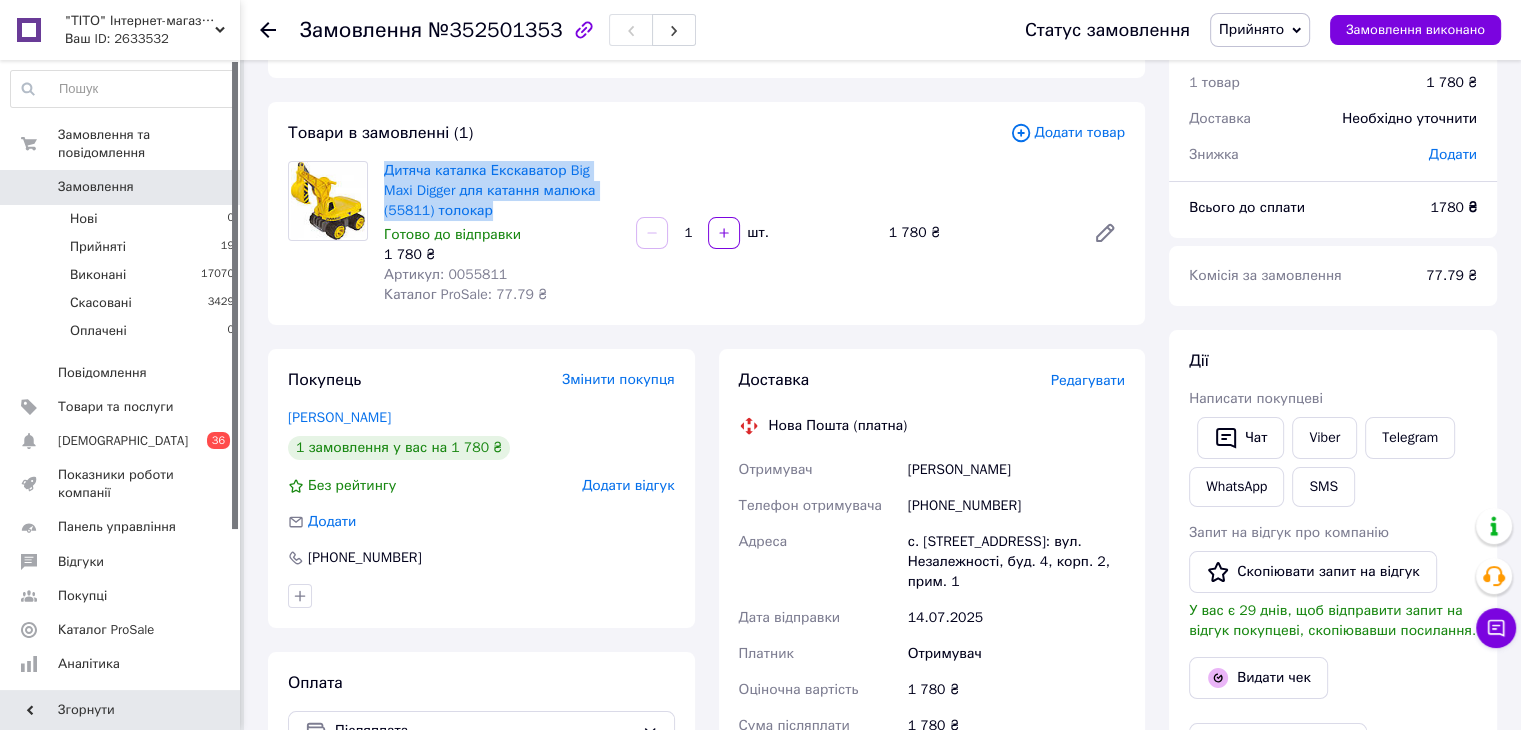 scroll, scrollTop: 100, scrollLeft: 0, axis: vertical 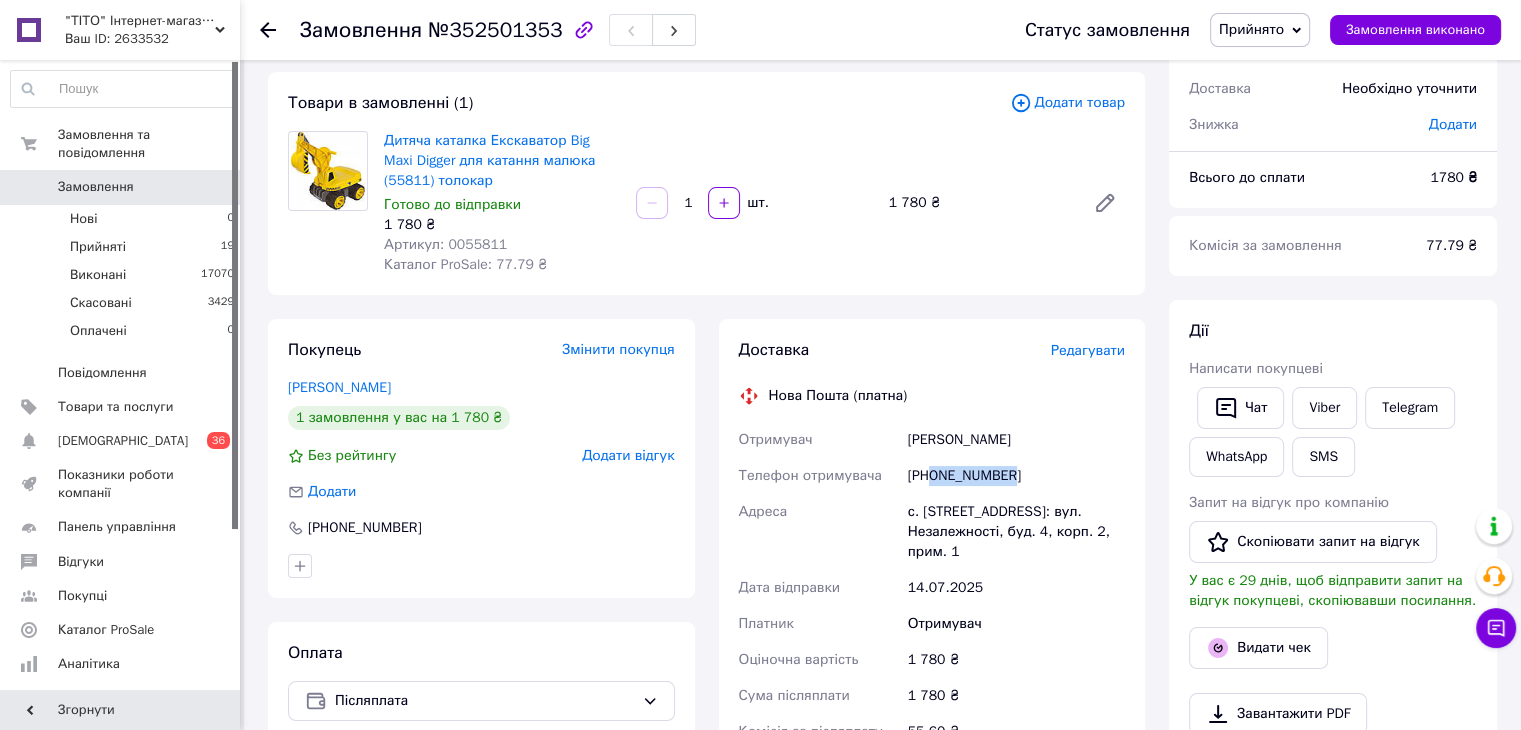 drag, startPoint x: 1028, startPoint y: 477, endPoint x: 932, endPoint y: 479, distance: 96.02083 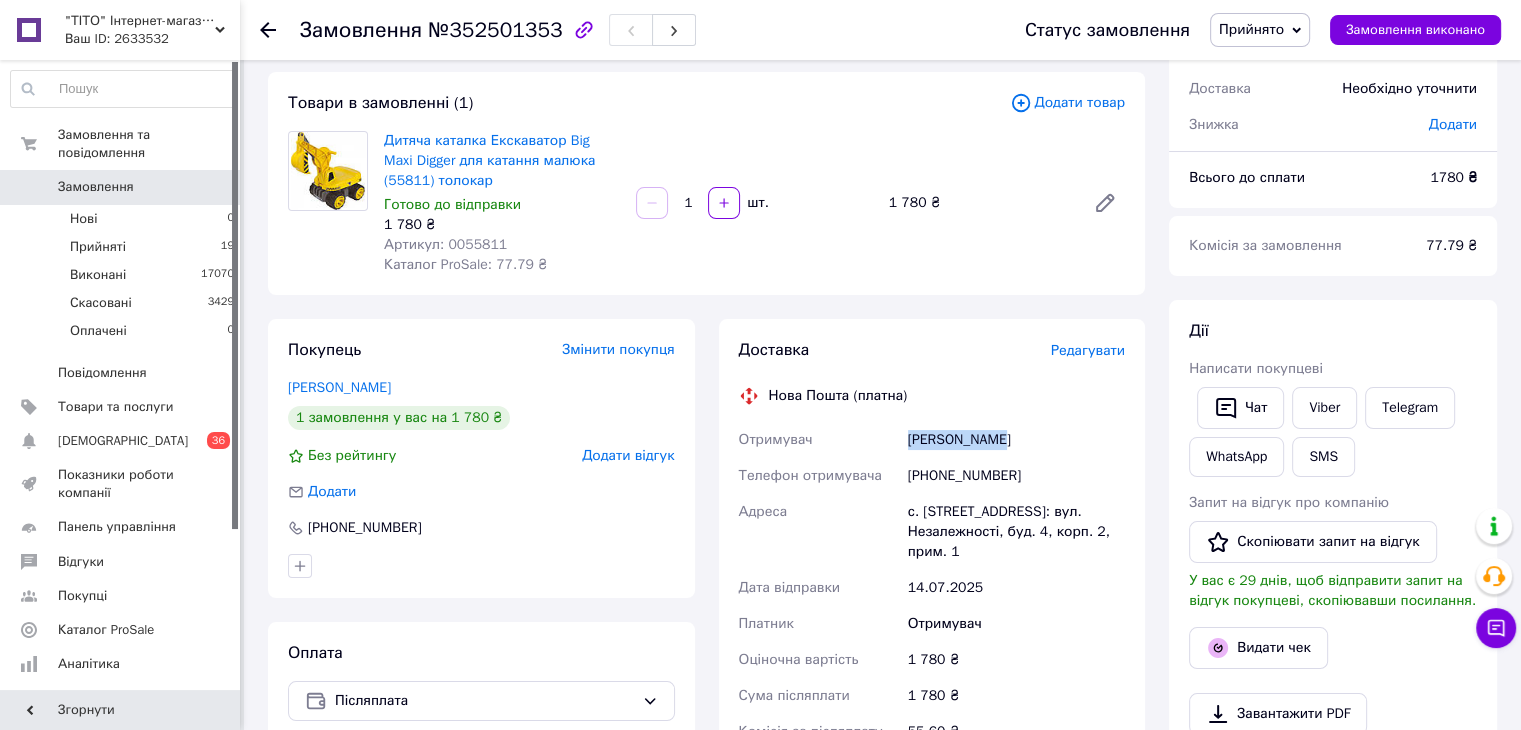 drag, startPoint x: 1008, startPoint y: 438, endPoint x: 893, endPoint y: 421, distance: 116.24973 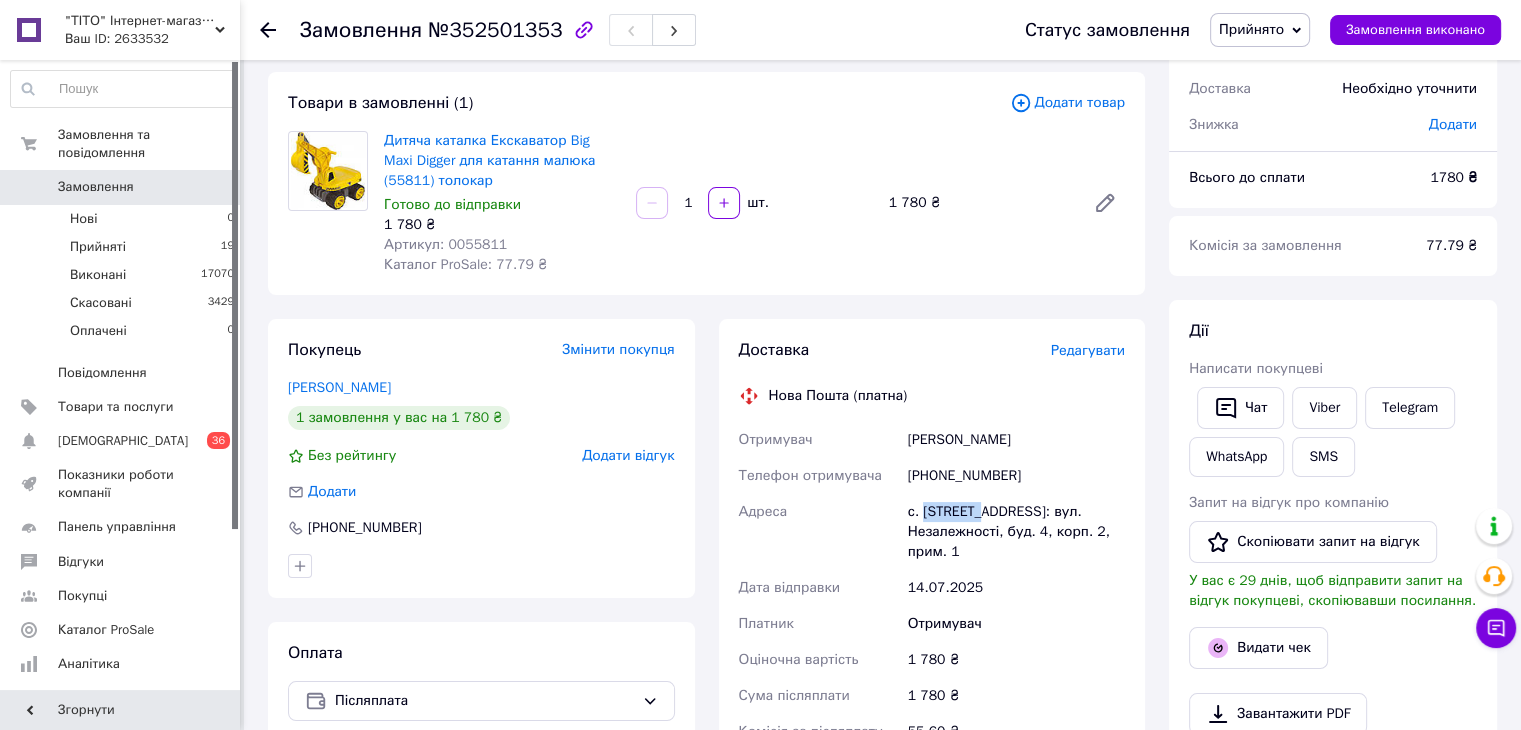 drag, startPoint x: 925, startPoint y: 510, endPoint x: 981, endPoint y: 513, distance: 56.0803 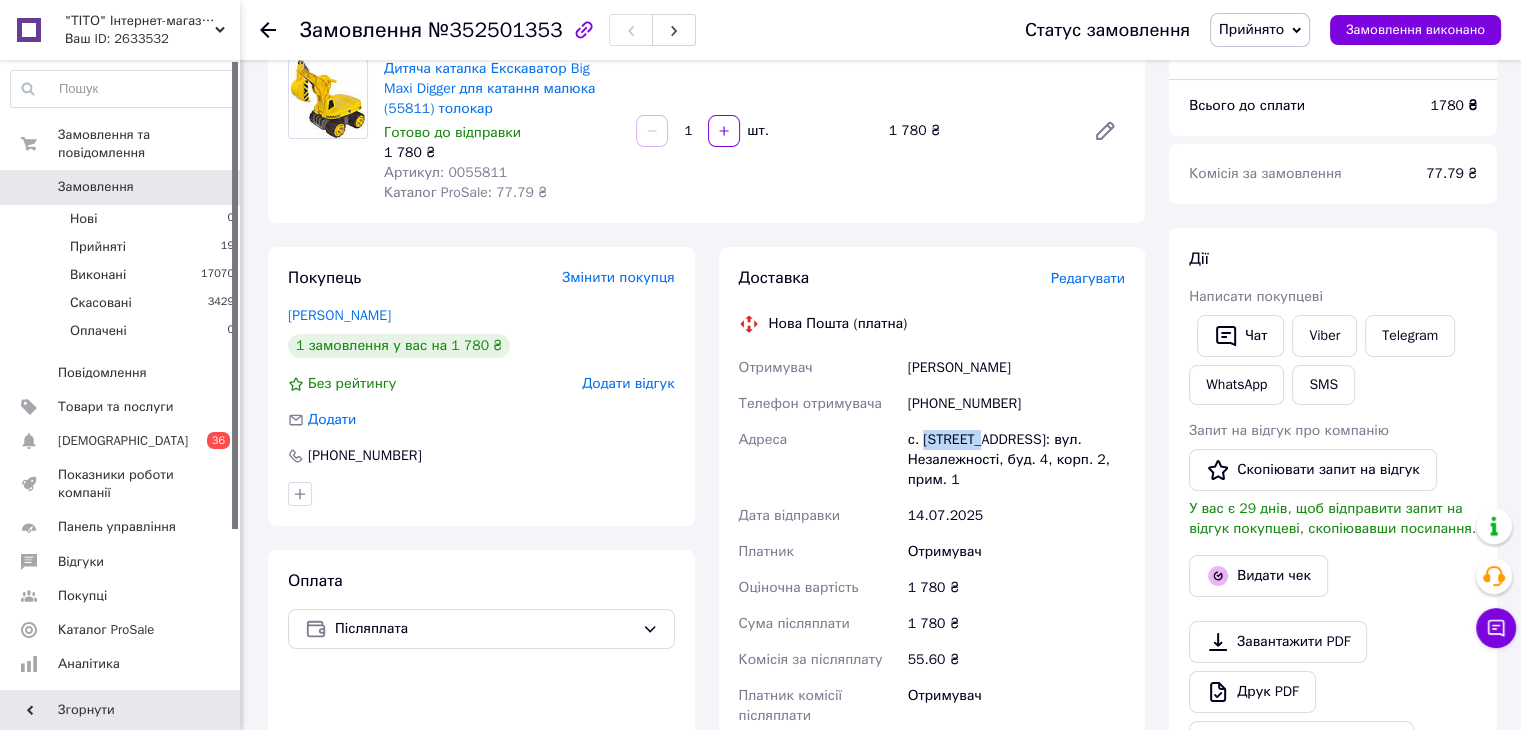 scroll, scrollTop: 500, scrollLeft: 0, axis: vertical 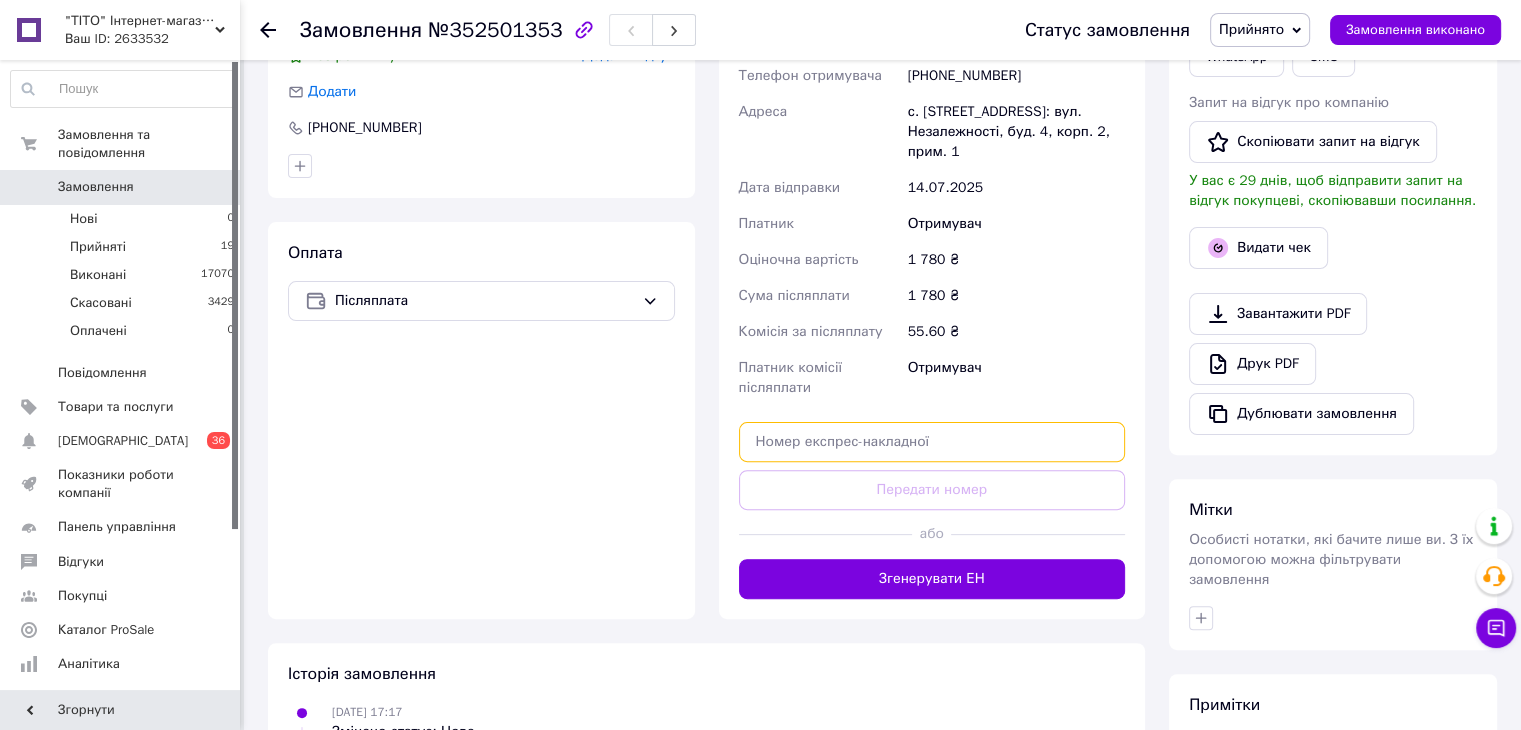 drag, startPoint x: 932, startPoint y: 434, endPoint x: 929, endPoint y: 450, distance: 16.27882 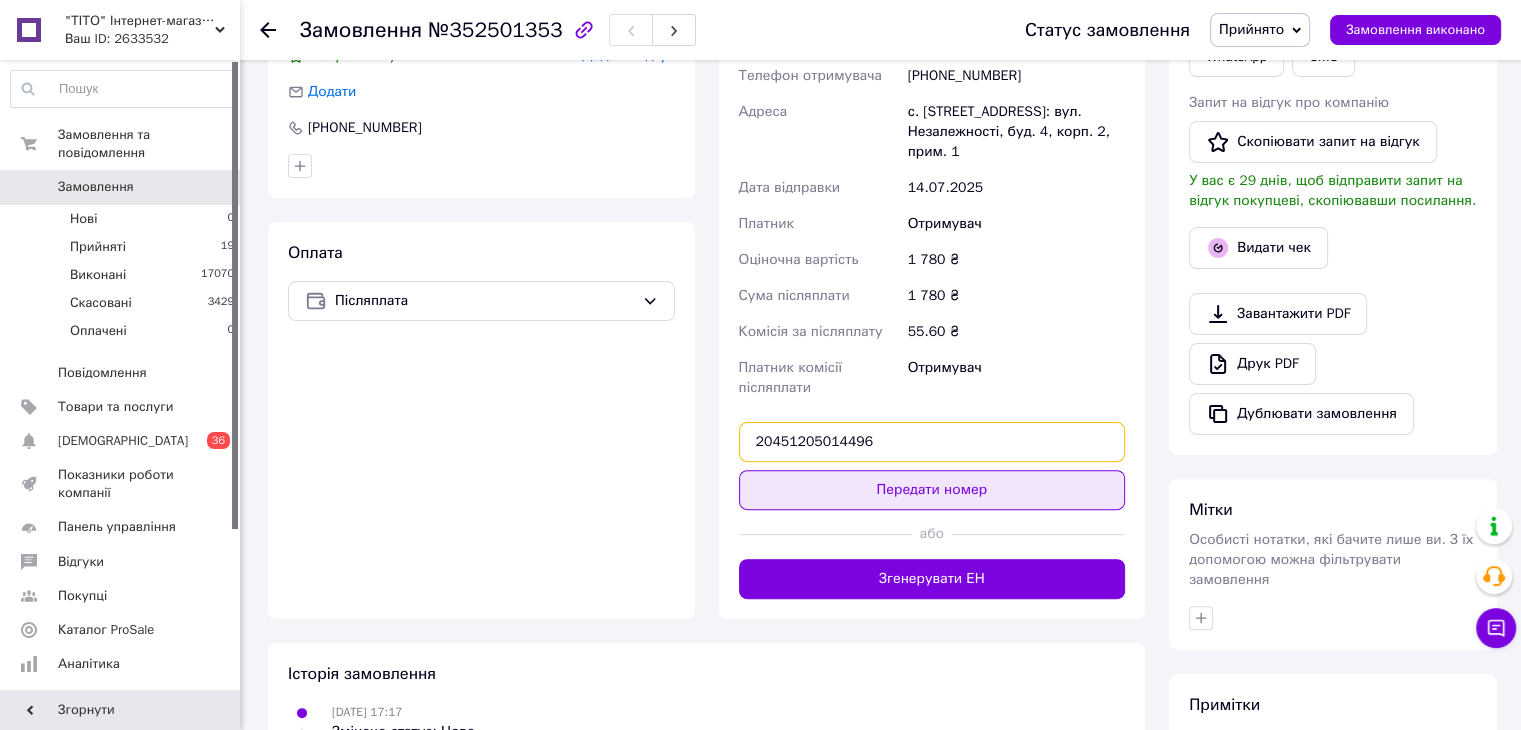 type on "20451205014496" 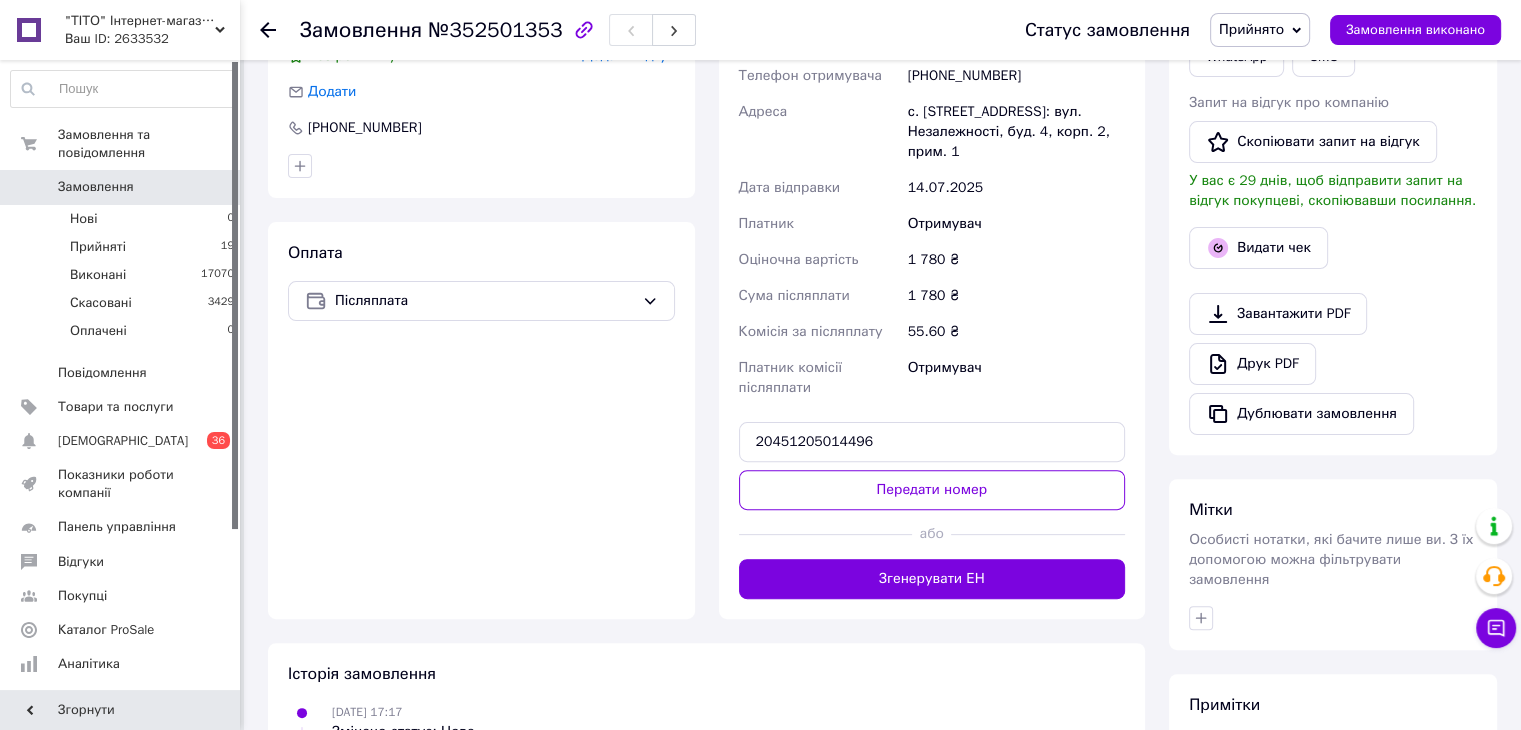drag, startPoint x: 913, startPoint y: 489, endPoint x: 520, endPoint y: 345, distance: 418.5511 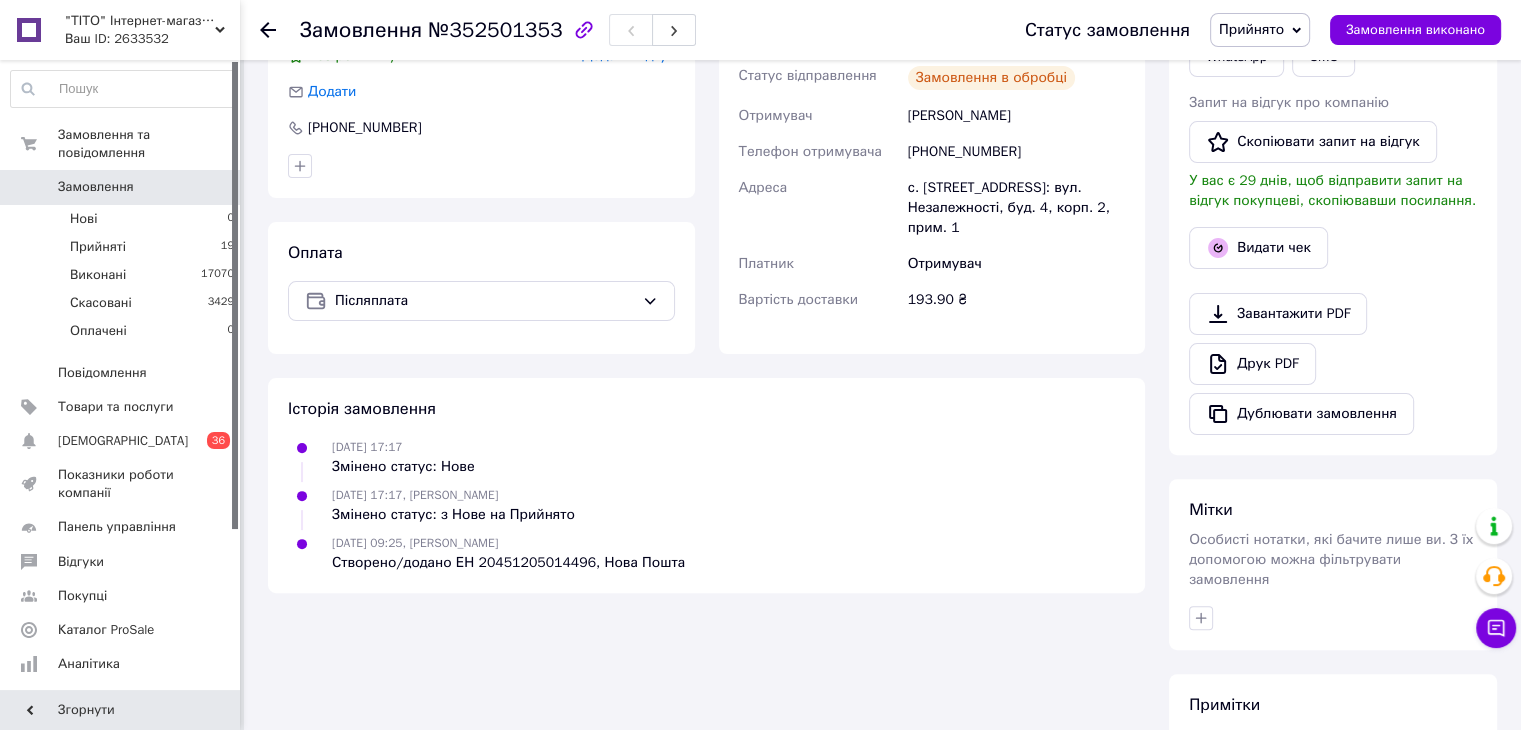 click 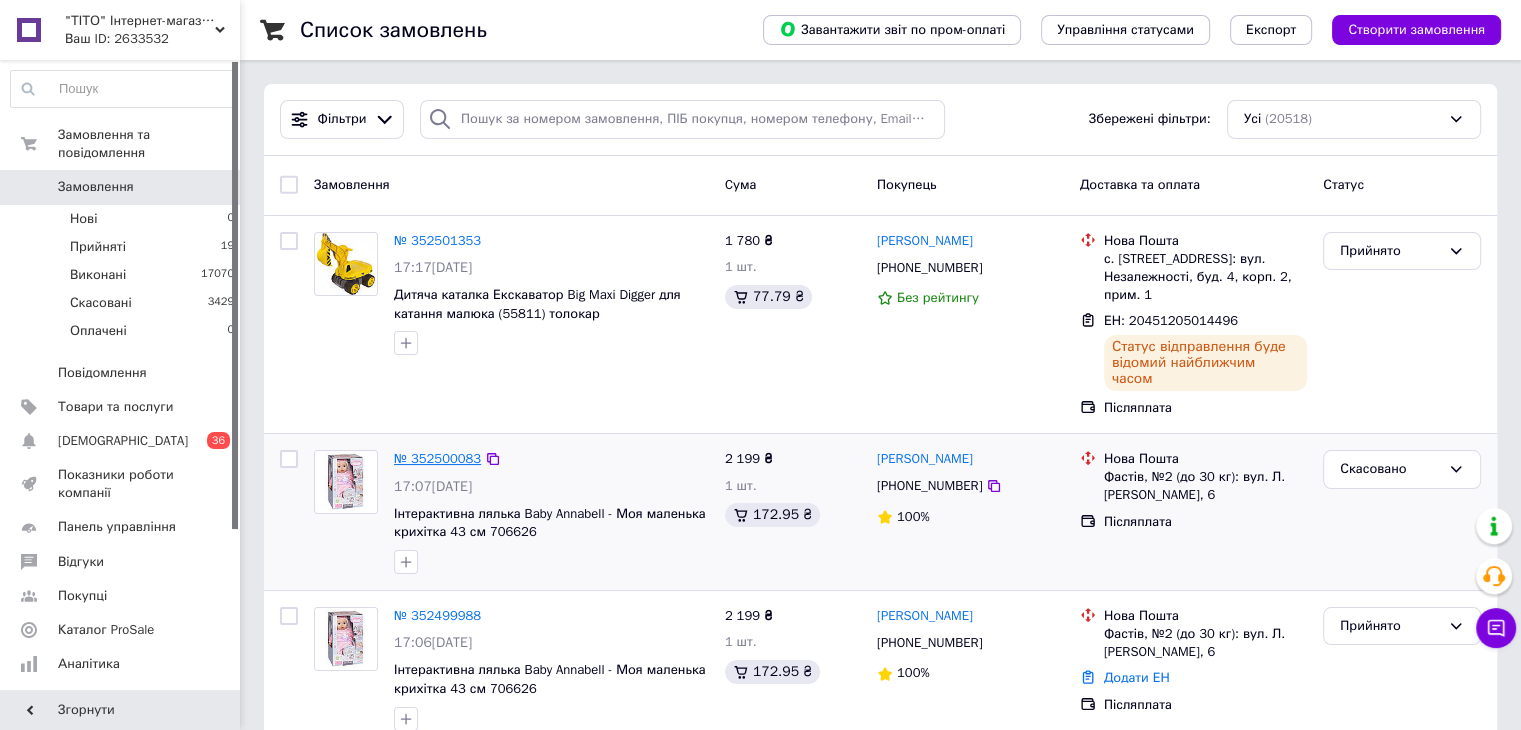 click on "№ 352500083" at bounding box center (437, 458) 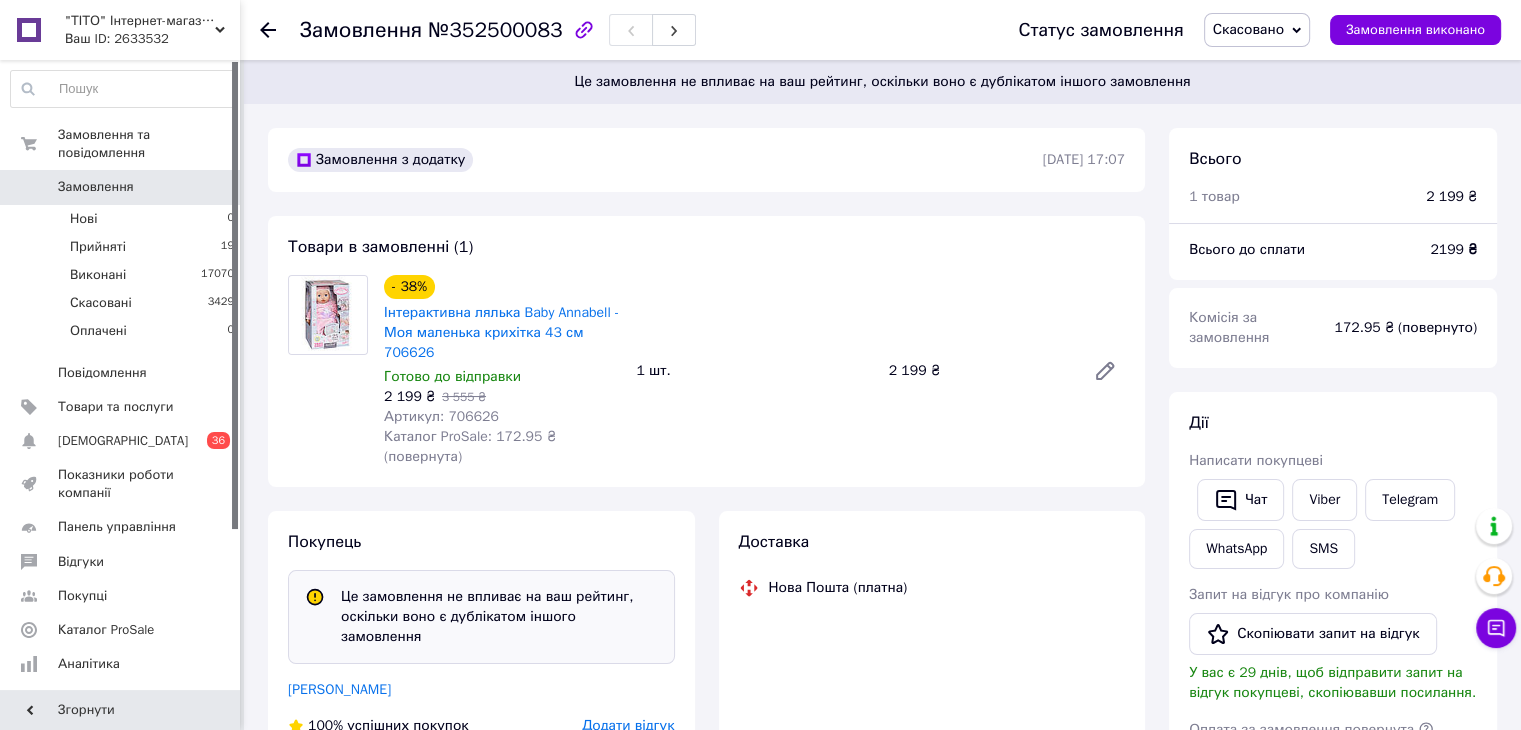 click 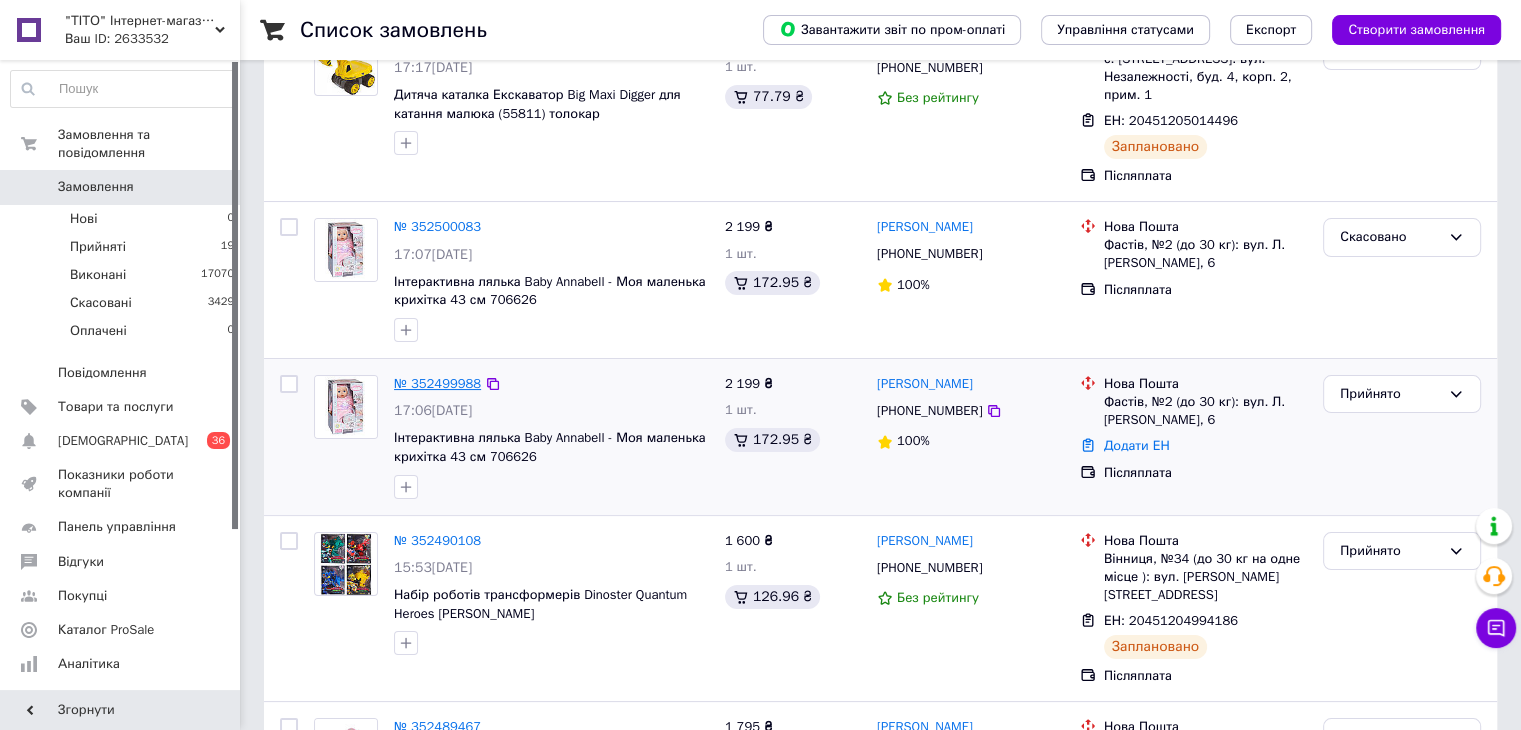 click on "№ 352499988" at bounding box center [437, 383] 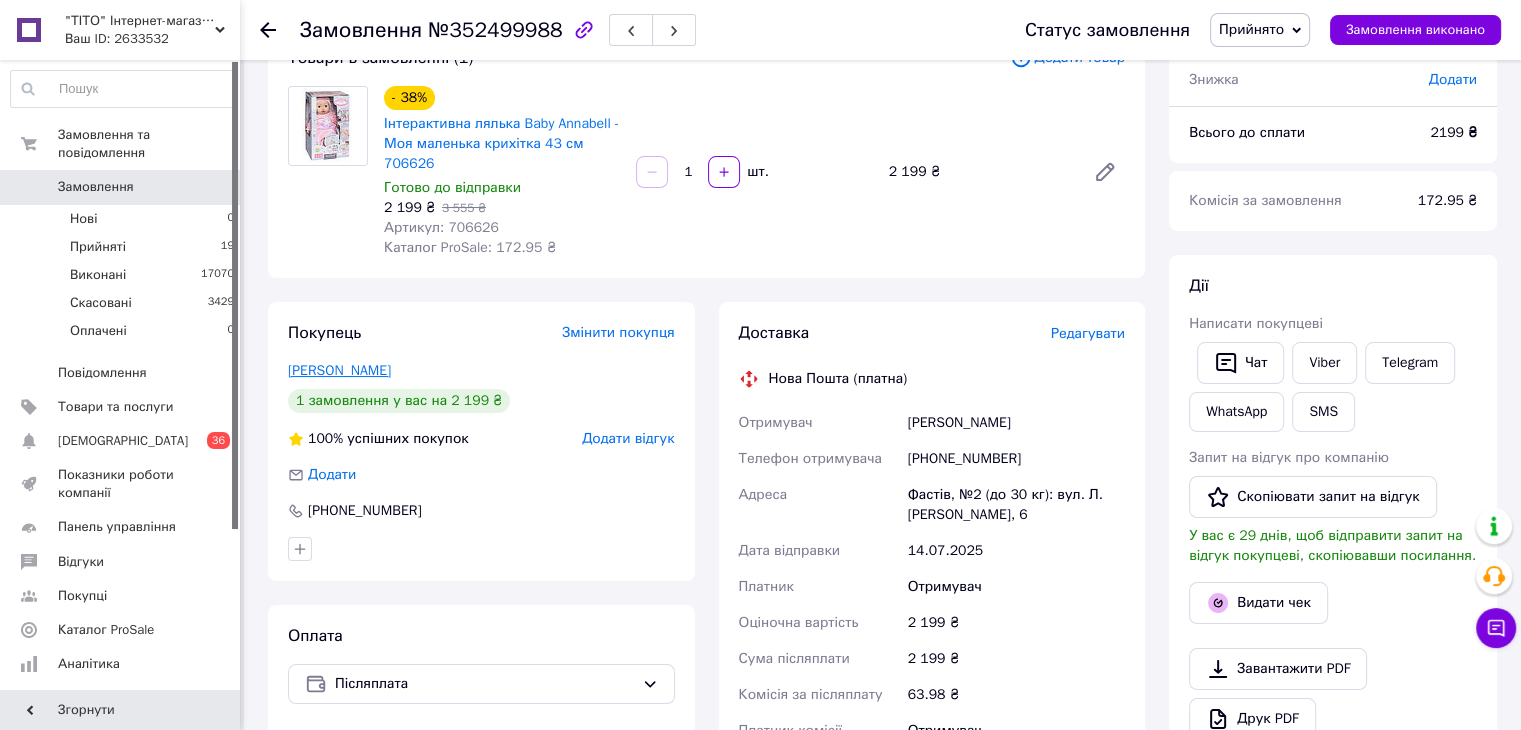 scroll, scrollTop: 0, scrollLeft: 0, axis: both 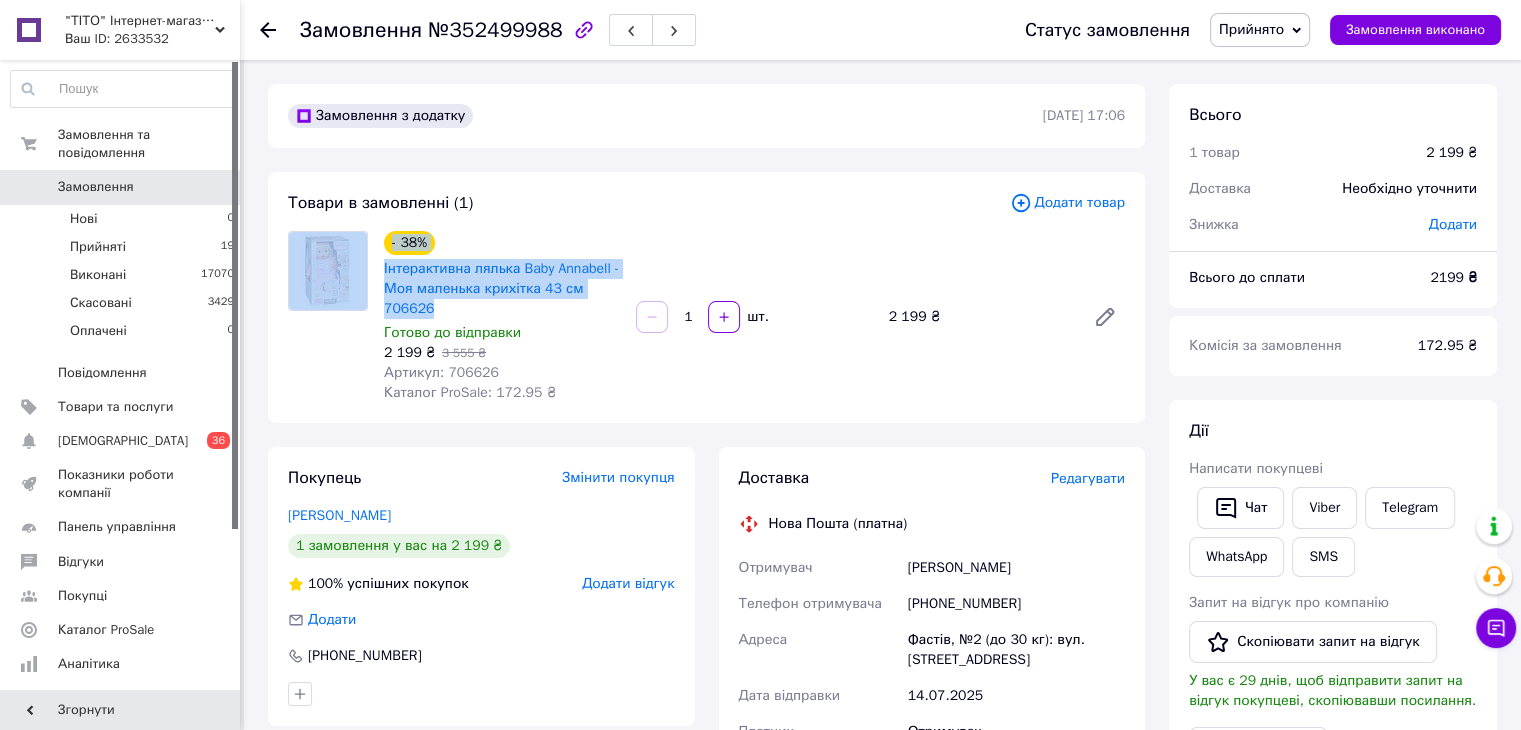 drag, startPoint x: 381, startPoint y: 273, endPoint x: 465, endPoint y: 300, distance: 88.23265 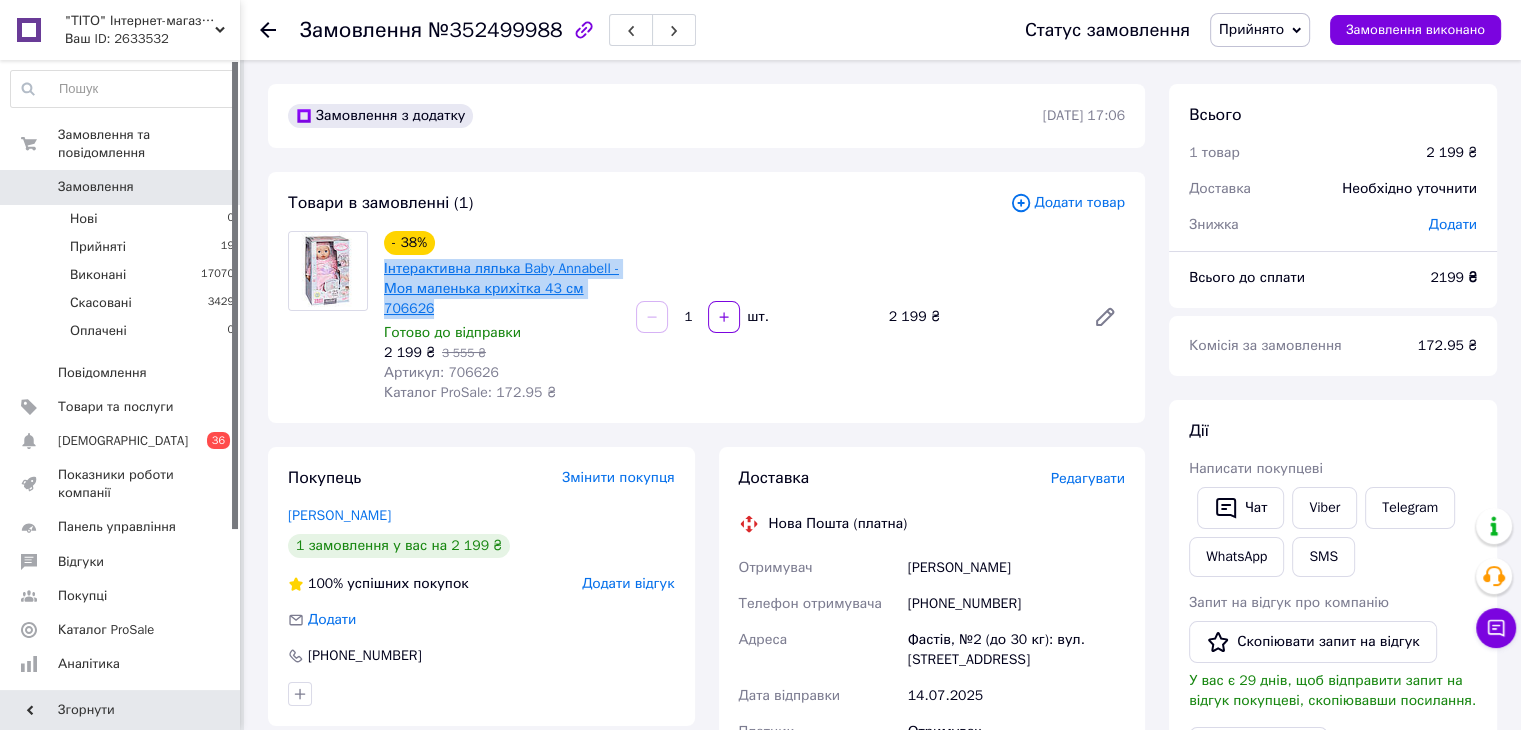 drag, startPoint x: 450, startPoint y: 315, endPoint x: 384, endPoint y: 274, distance: 77.698135 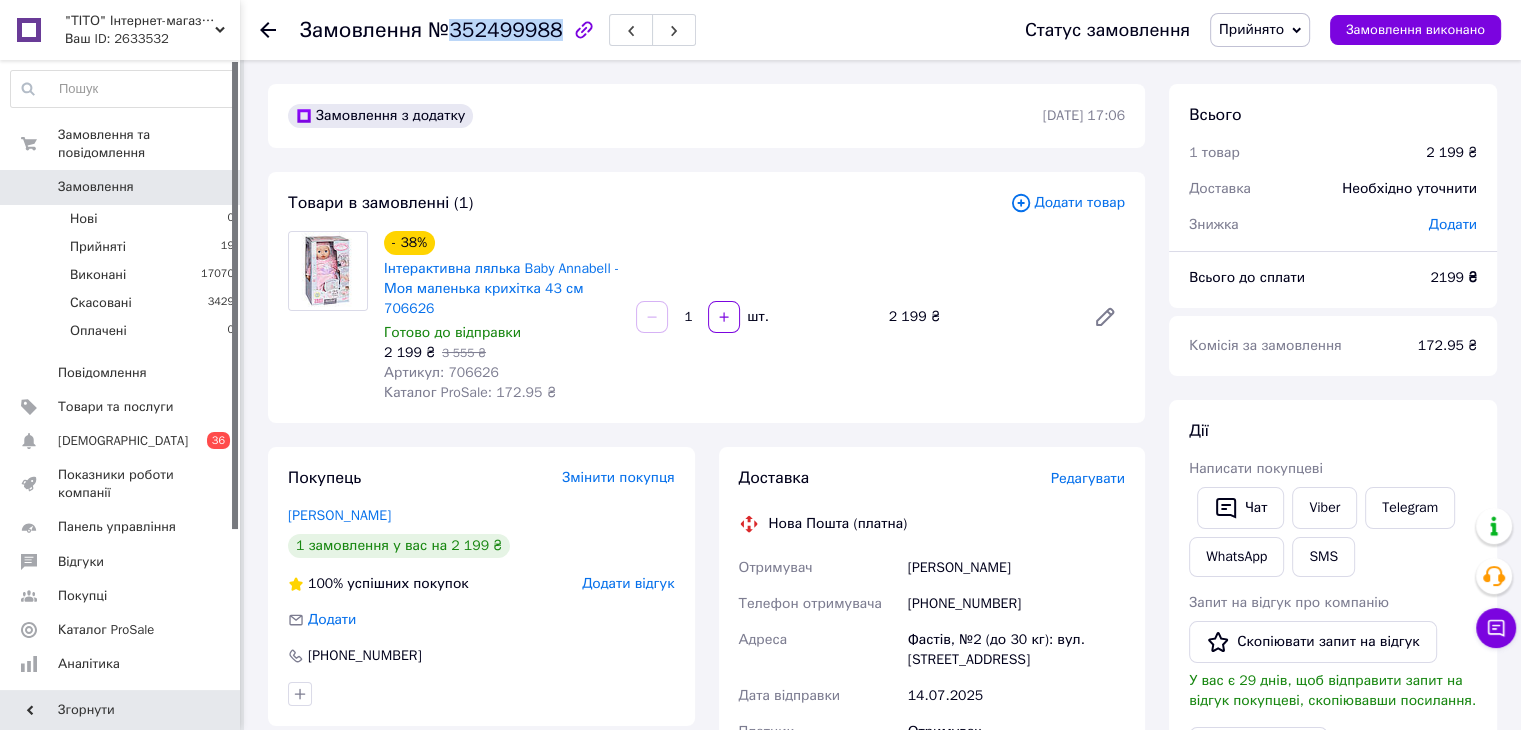 drag, startPoint x: 448, startPoint y: 23, endPoint x: 546, endPoint y: 23, distance: 98 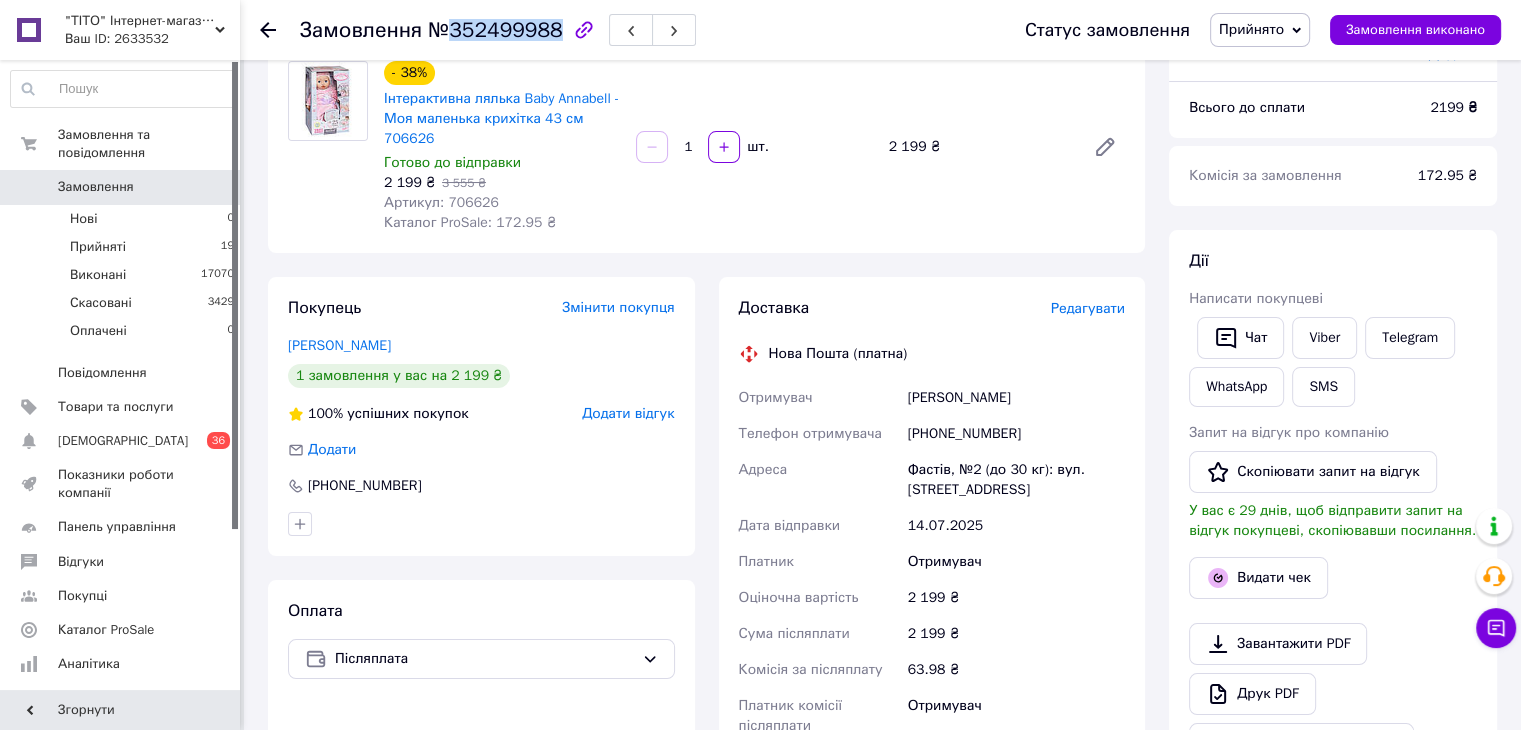 scroll, scrollTop: 200, scrollLeft: 0, axis: vertical 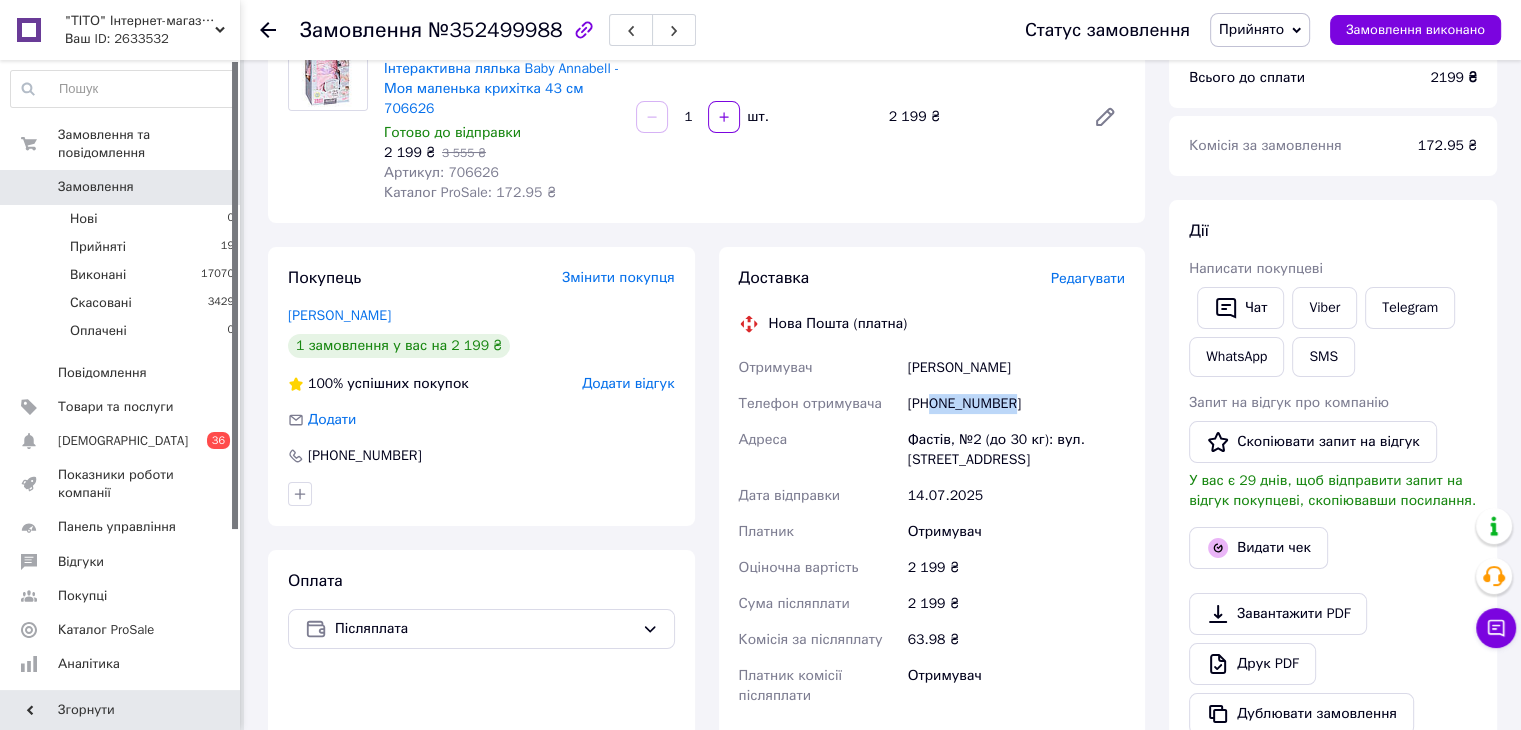 drag, startPoint x: 1005, startPoint y: 405, endPoint x: 932, endPoint y: 419, distance: 74.330345 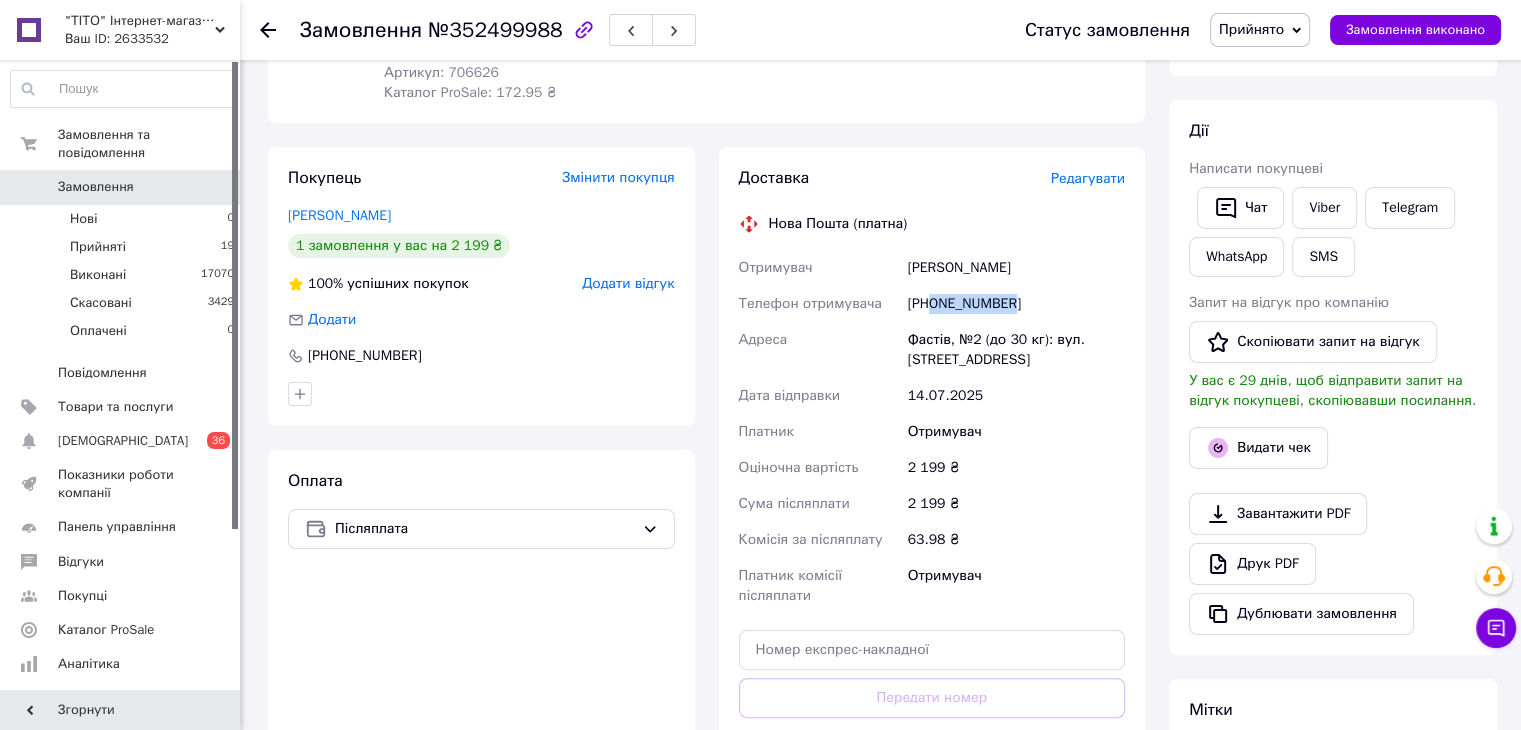 scroll, scrollTop: 400, scrollLeft: 0, axis: vertical 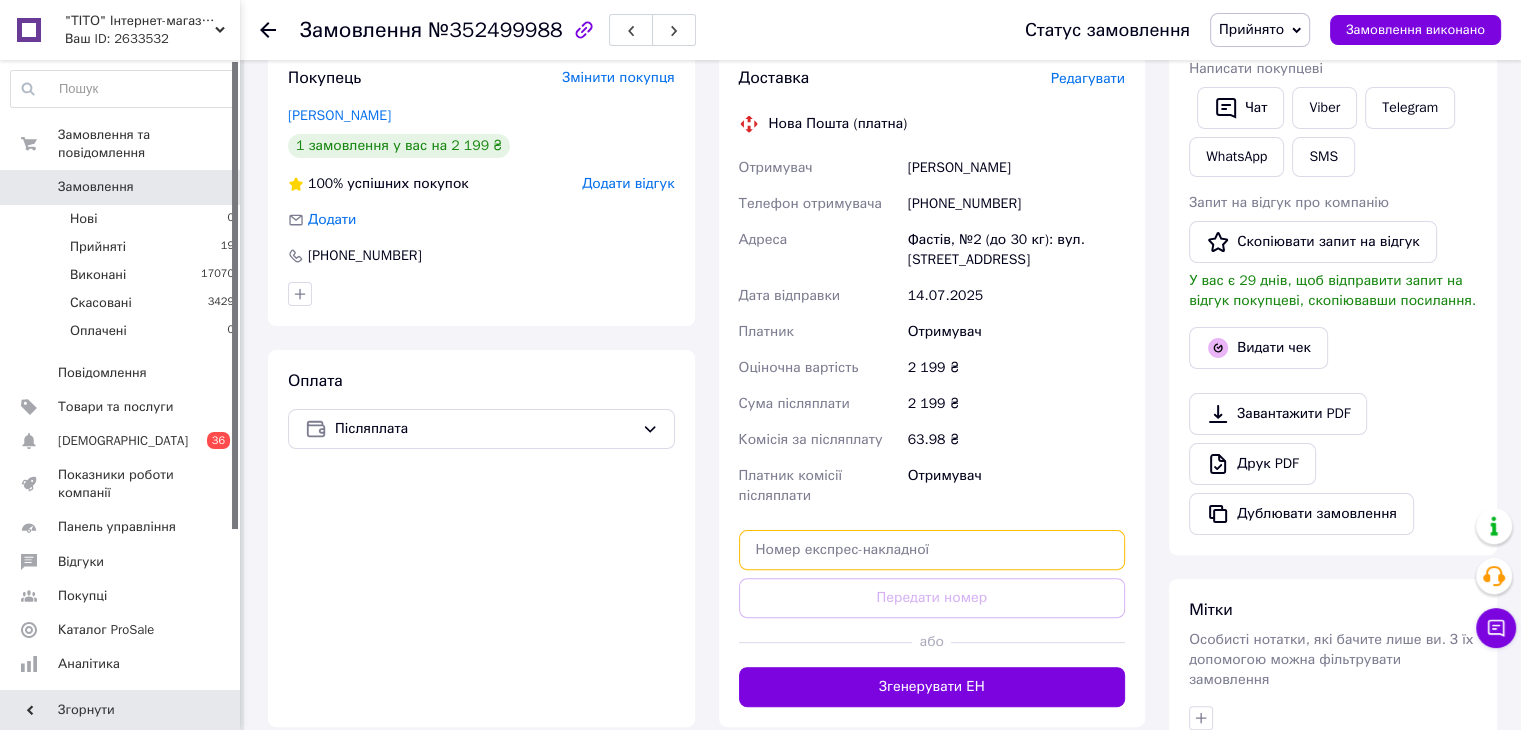 click at bounding box center (932, 550) 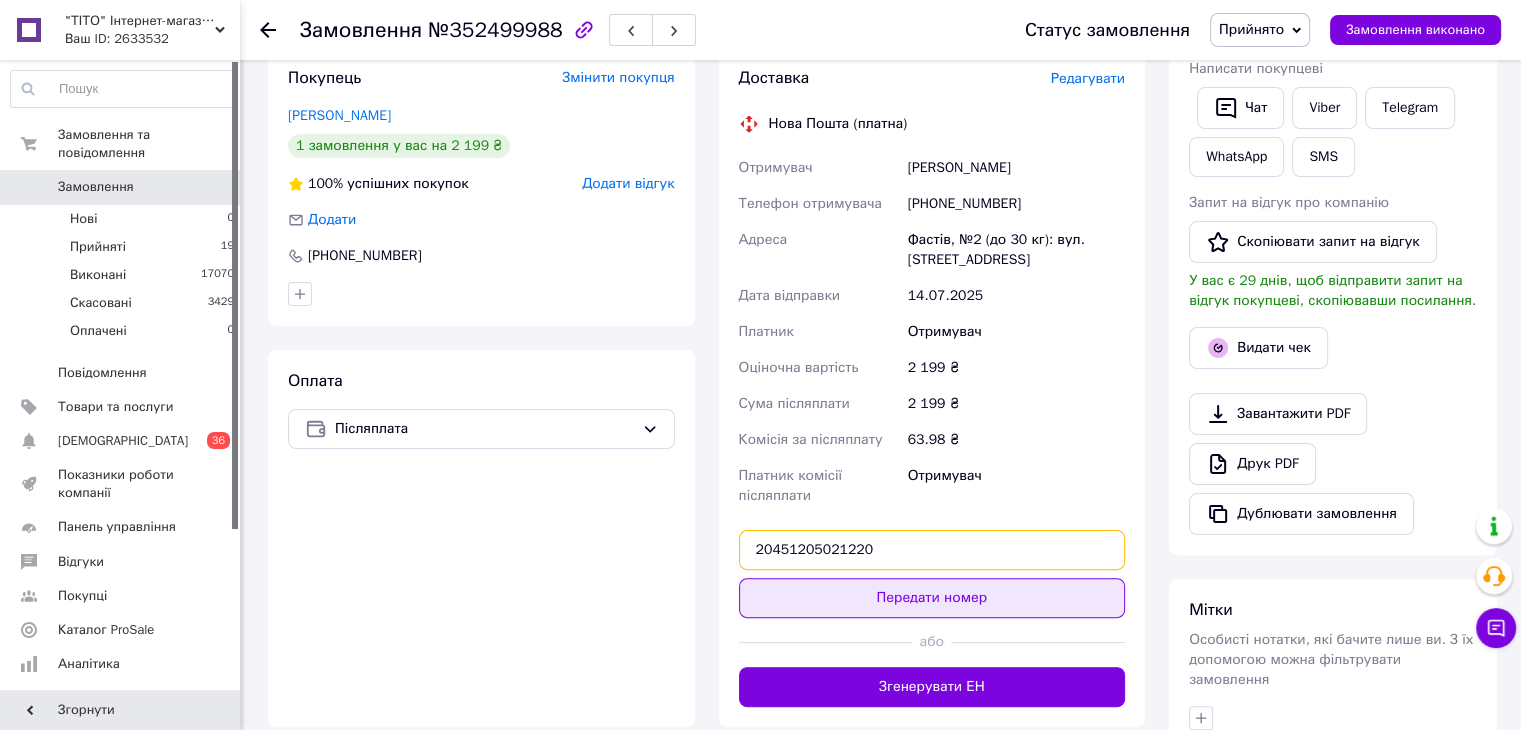 type on "20451205021220" 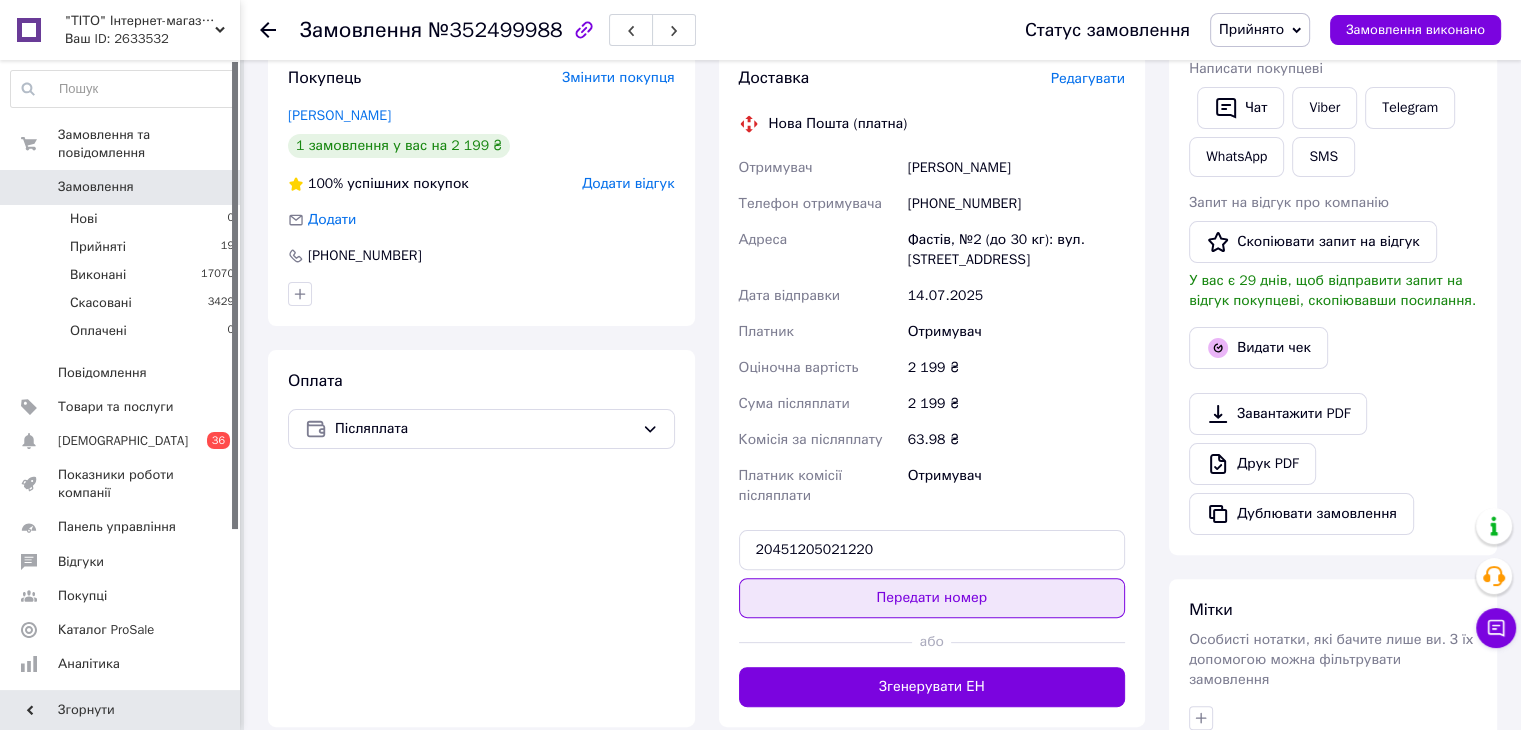 click on "Передати номер" at bounding box center (932, 598) 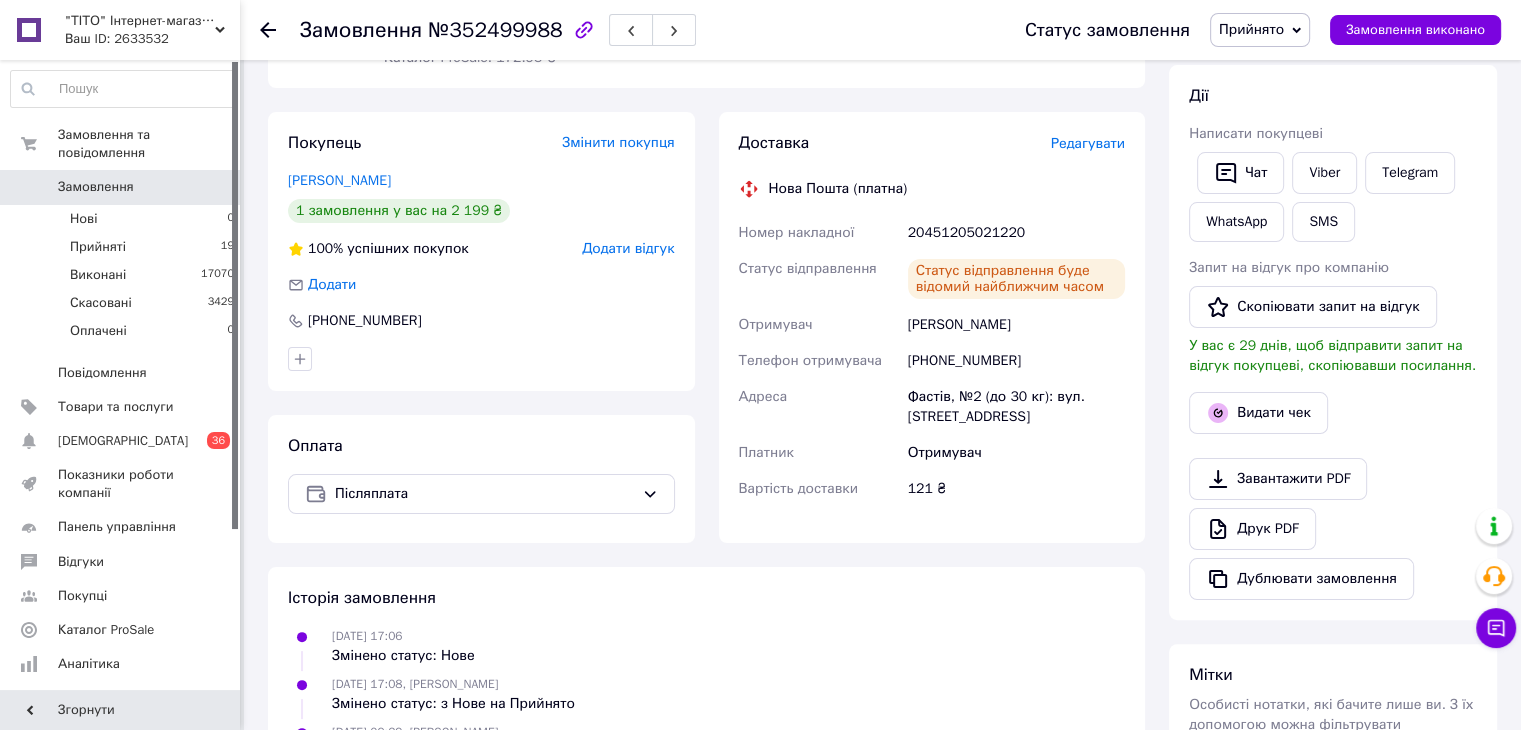 scroll, scrollTop: 300, scrollLeft: 0, axis: vertical 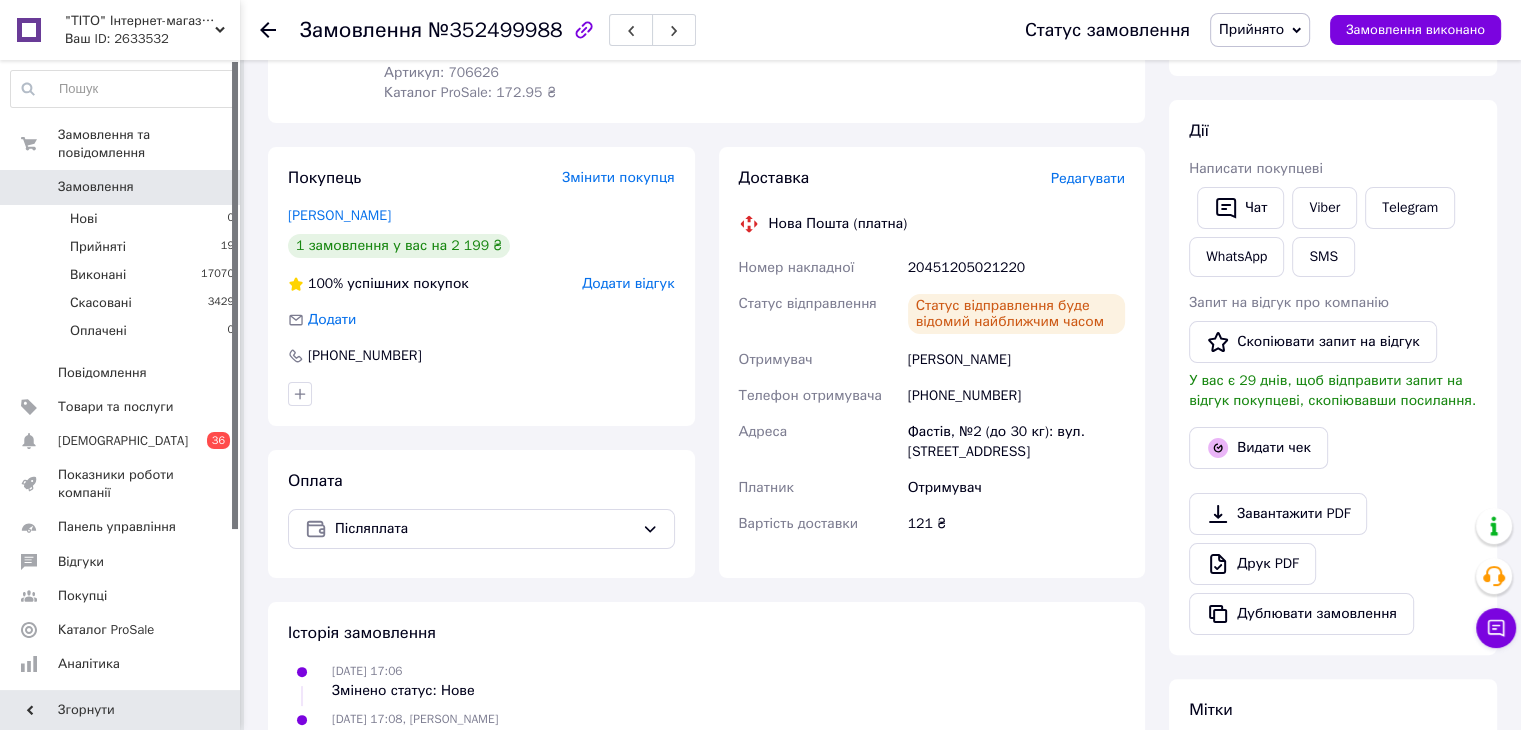 click 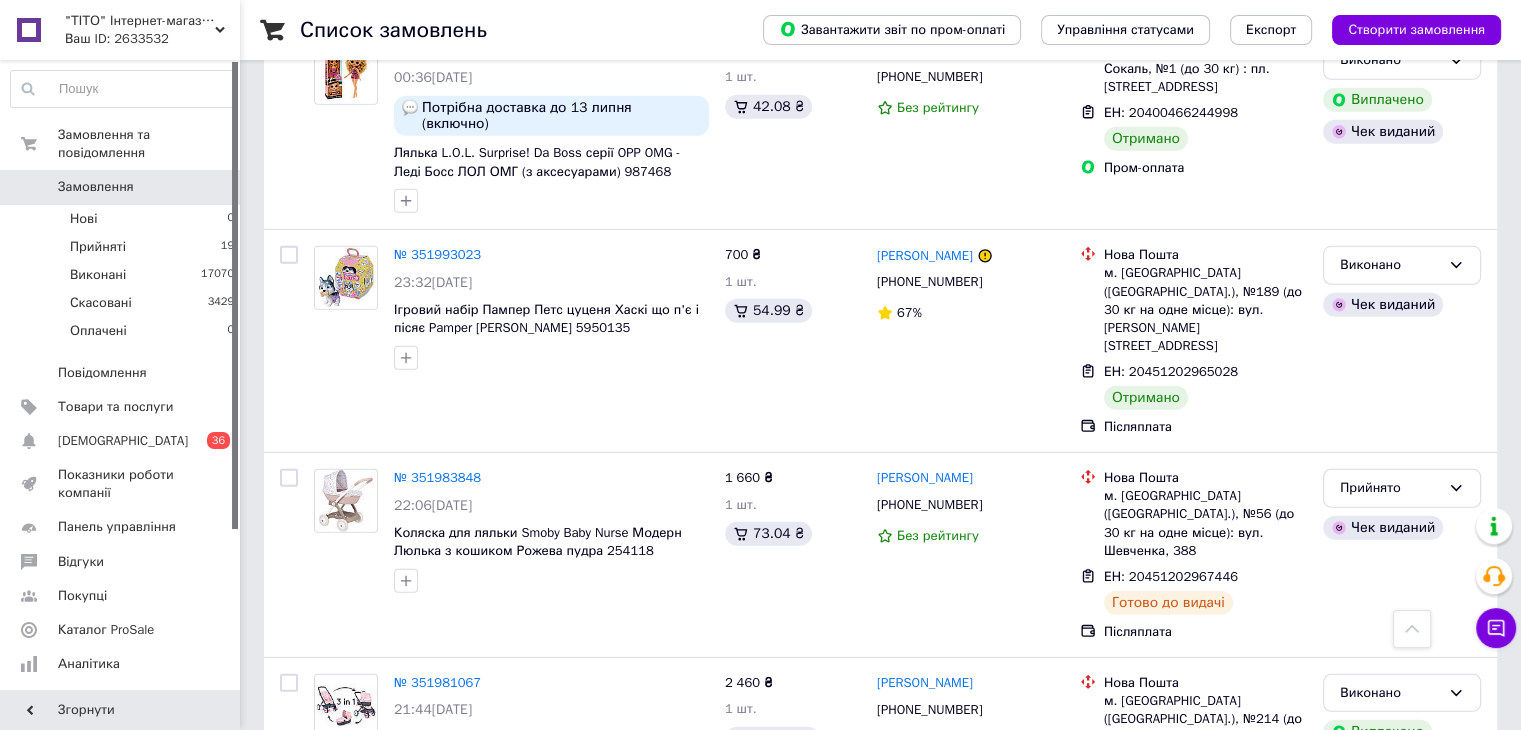 scroll, scrollTop: 5700, scrollLeft: 0, axis: vertical 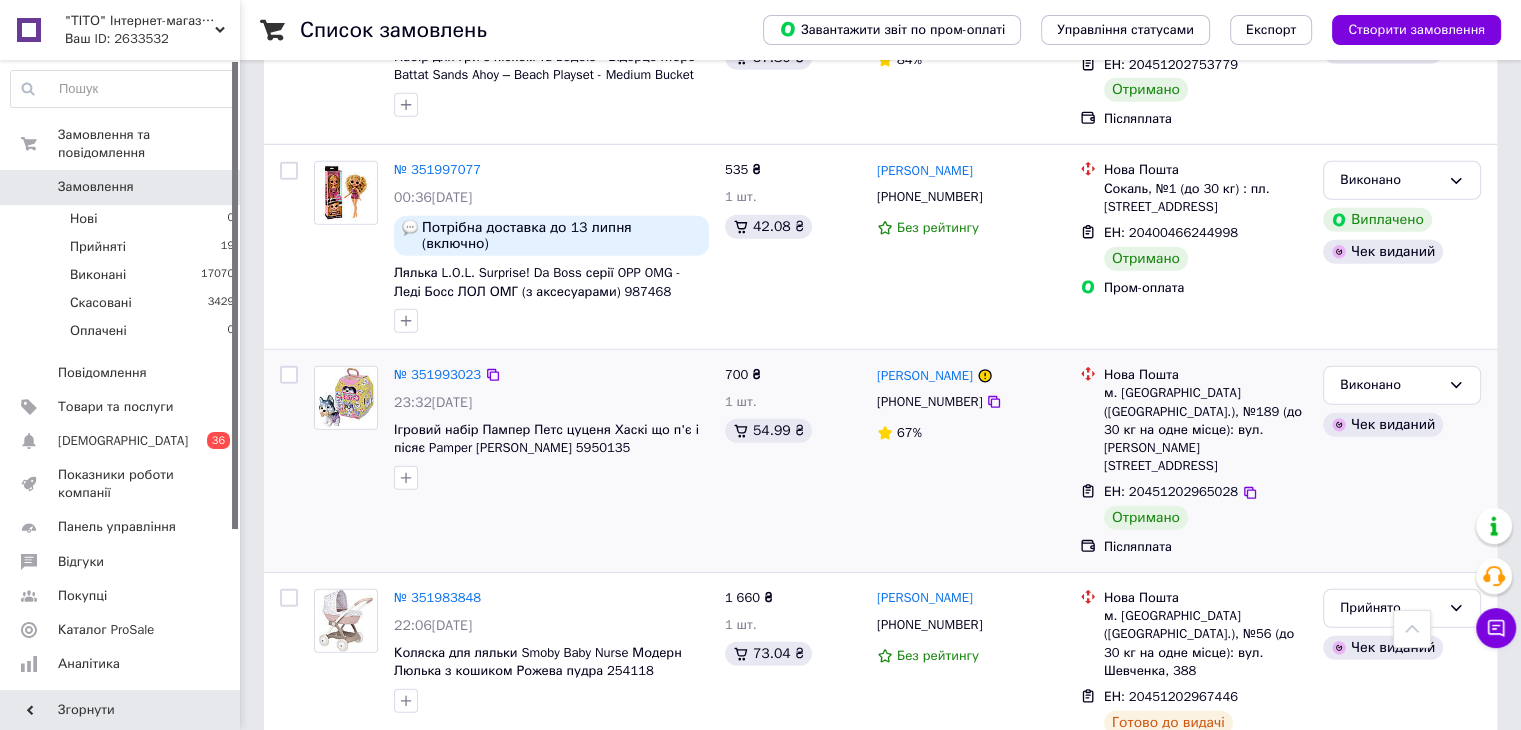 drag, startPoint x: 1234, startPoint y: 314, endPoint x: 885, endPoint y: 183, distance: 372.77606 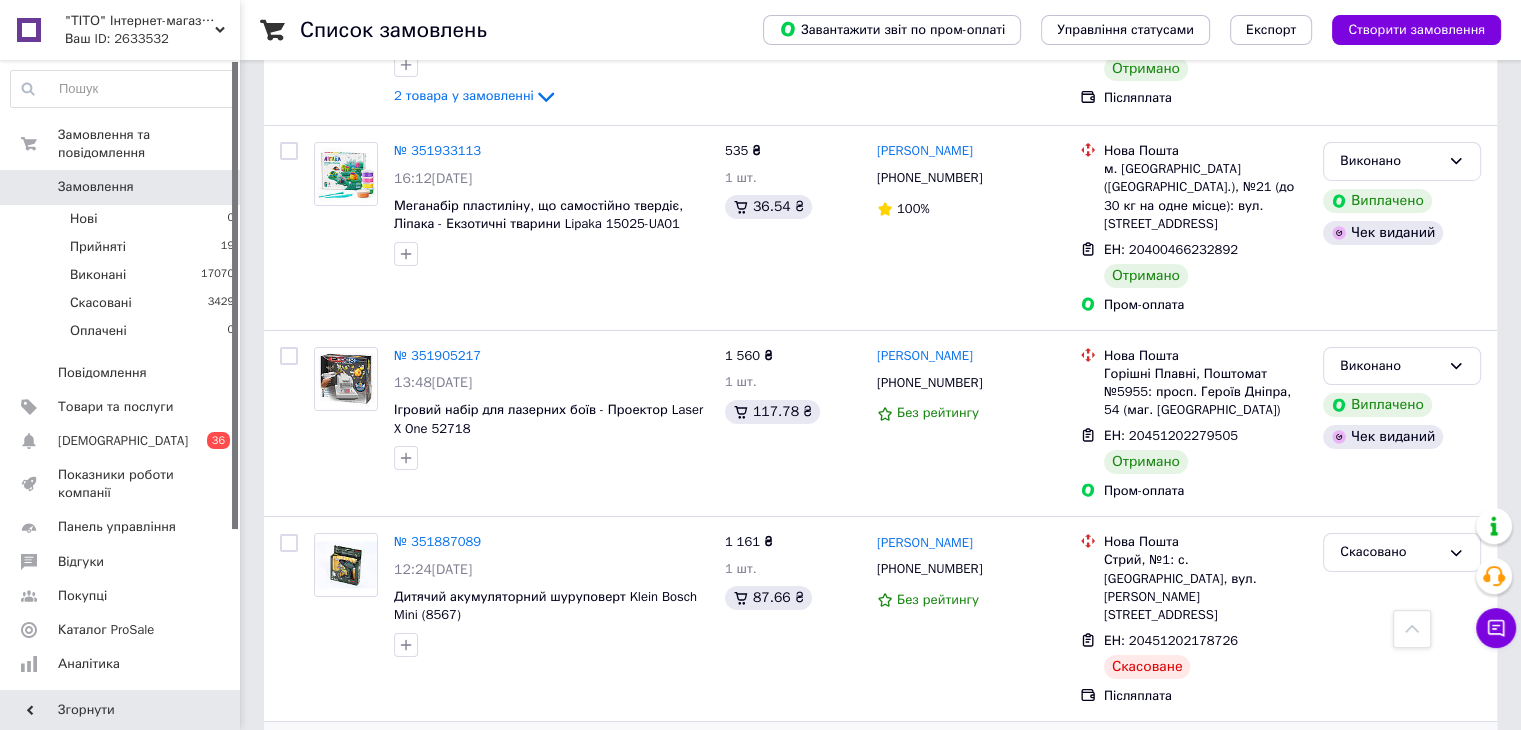 scroll, scrollTop: 7200, scrollLeft: 0, axis: vertical 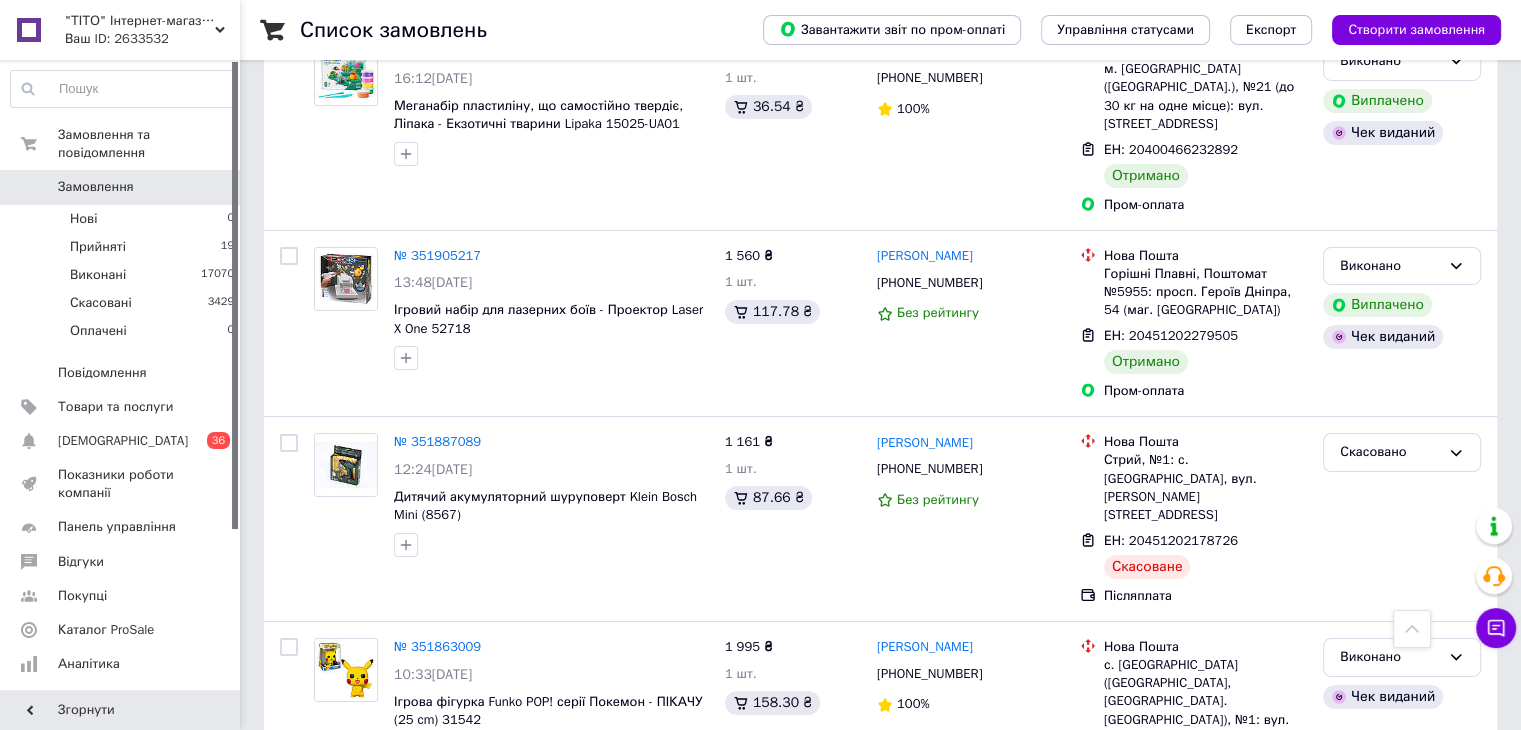 click 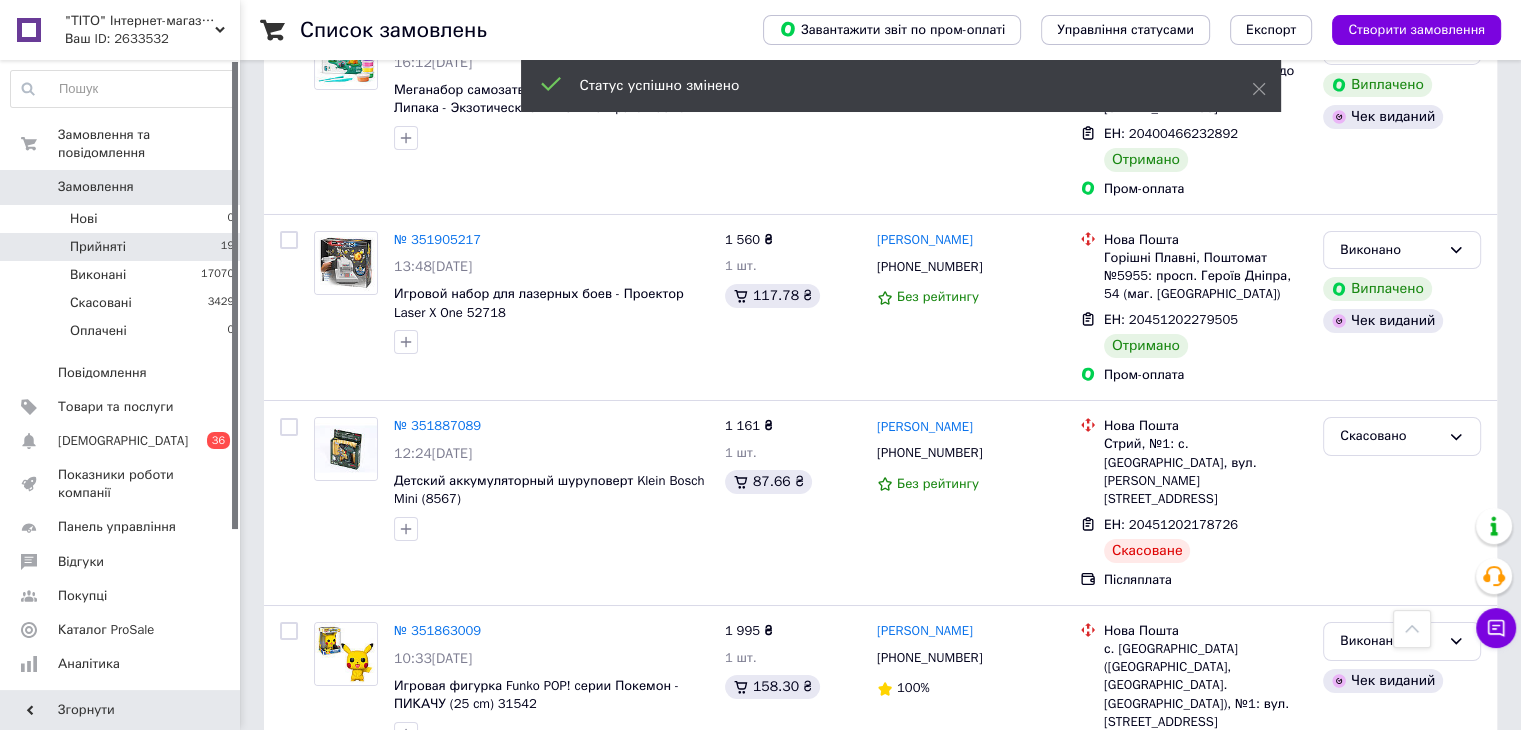 click on "Прийняті 19" at bounding box center (123, 247) 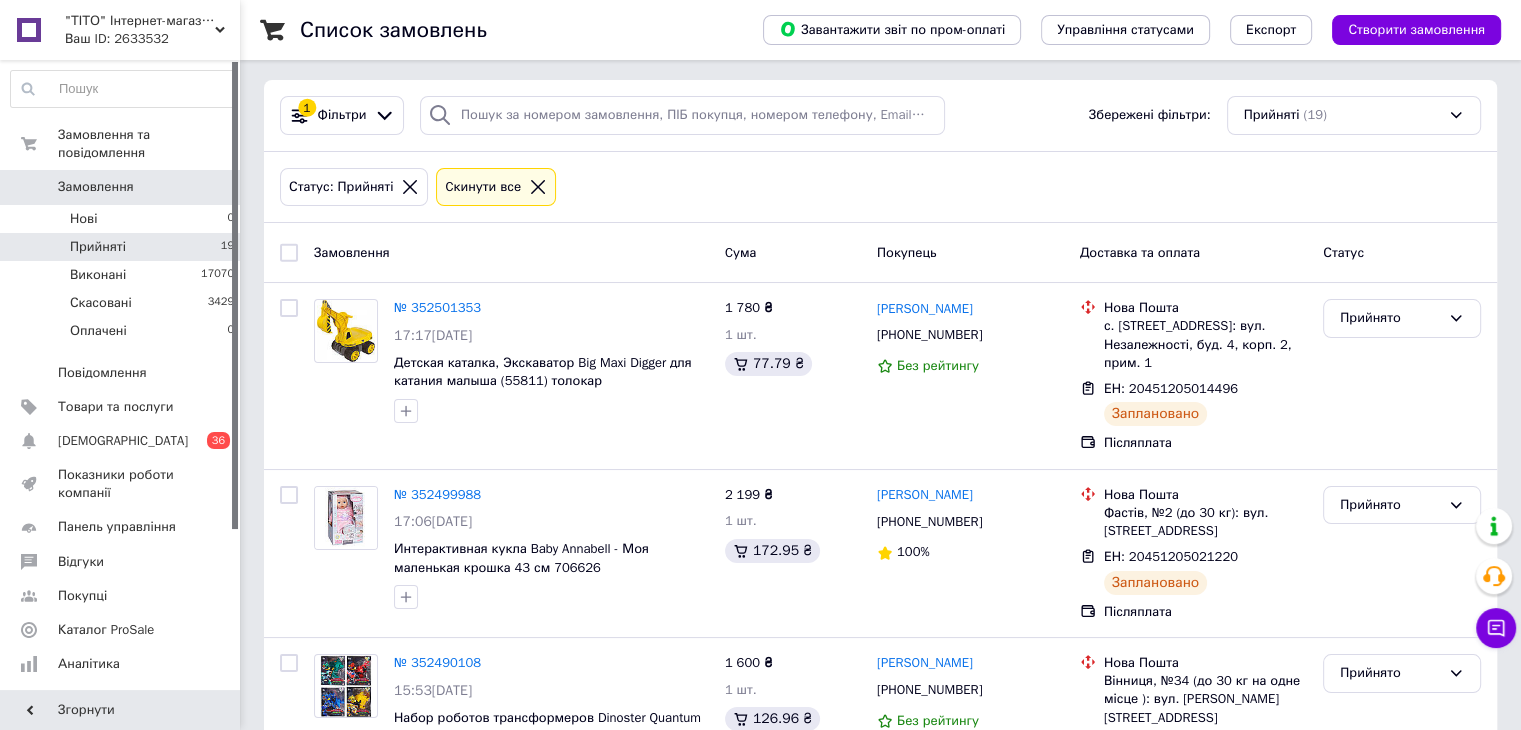 scroll, scrollTop: 0, scrollLeft: 0, axis: both 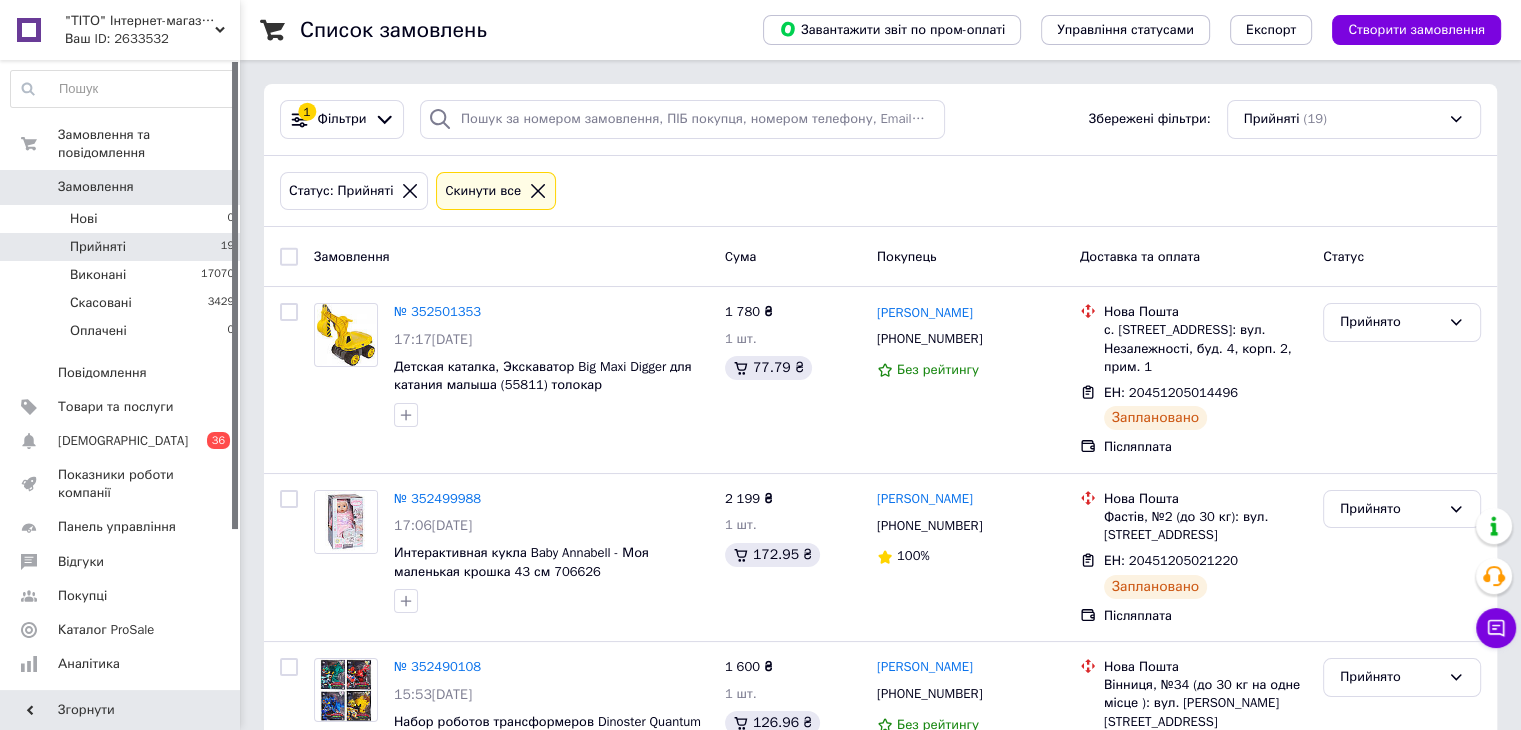 click 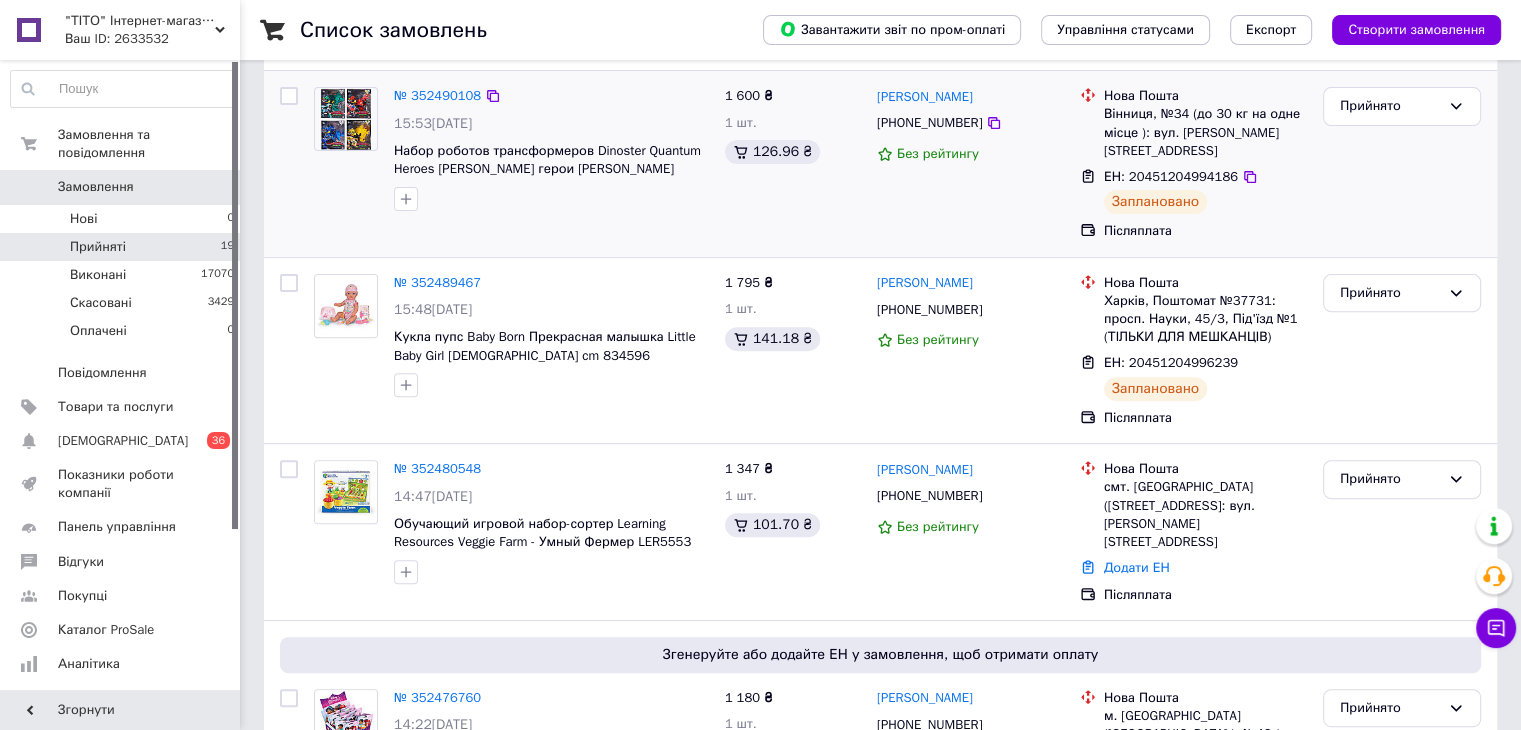 scroll, scrollTop: 800, scrollLeft: 0, axis: vertical 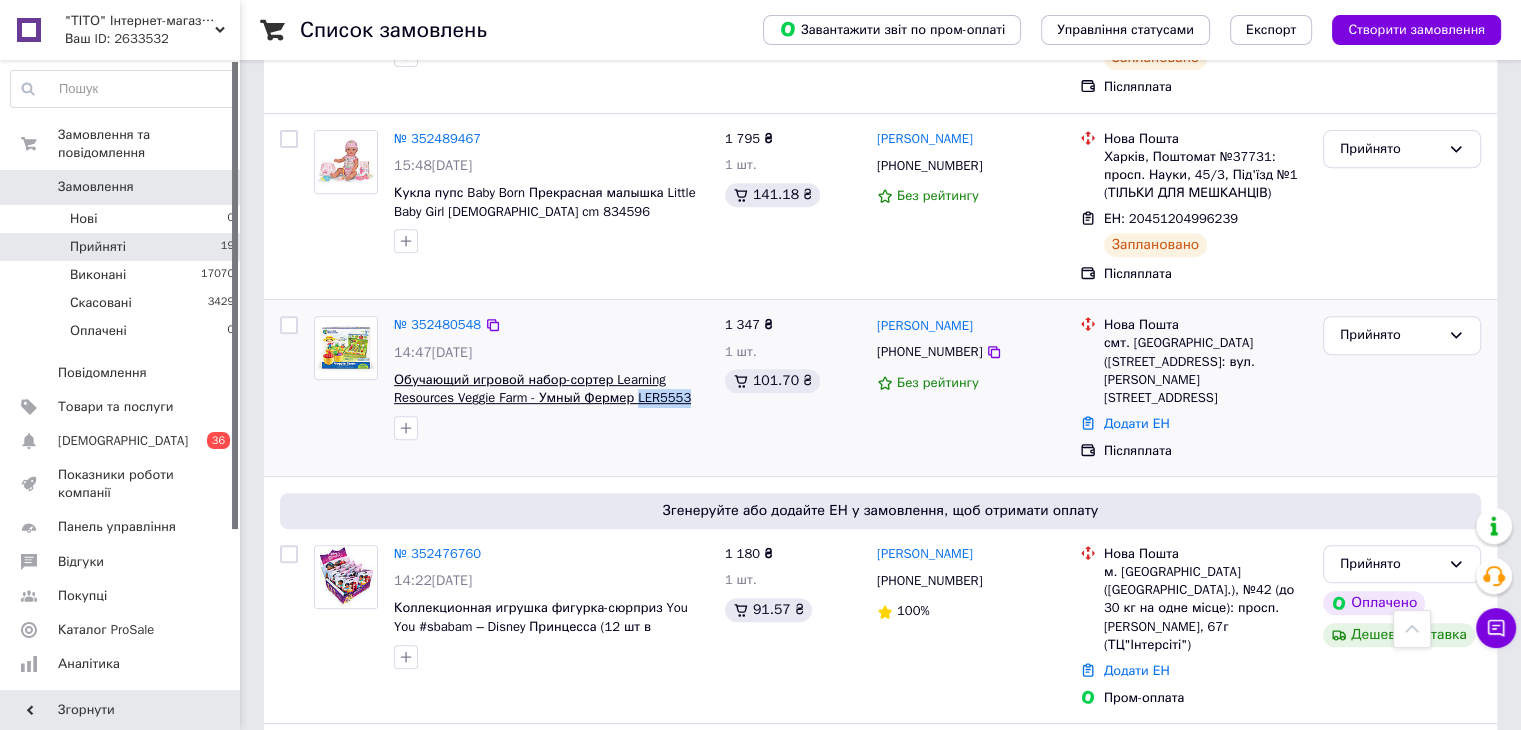 drag, startPoint x: 690, startPoint y: 400, endPoint x: 634, endPoint y: 401, distance: 56.008926 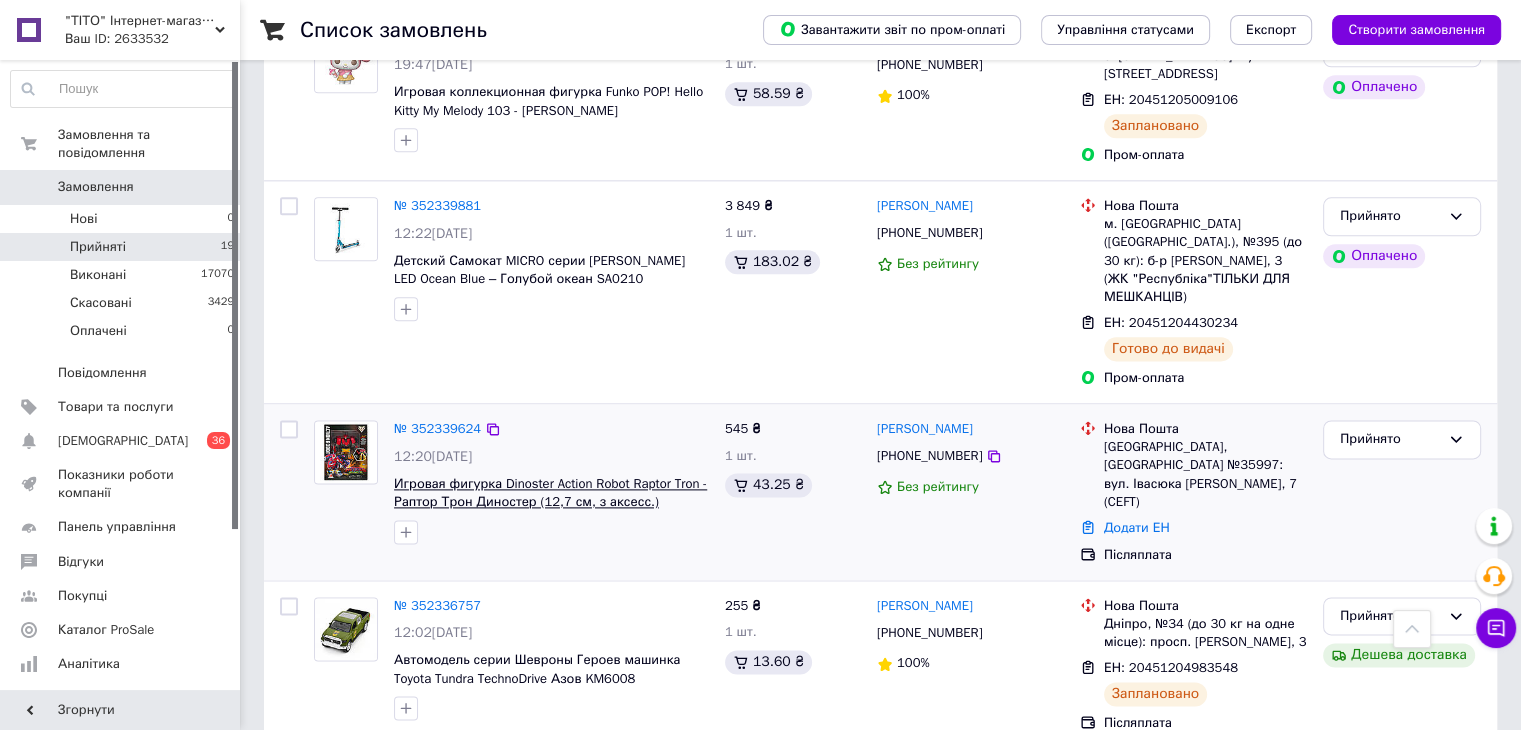 scroll, scrollTop: 2600, scrollLeft: 0, axis: vertical 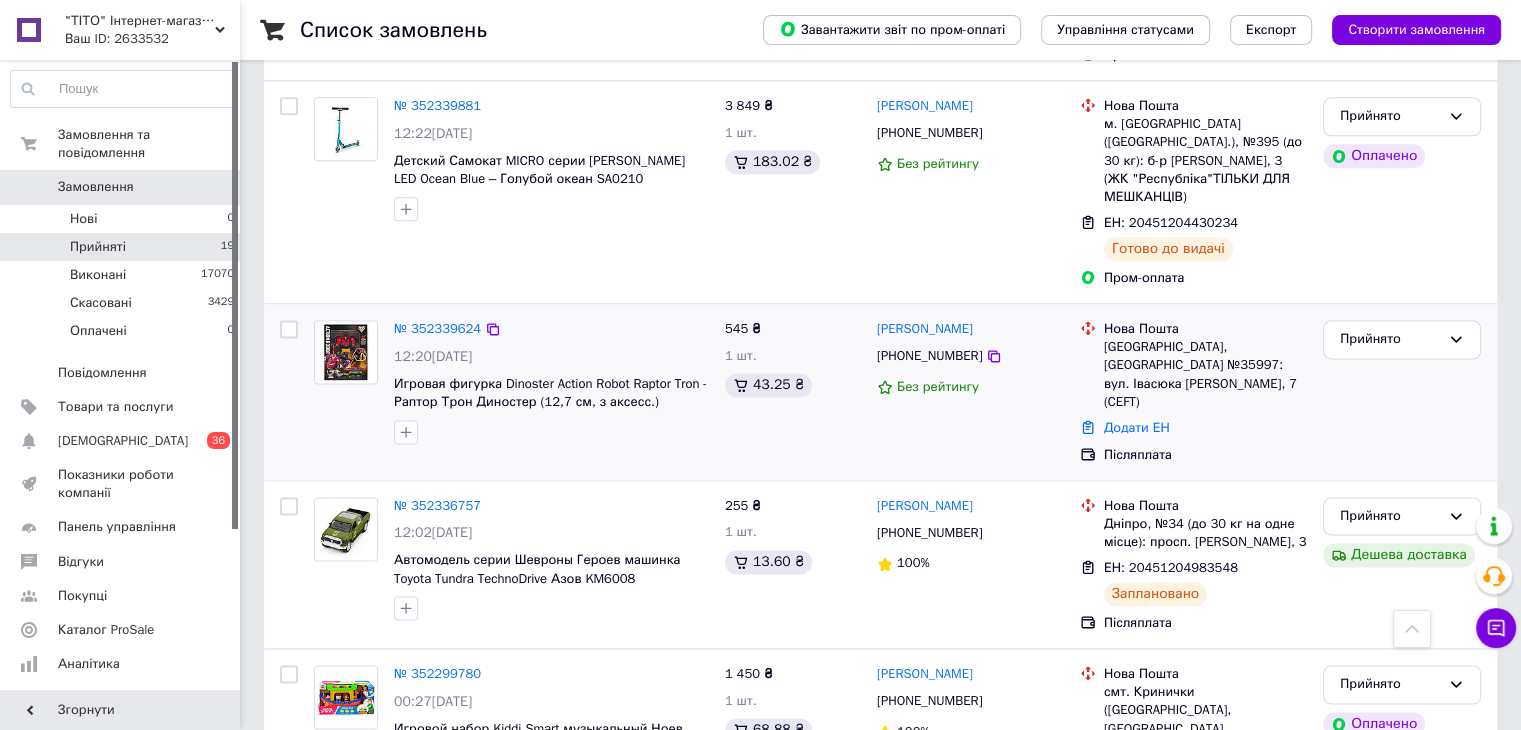 click on "Прийнято" at bounding box center [1402, 392] 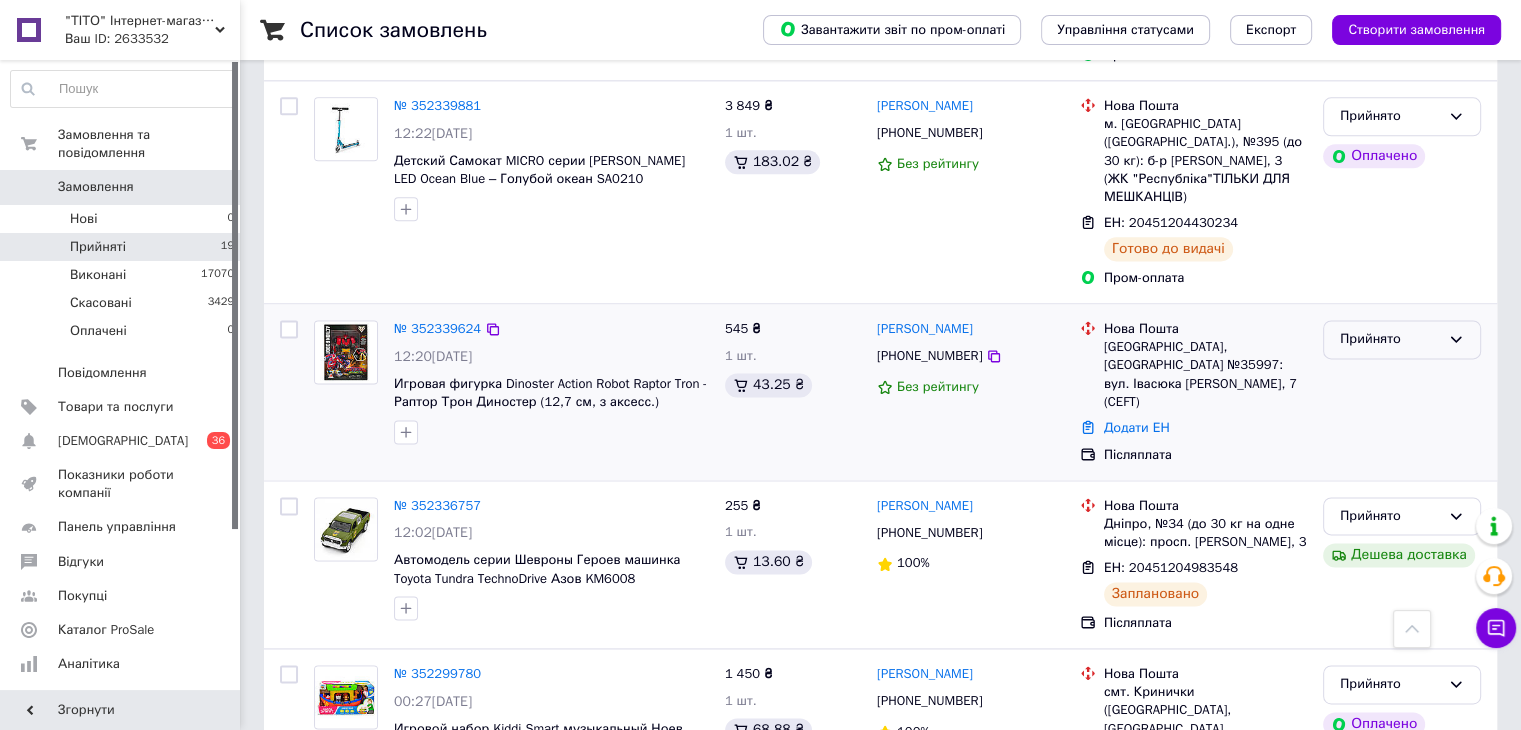 click on "Прийнято" at bounding box center (1390, 339) 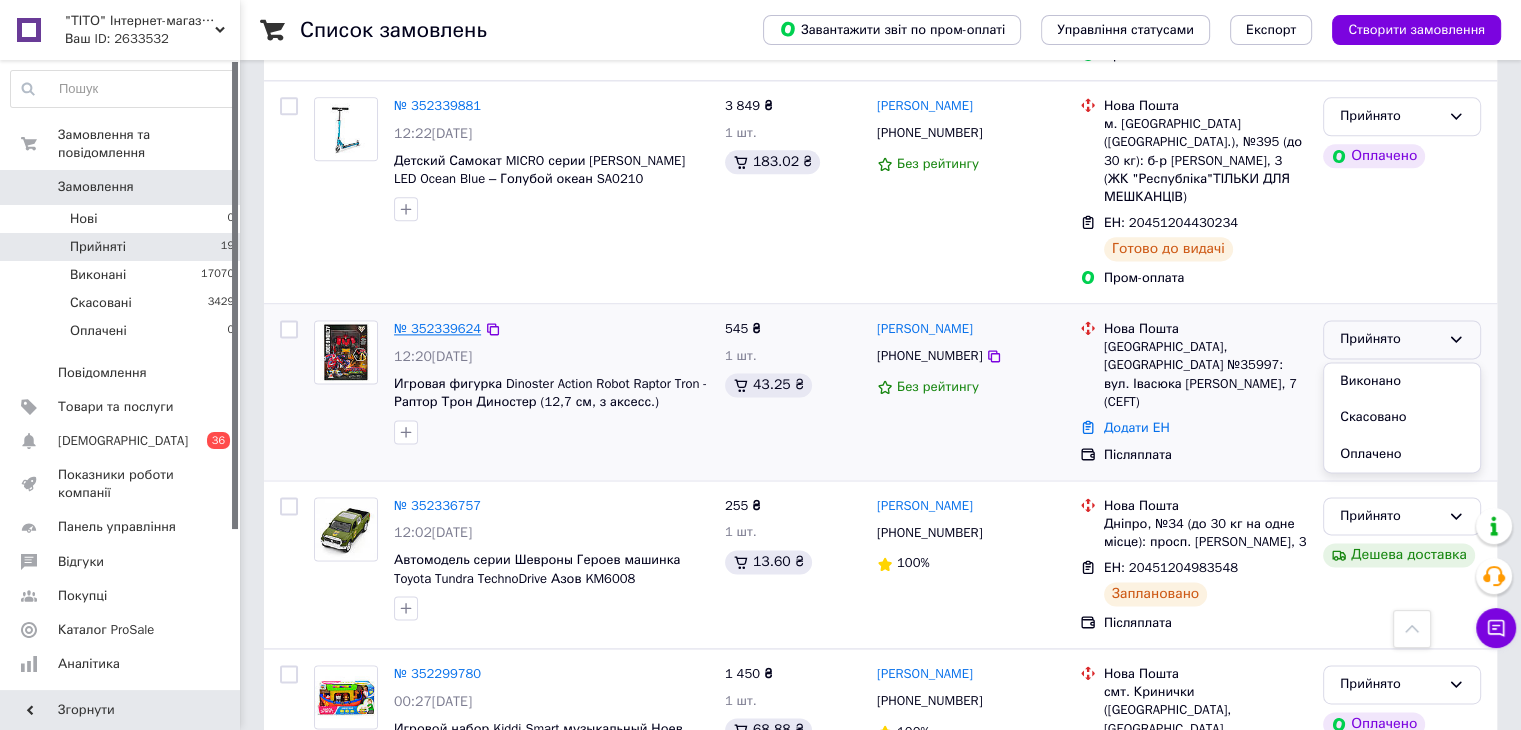 click on "№ 352339624" at bounding box center [437, 328] 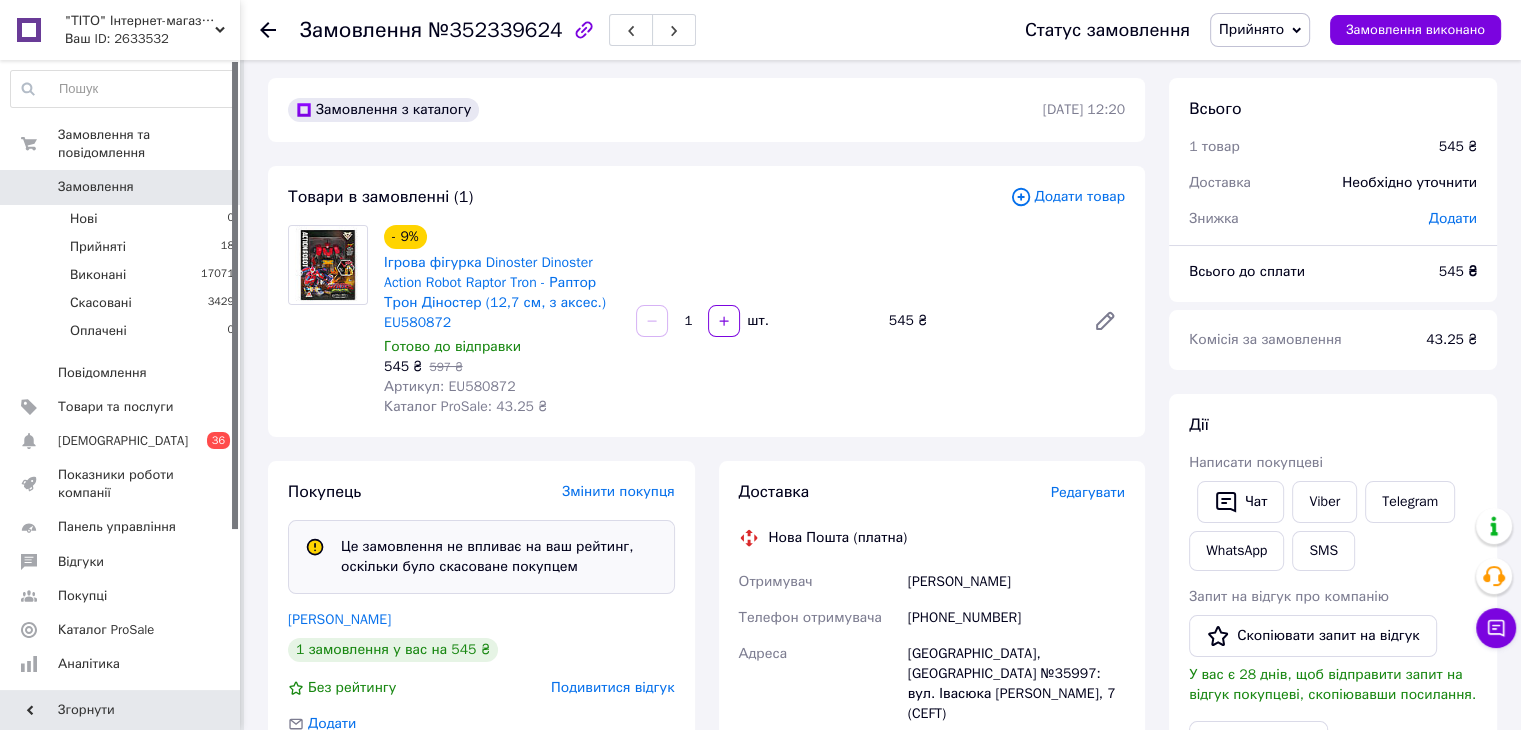 scroll, scrollTop: 0, scrollLeft: 0, axis: both 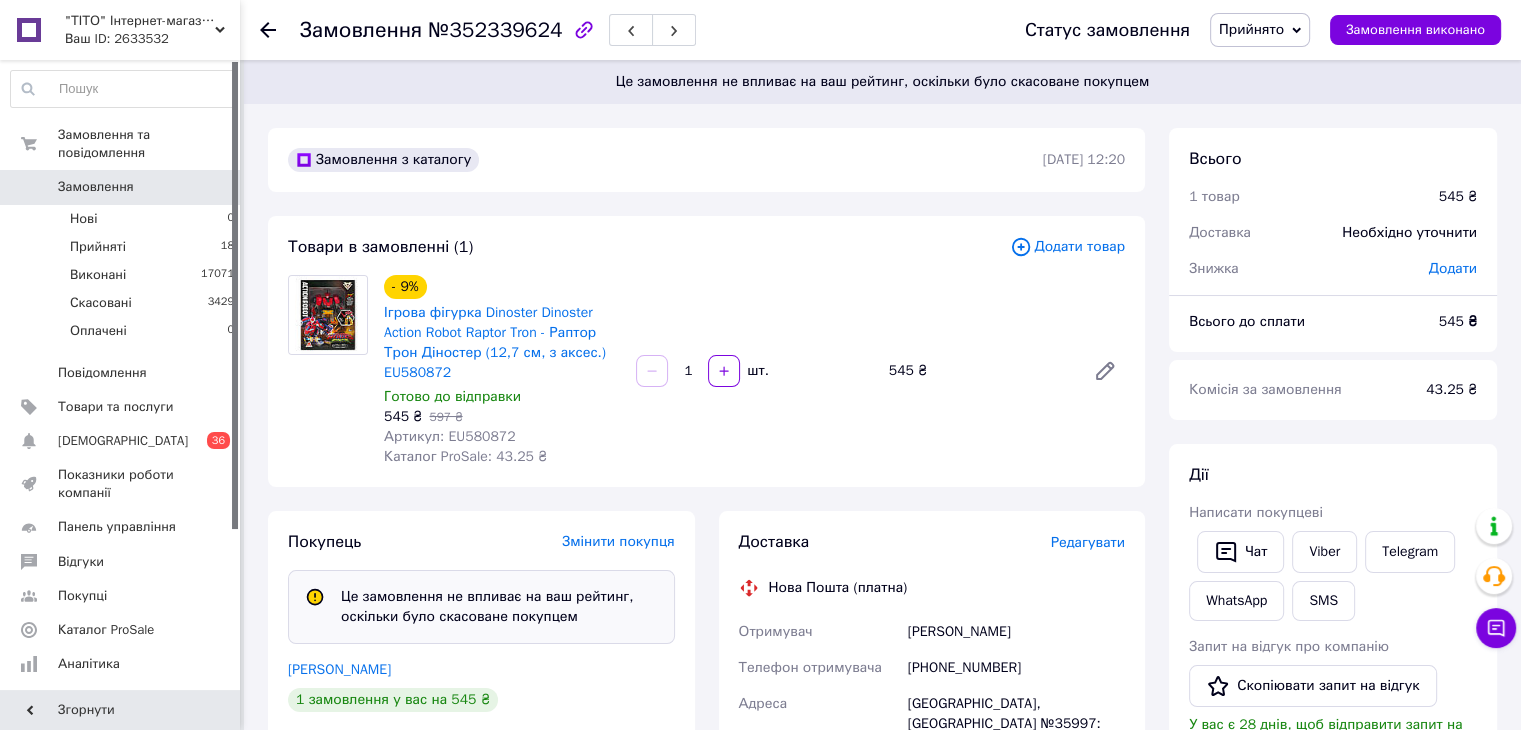 click on "Прийнято" at bounding box center [1251, 29] 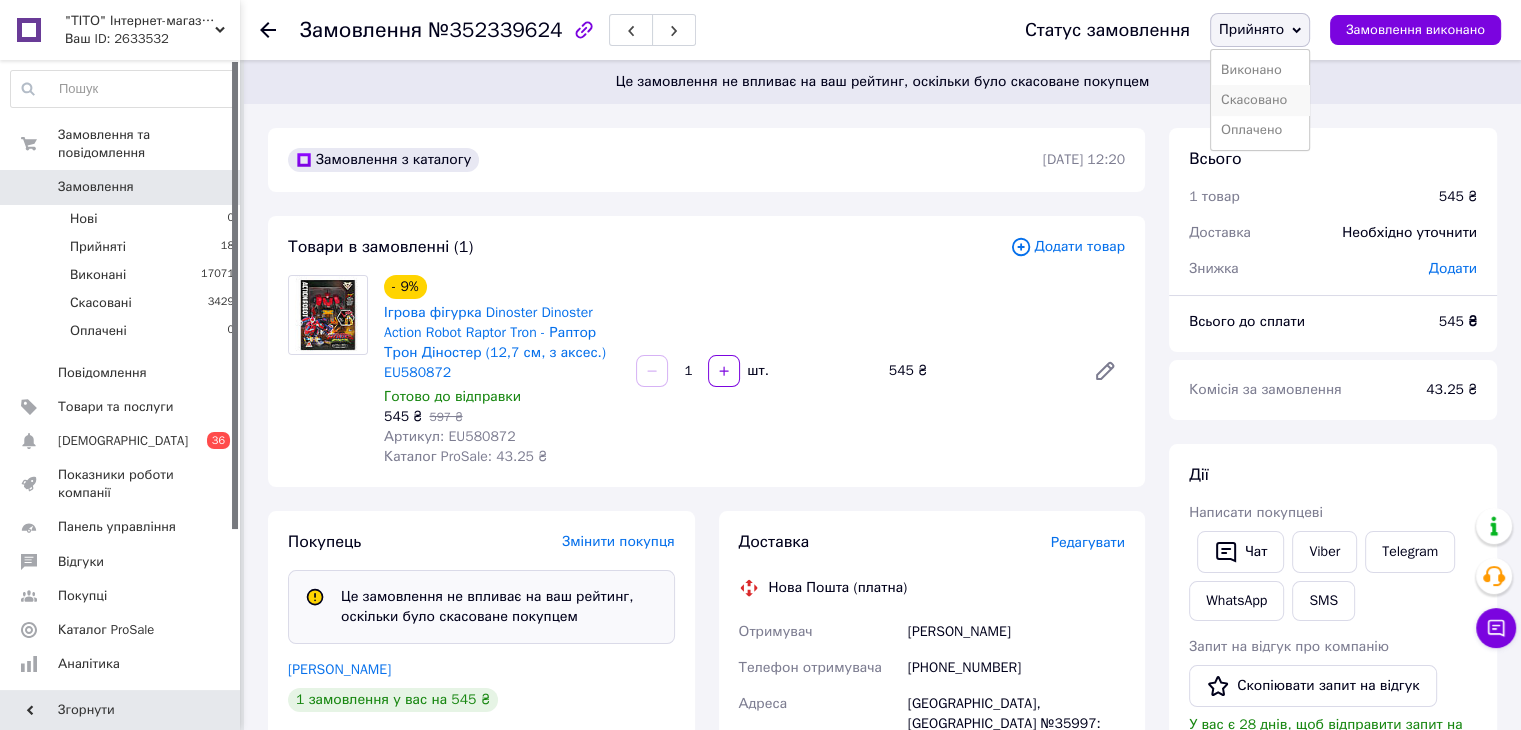 click on "Скасовано" at bounding box center (1260, 100) 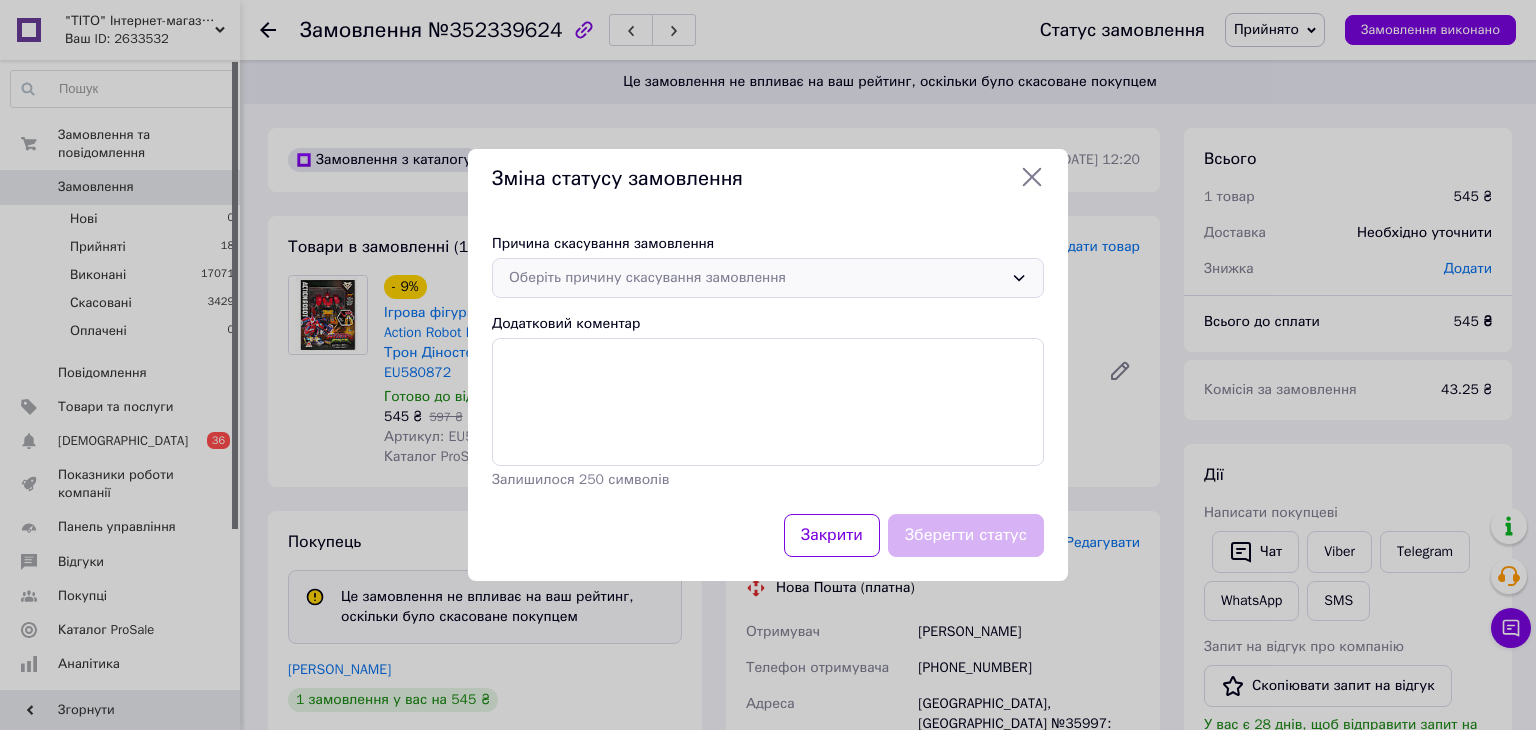 click on "Оберіть причину скасування замовлення" at bounding box center [756, 278] 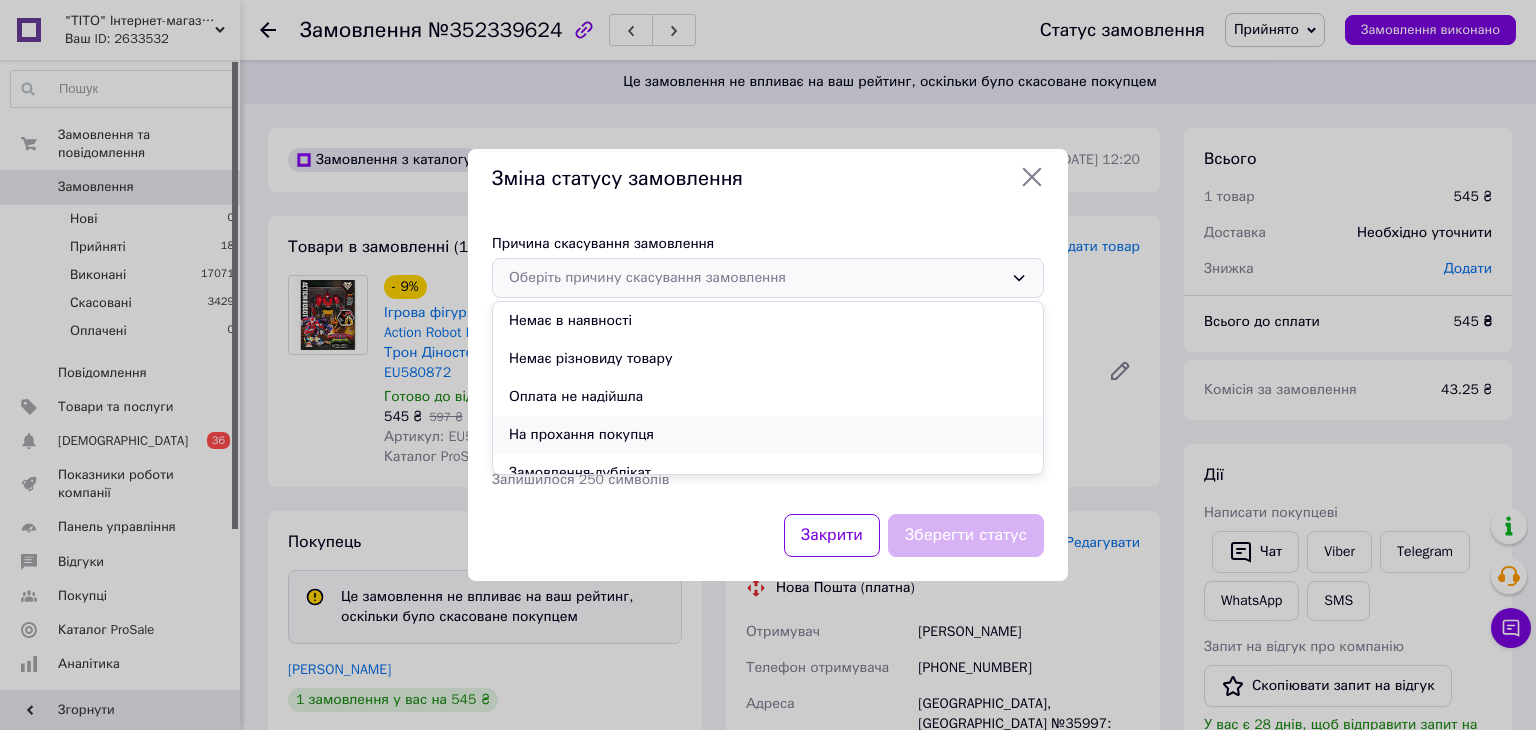 click on "На прохання покупця" at bounding box center [768, 435] 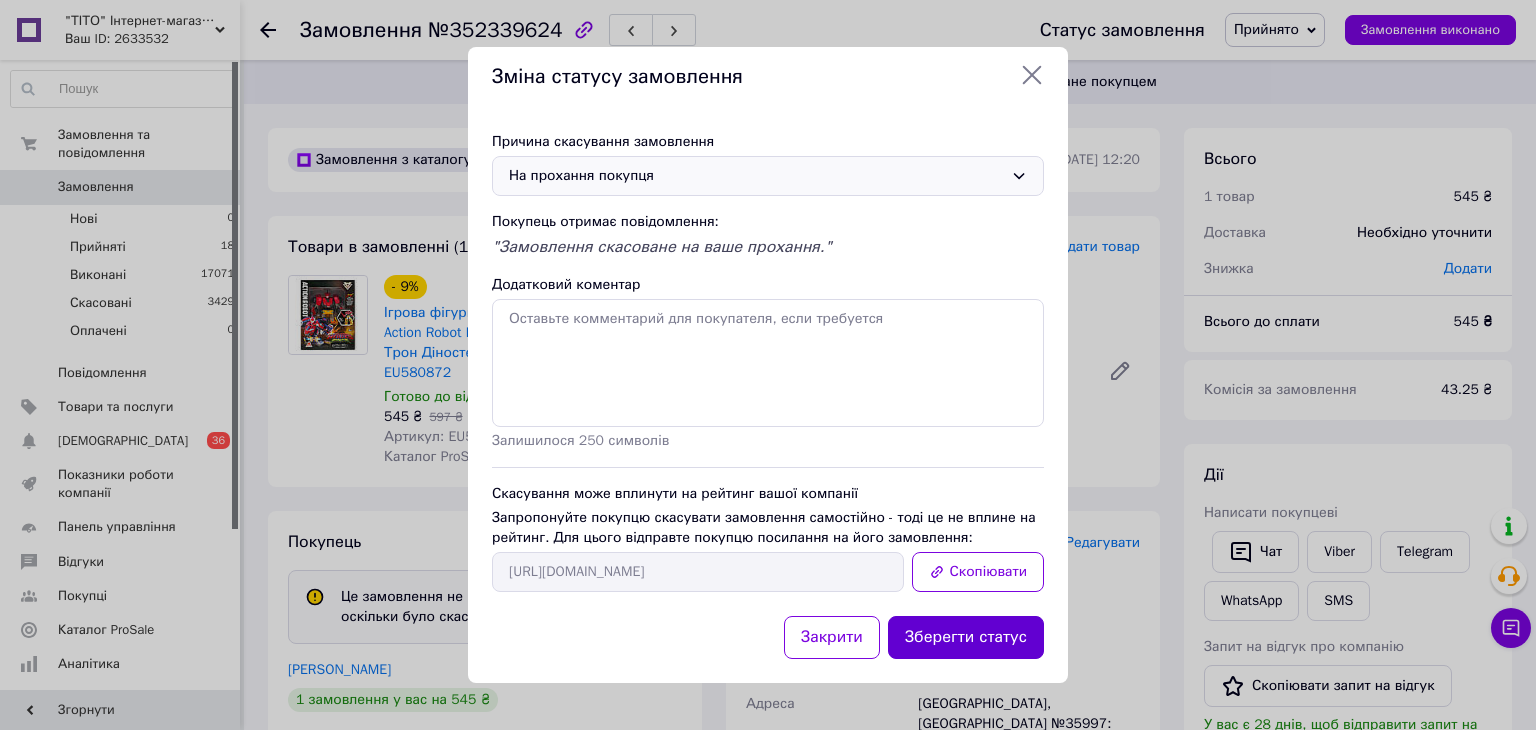 click on "Зберегти статус" at bounding box center [966, 637] 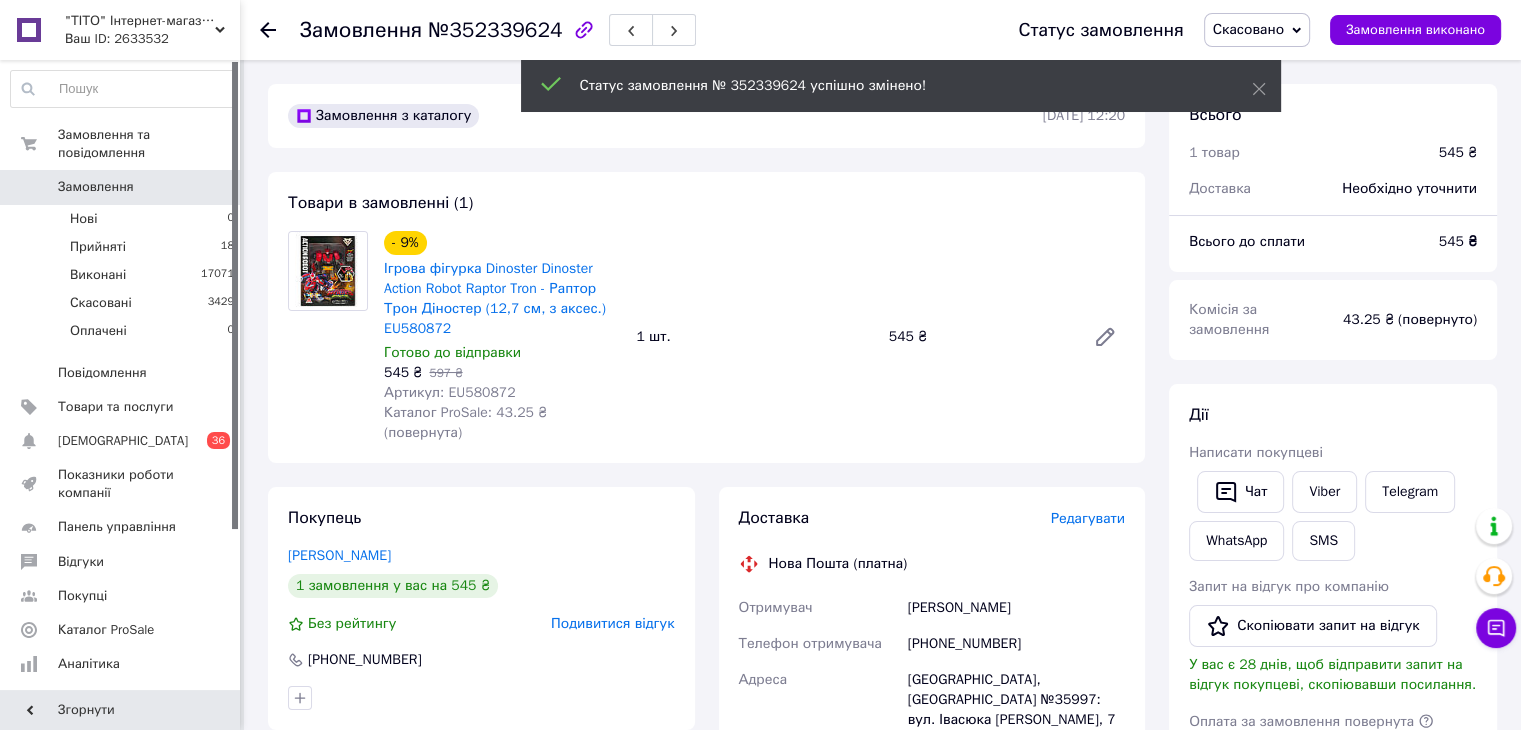 drag, startPoint x: 274, startPoint y: 26, endPoint x: 331, endPoint y: 115, distance: 105.68822 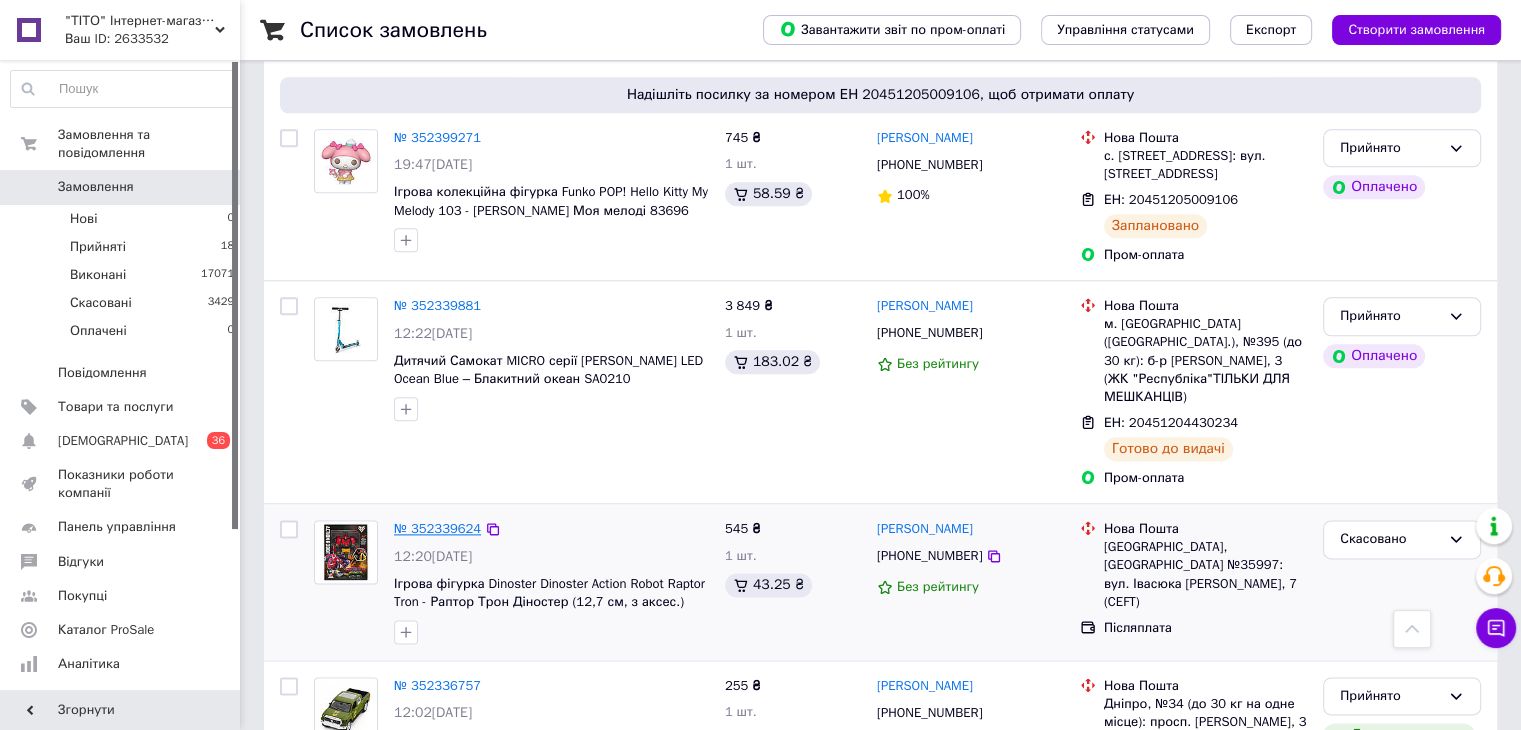 click on "№ 352339624" at bounding box center (437, 528) 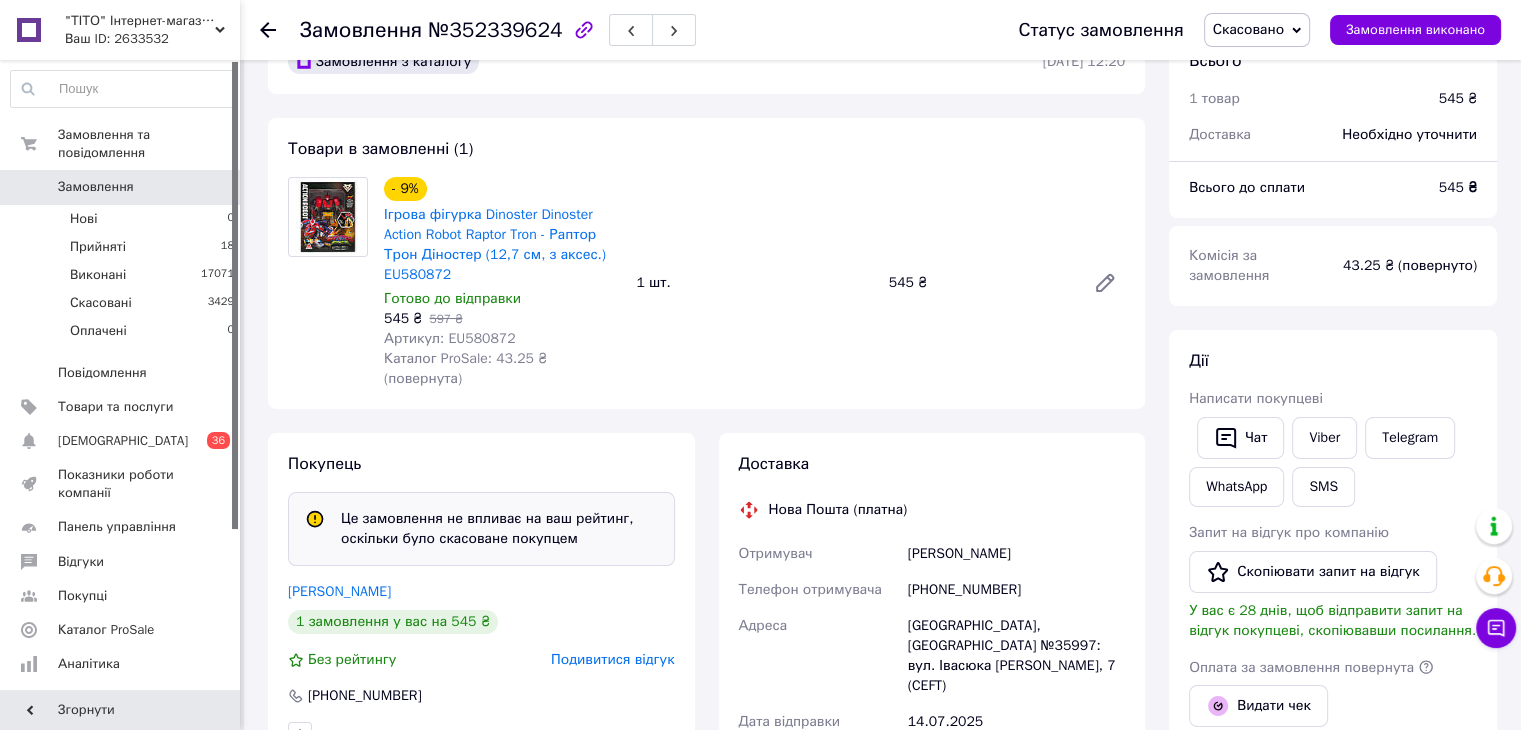 scroll, scrollTop: 0, scrollLeft: 0, axis: both 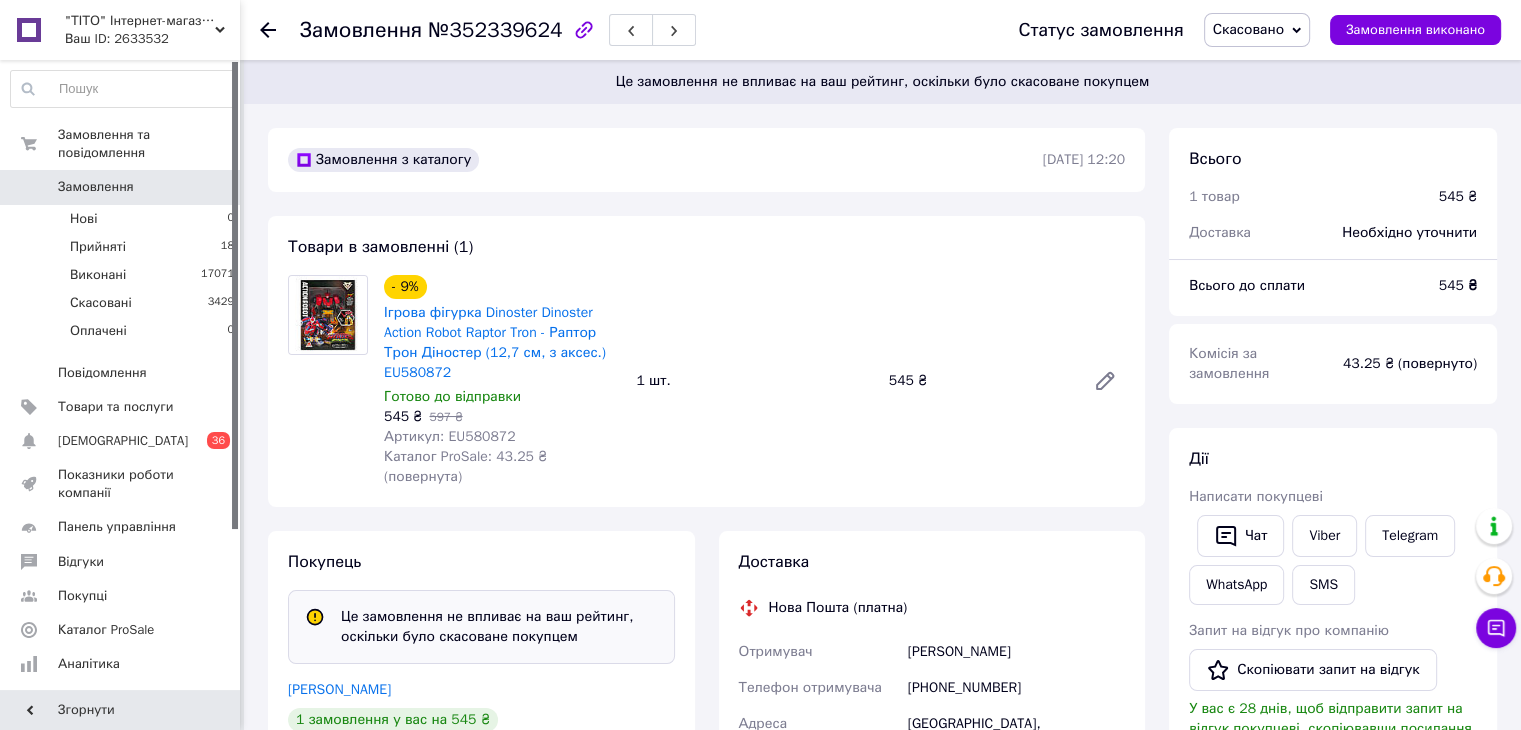 click 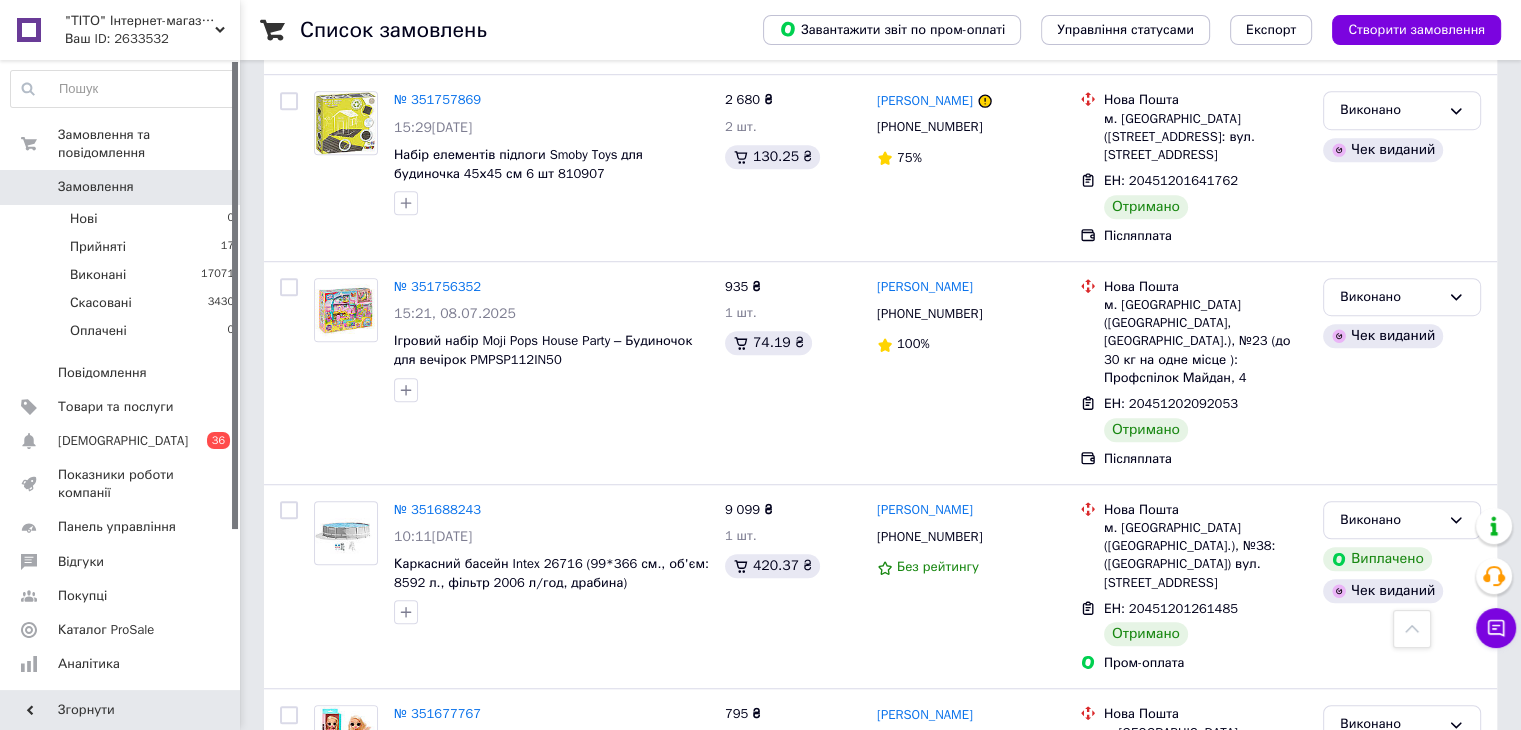 scroll, scrollTop: 8960, scrollLeft: 0, axis: vertical 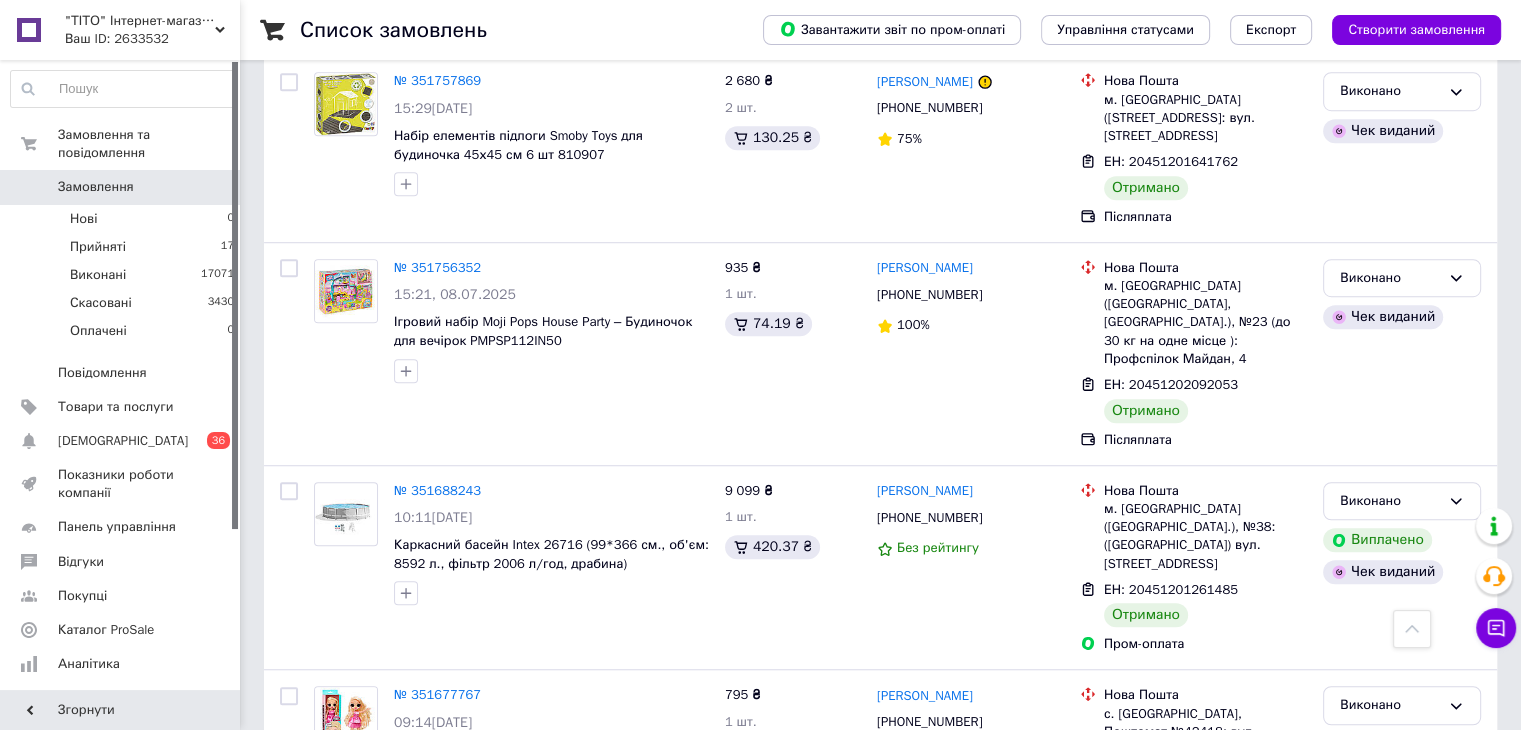click on "2" at bounding box center [327, 1274] 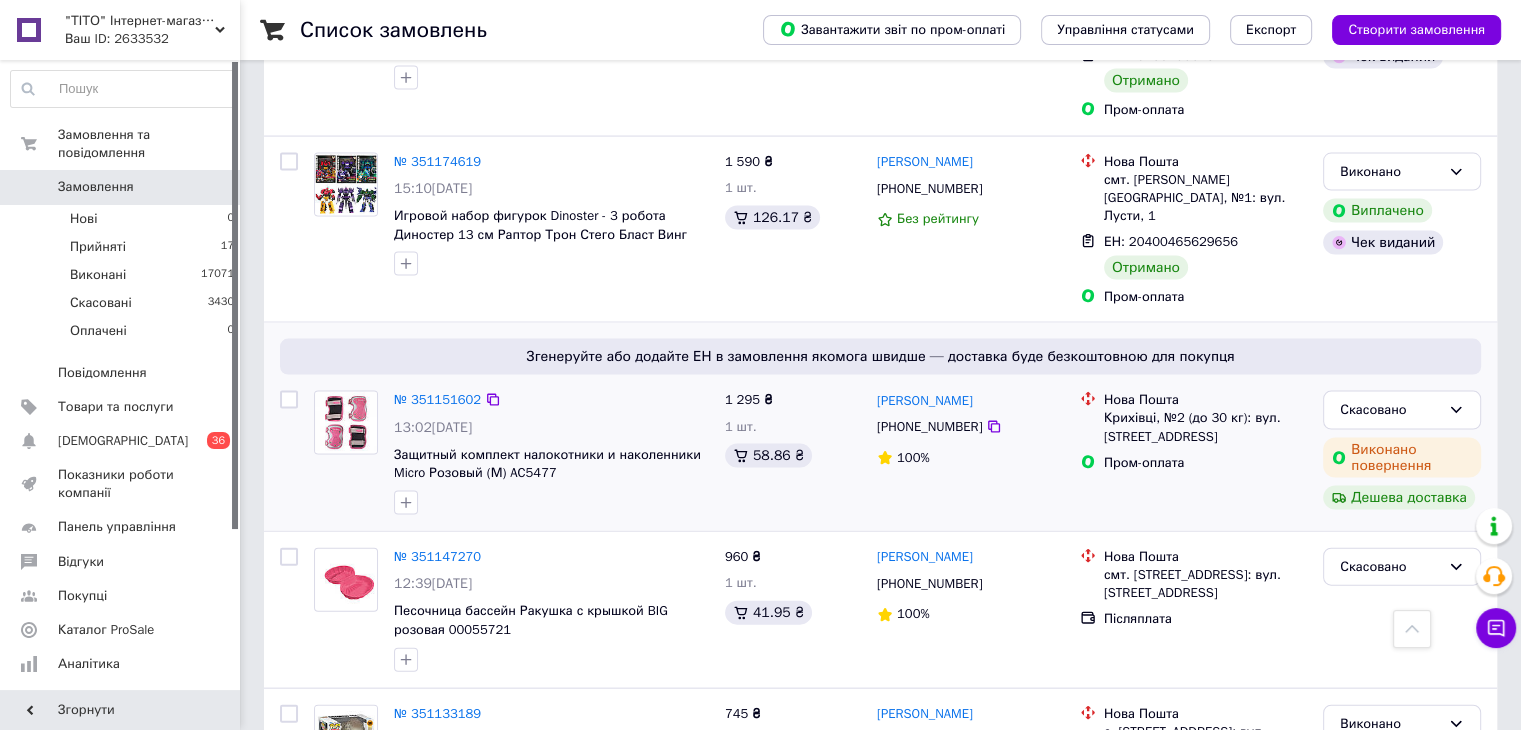 scroll, scrollTop: 4300, scrollLeft: 0, axis: vertical 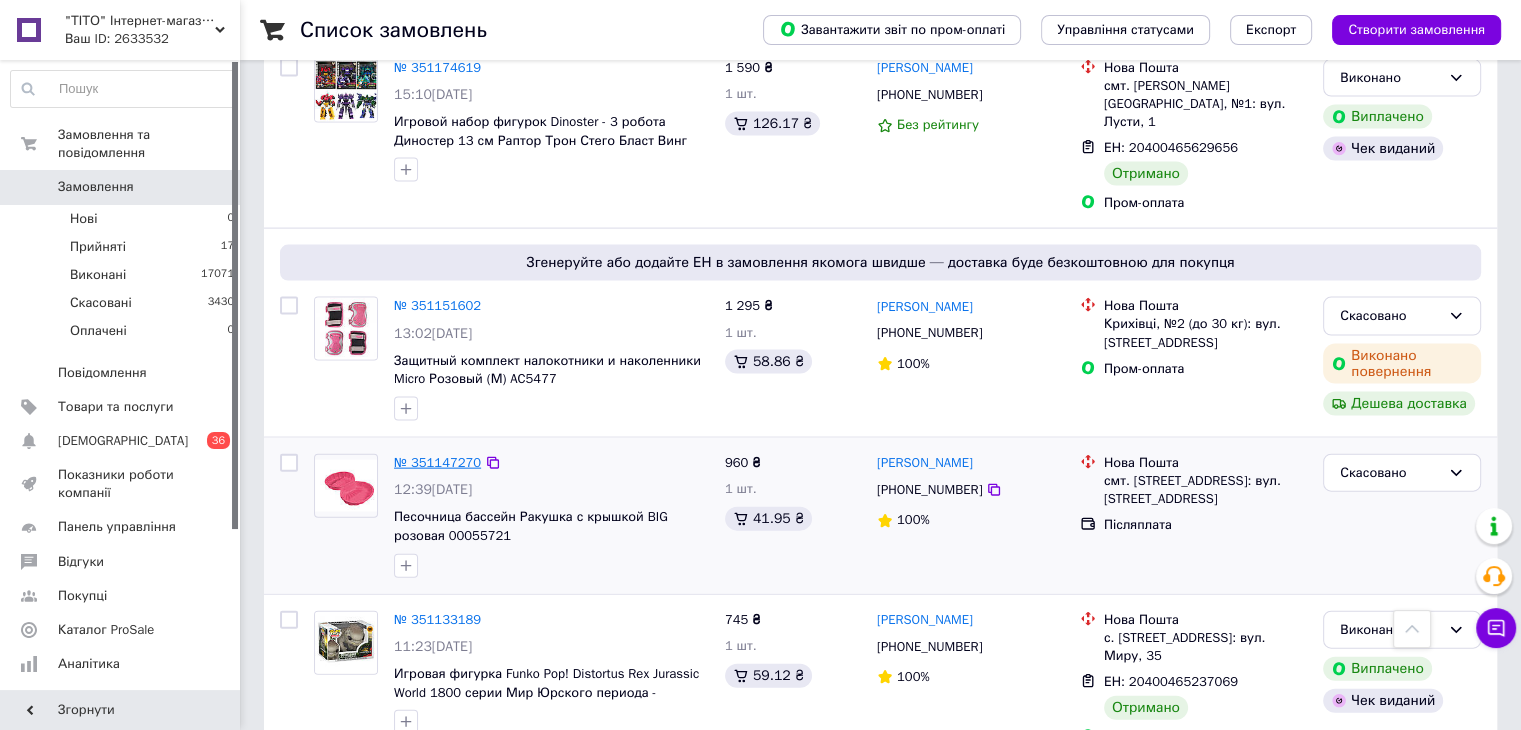 click on "№ 351147270" at bounding box center (437, 462) 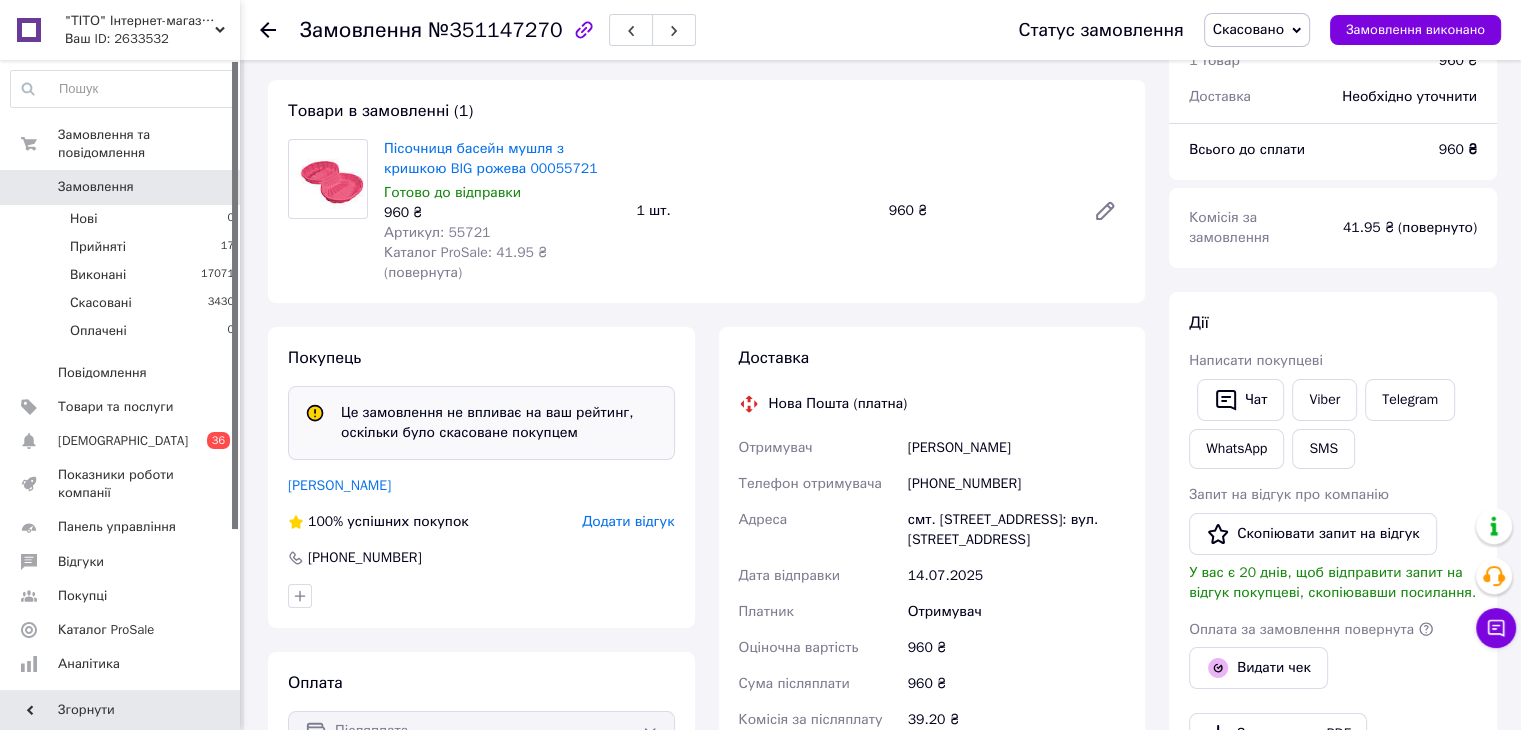 scroll, scrollTop: 132, scrollLeft: 0, axis: vertical 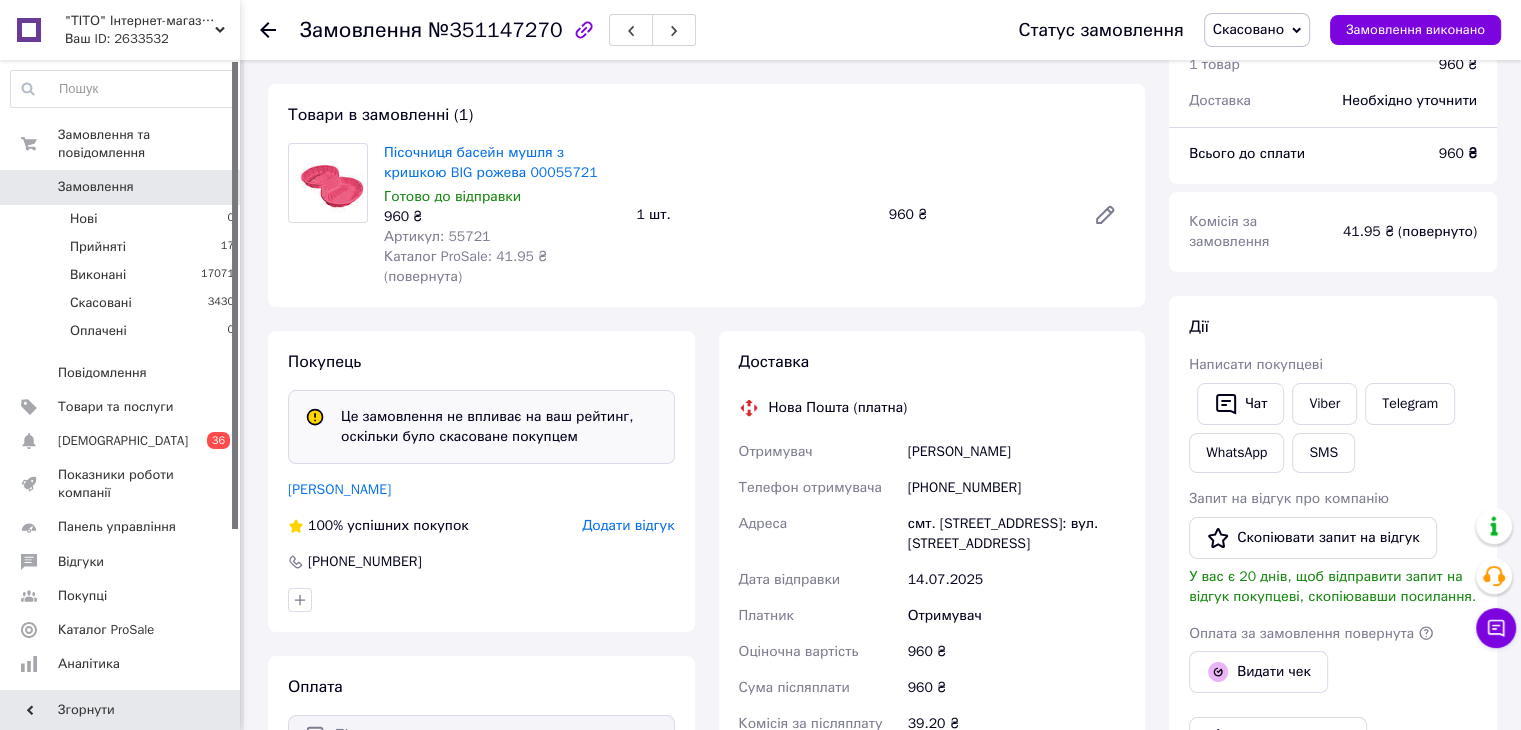 click 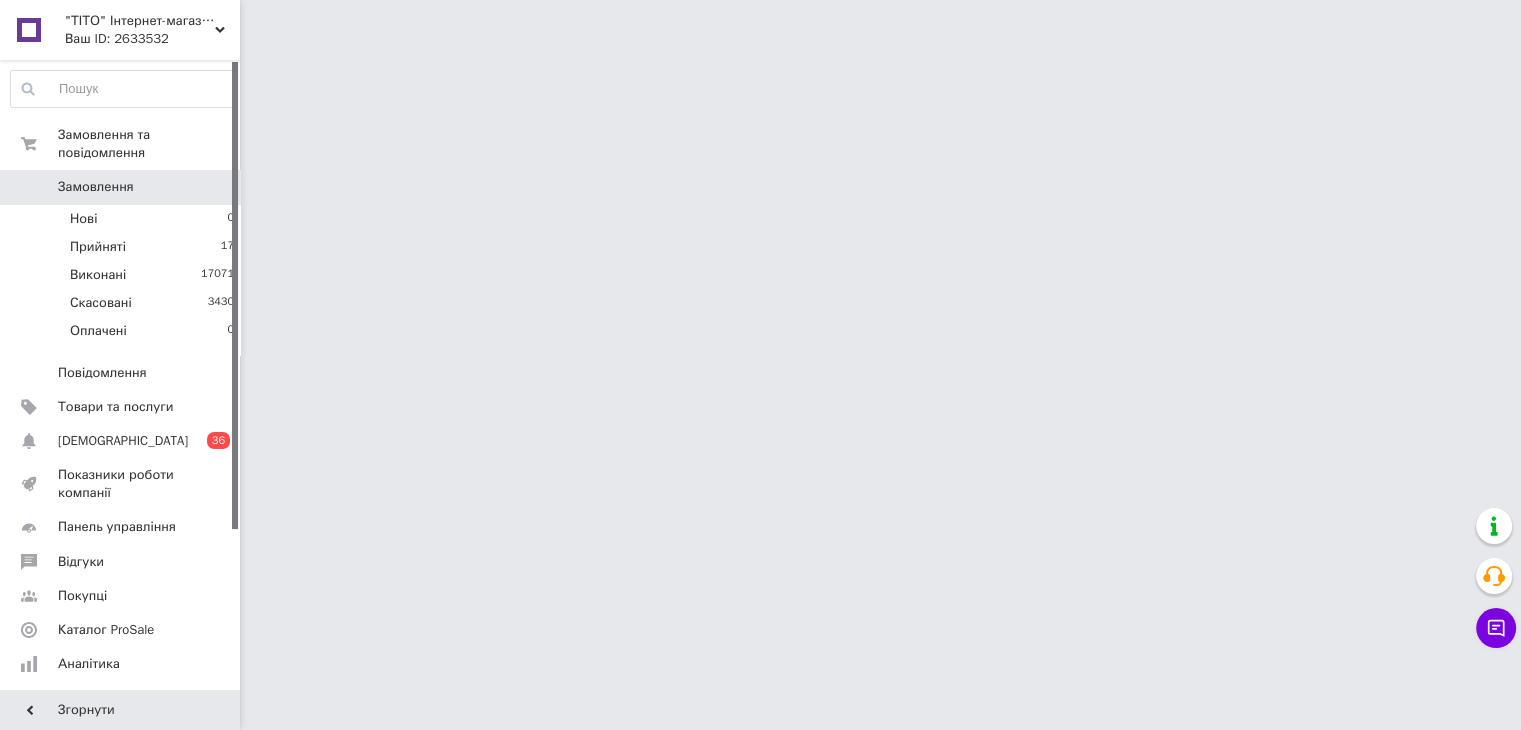 scroll, scrollTop: 0, scrollLeft: 0, axis: both 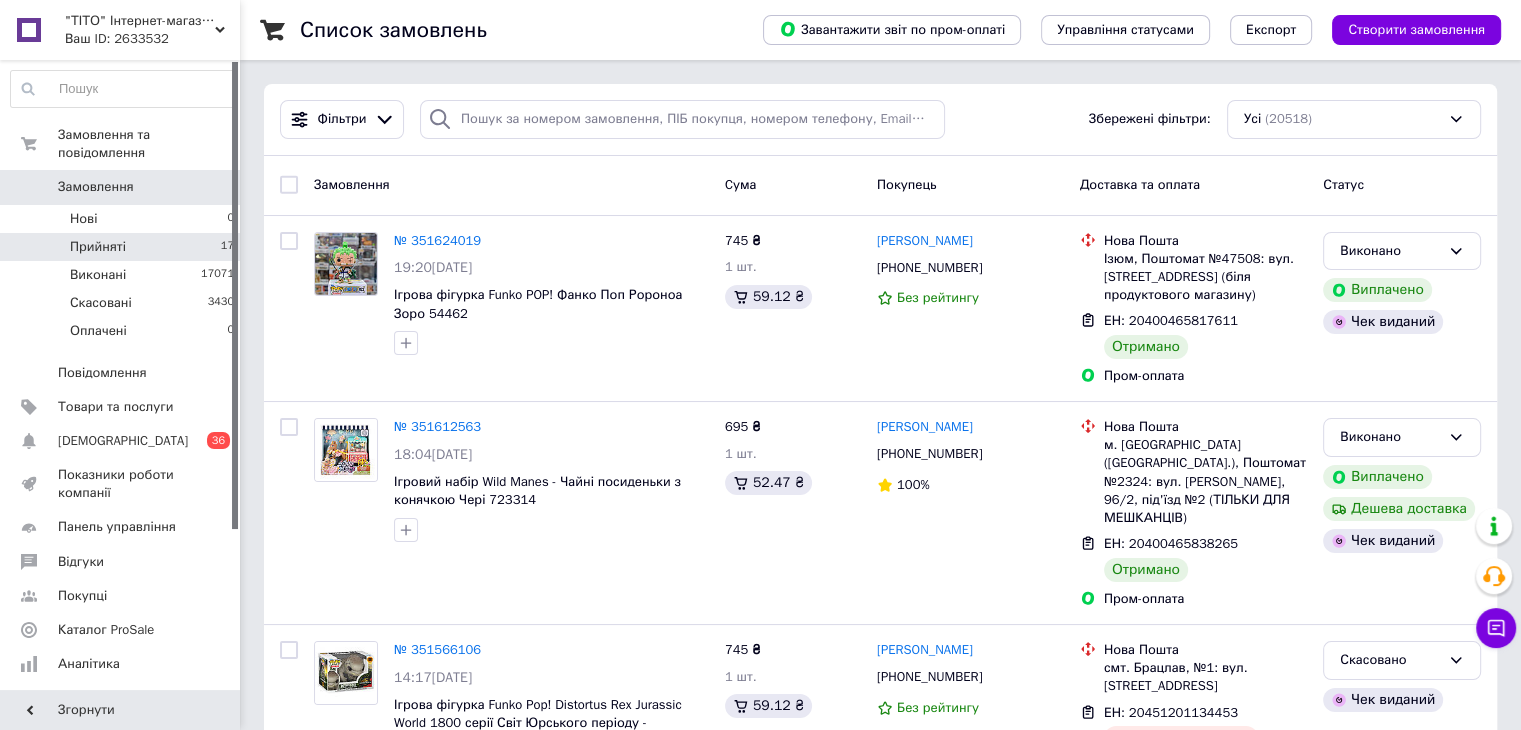 click on "Прийняті" at bounding box center [98, 247] 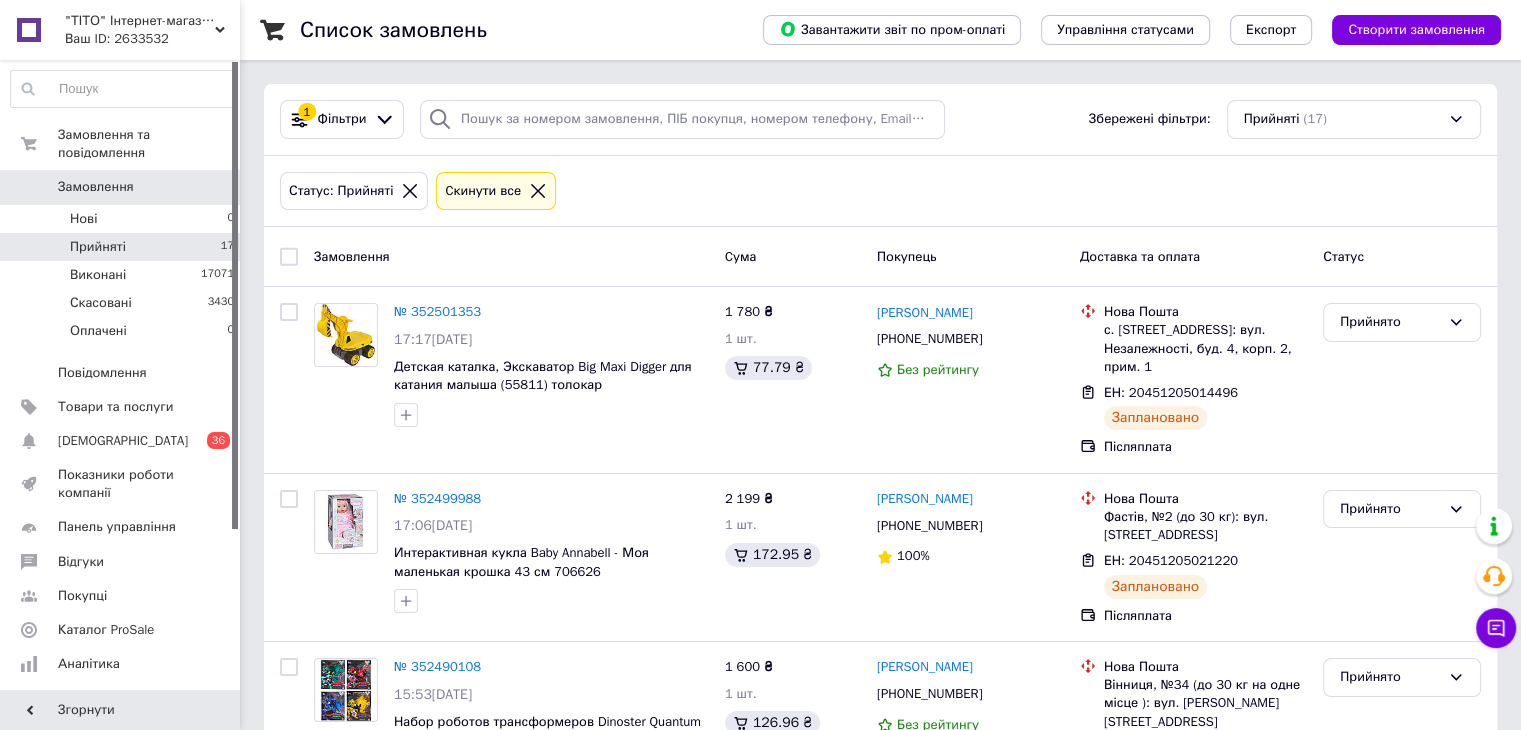 click 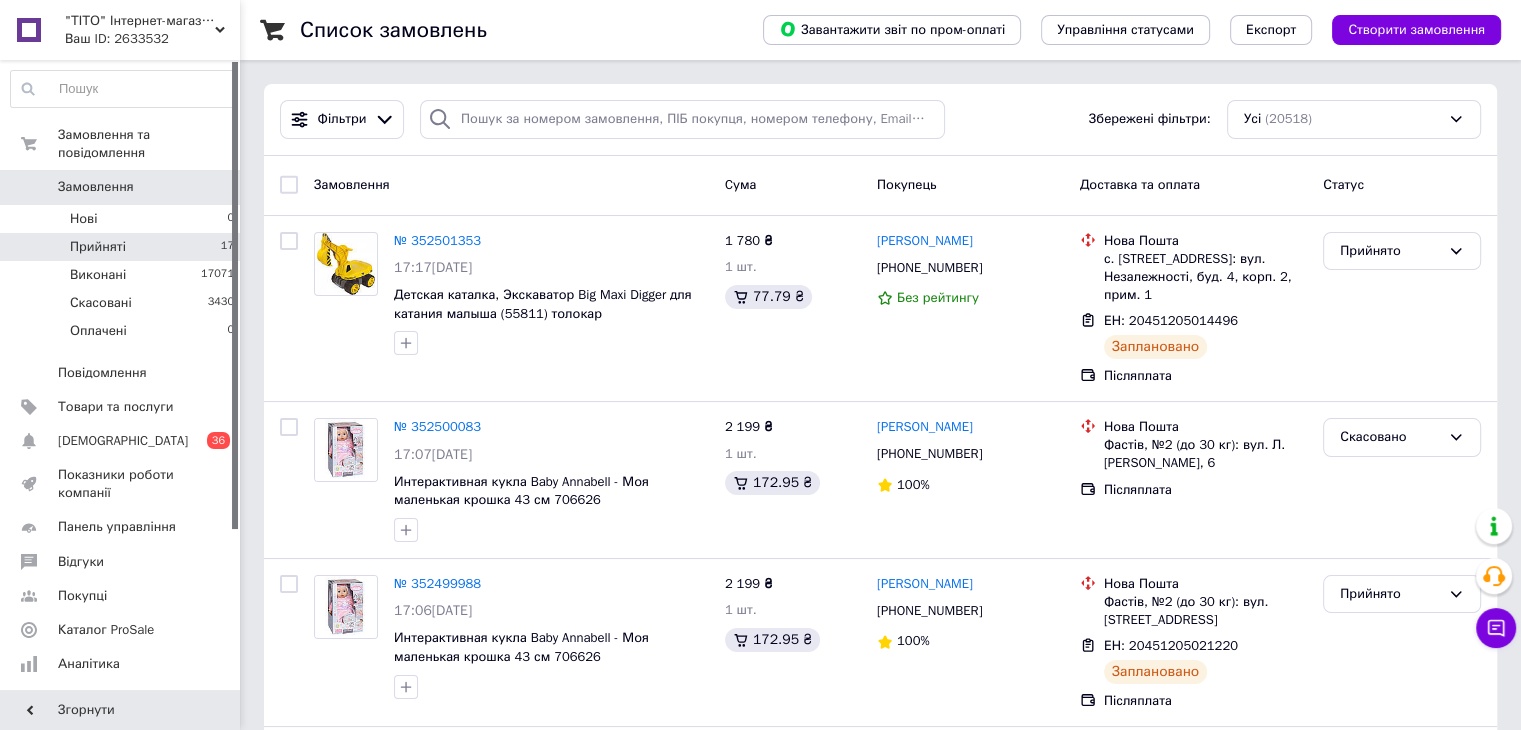 drag, startPoint x: 112, startPoint y: 646, endPoint x: 349, endPoint y: 539, distance: 260.0346 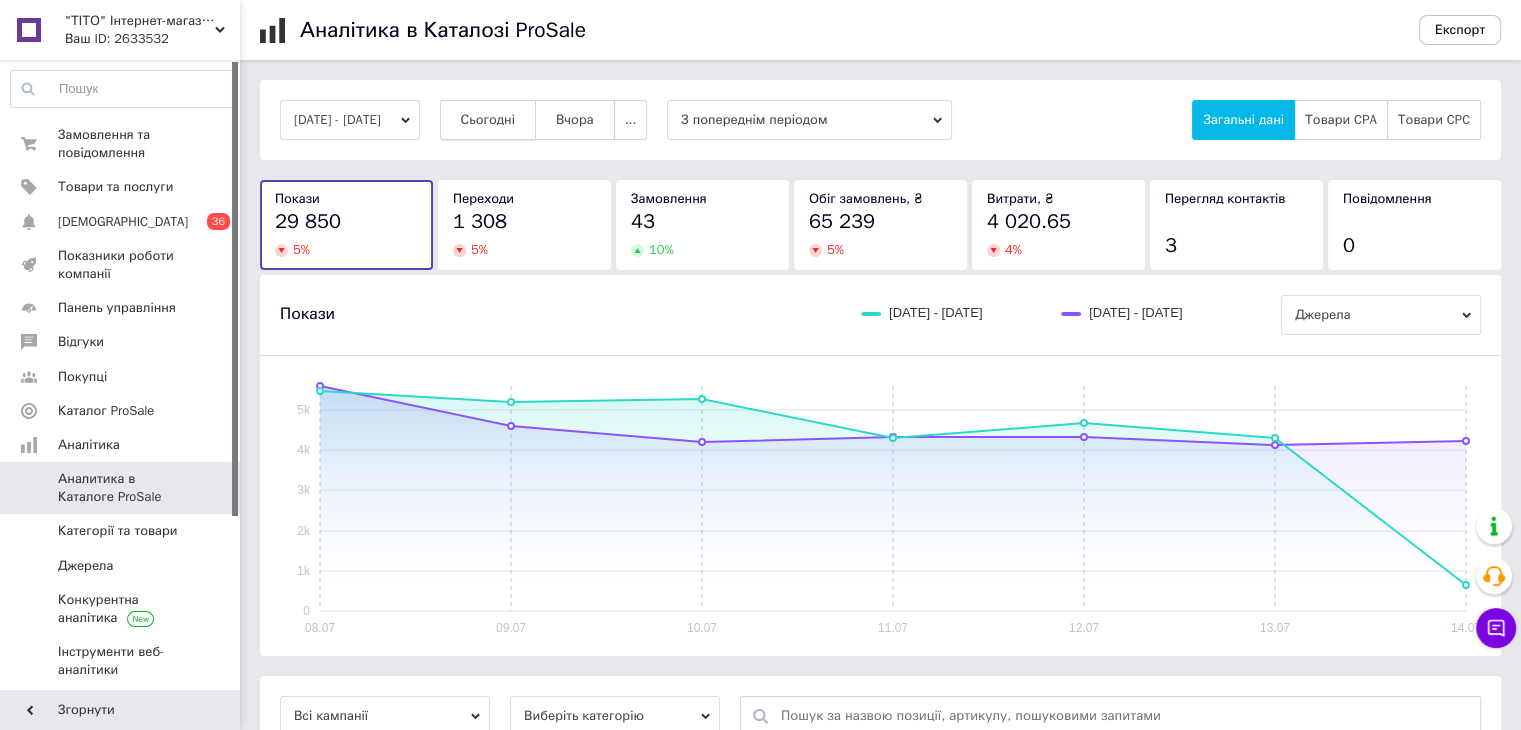 click on "Сьогодні" at bounding box center (488, 120) 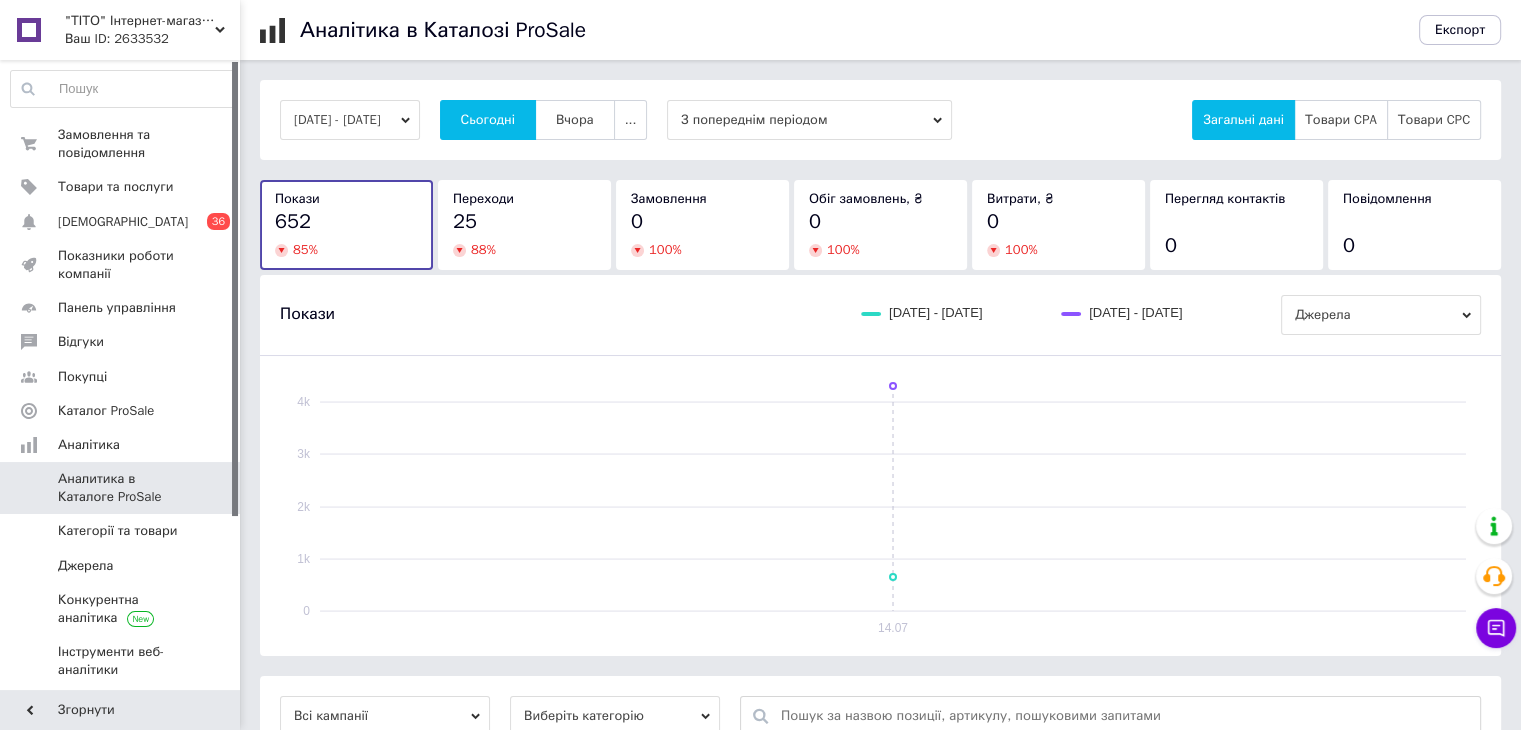 click on ""ТІТО" Інтернет-магазин" at bounding box center [140, 21] 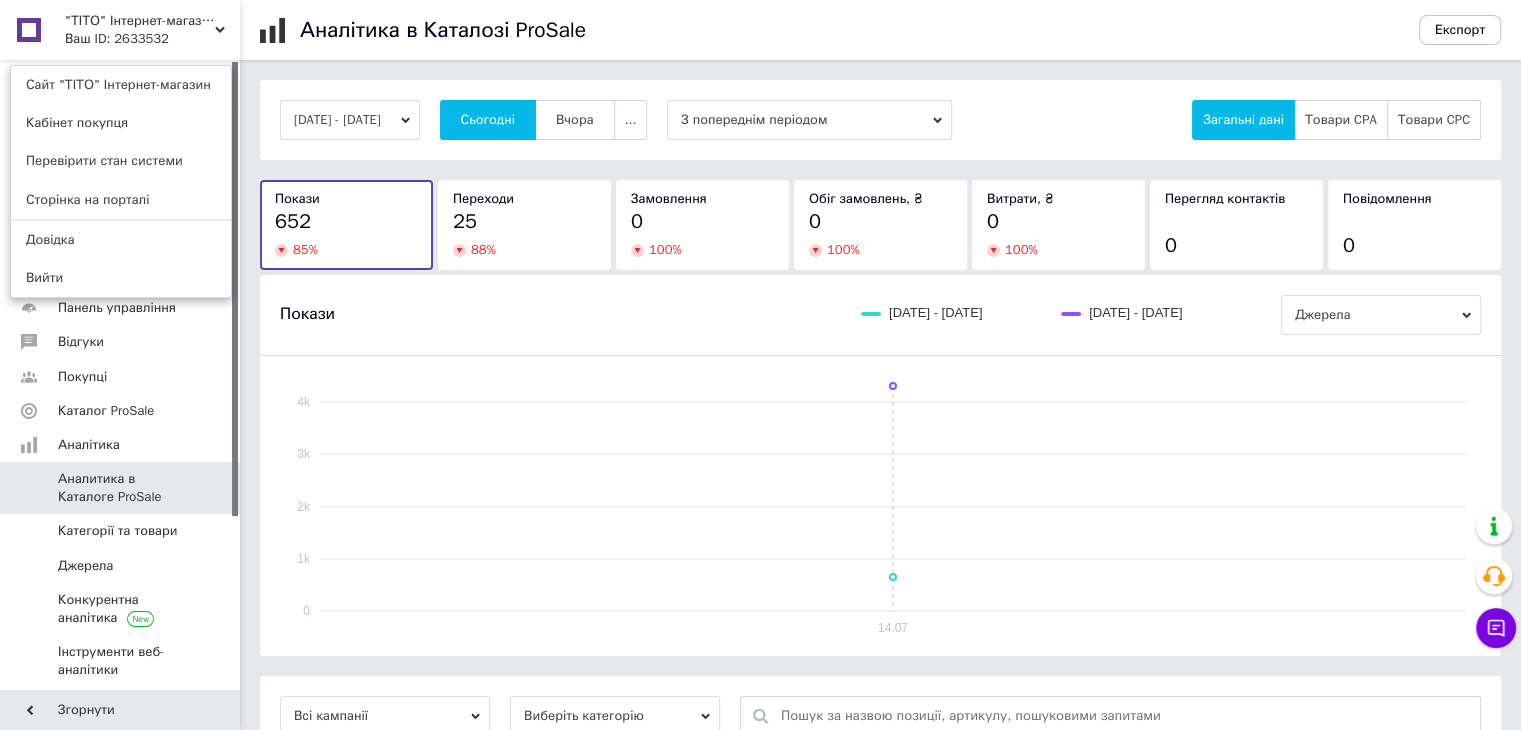 drag, startPoint x: 127, startPoint y: 166, endPoint x: 365, endPoint y: 185, distance: 238.7572 